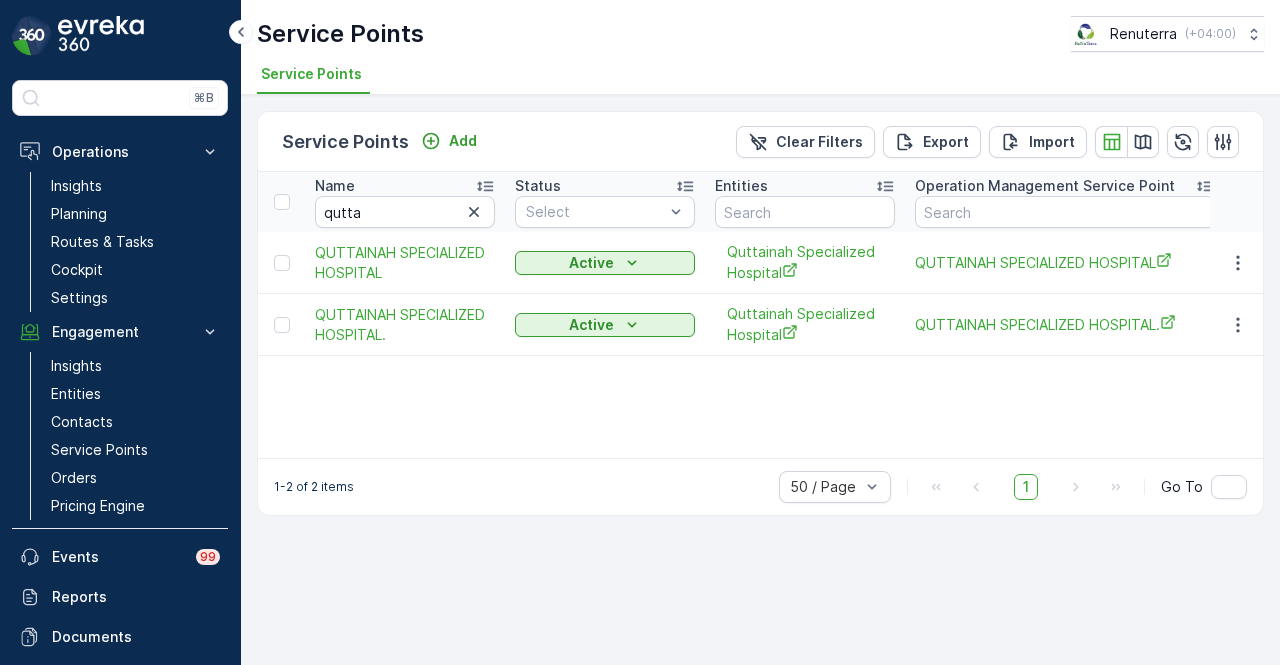 scroll, scrollTop: 0, scrollLeft: 0, axis: both 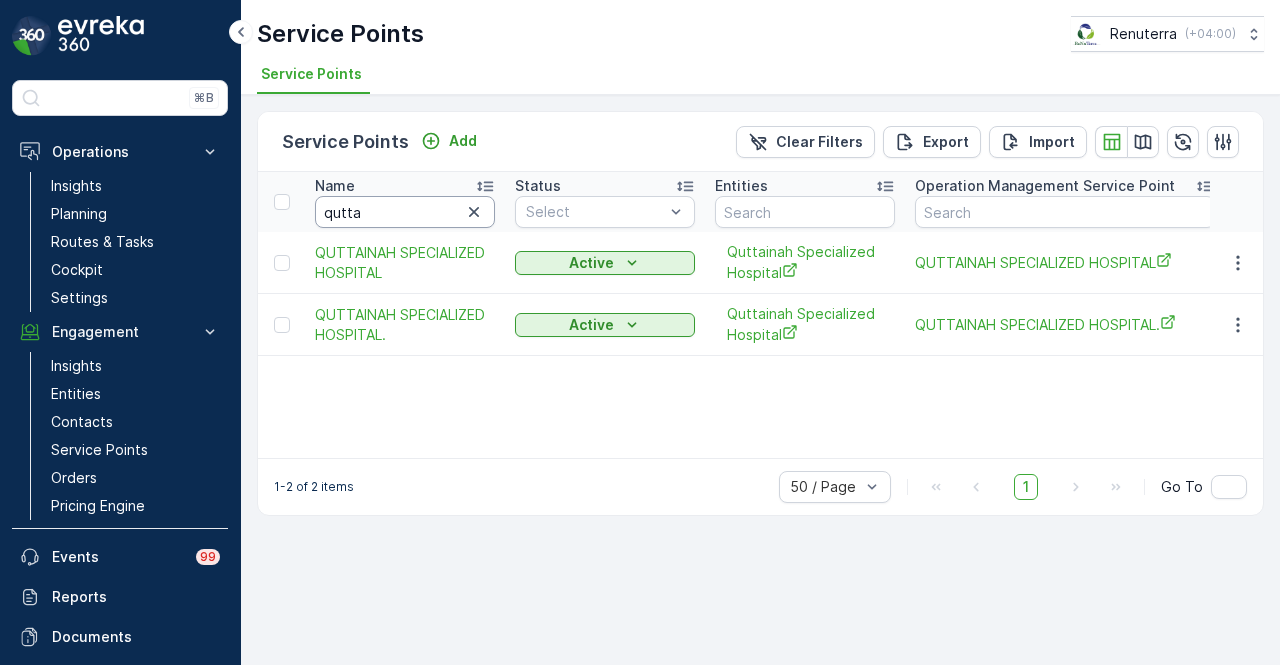 click on "qutta" at bounding box center (405, 212) 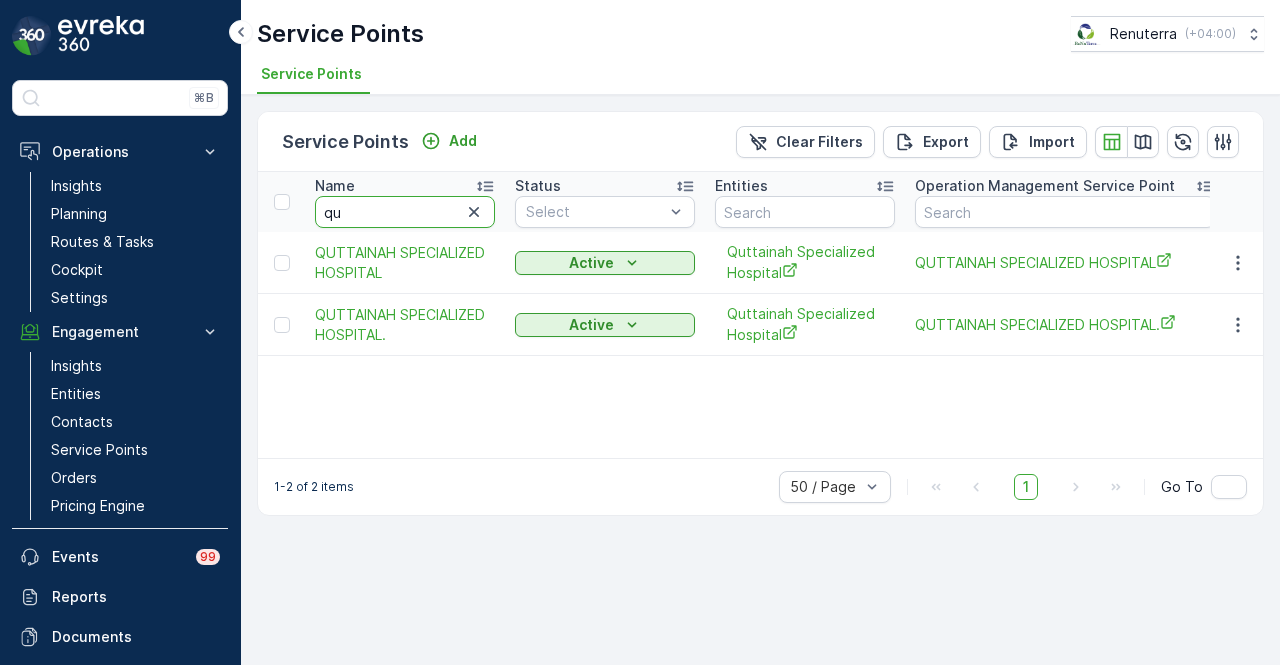 type on "q" 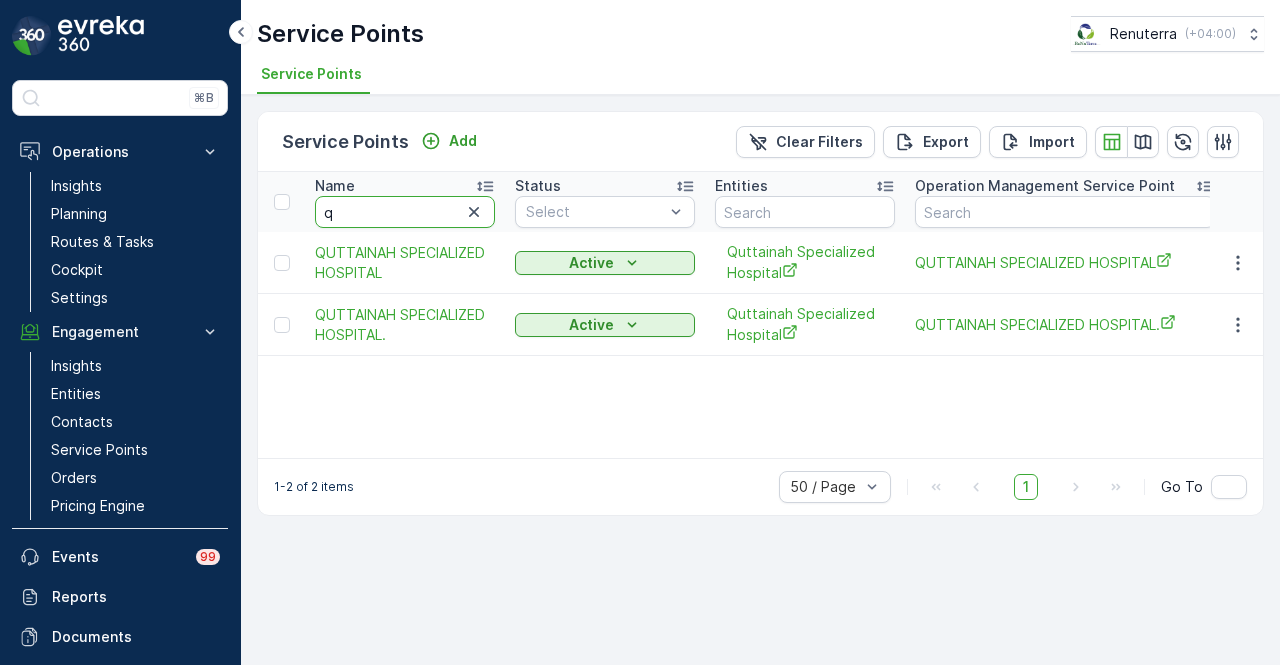 type 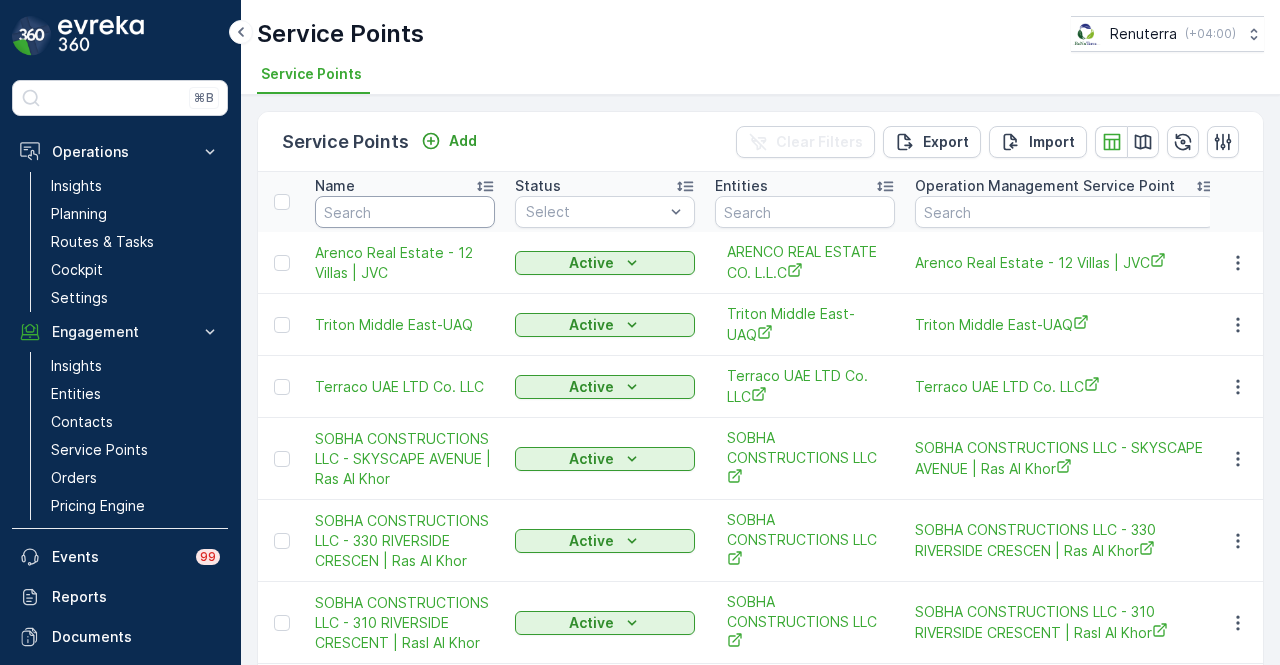 click at bounding box center [405, 212] 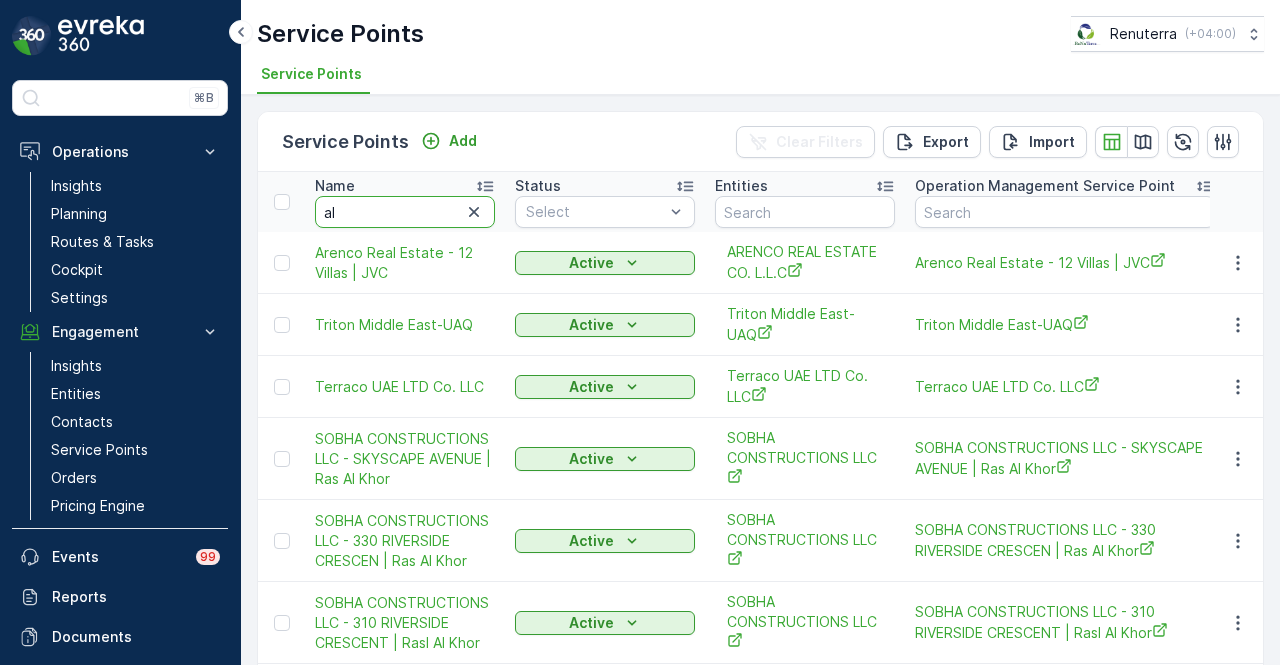 type on "a" 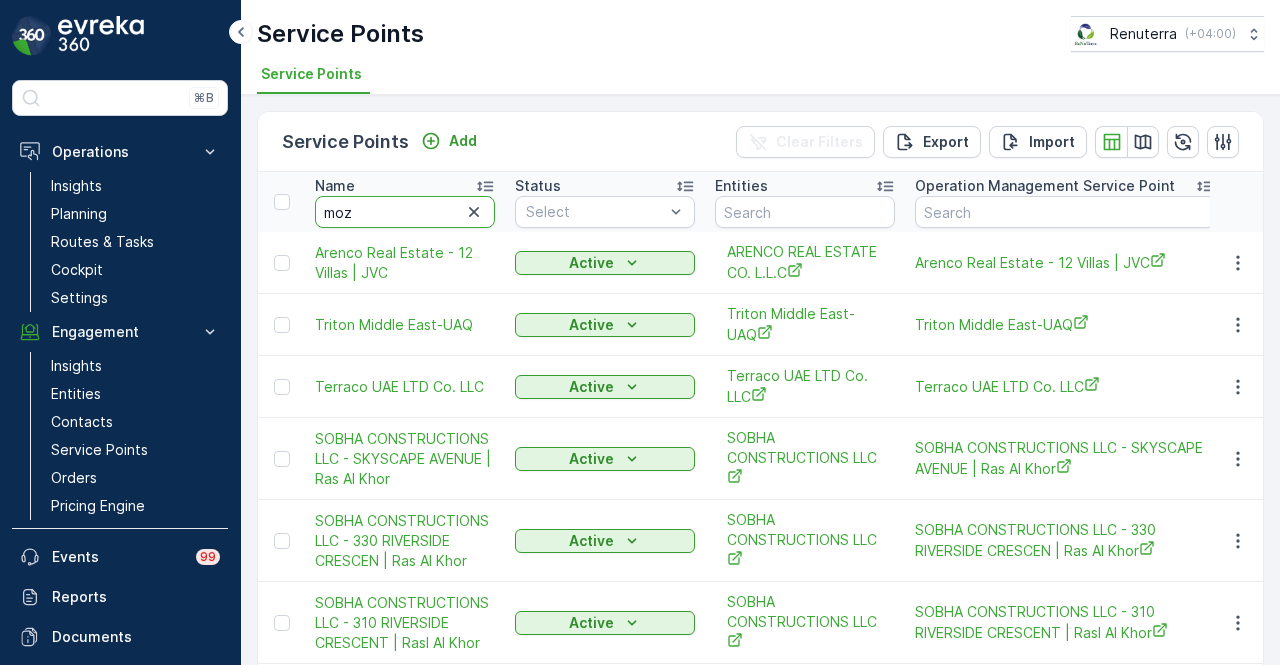 type on "moza" 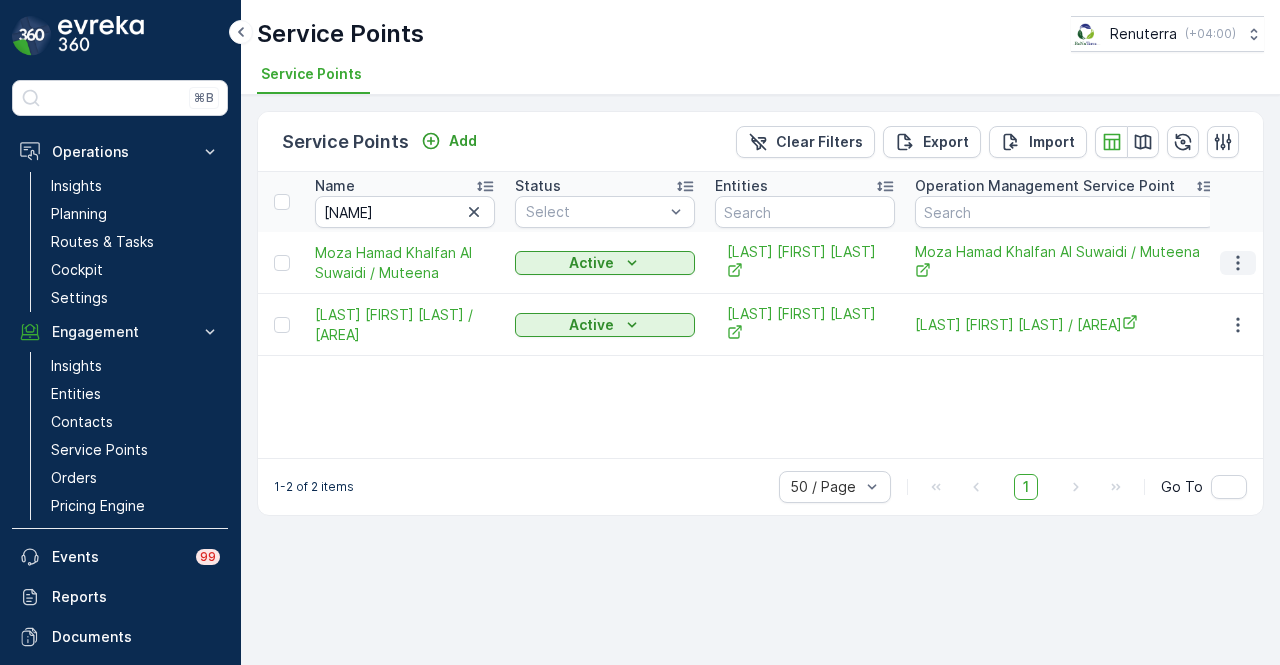 click at bounding box center (1238, 263) 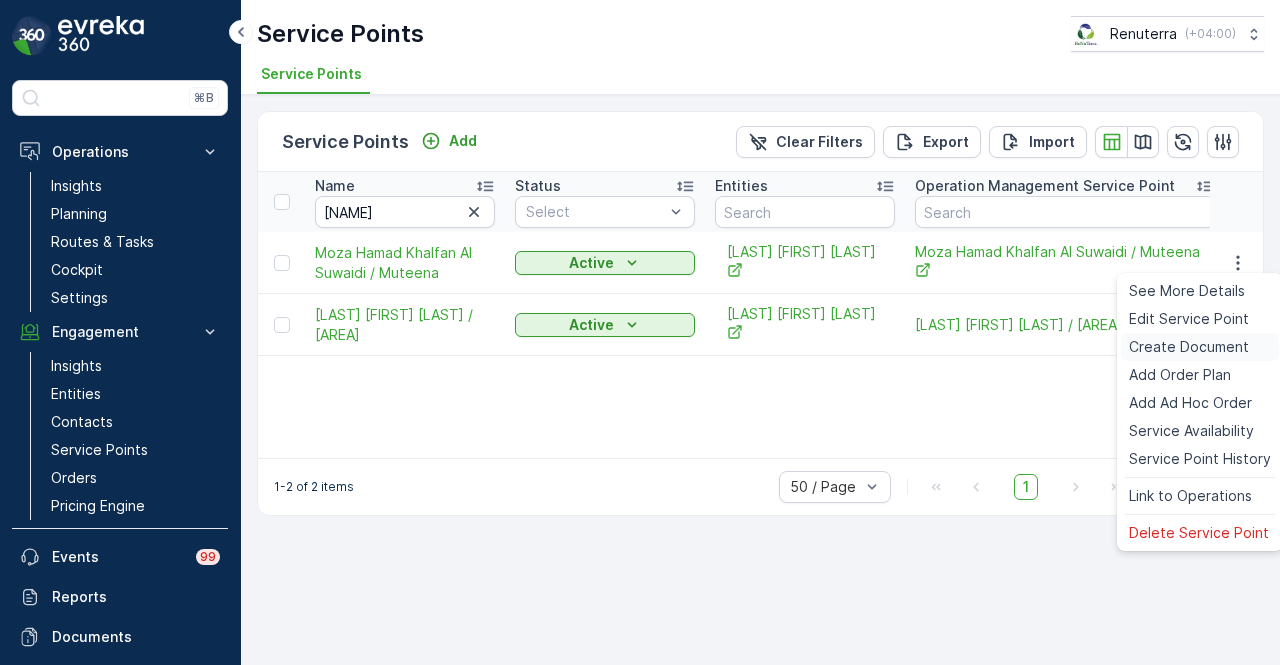 click on "Create Document" at bounding box center (1189, 347) 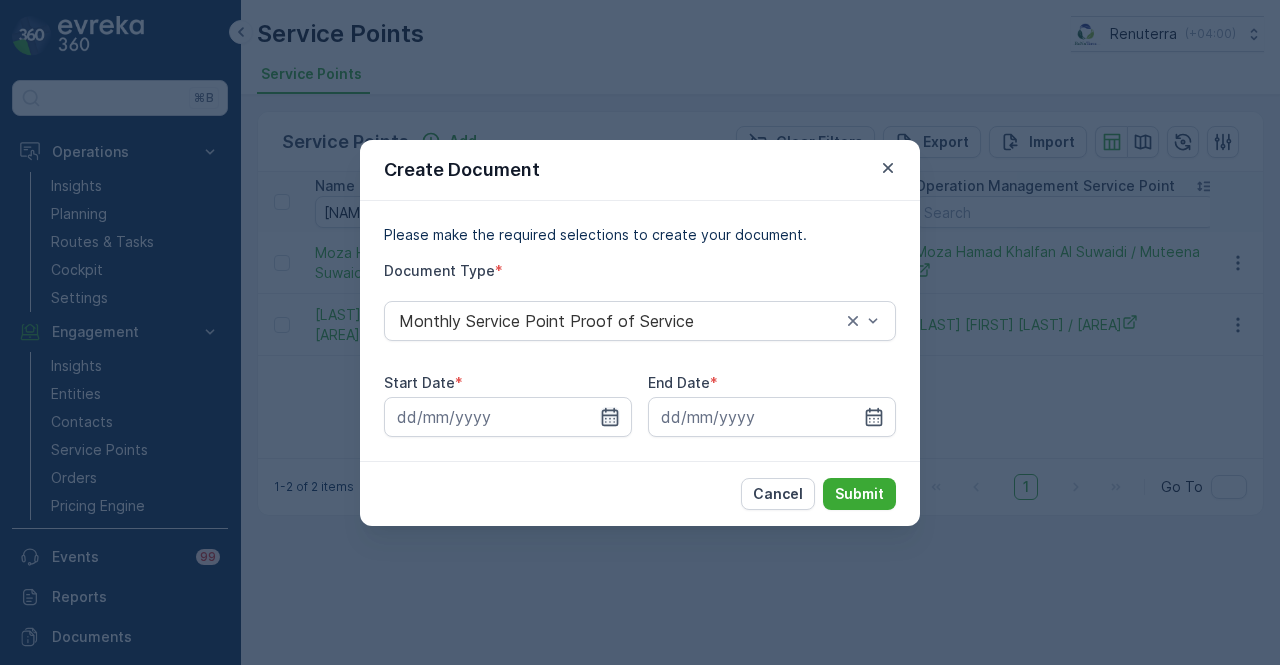 click 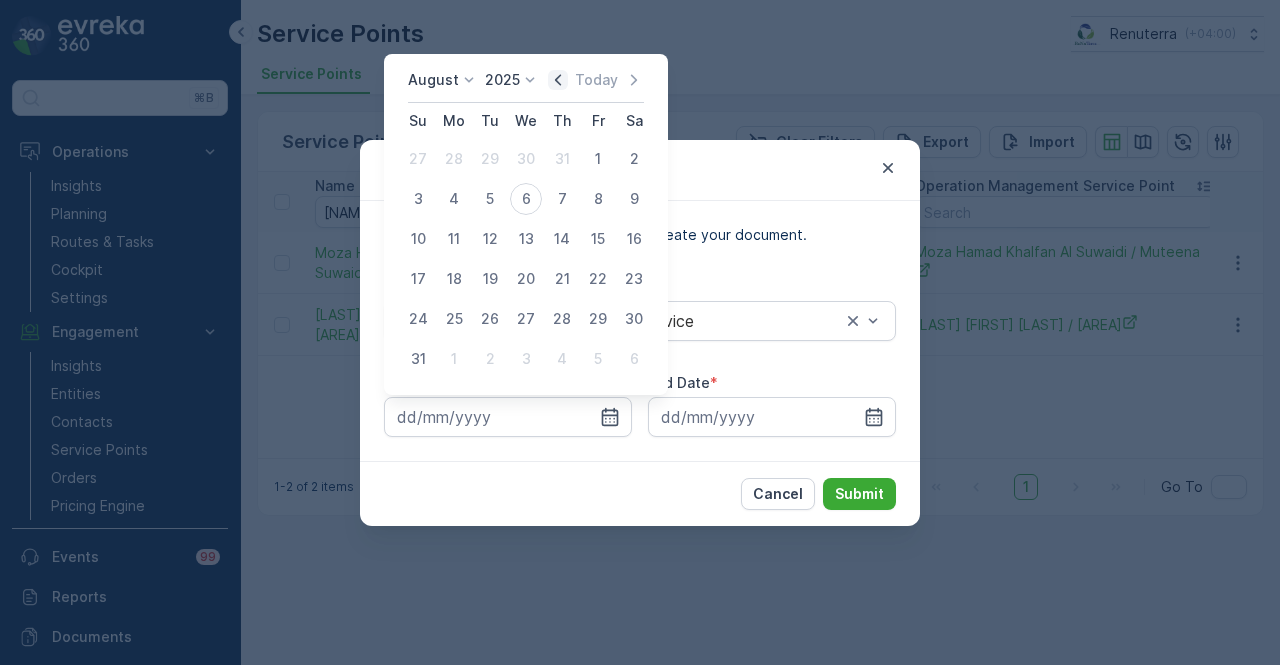 click 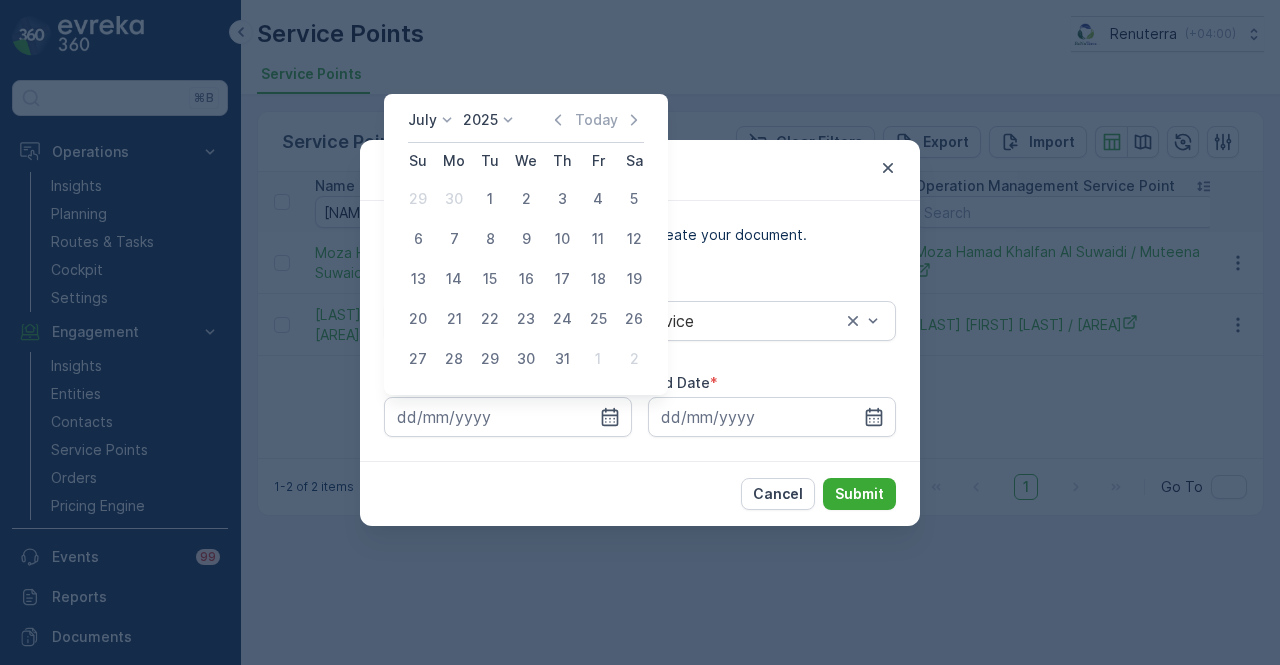 drag, startPoint x: 499, startPoint y: 206, endPoint x: 516, endPoint y: 223, distance: 24.04163 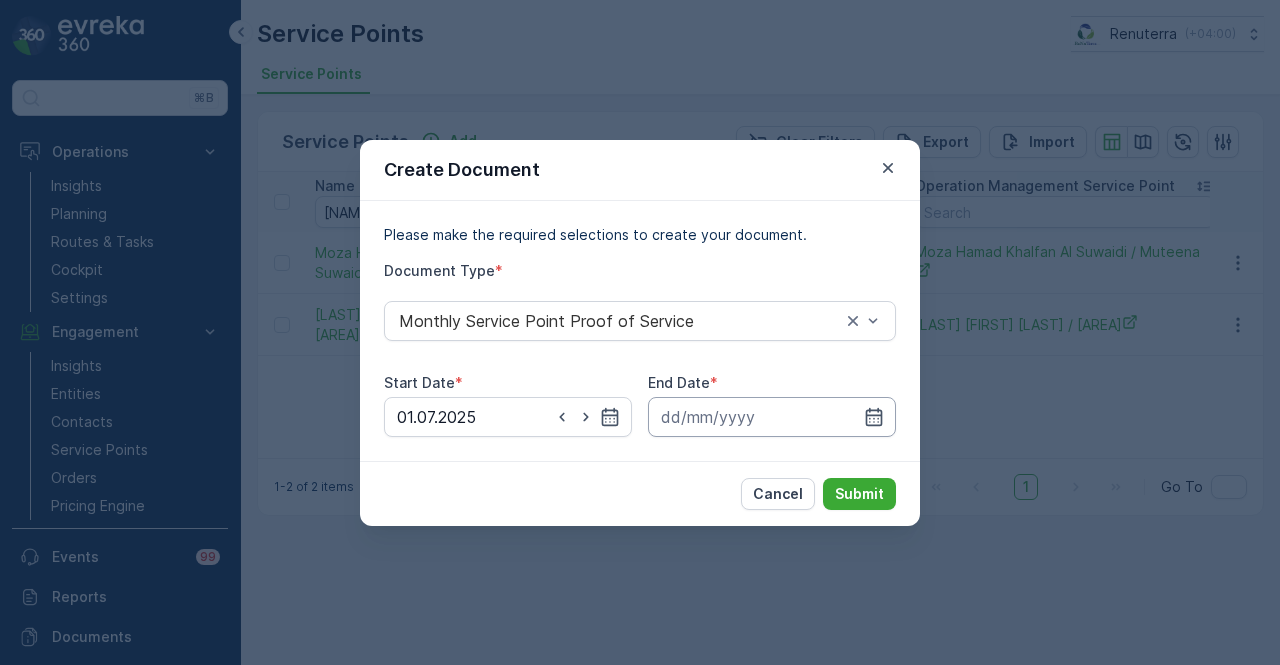 click at bounding box center [772, 417] 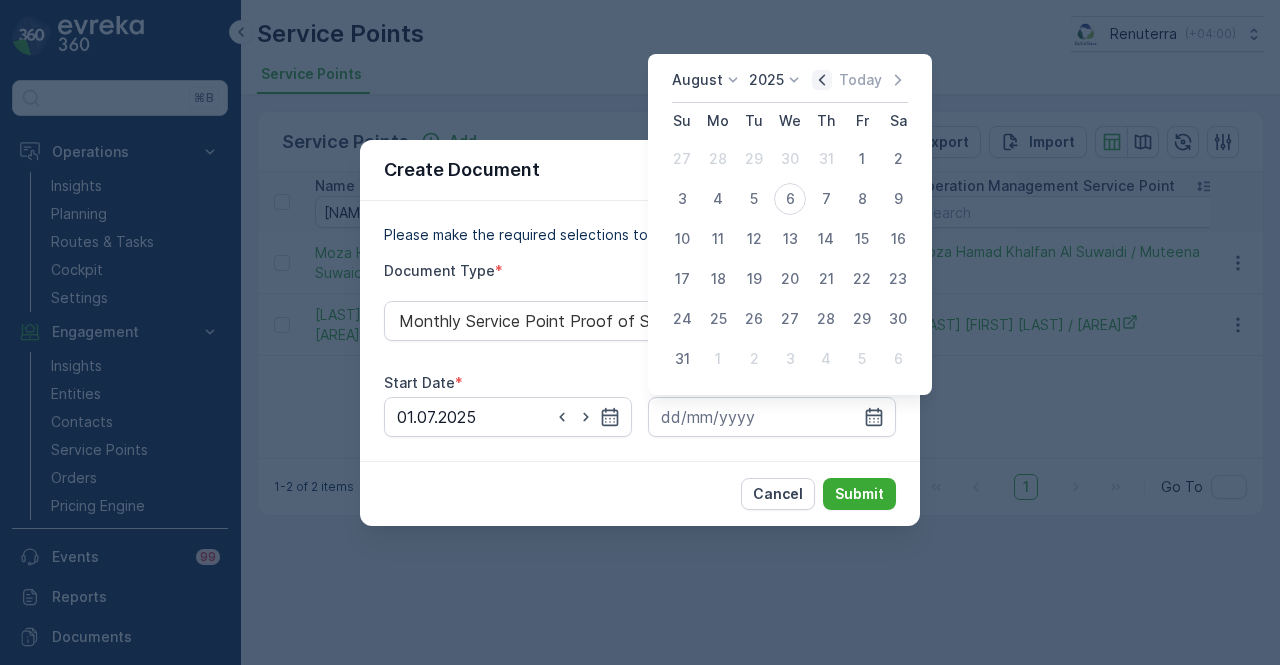 click 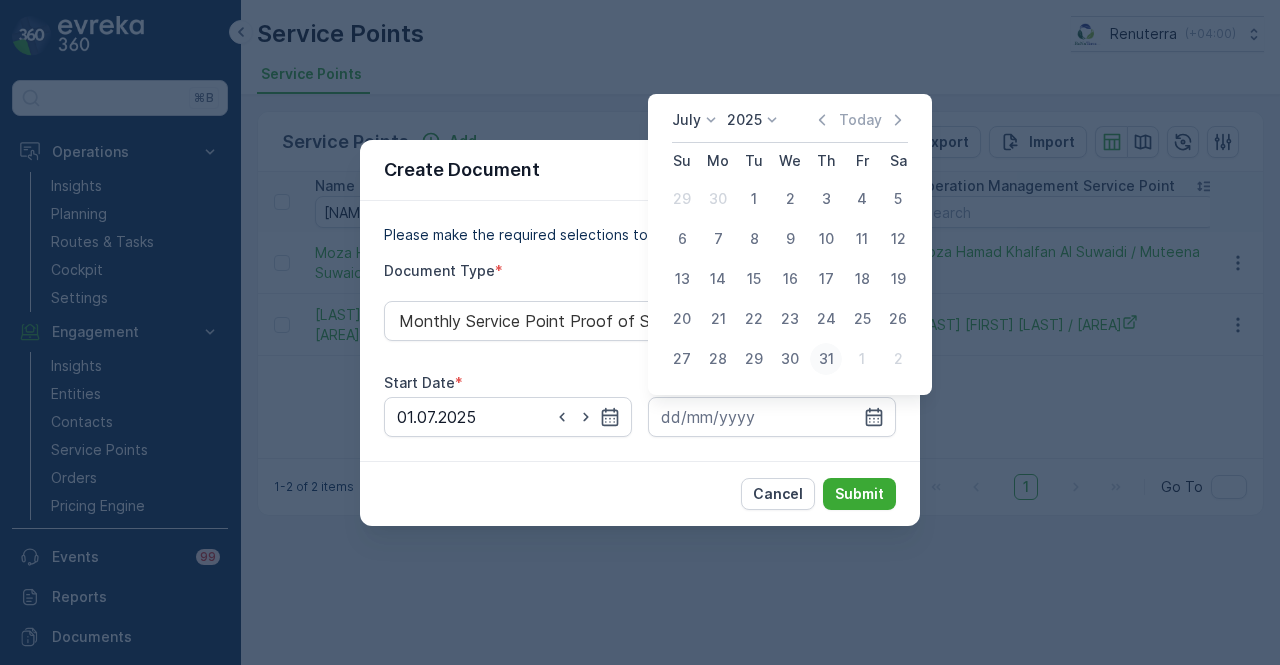 click on "31" at bounding box center [826, 359] 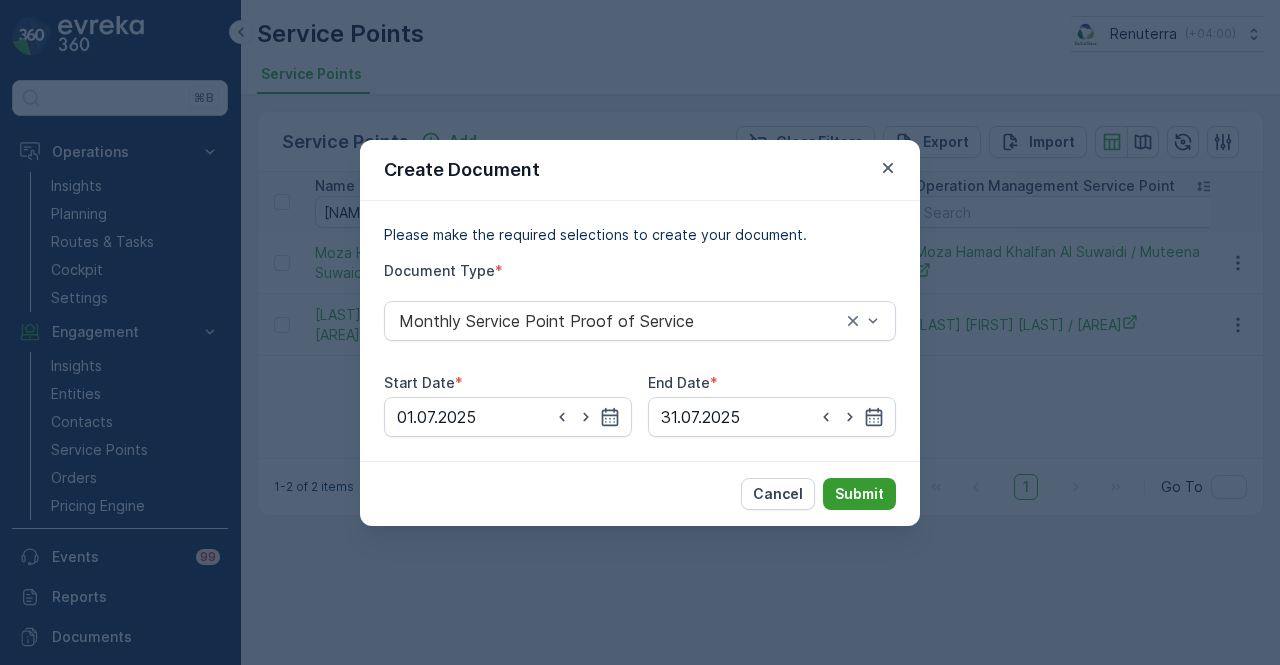 click on "Submit" at bounding box center [859, 494] 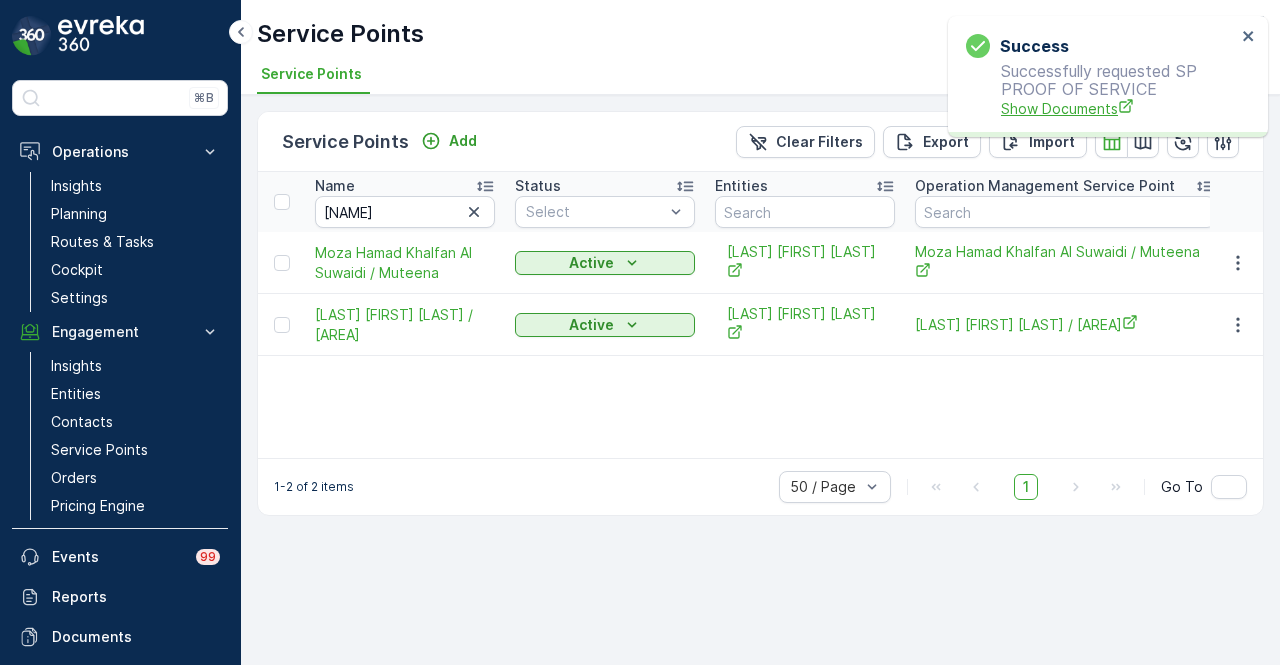 click on "Show Documents" at bounding box center [1118, 108] 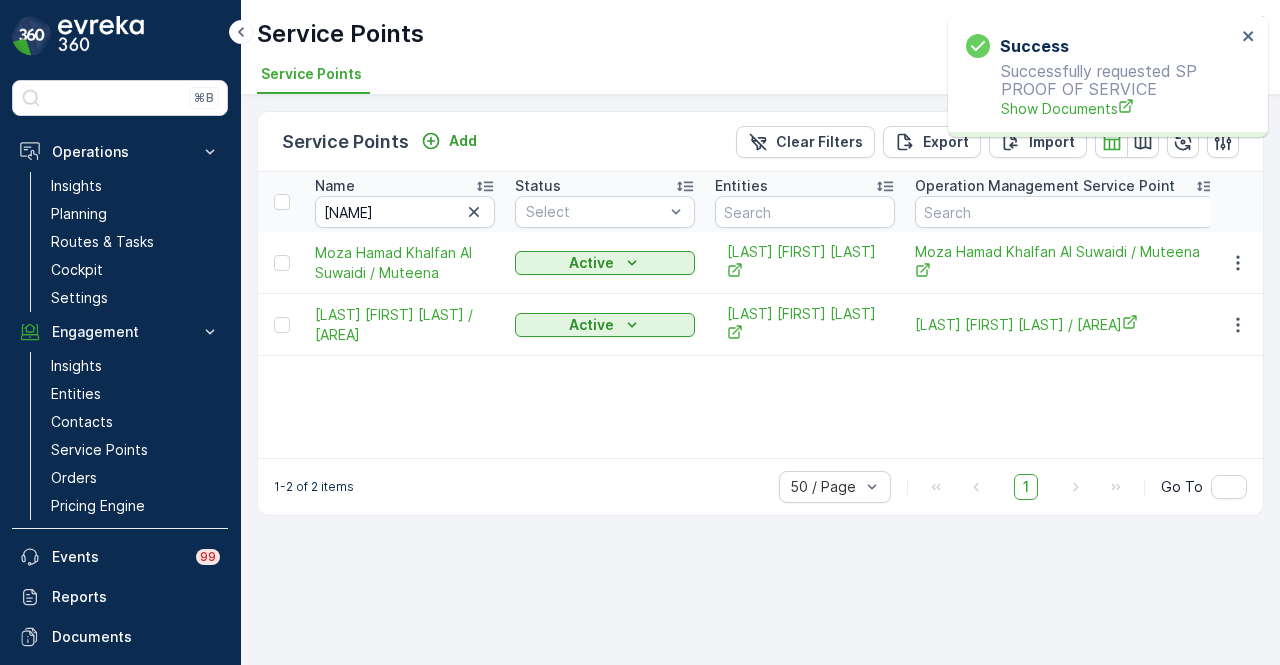 drag, startPoint x: 818, startPoint y: 404, endPoint x: 1104, endPoint y: 380, distance: 287.00522 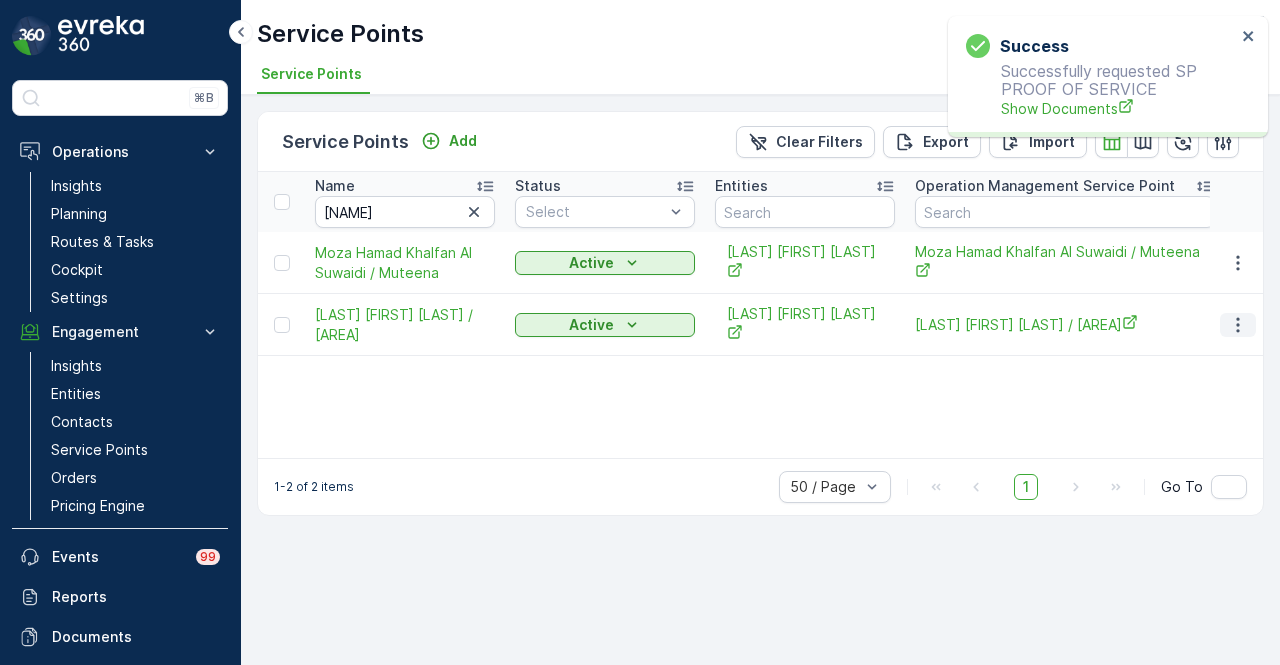 click 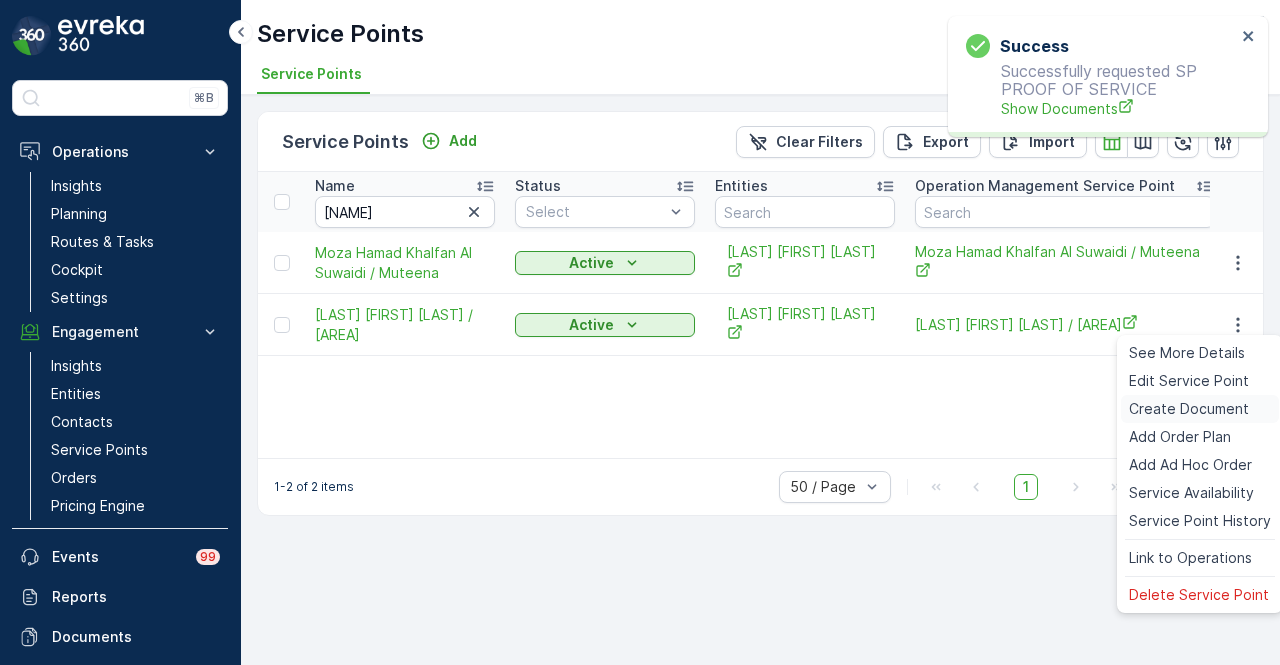 click on "Create Document" at bounding box center [1189, 409] 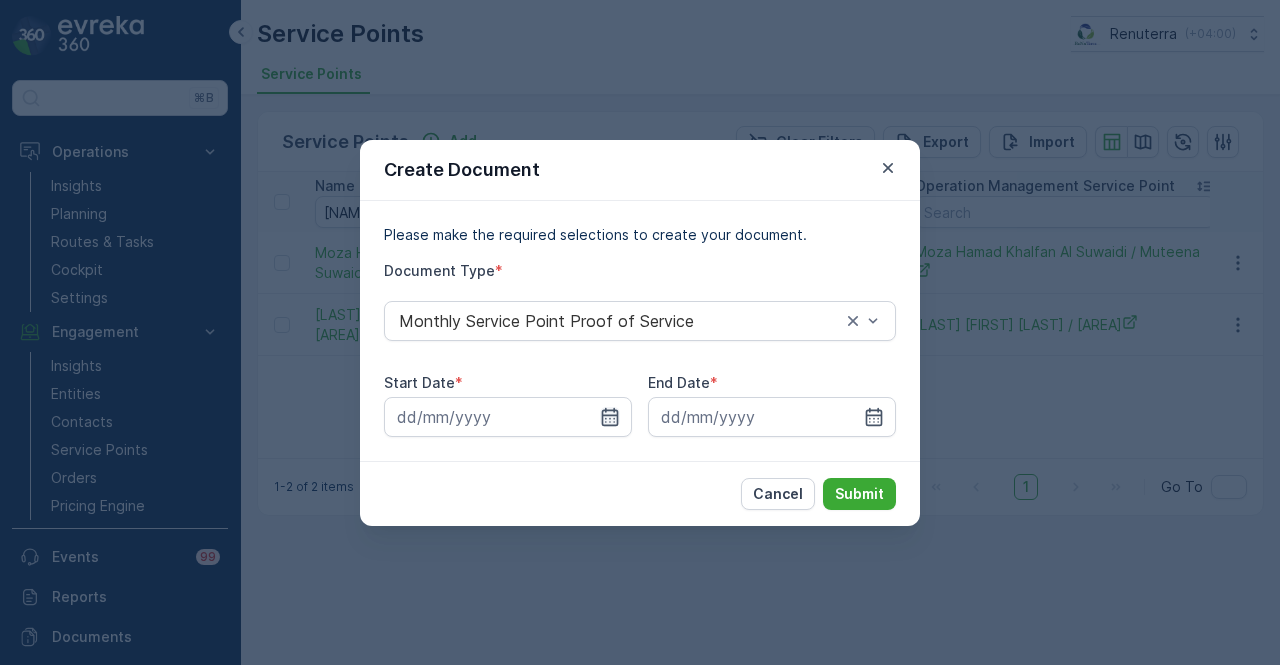 drag, startPoint x: 614, startPoint y: 421, endPoint x: 606, endPoint y: 403, distance: 19.697716 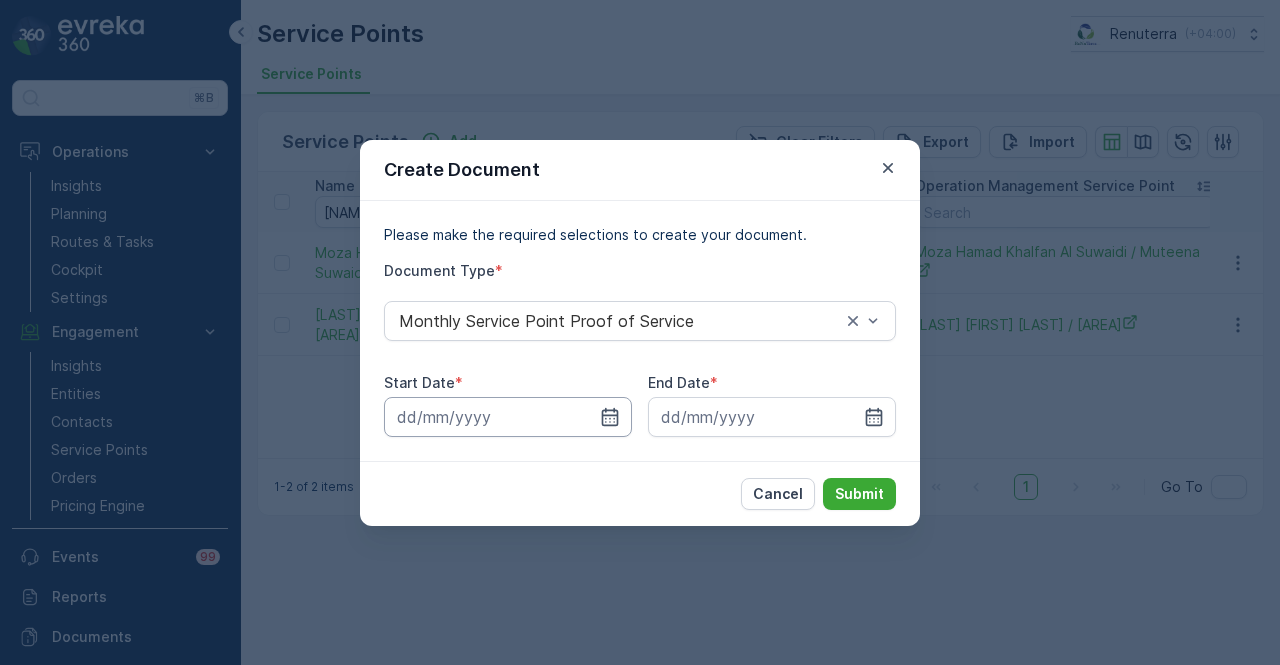click 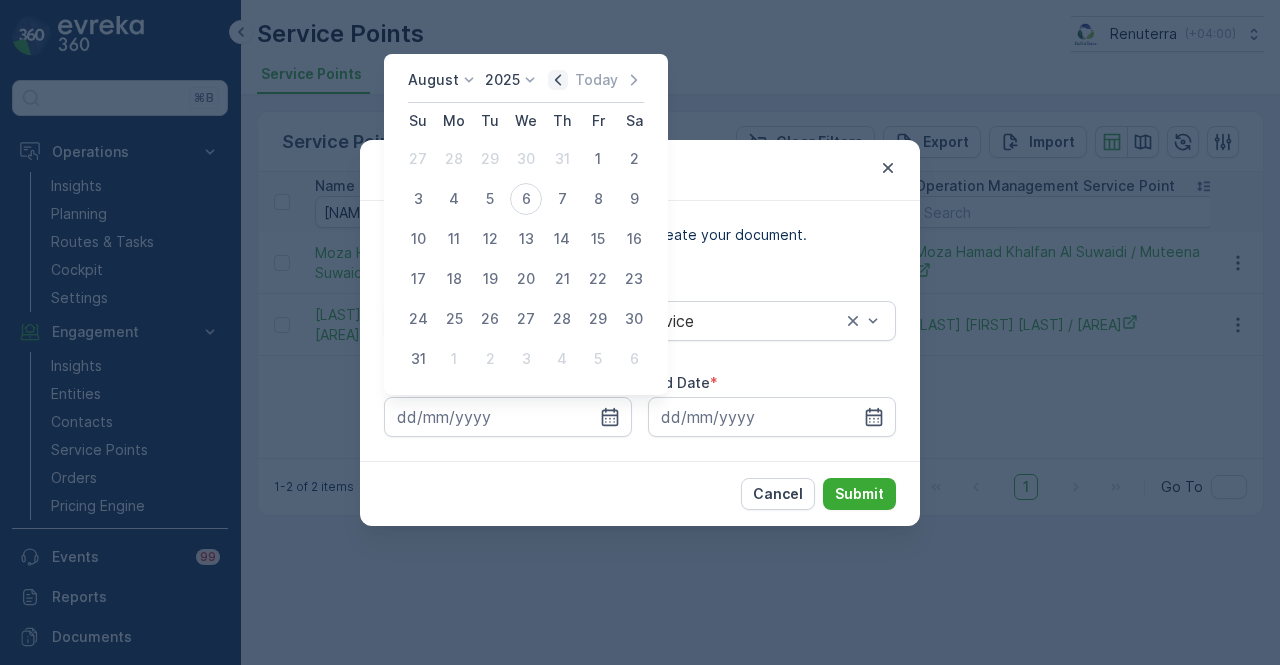 click 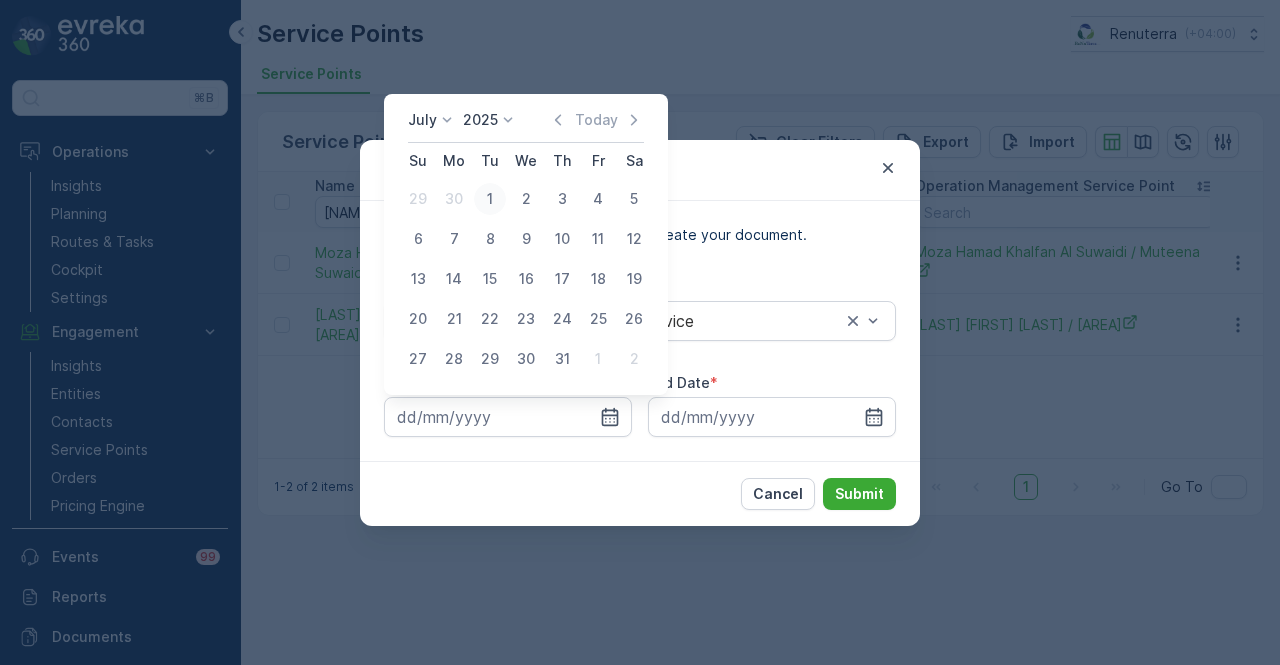 click on "1" at bounding box center (490, 199) 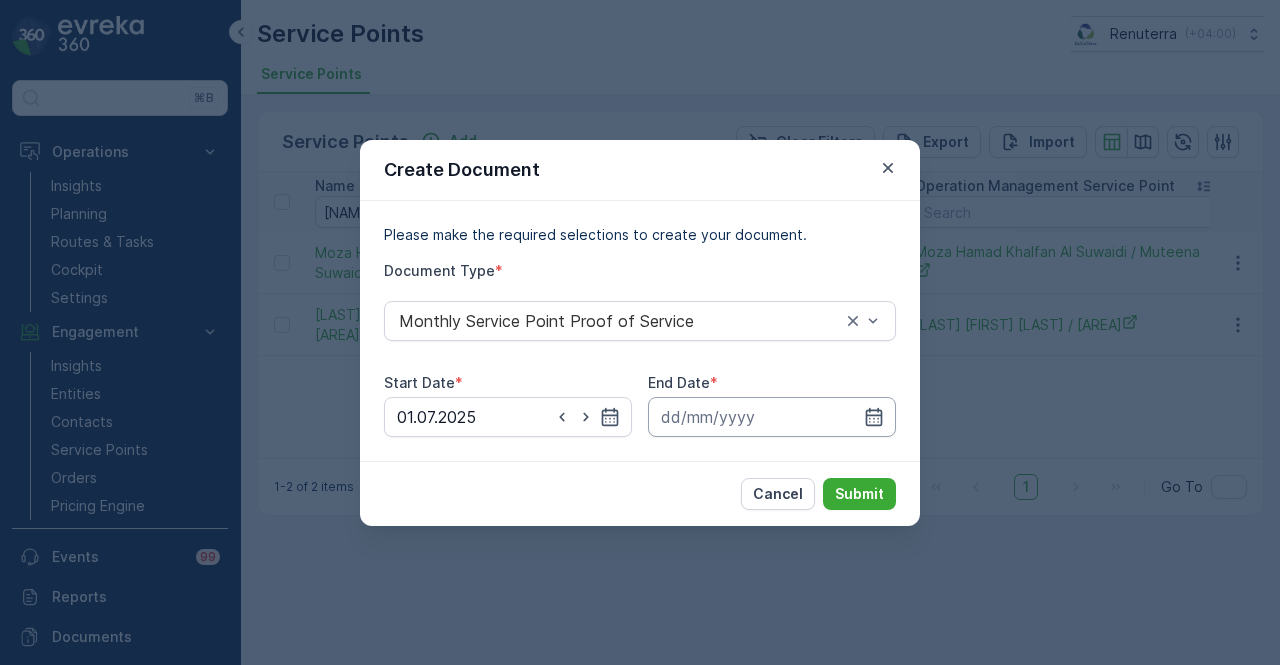 click at bounding box center (772, 417) 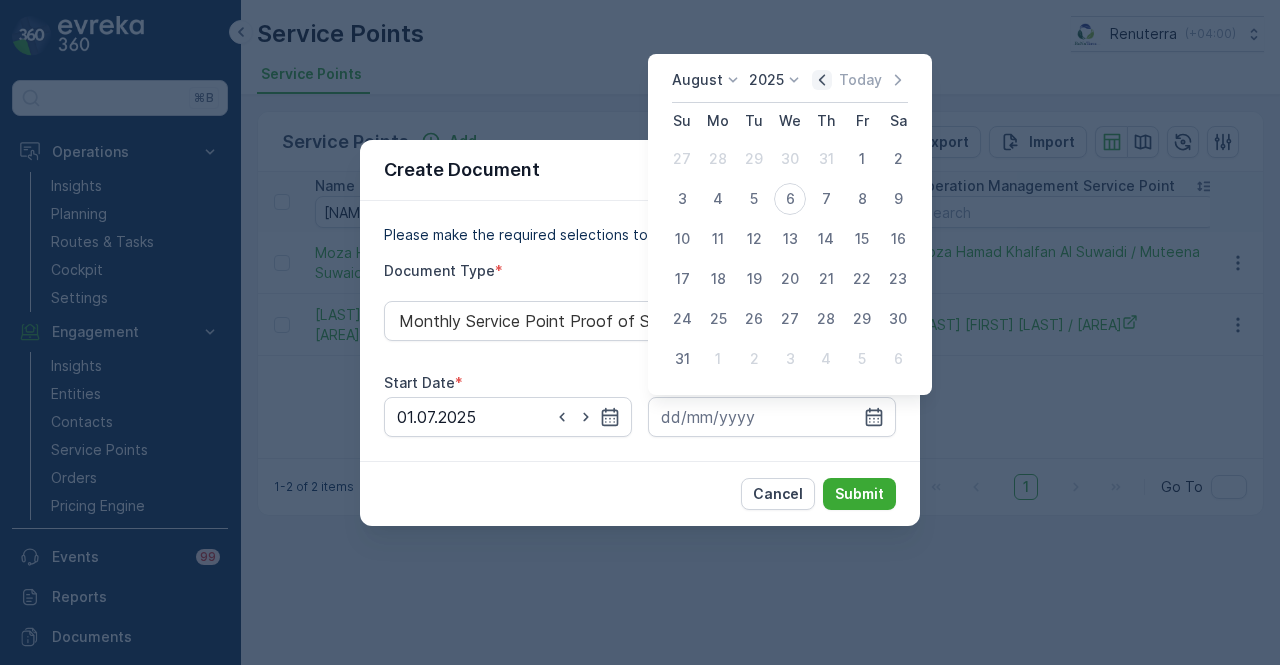 click 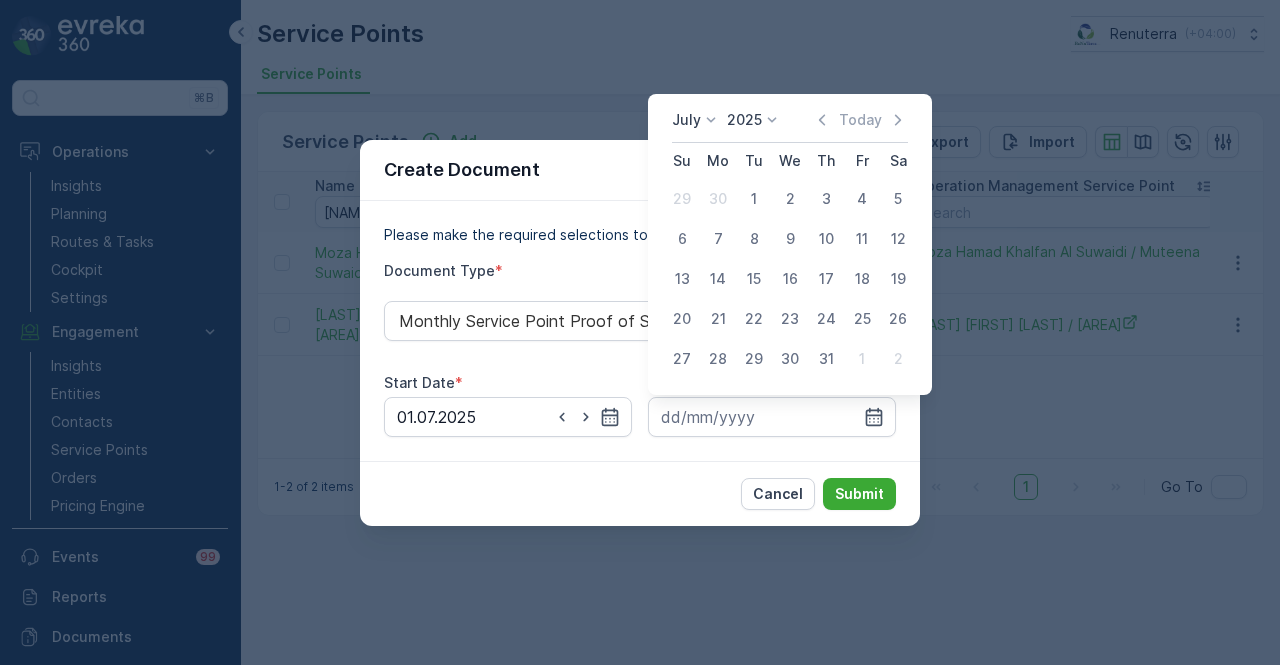 drag, startPoint x: 822, startPoint y: 359, endPoint x: 876, endPoint y: 454, distance: 109.27488 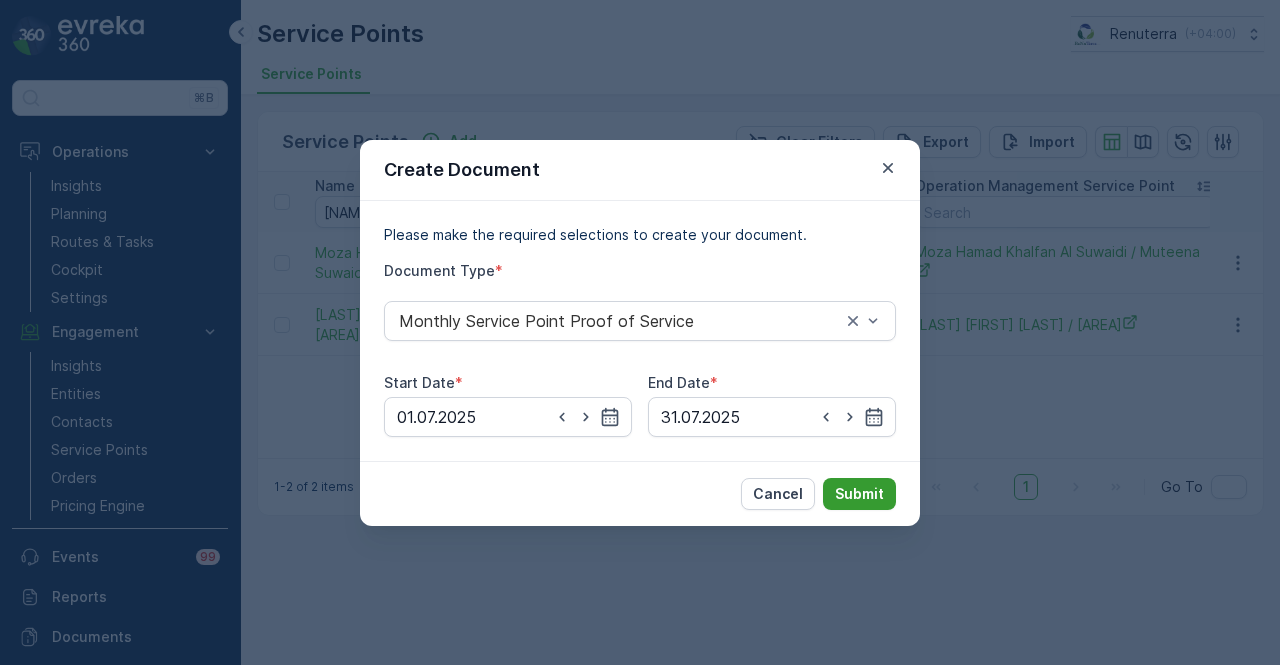 click on "Submit" at bounding box center (859, 494) 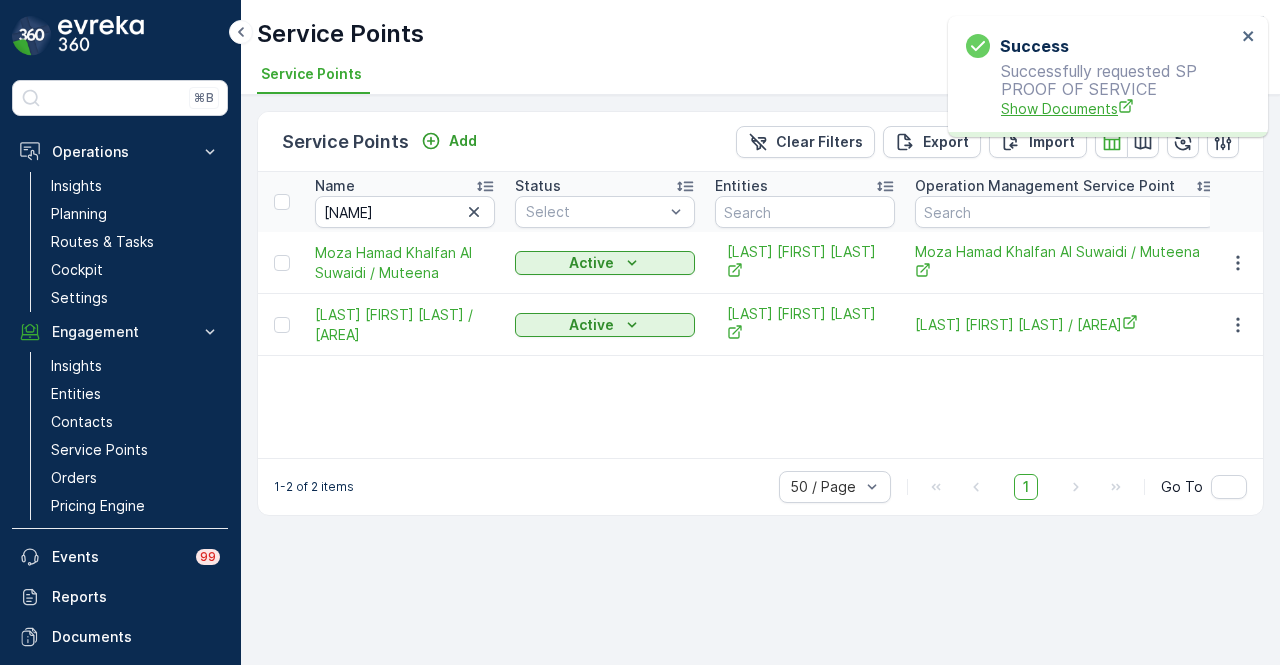 click on "Show Documents" at bounding box center [1118, 108] 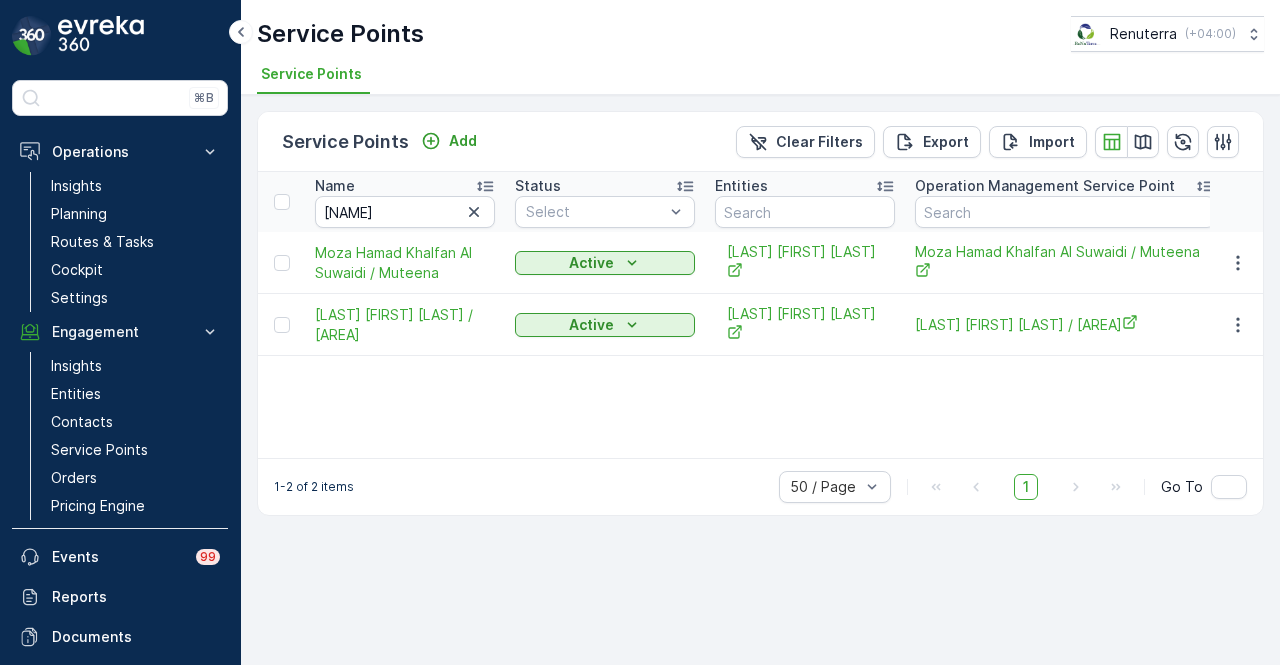 click on "Name" at bounding box center [405, 186] 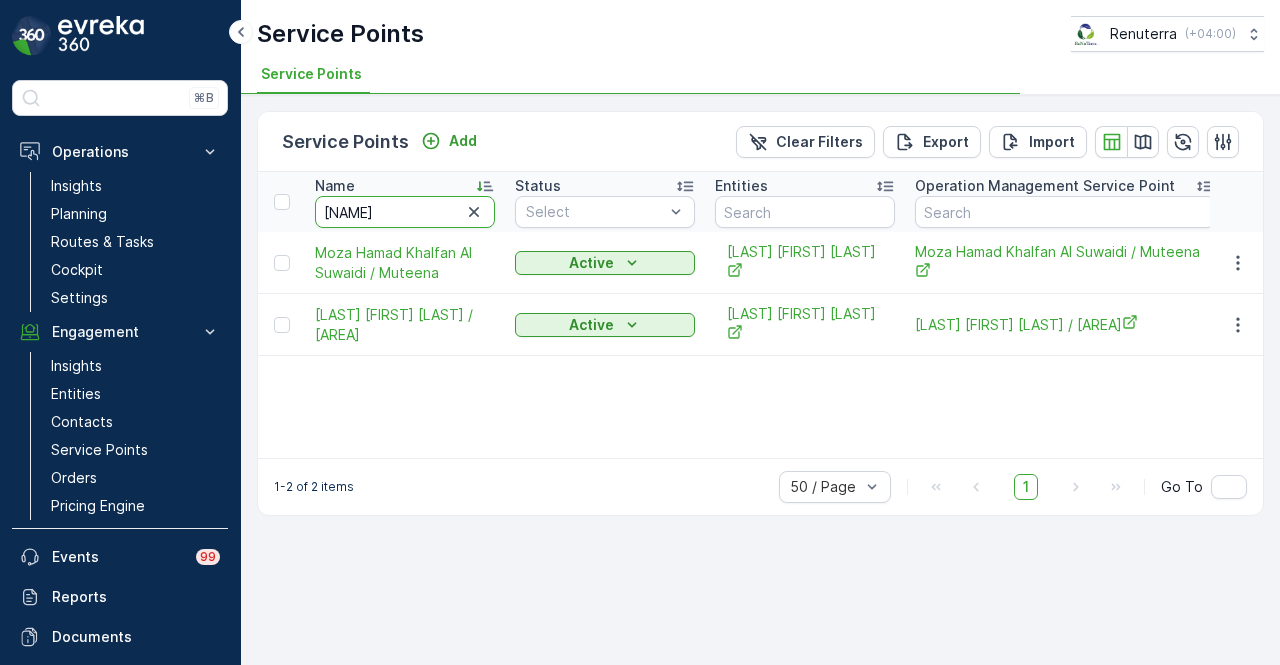 click on "moza" at bounding box center (405, 212) 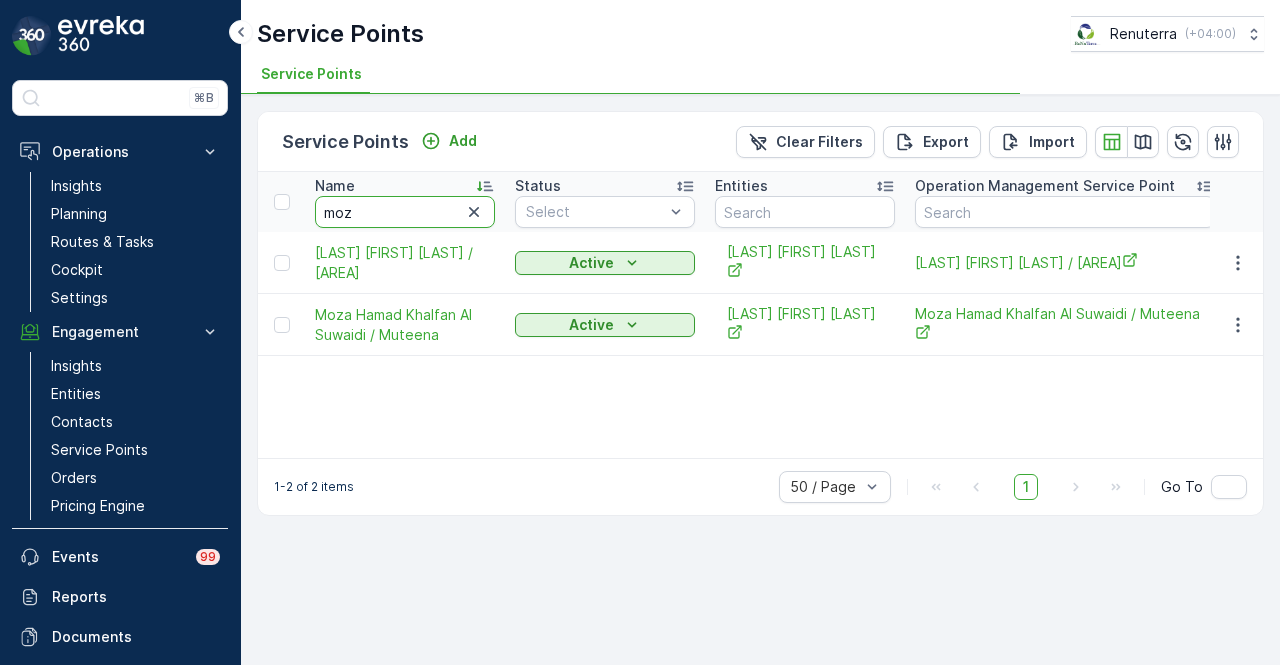 click on "moz" at bounding box center [405, 212] 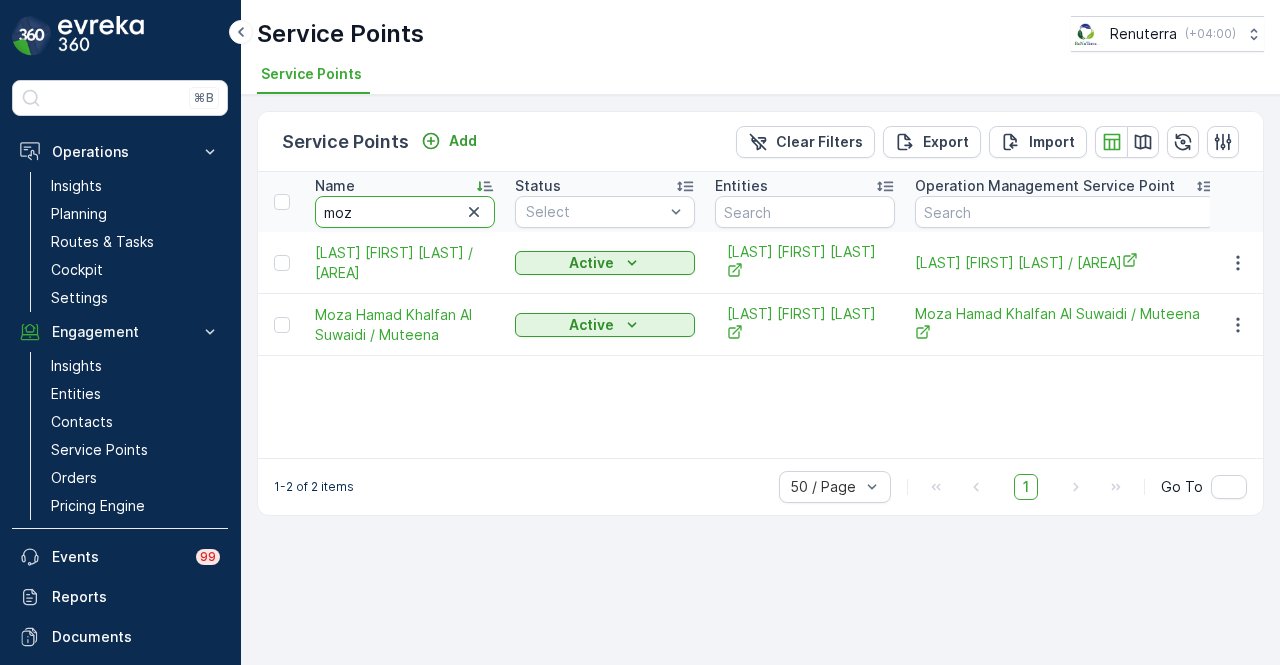 click on "moz" at bounding box center [405, 212] 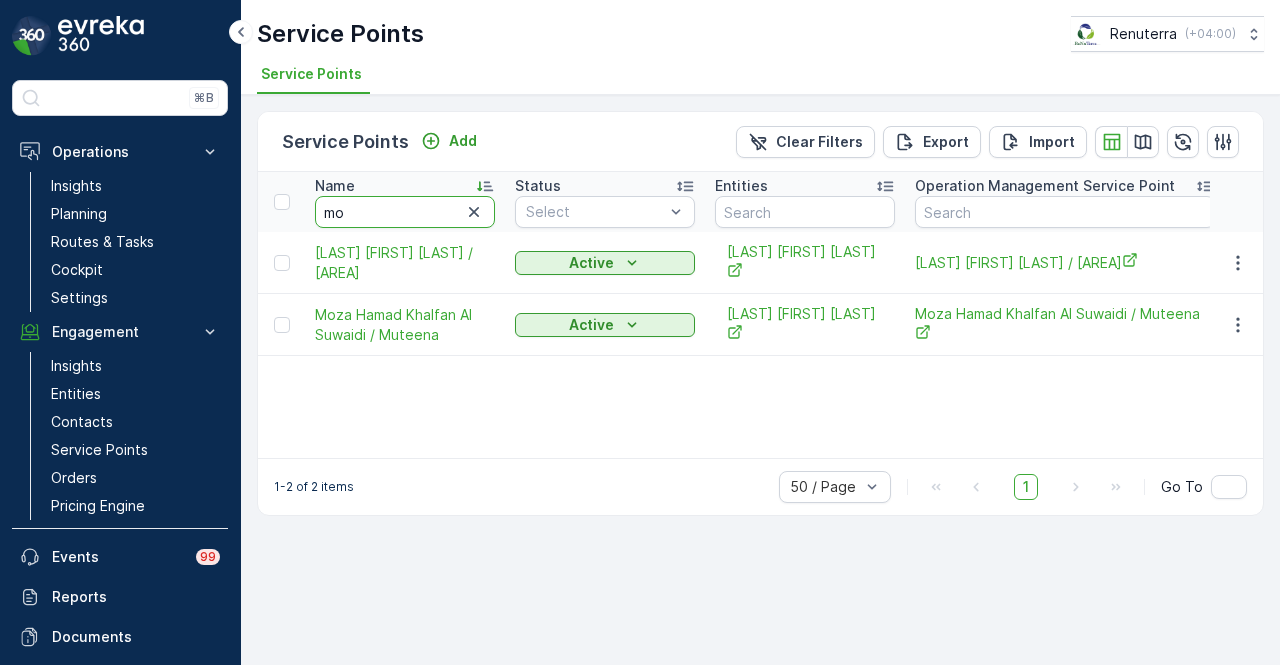 type on "m" 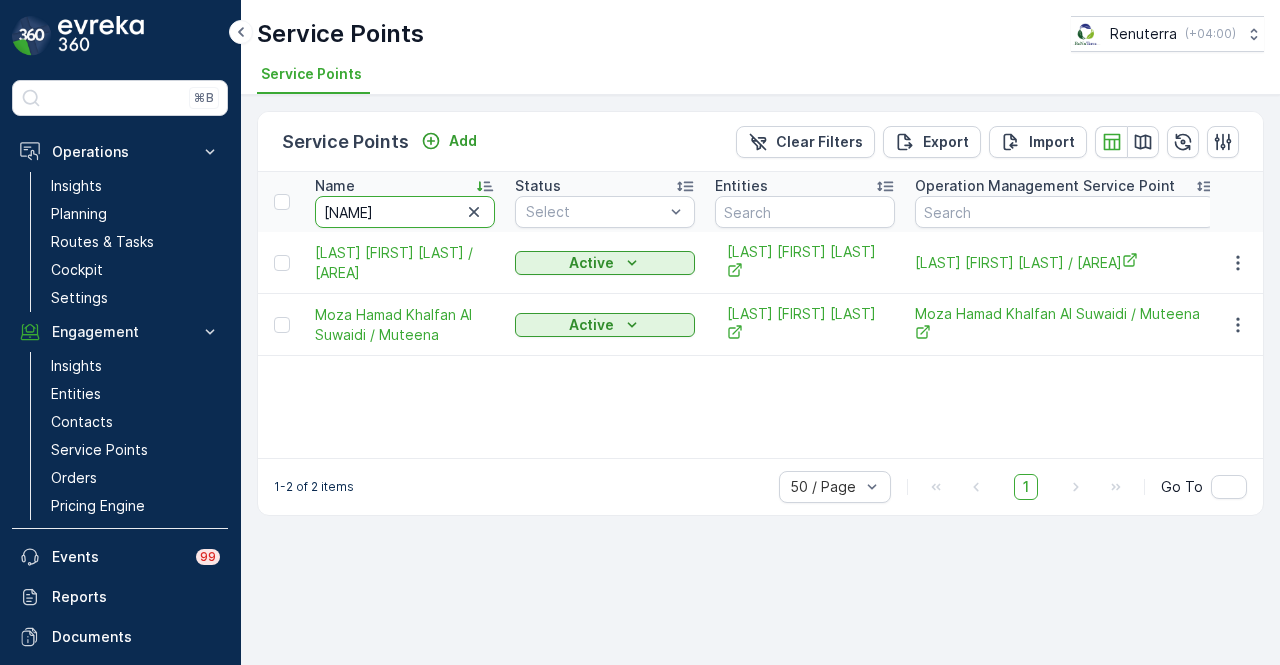 type on "a" 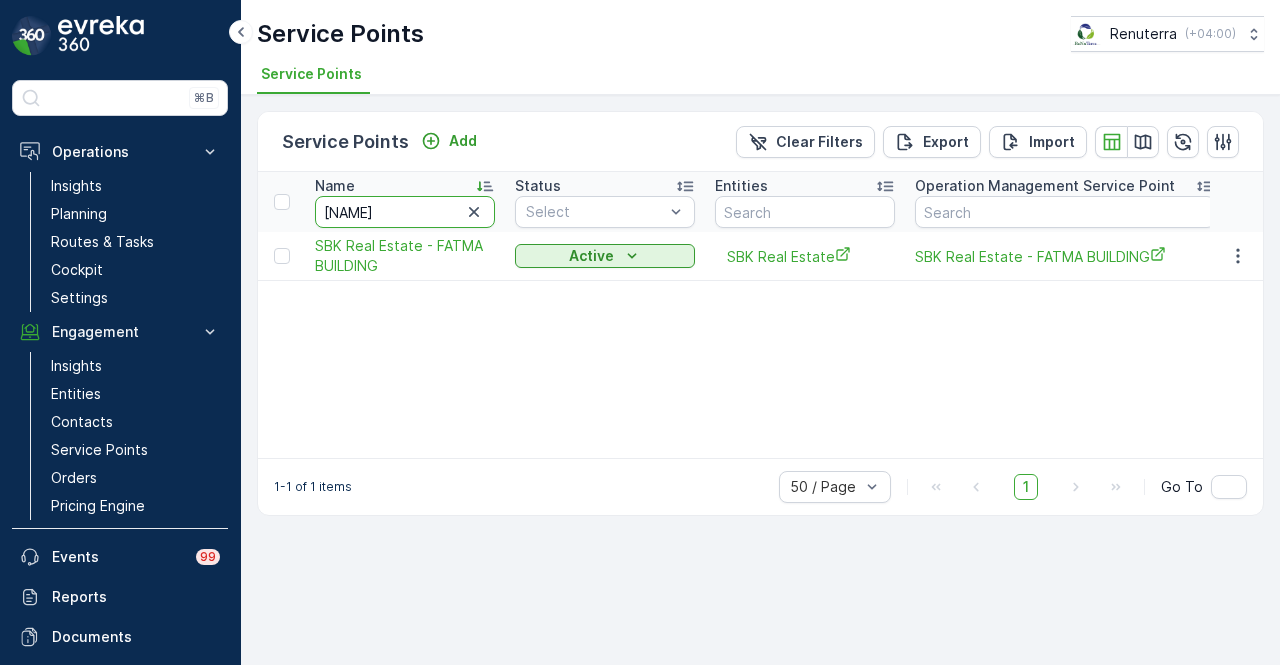 click on "fatma" at bounding box center [405, 212] 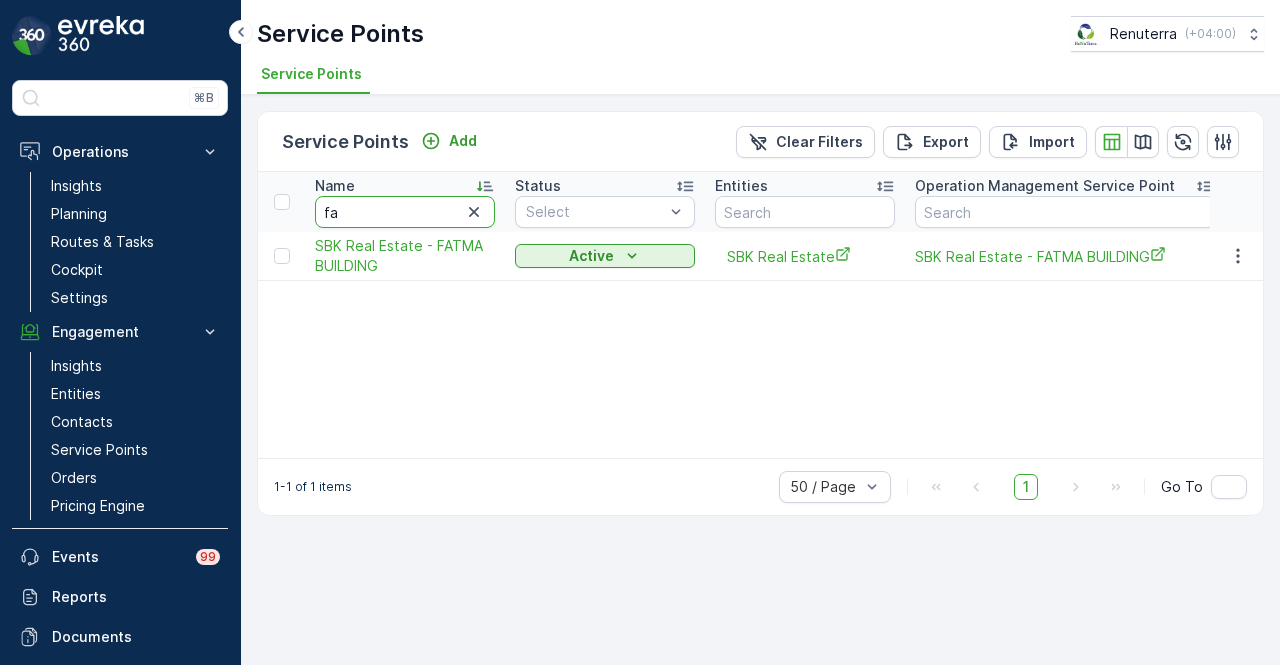 type on "f" 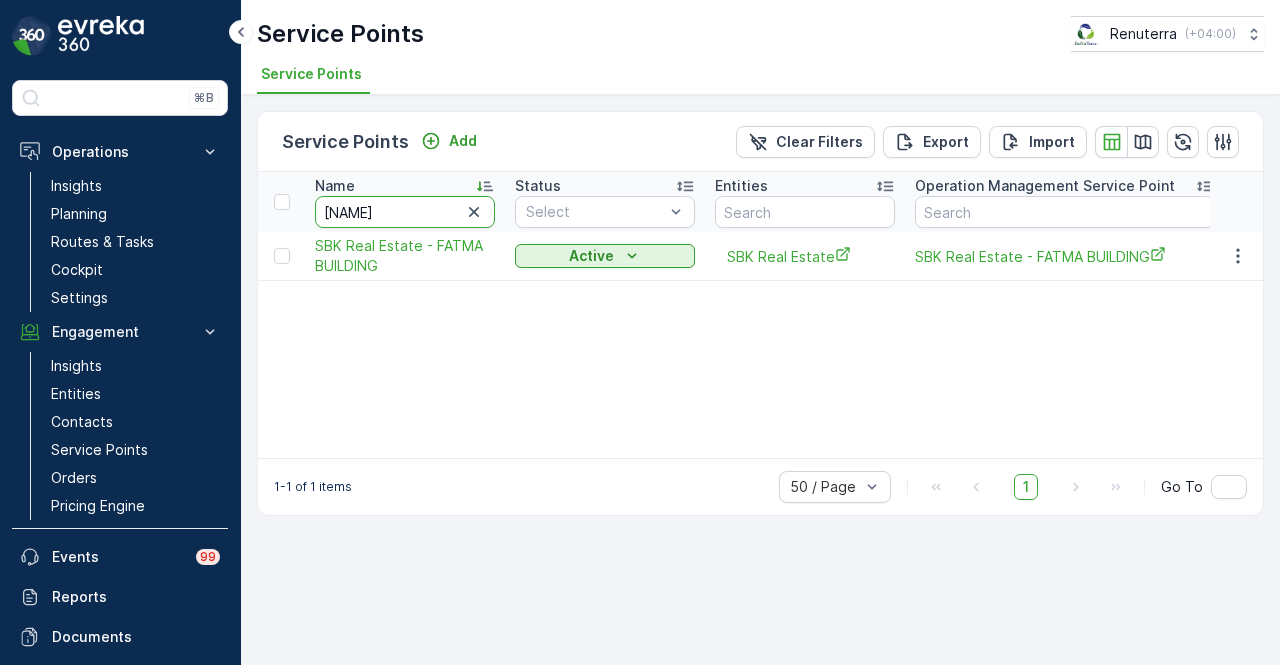 type on "ahmed" 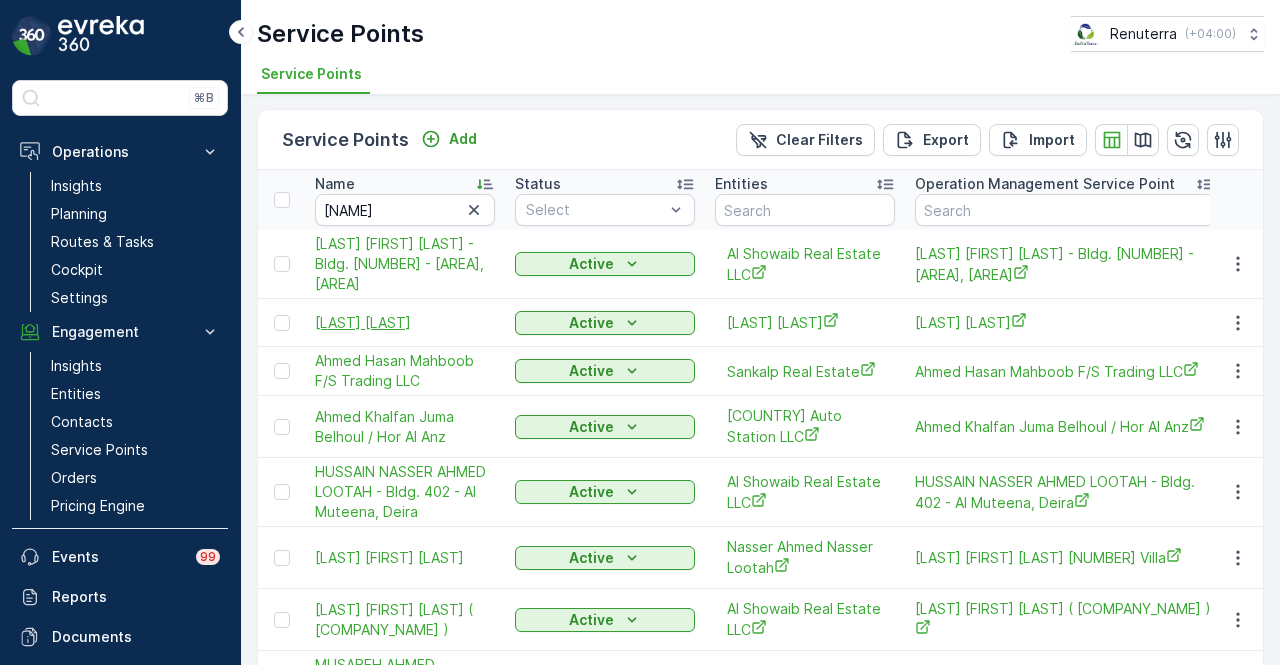 scroll, scrollTop: 0, scrollLeft: 0, axis: both 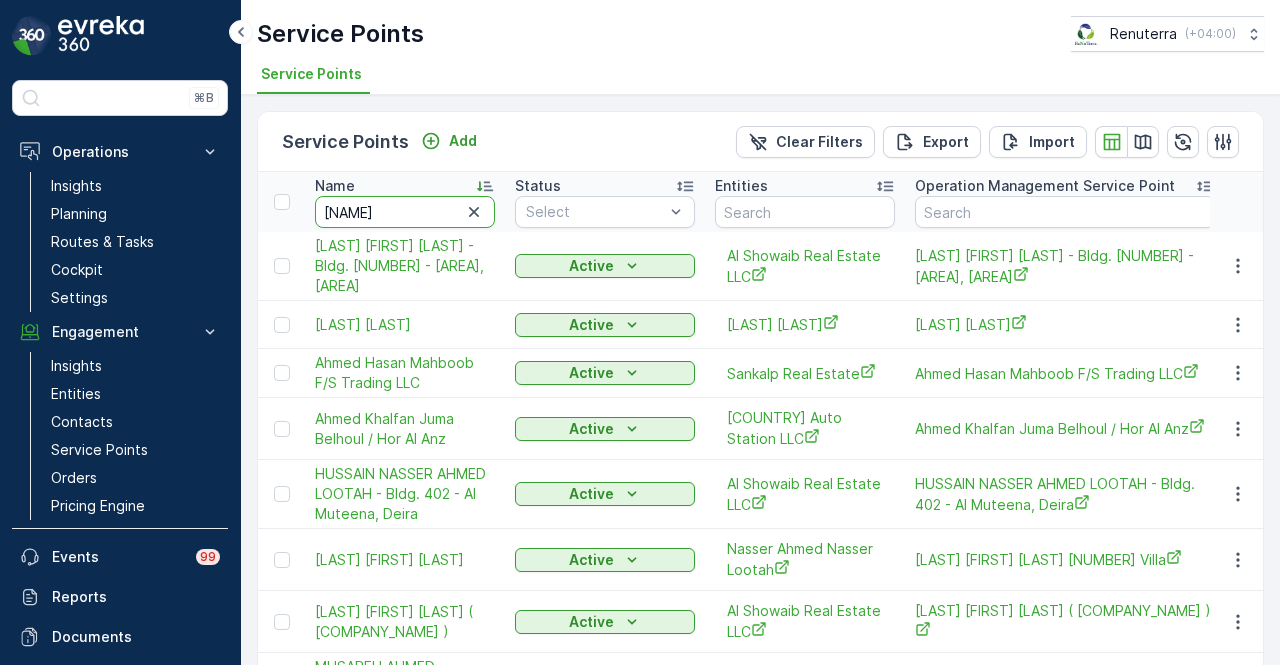 click on "ahmed" at bounding box center (405, 212) 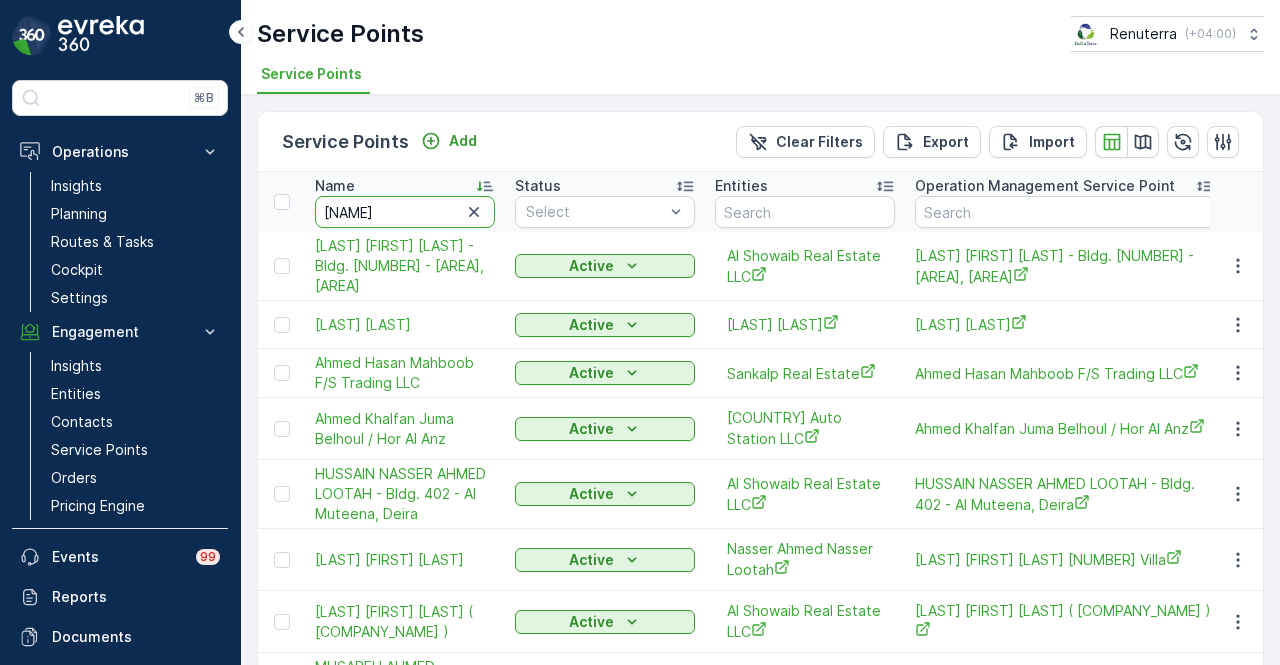 type on "ahmed k" 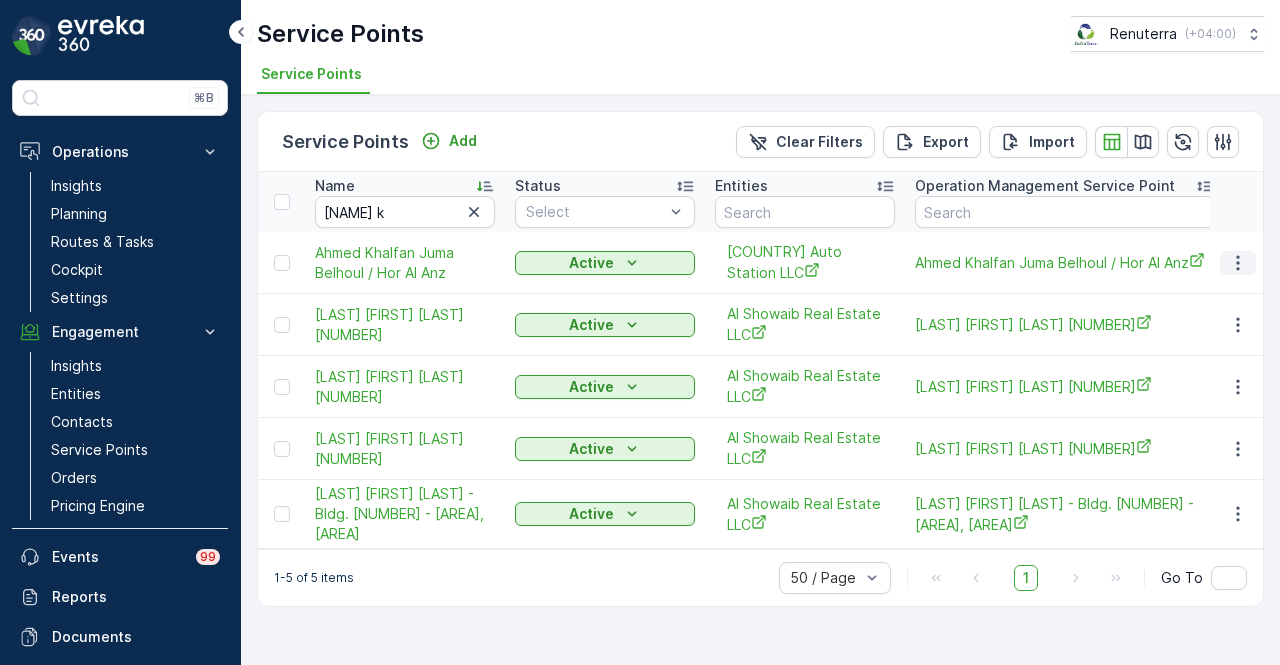 click 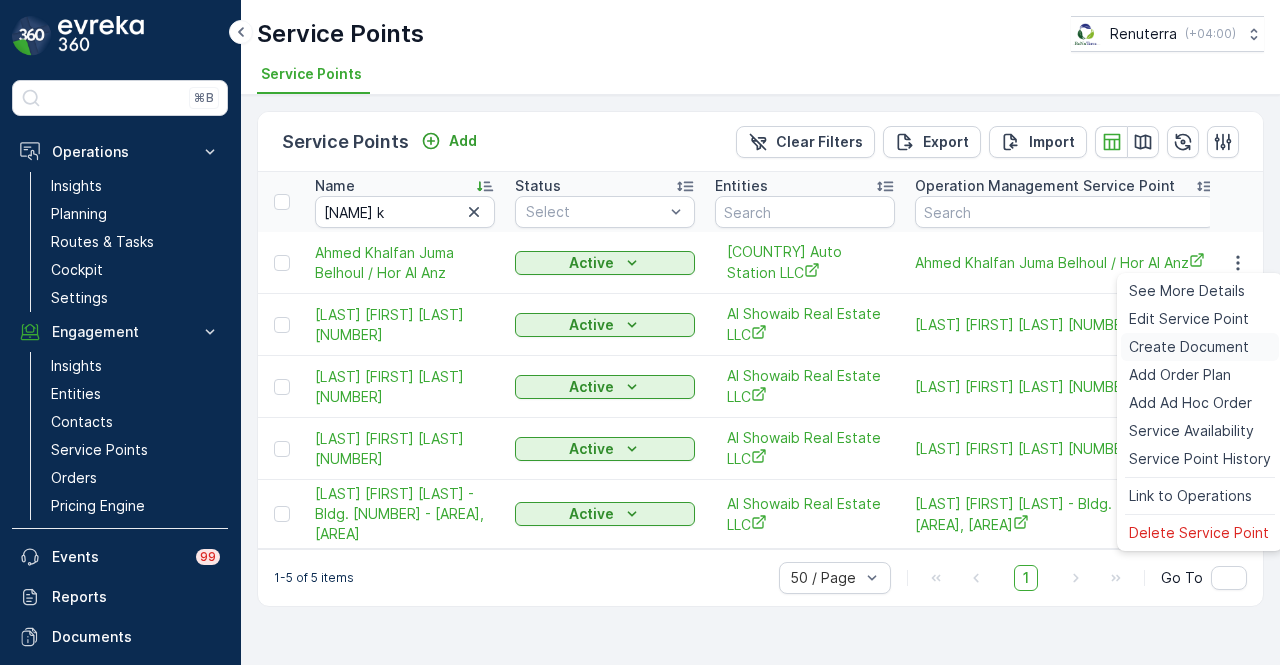 click on "Create Document" at bounding box center (1189, 347) 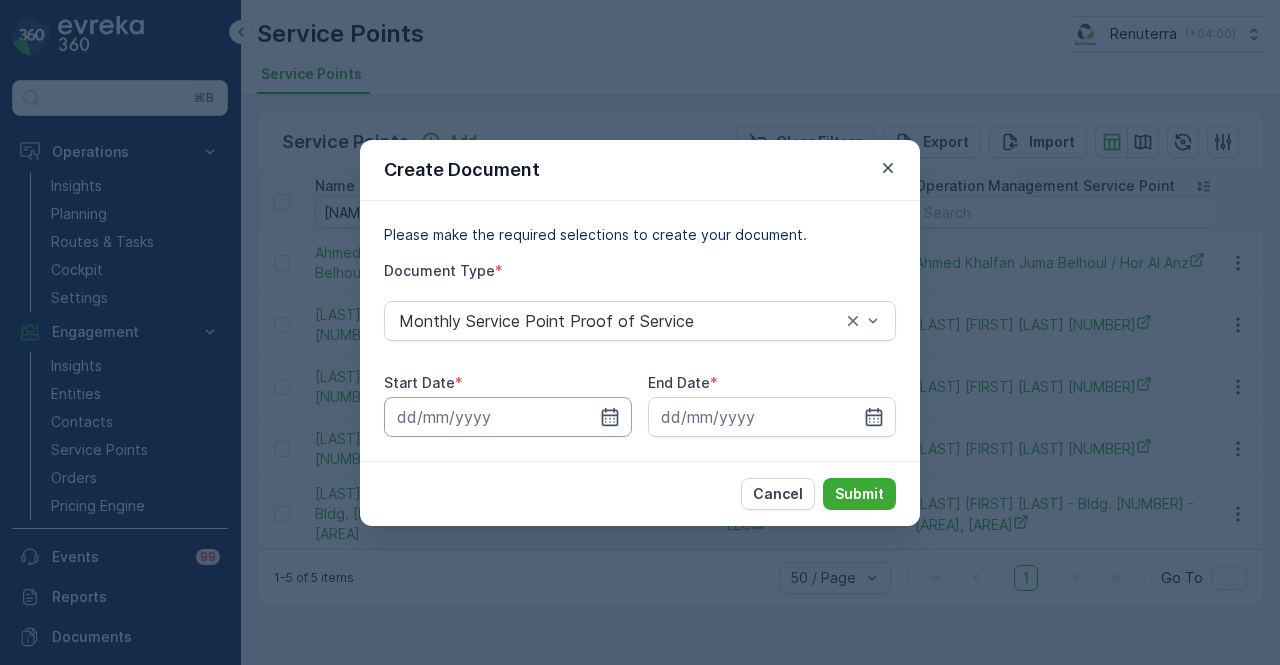drag, startPoint x: 610, startPoint y: 415, endPoint x: 610, endPoint y: 398, distance: 17 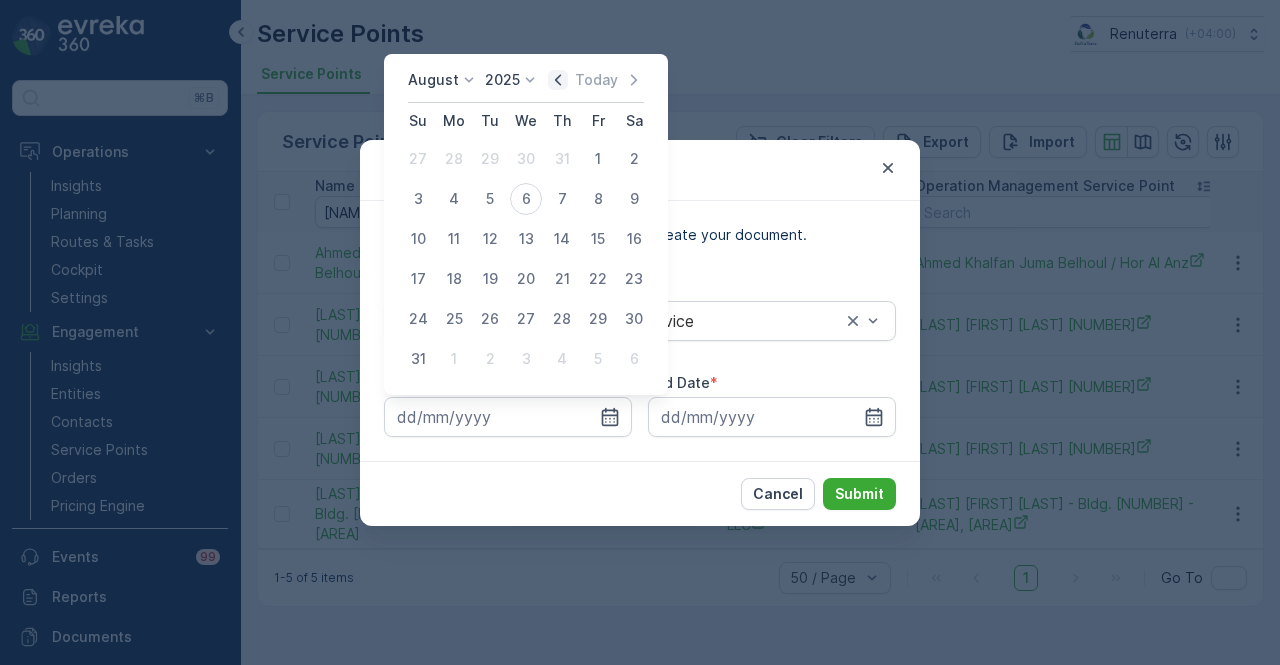 click 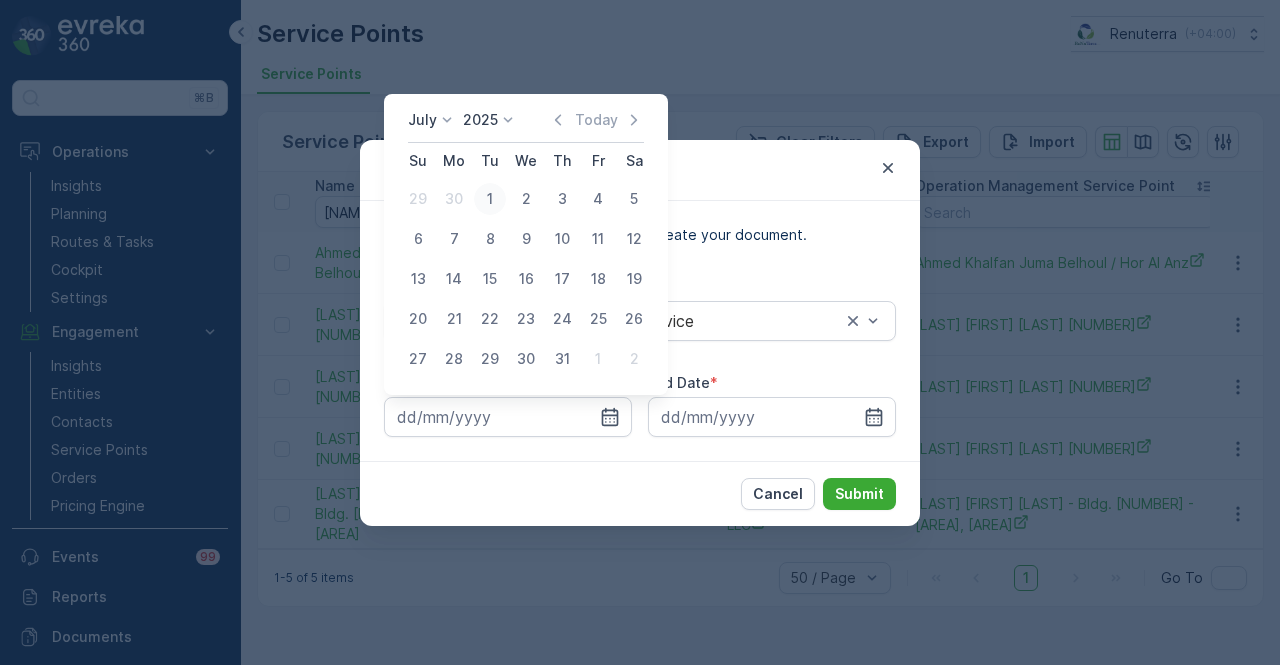click on "1" at bounding box center (490, 199) 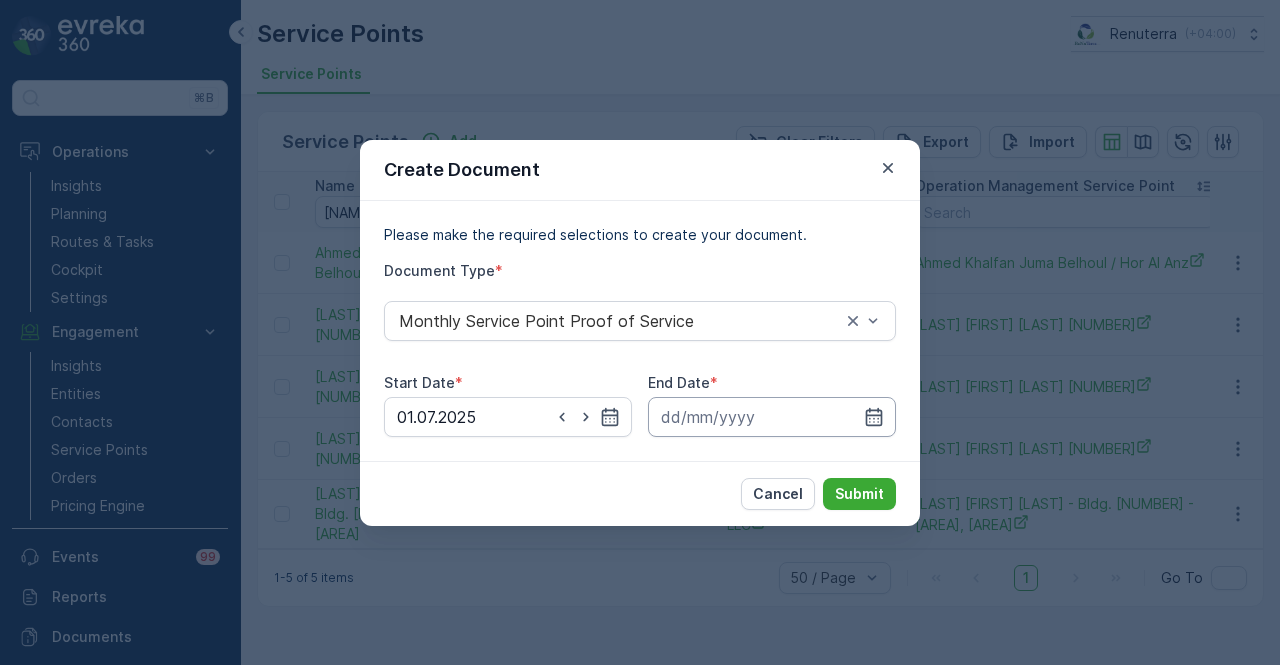 click at bounding box center [772, 417] 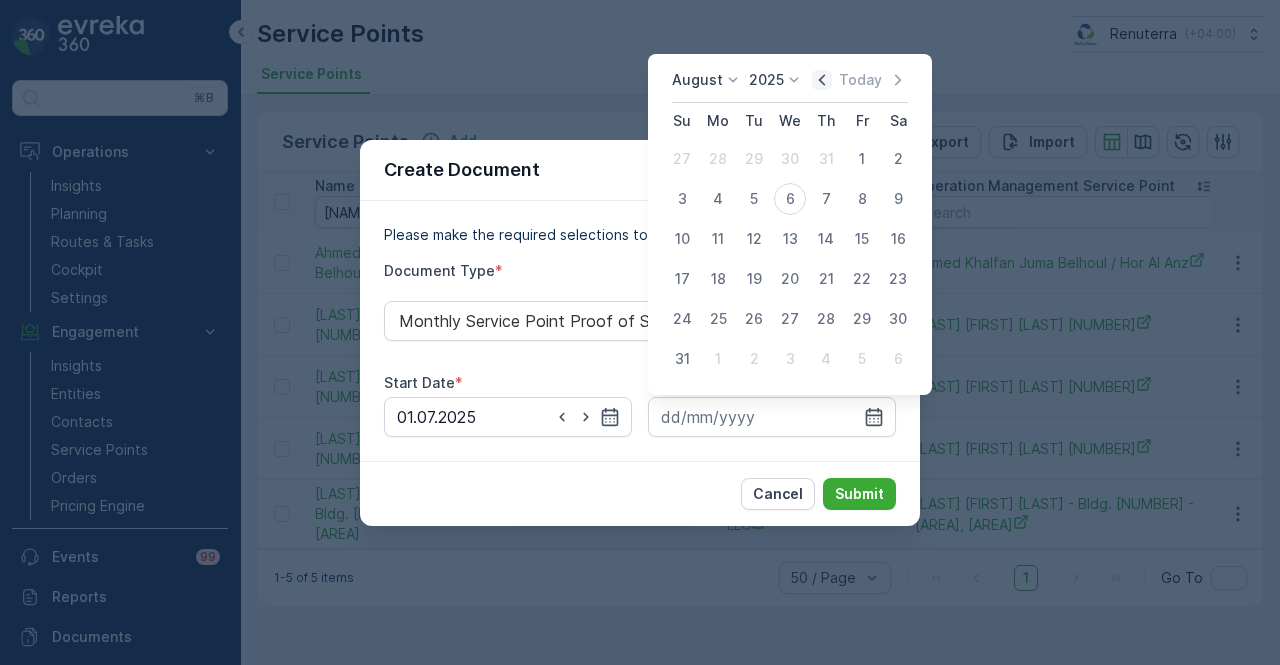 click 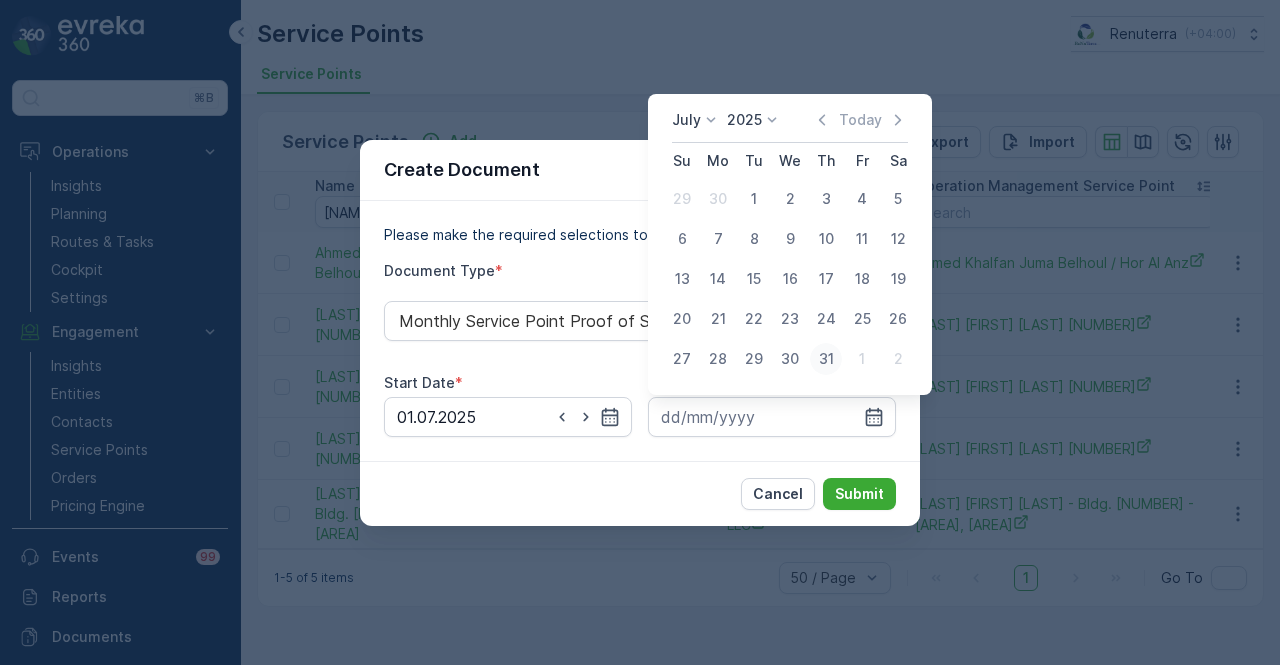 click on "31" at bounding box center (826, 359) 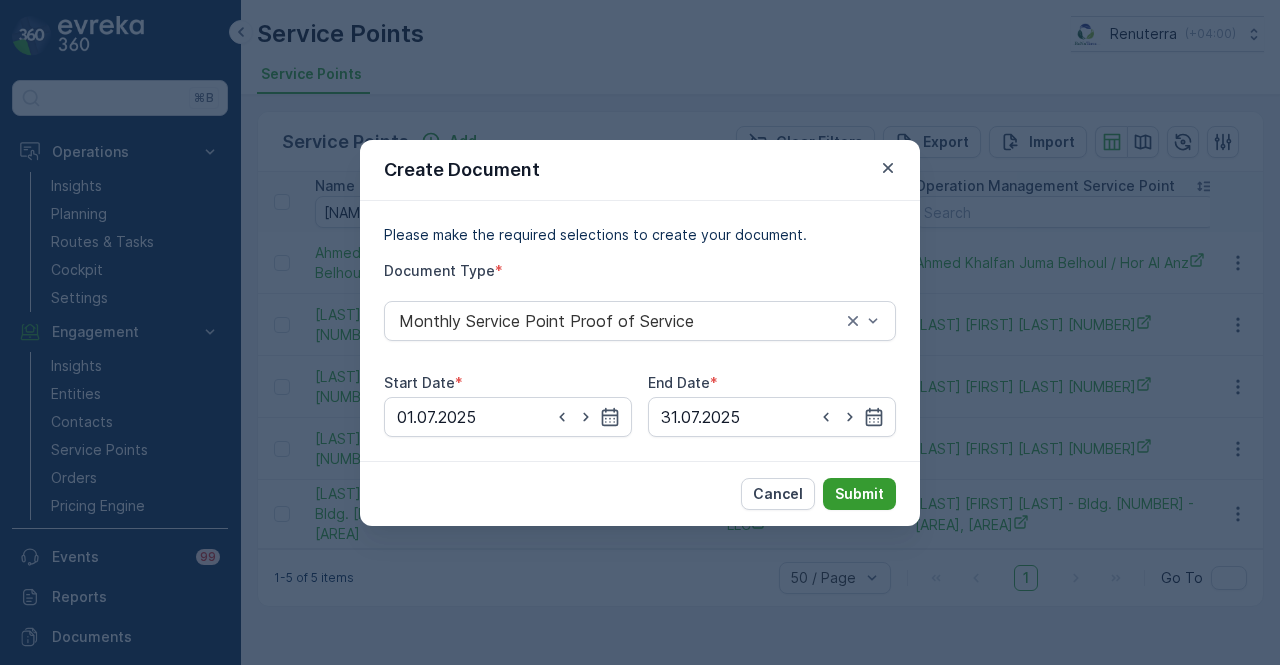drag, startPoint x: 844, startPoint y: 465, endPoint x: 847, endPoint y: 481, distance: 16.27882 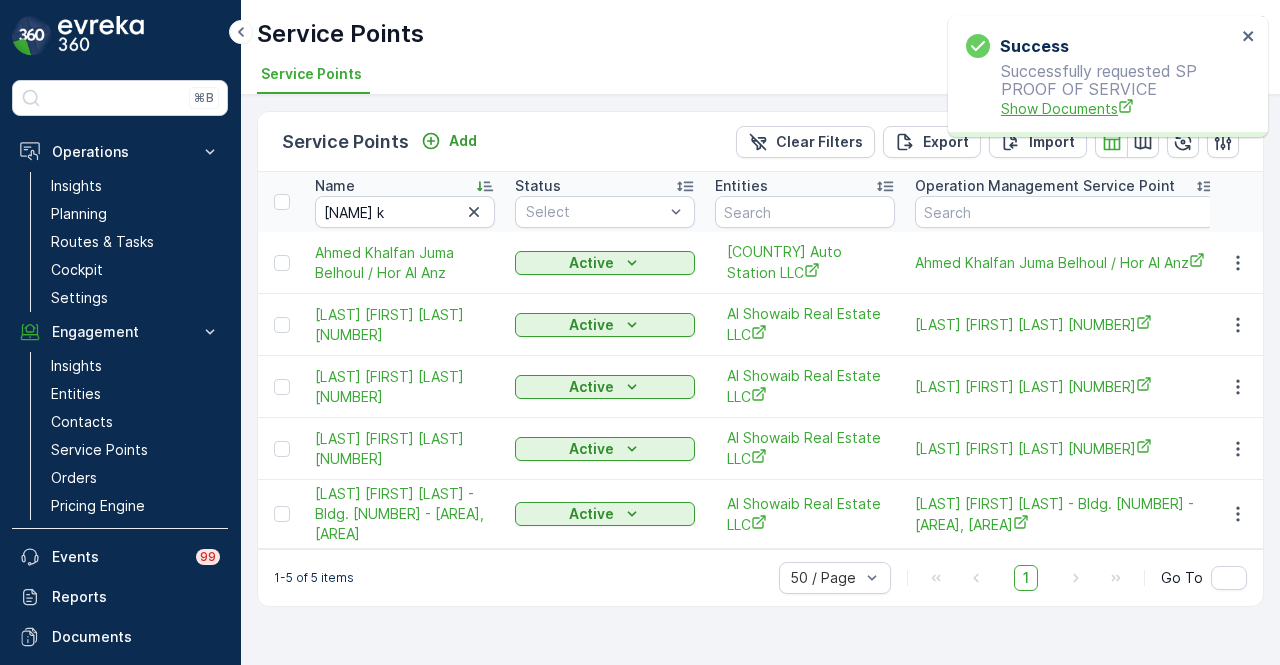 click on "Show Documents" at bounding box center (1118, 108) 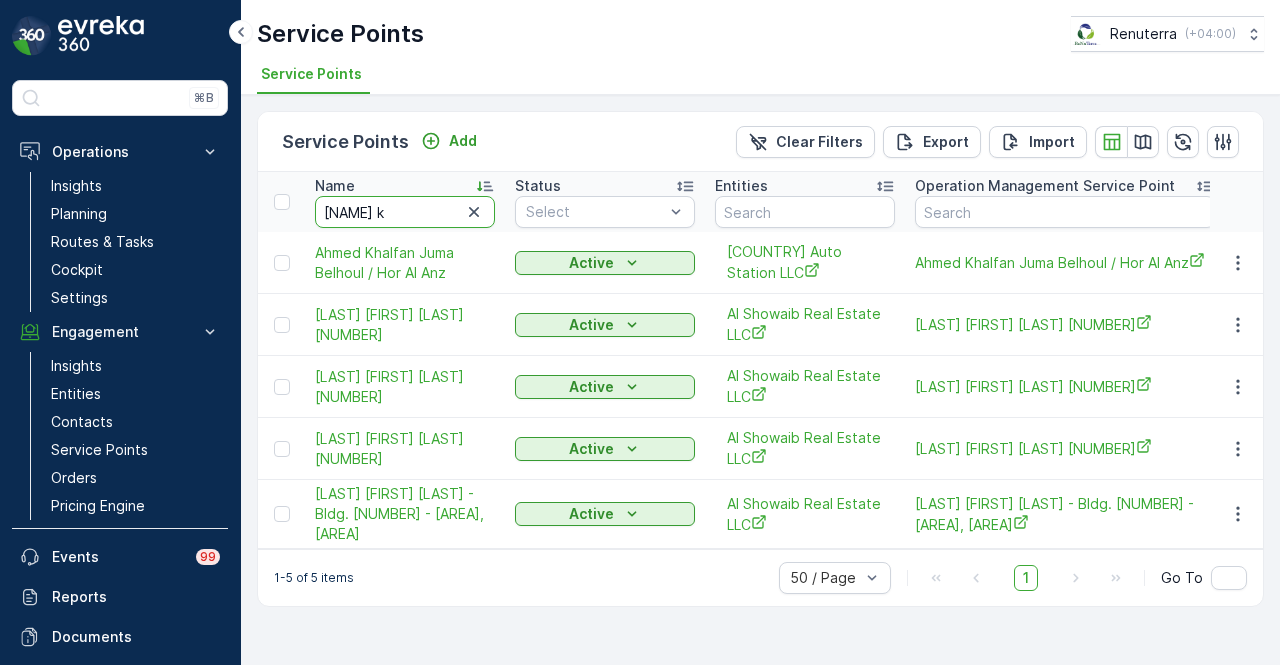 click on "ahmed k" at bounding box center (405, 212) 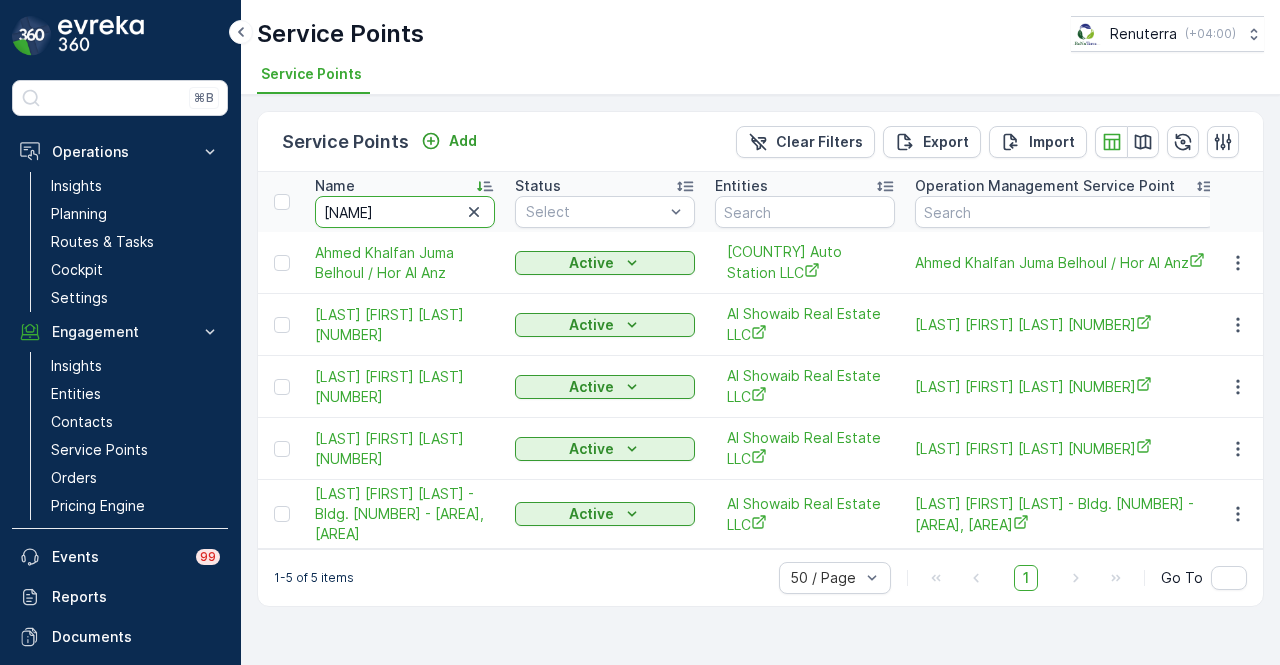 type on "a" 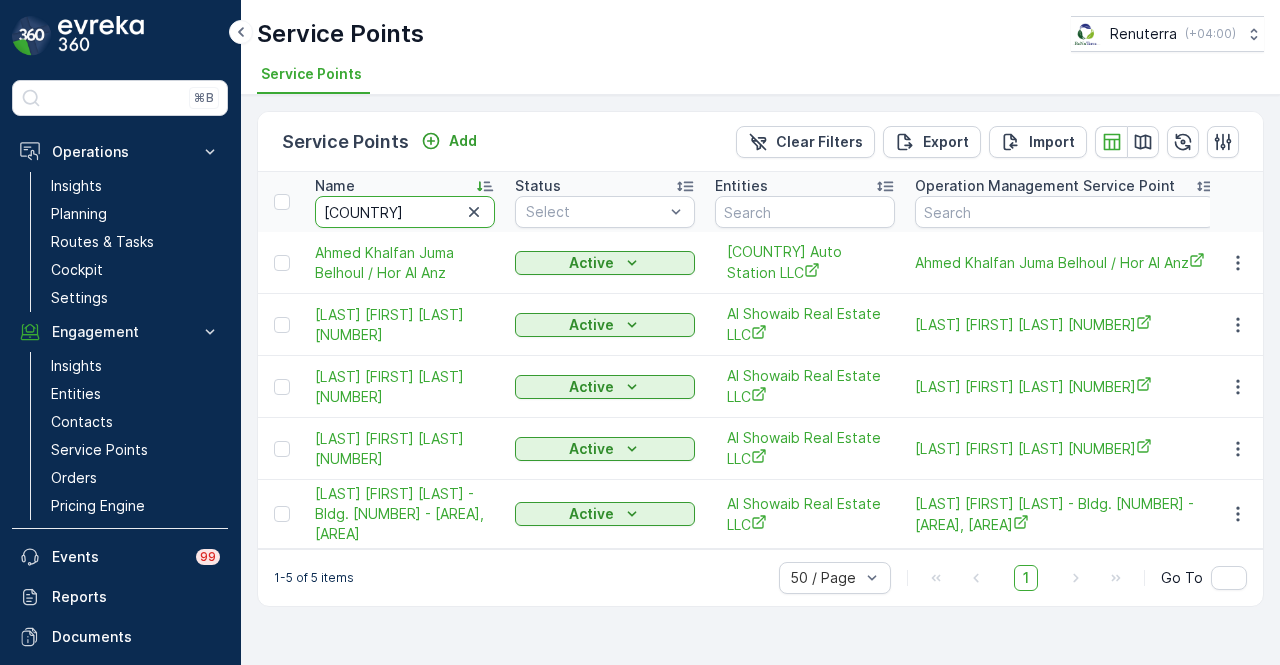 type on "kuwait" 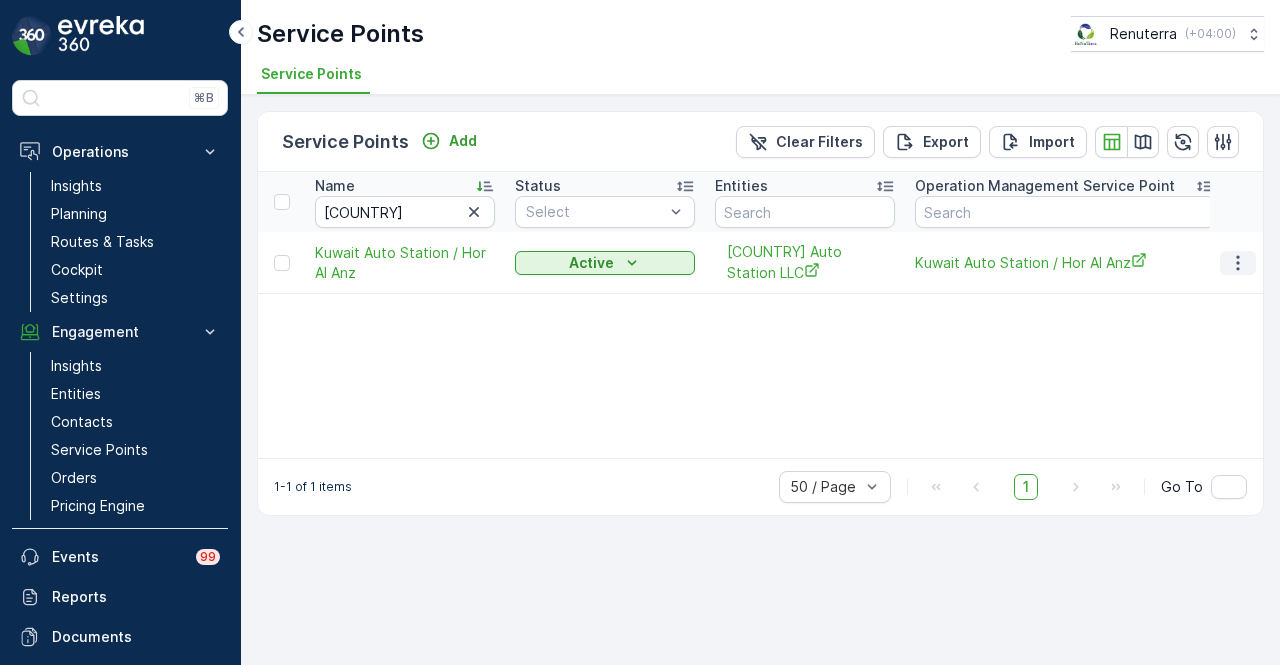 click 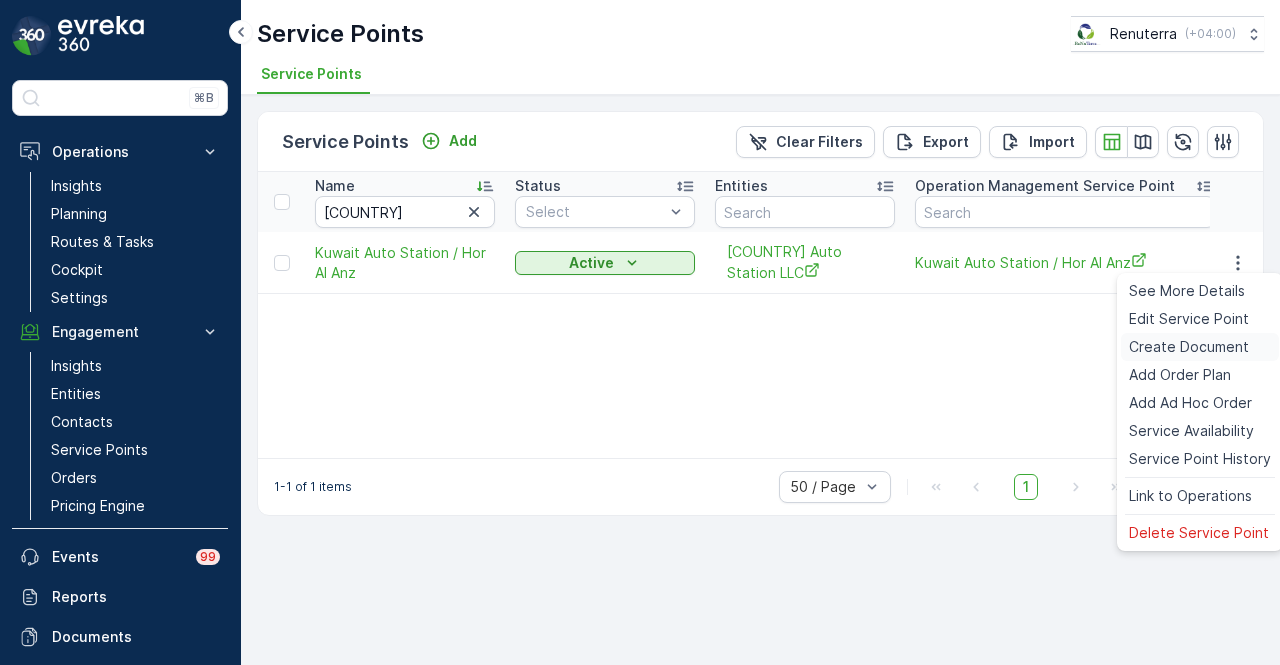 click on "Create Document" at bounding box center (1189, 347) 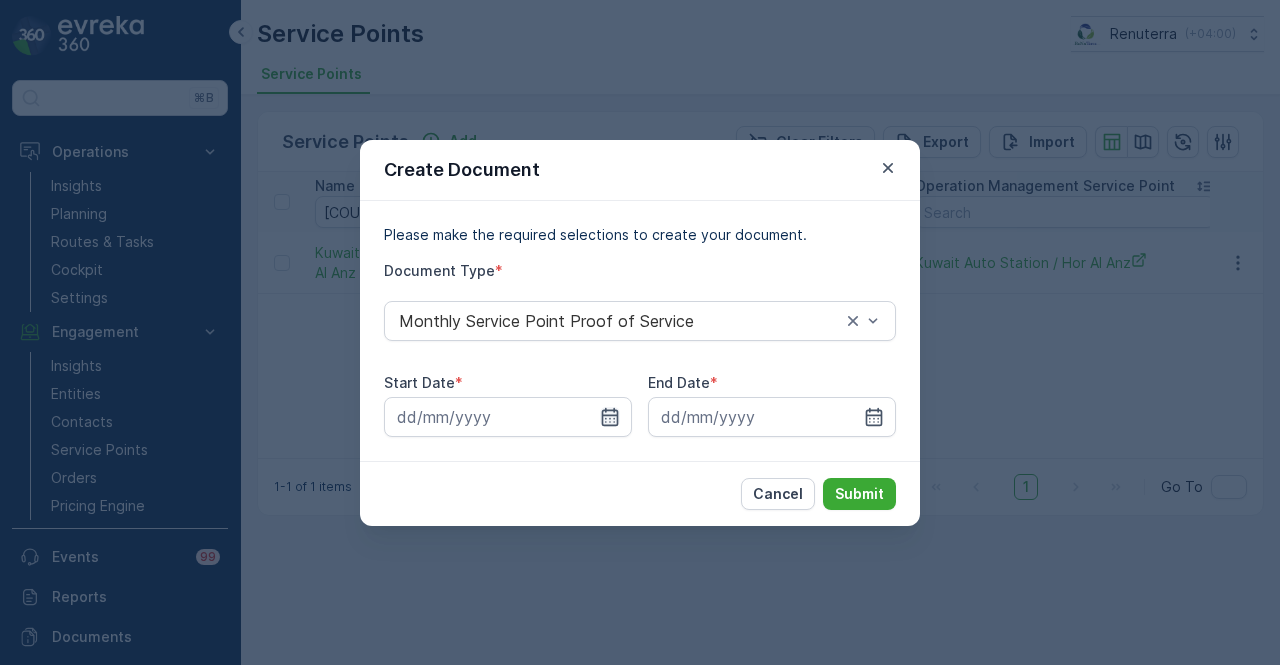 click 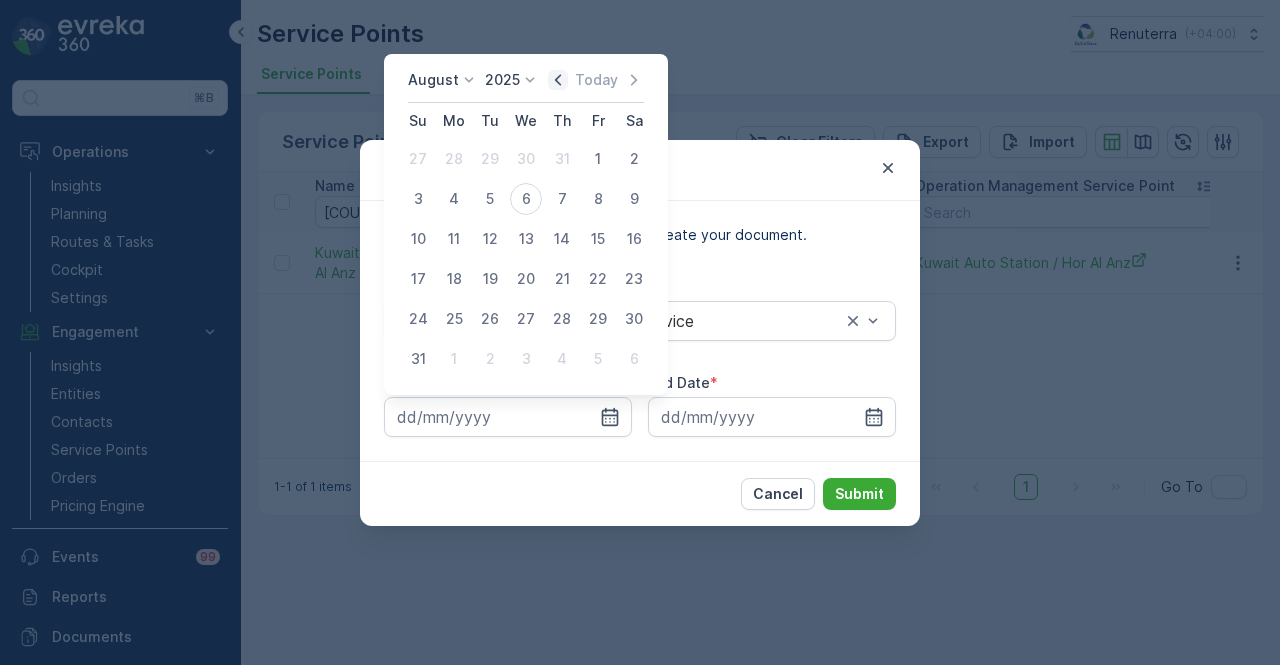 click 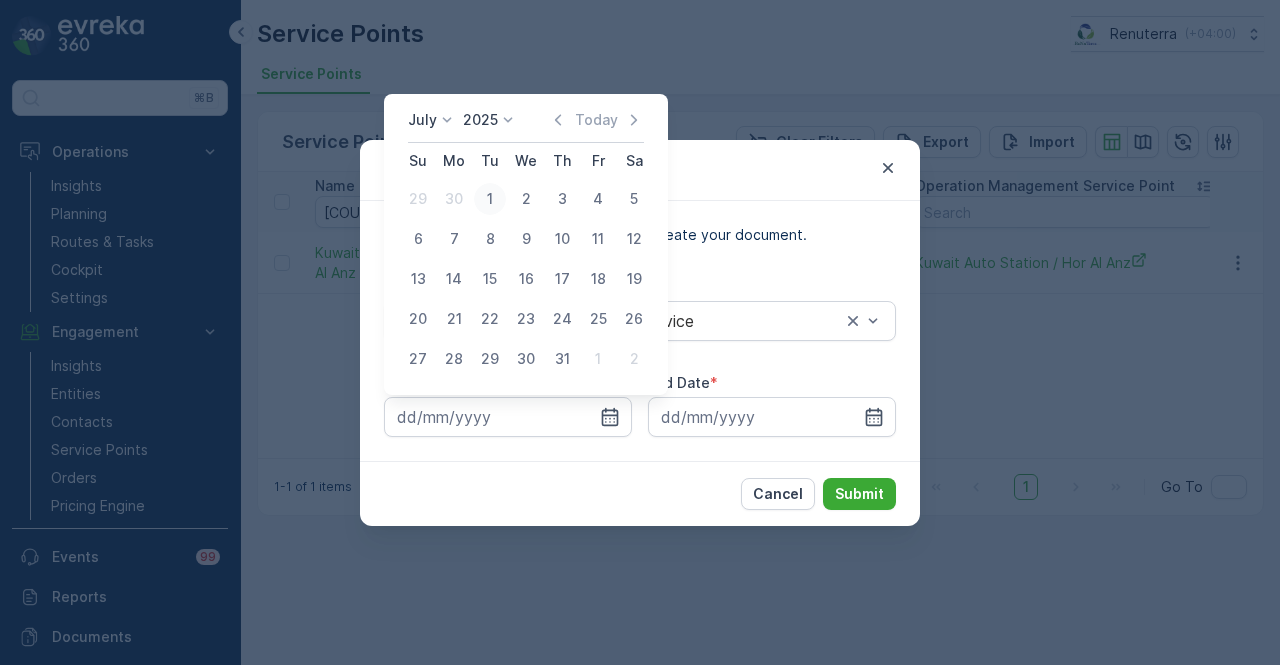 click on "1" at bounding box center [490, 199] 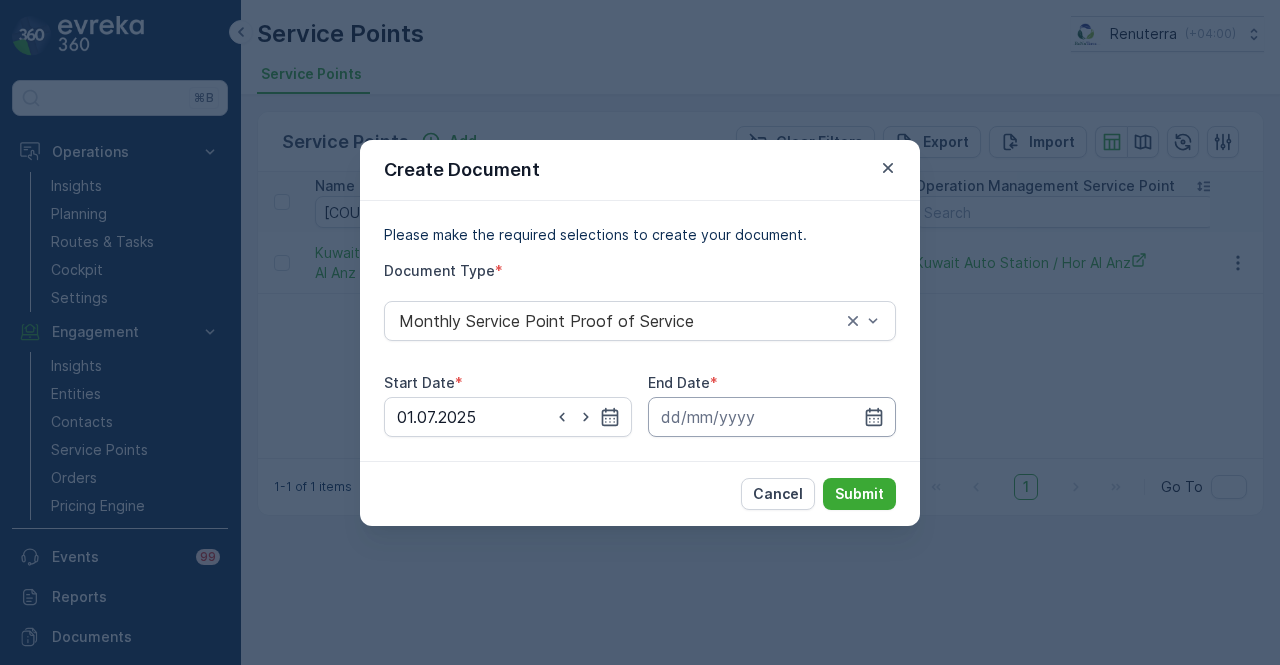click at bounding box center (772, 417) 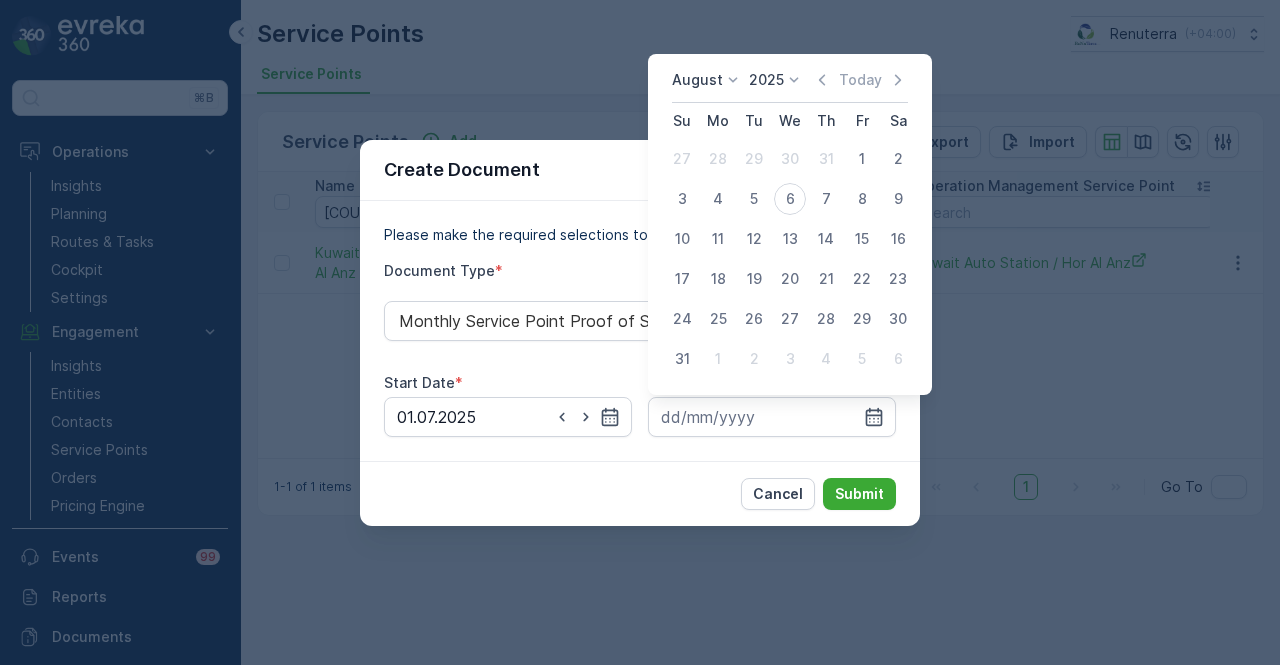 click 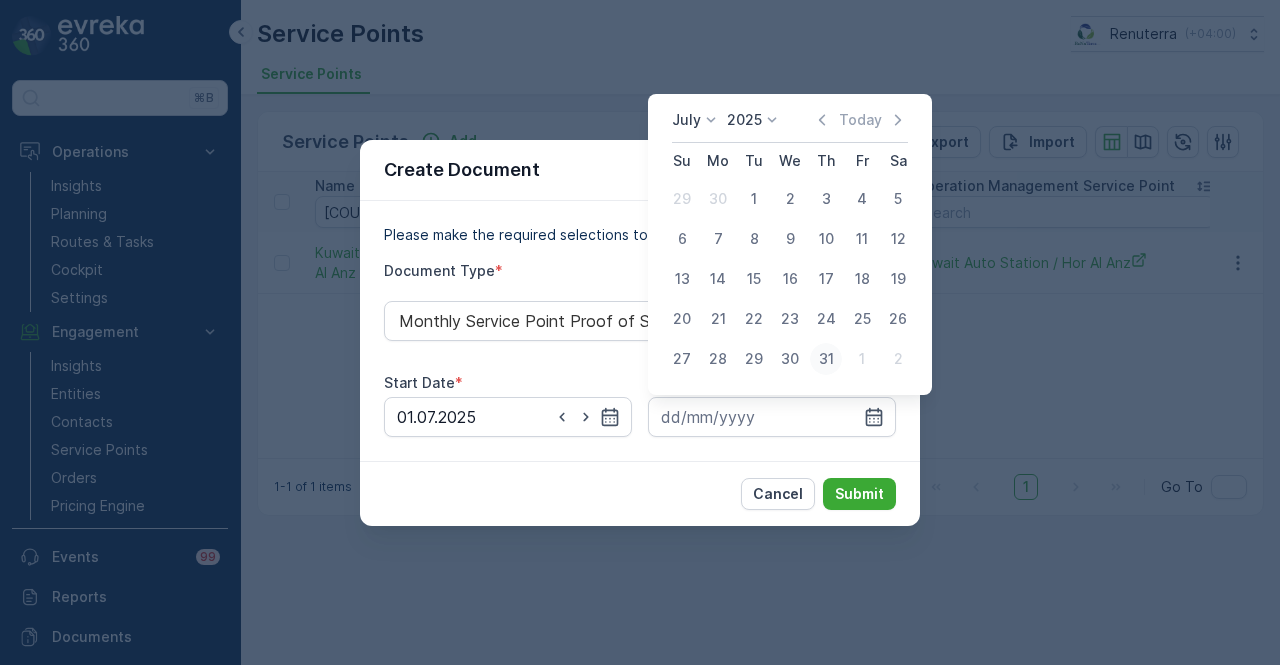 click on "31" at bounding box center [826, 359] 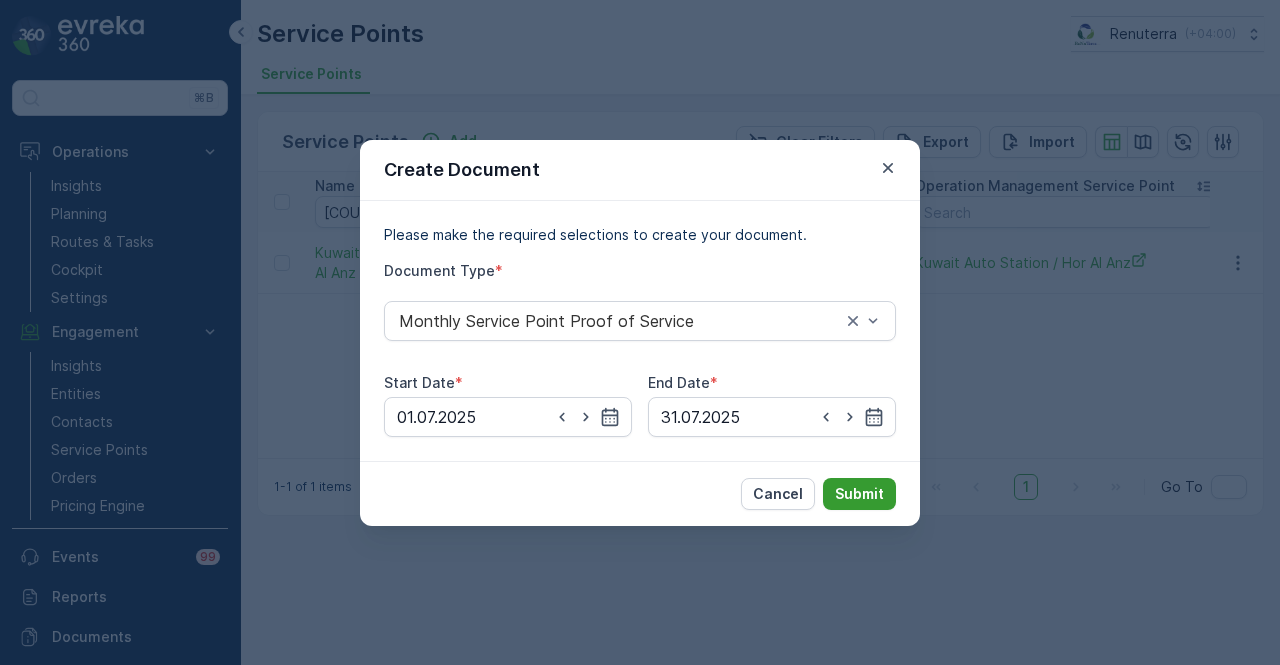 click on "Submit" at bounding box center (859, 494) 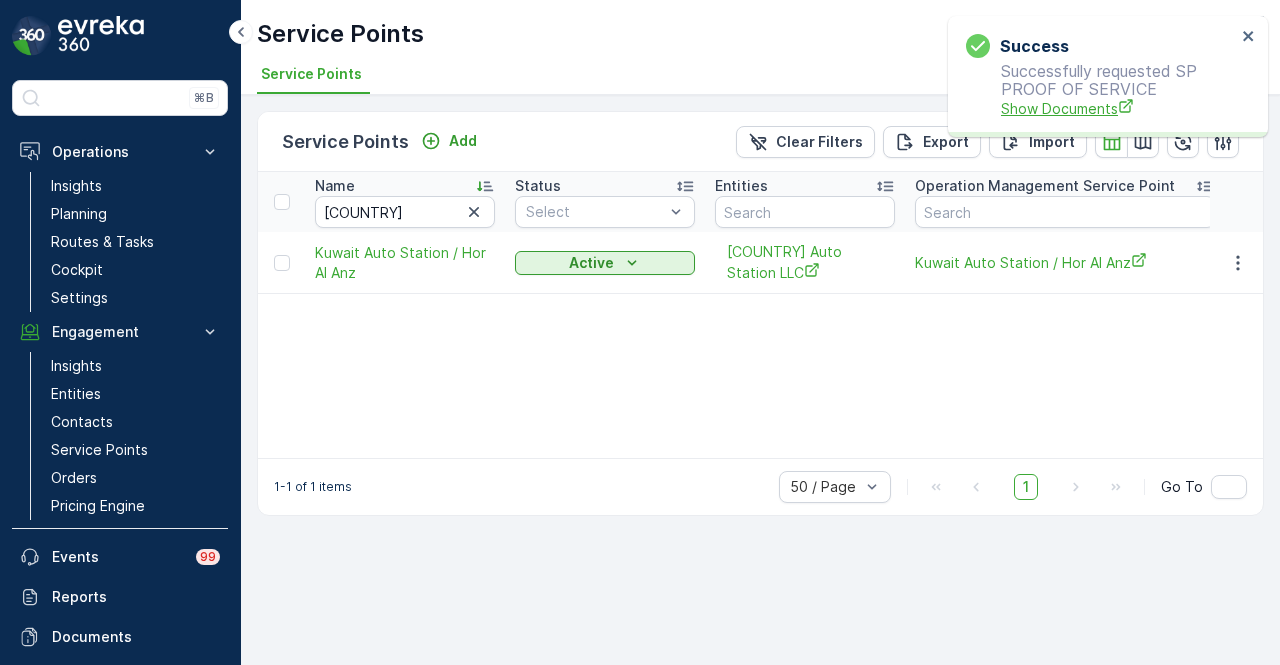 click on "Show Documents" at bounding box center (1118, 108) 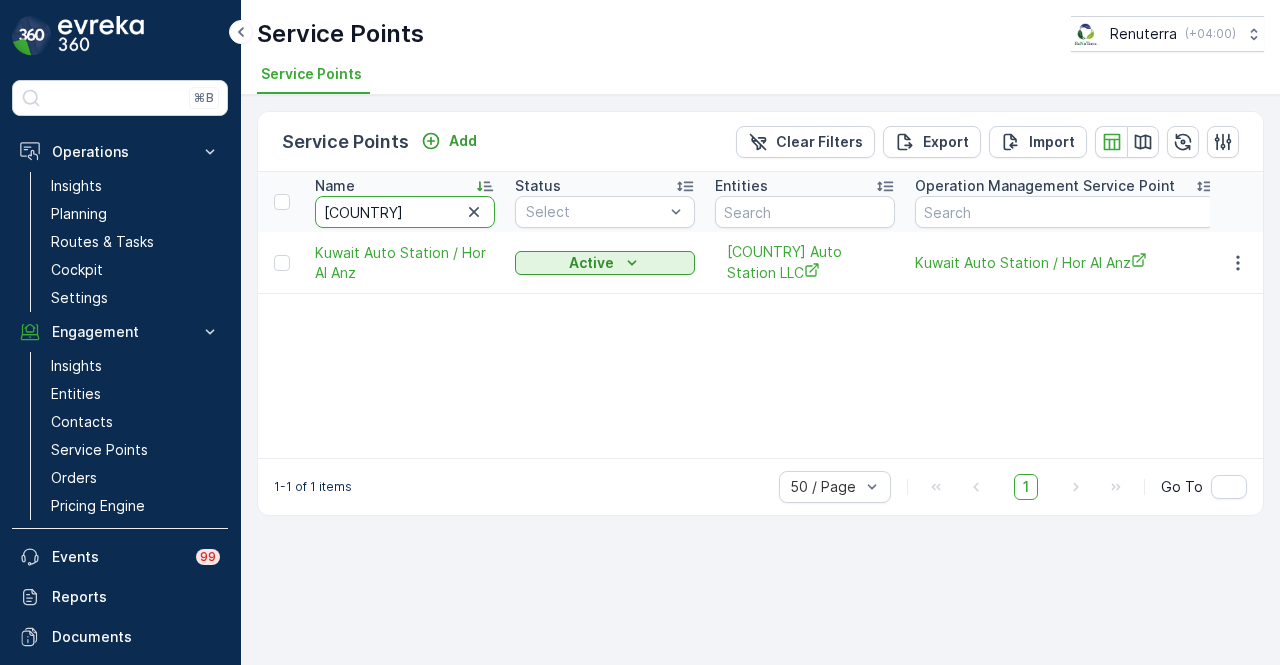 click on "kuwait" at bounding box center [405, 212] 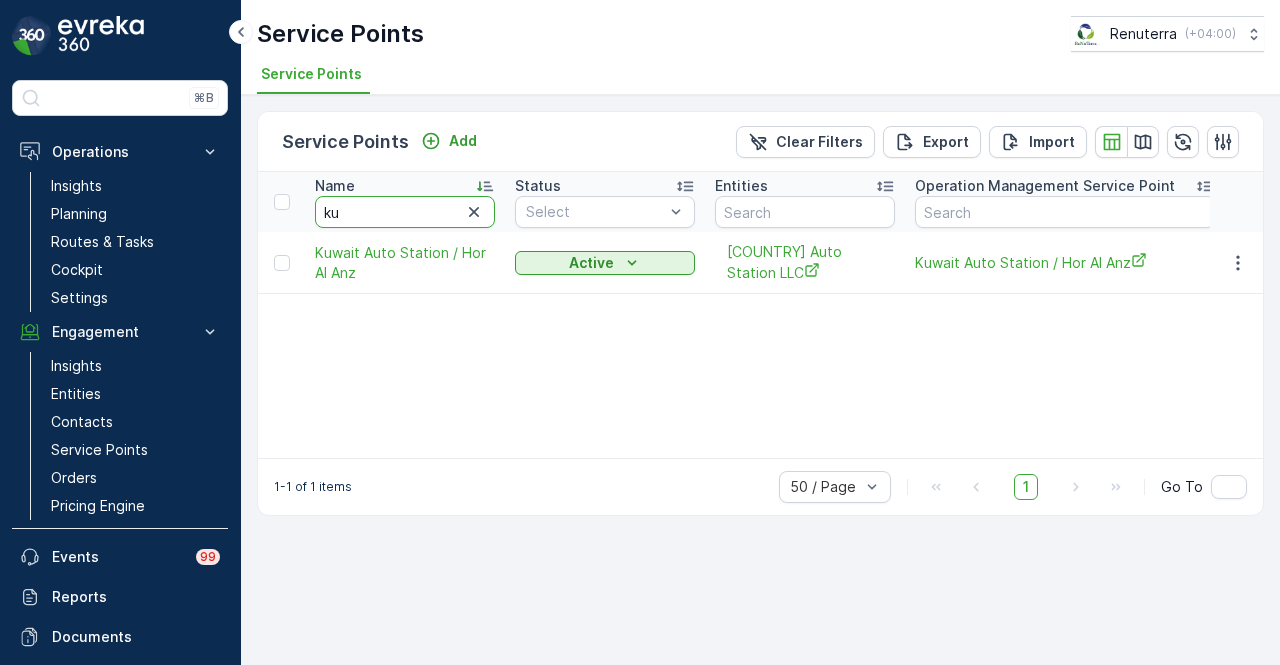 type on "k" 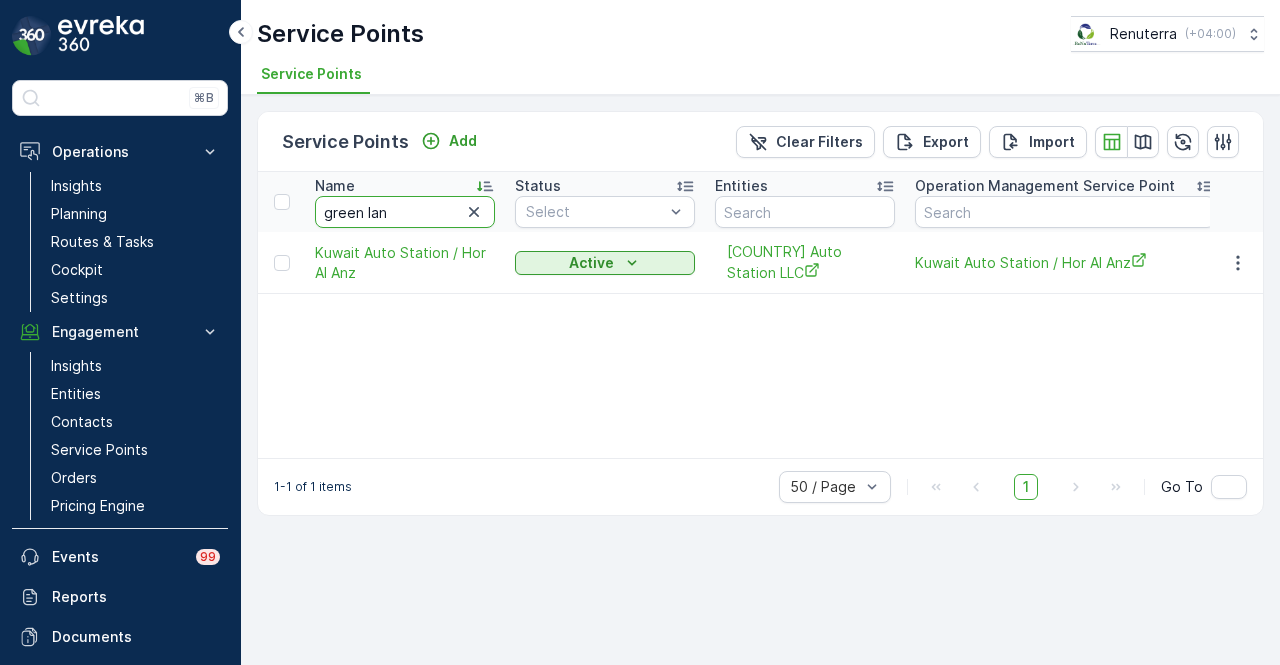 type on "green land" 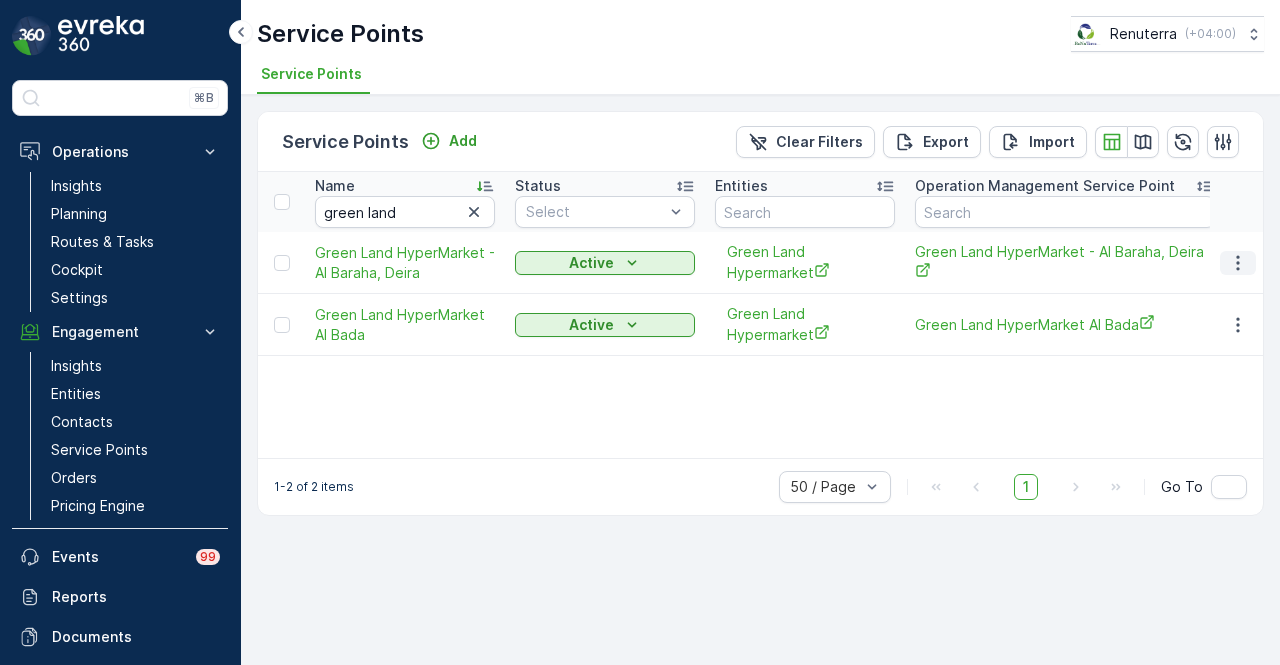 click at bounding box center [1238, 263] 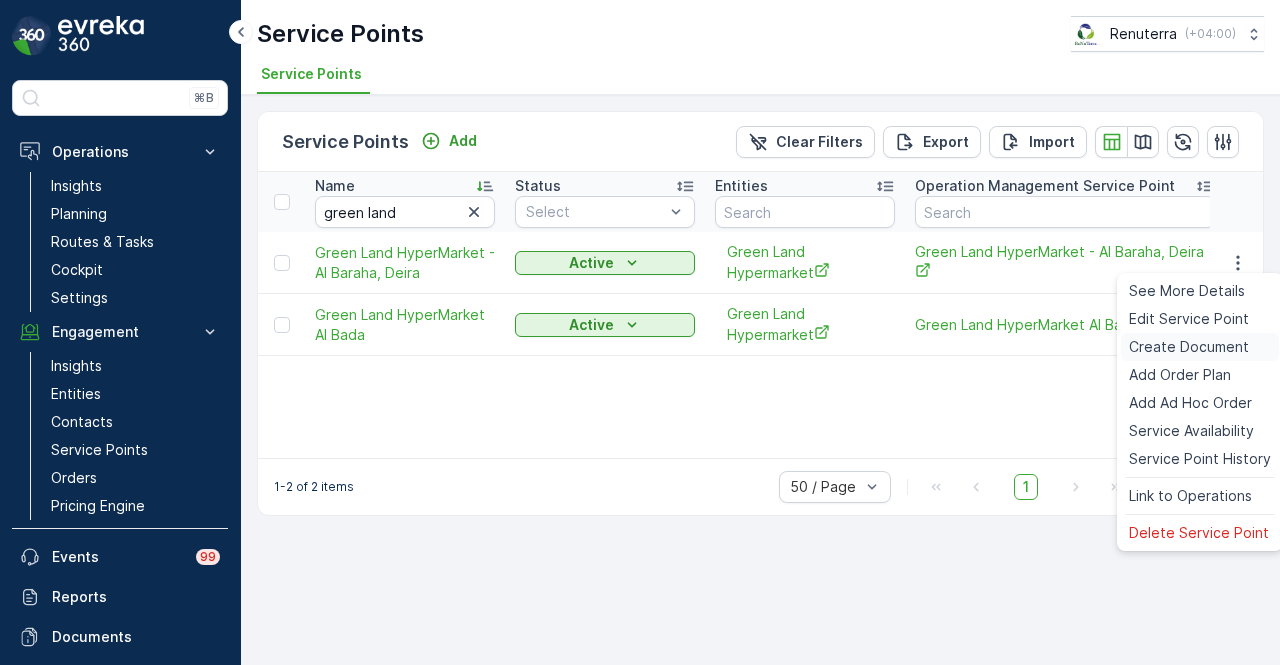 click on "Create Document" at bounding box center (1189, 347) 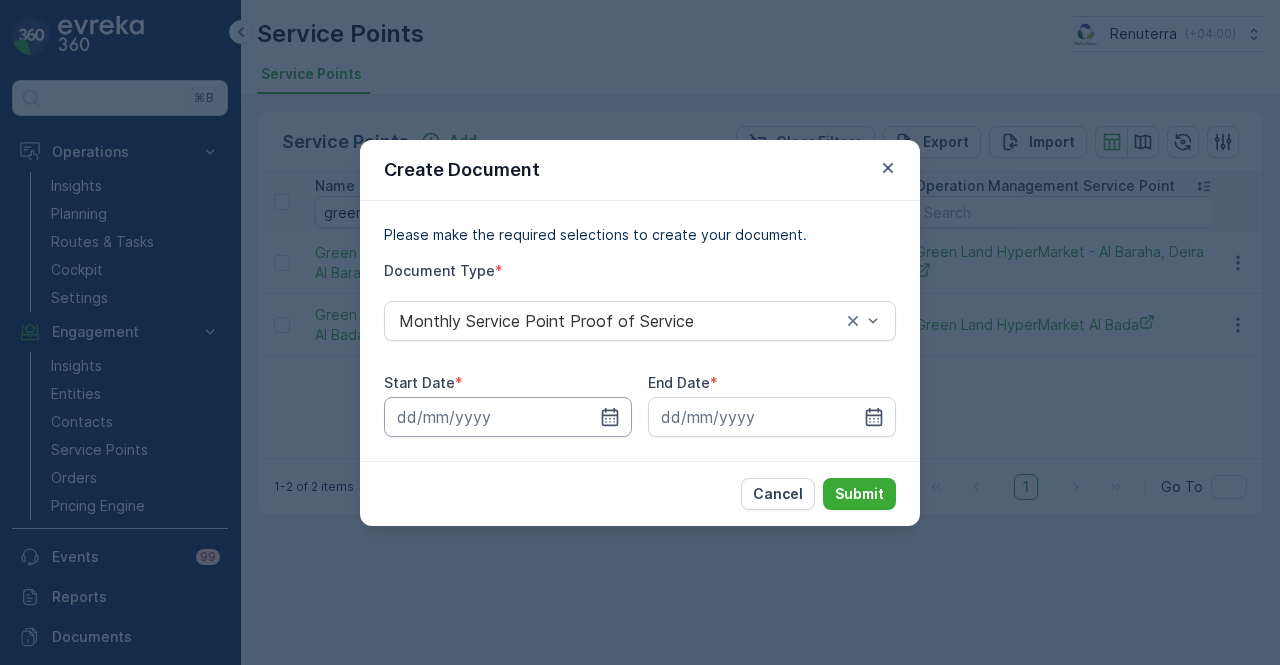 drag, startPoint x: 594, startPoint y: 415, endPoint x: 596, endPoint y: 402, distance: 13.152946 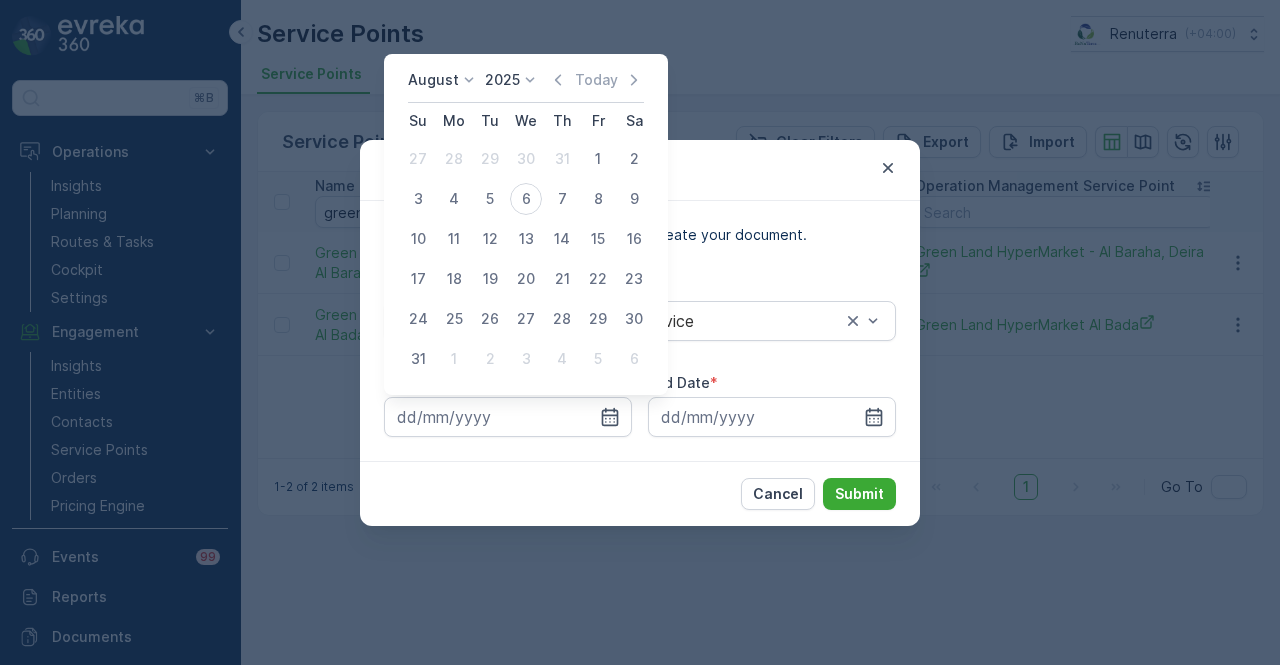 click 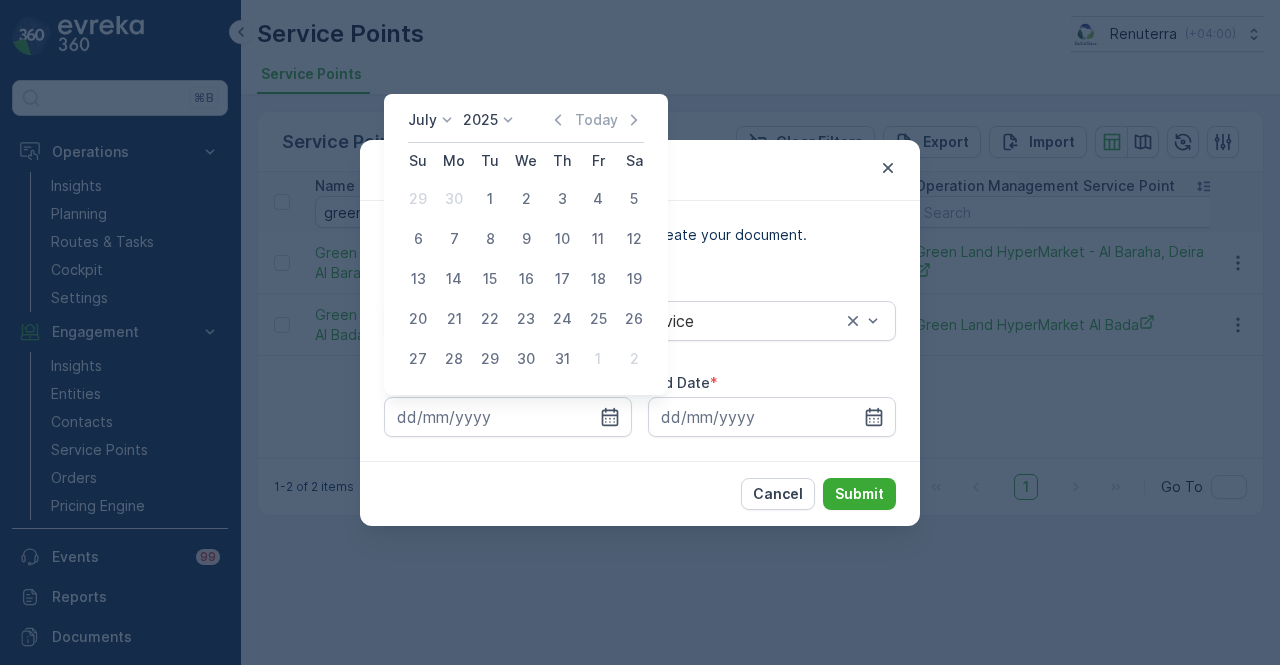 drag, startPoint x: 492, startPoint y: 209, endPoint x: 506, endPoint y: 221, distance: 18.439089 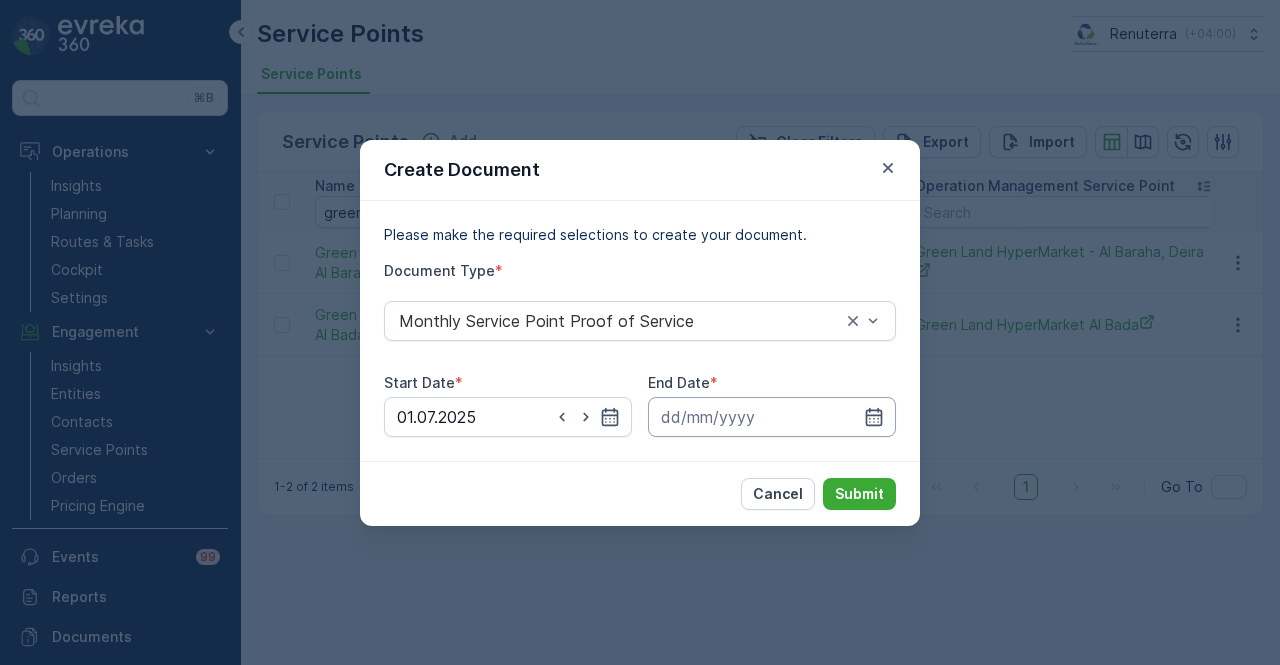 click at bounding box center (772, 417) 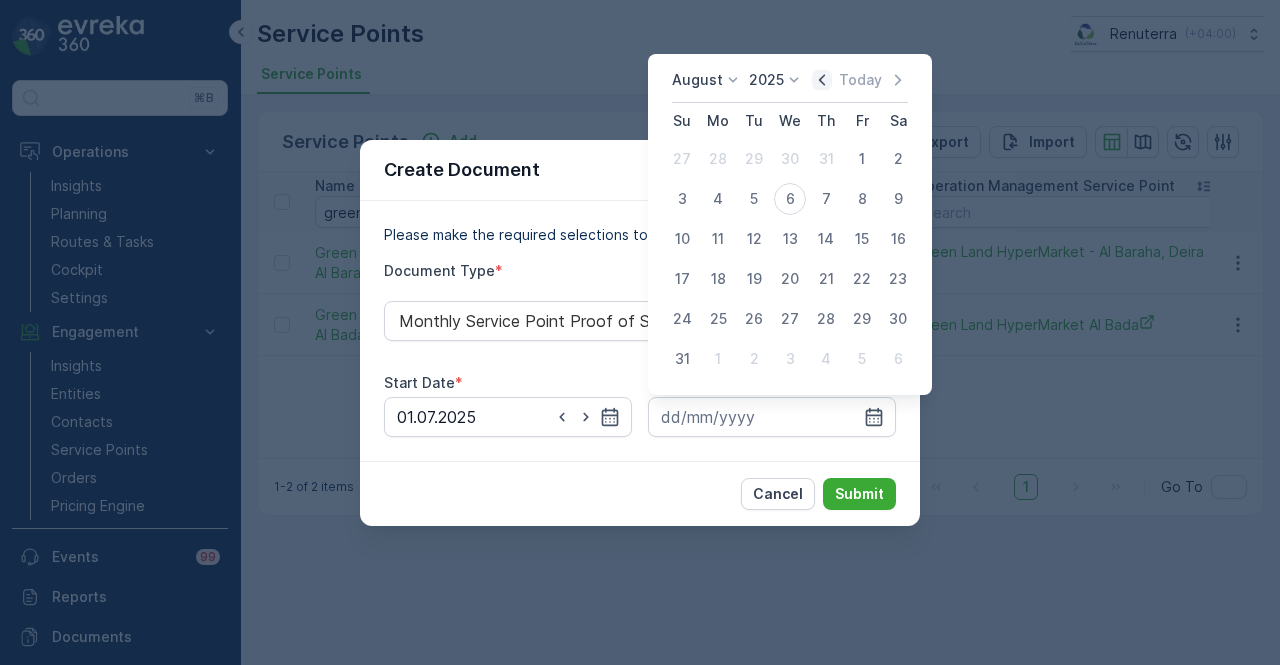 click 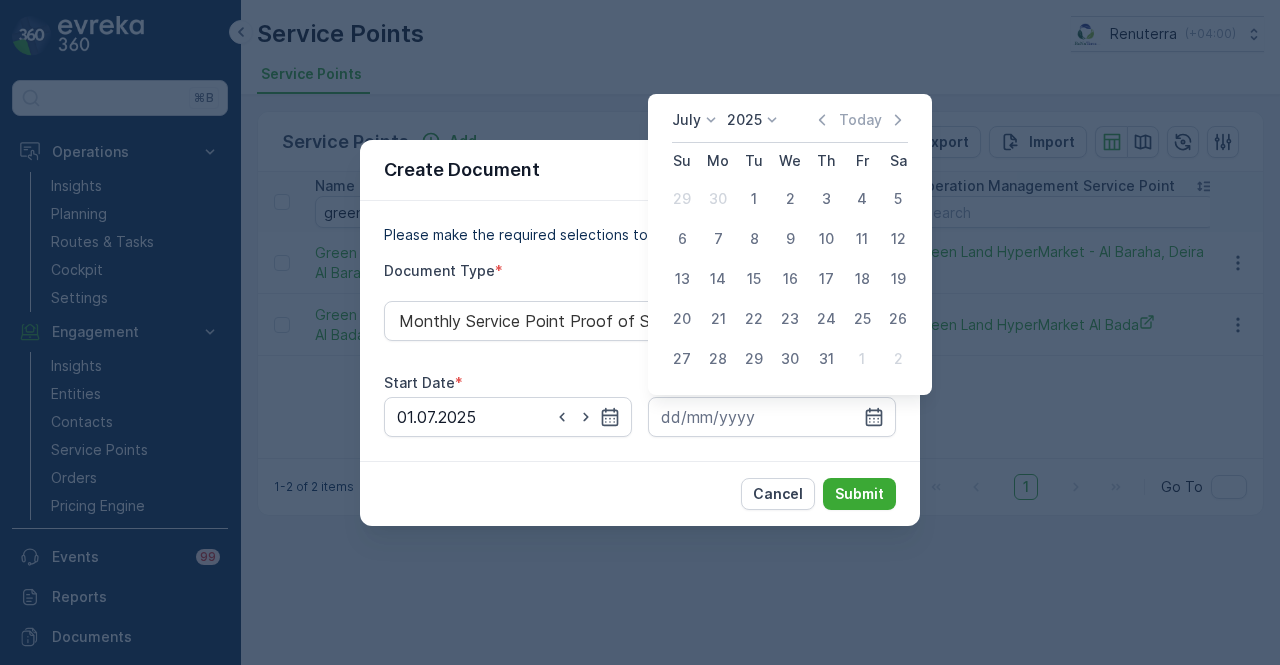 drag, startPoint x: 825, startPoint y: 358, endPoint x: 901, endPoint y: 475, distance: 139.51703 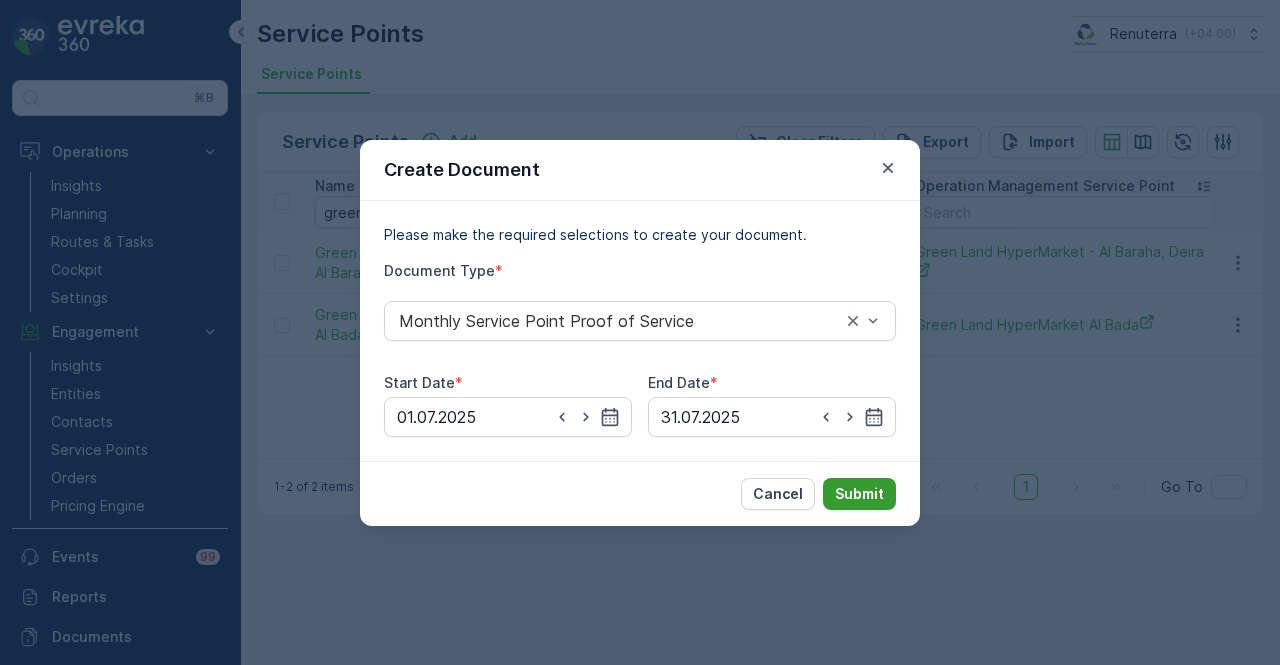 click on "Submit" at bounding box center [859, 494] 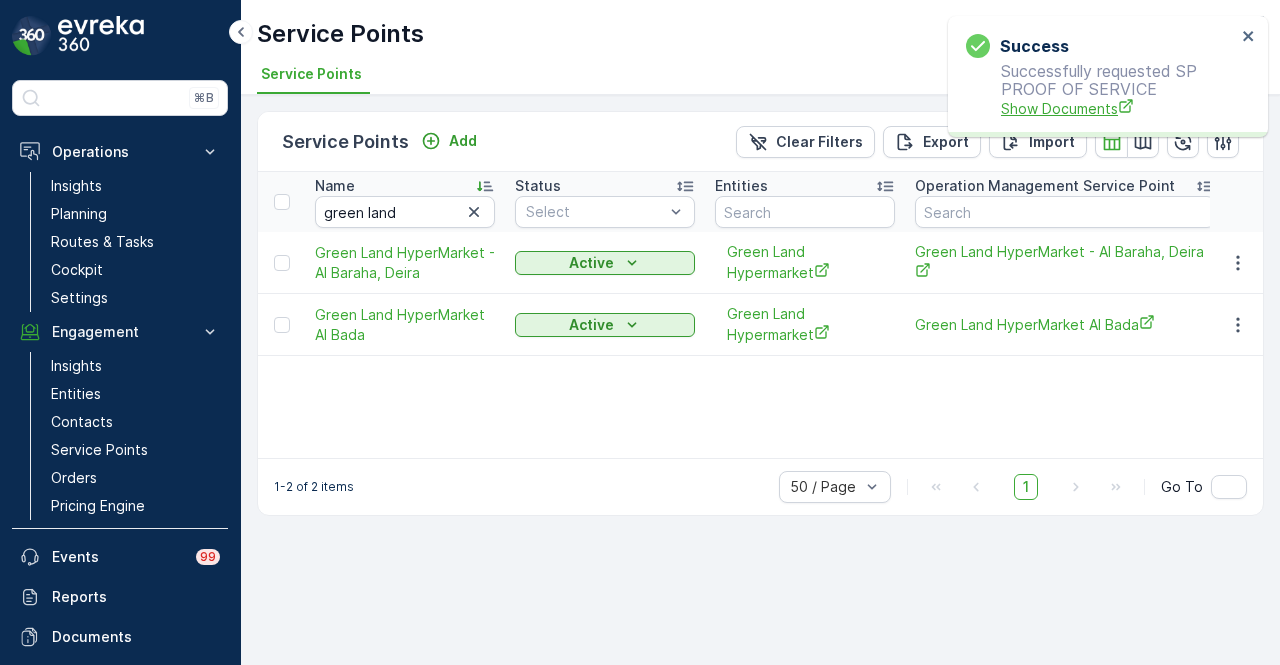 click on "Show Documents" at bounding box center (1118, 108) 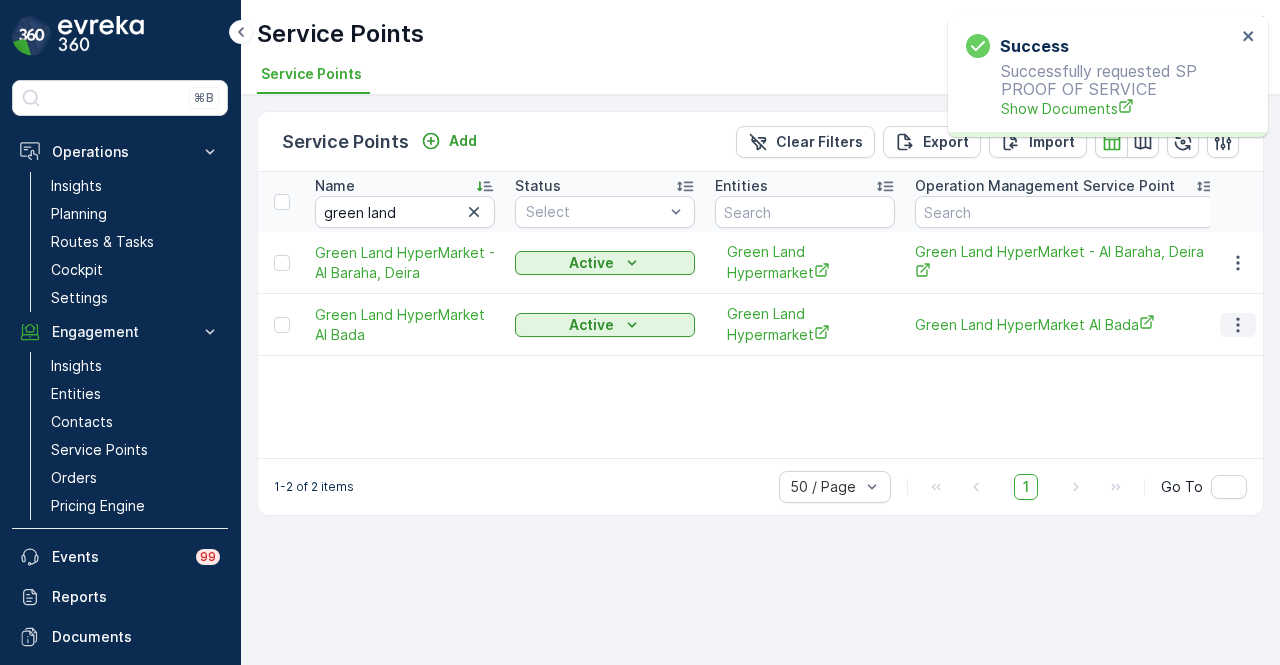 click 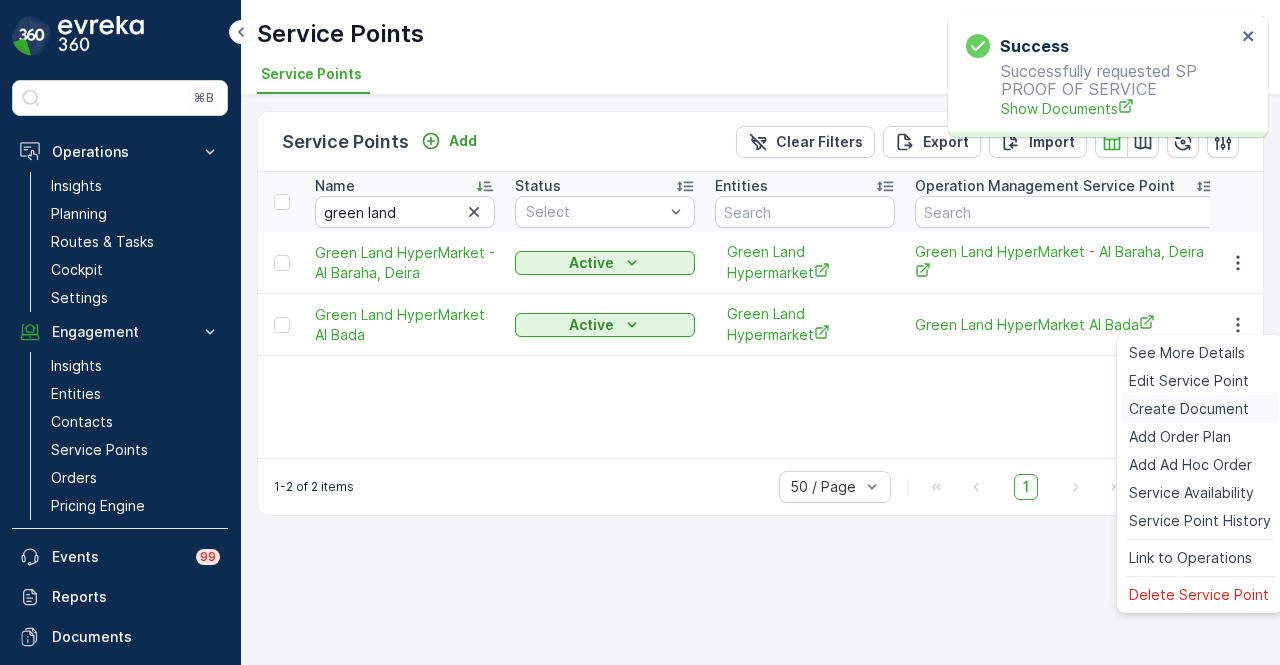 click on "Create Document" at bounding box center (1189, 409) 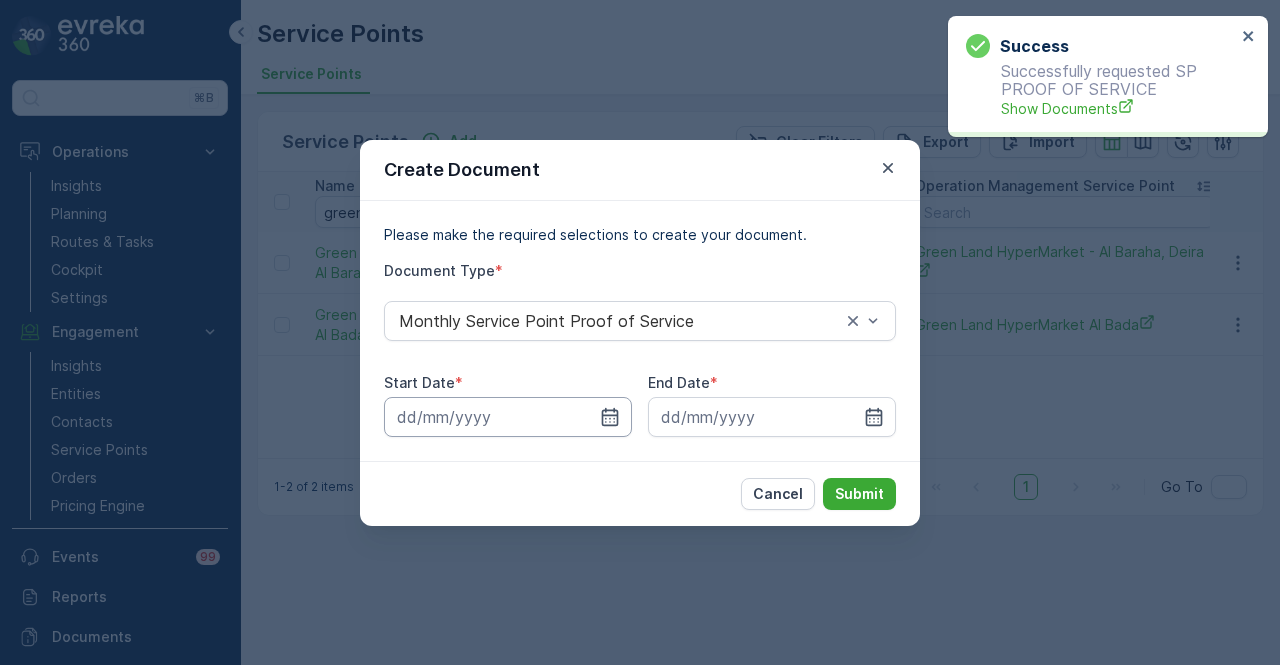 click at bounding box center [508, 417] 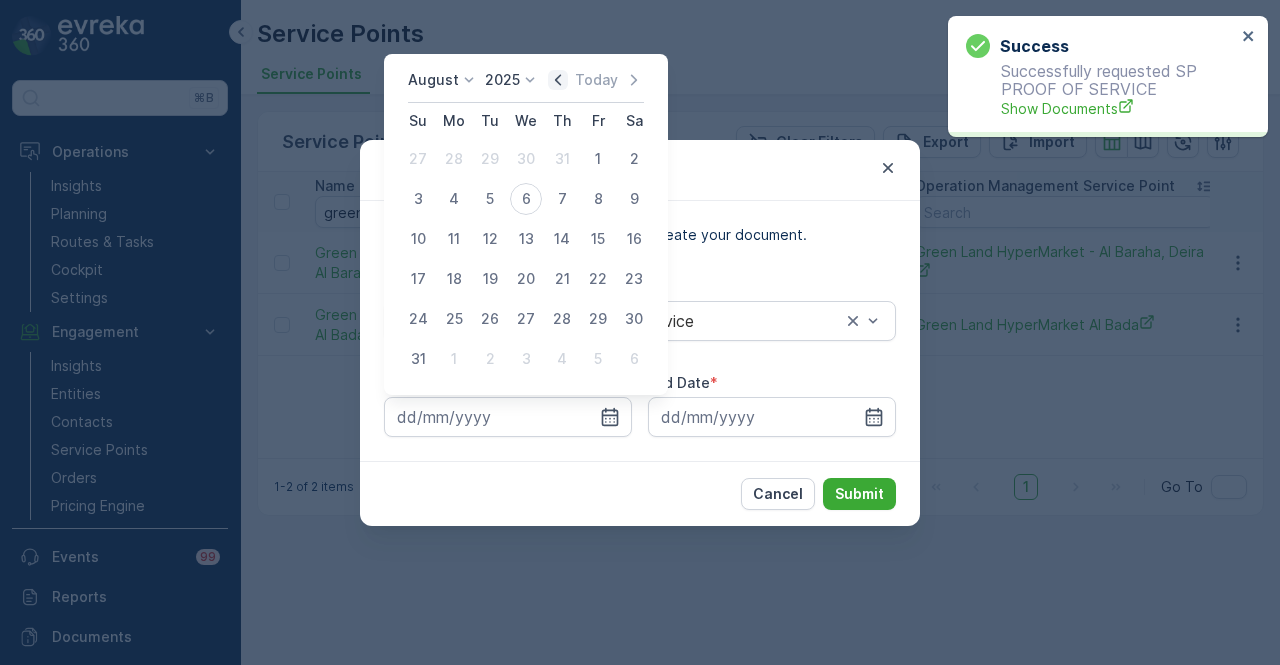click 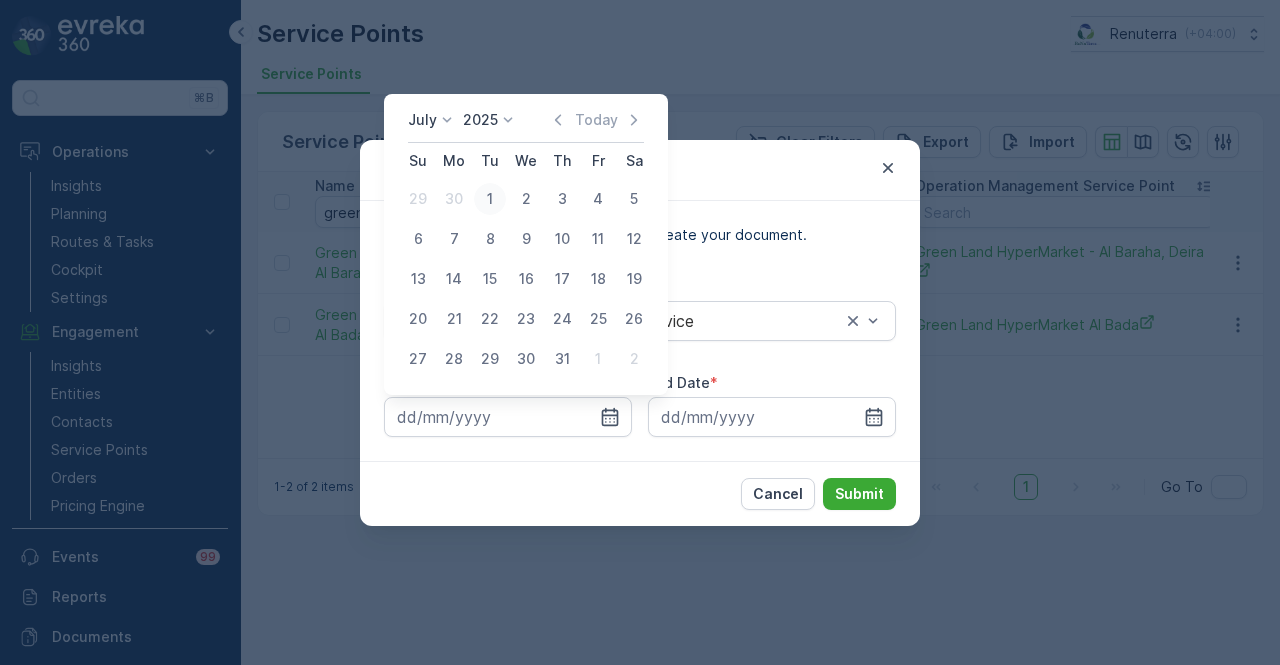 click on "1" at bounding box center [490, 199] 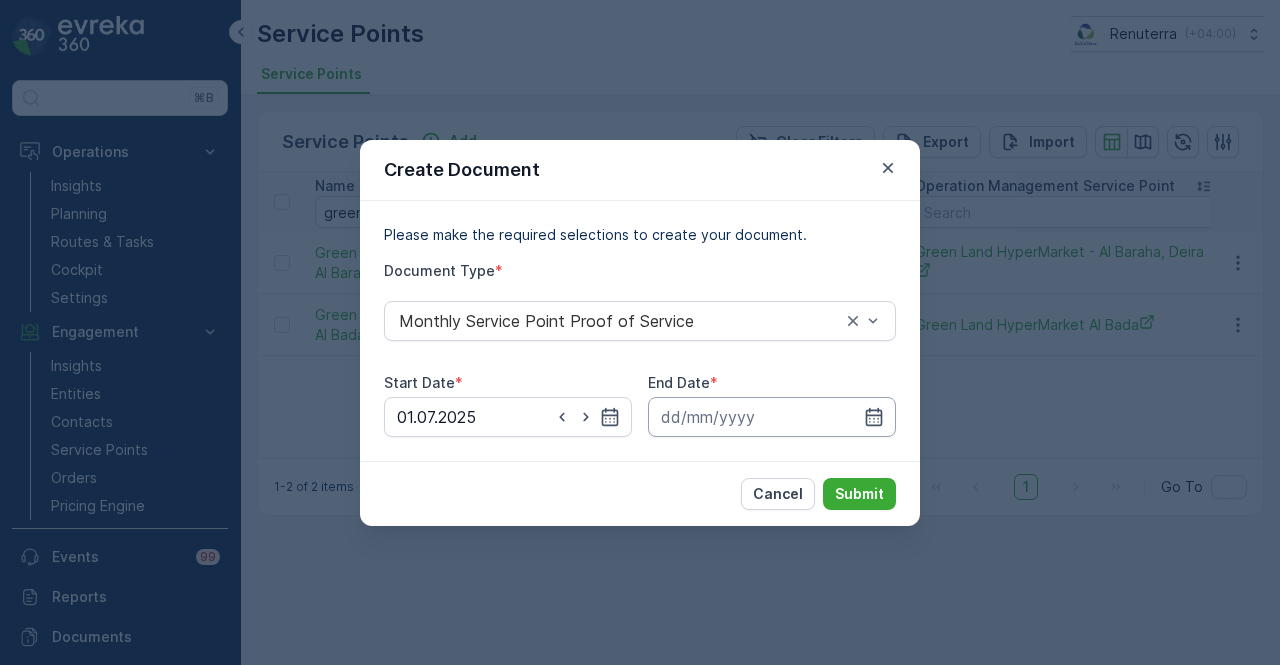 click at bounding box center [772, 417] 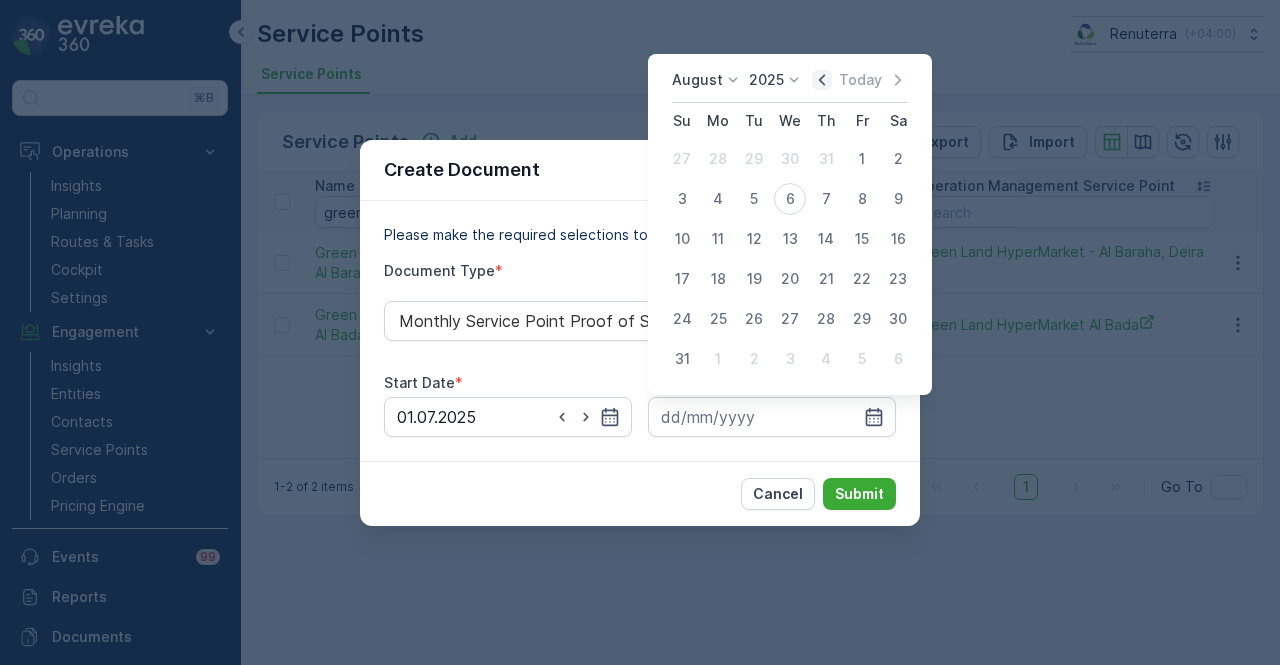 click 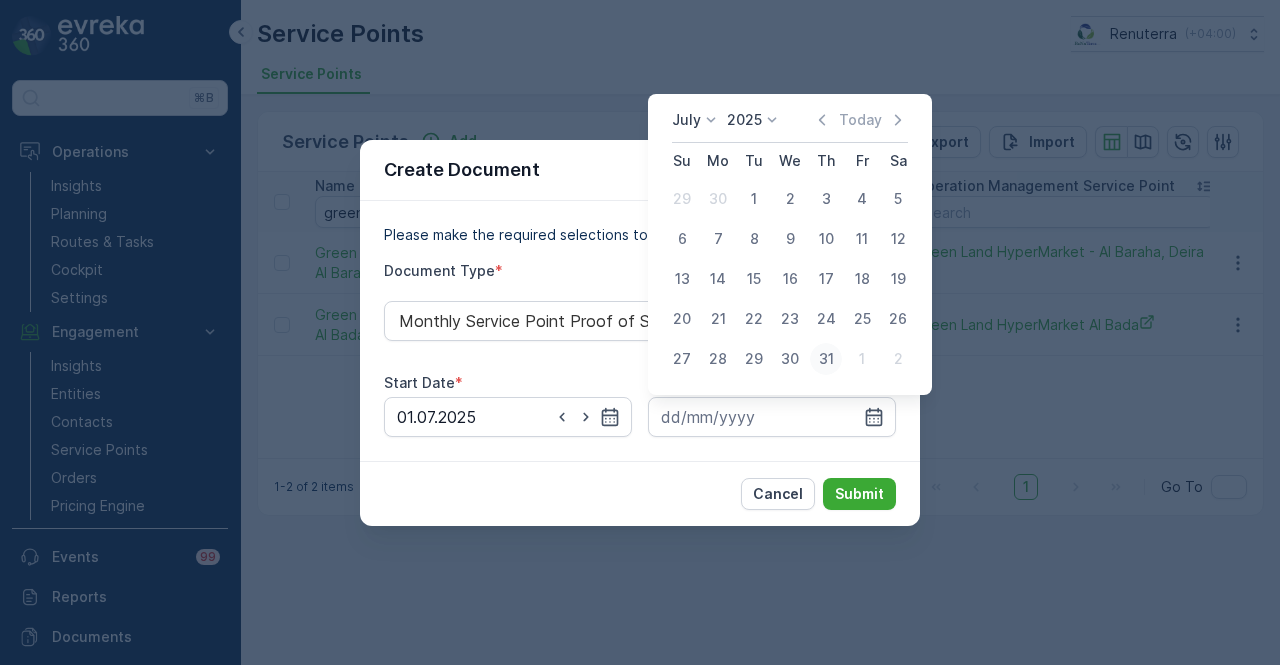 click on "31" at bounding box center (826, 359) 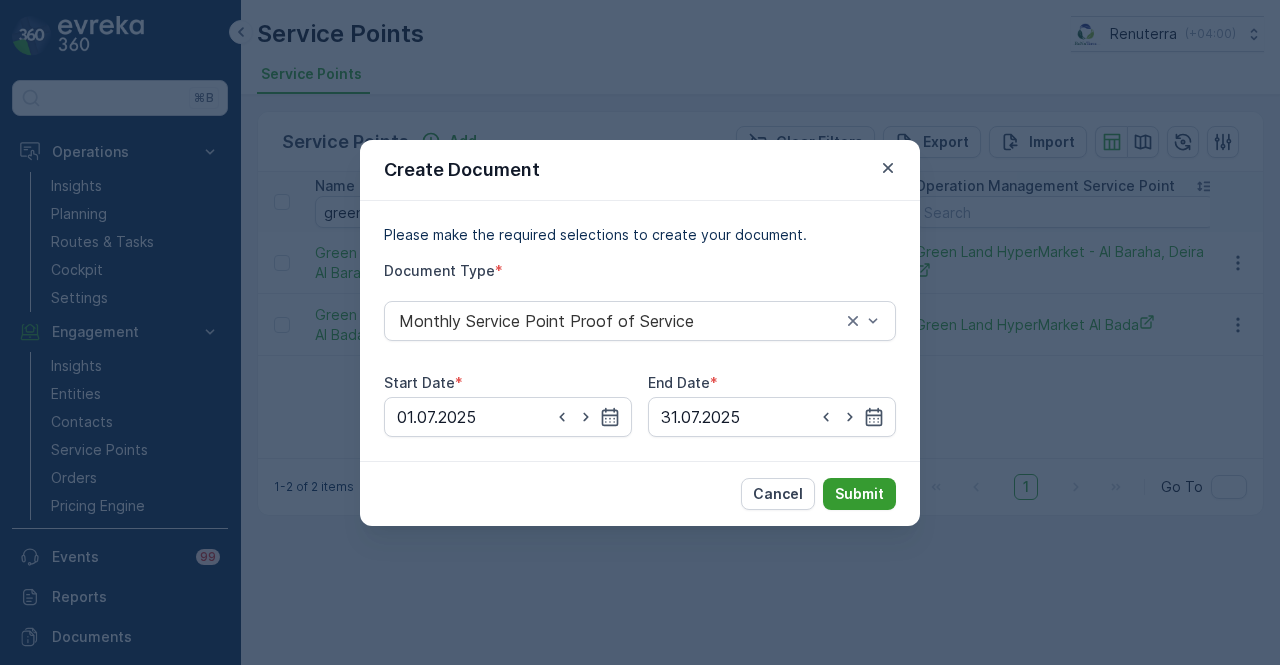 click on "Submit" at bounding box center (859, 494) 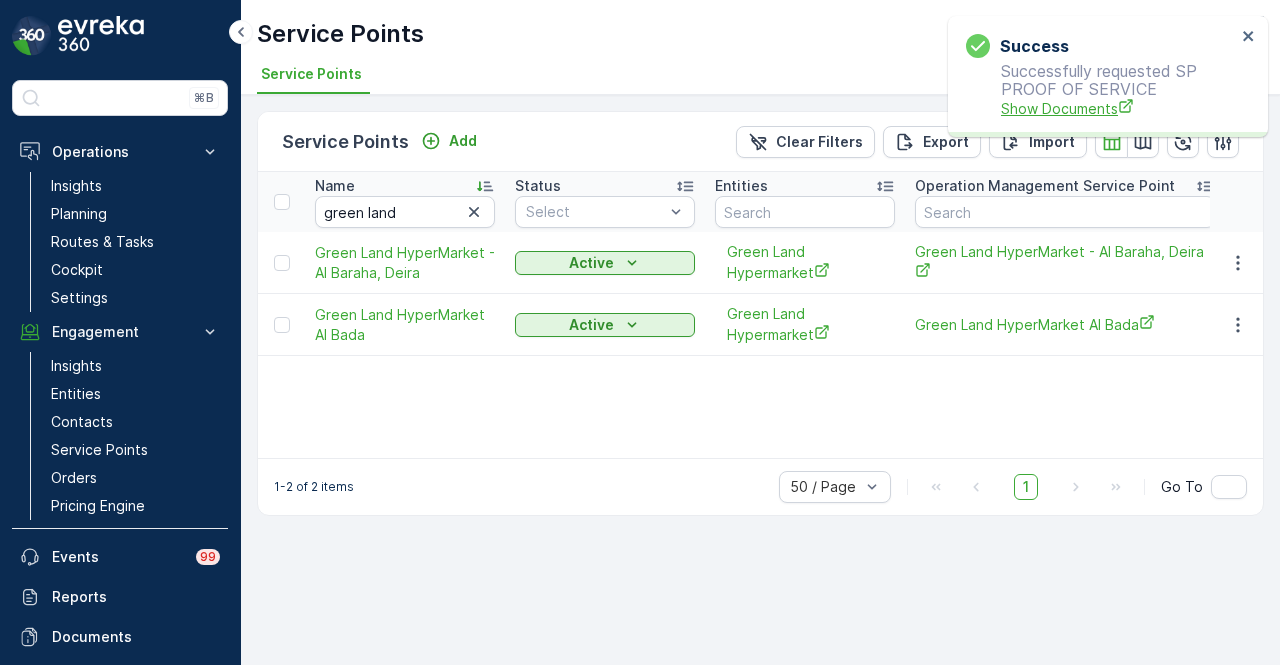 click on "Show Documents" at bounding box center [1118, 108] 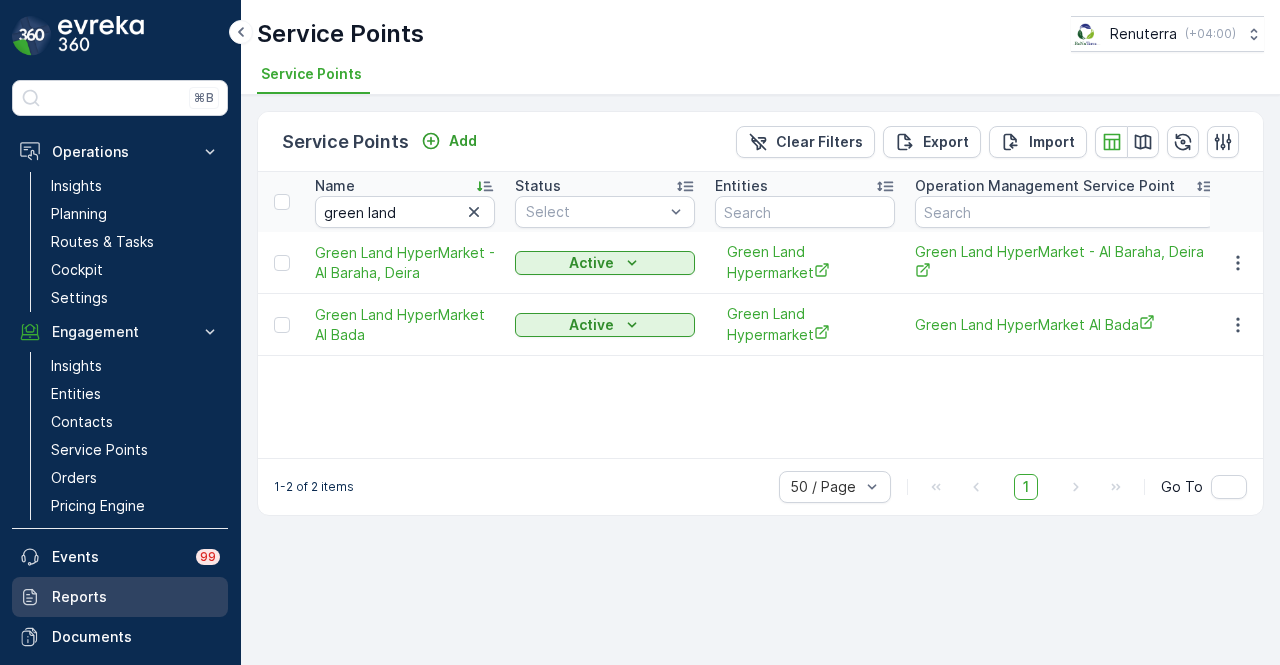 click on "Reports" at bounding box center (120, 597) 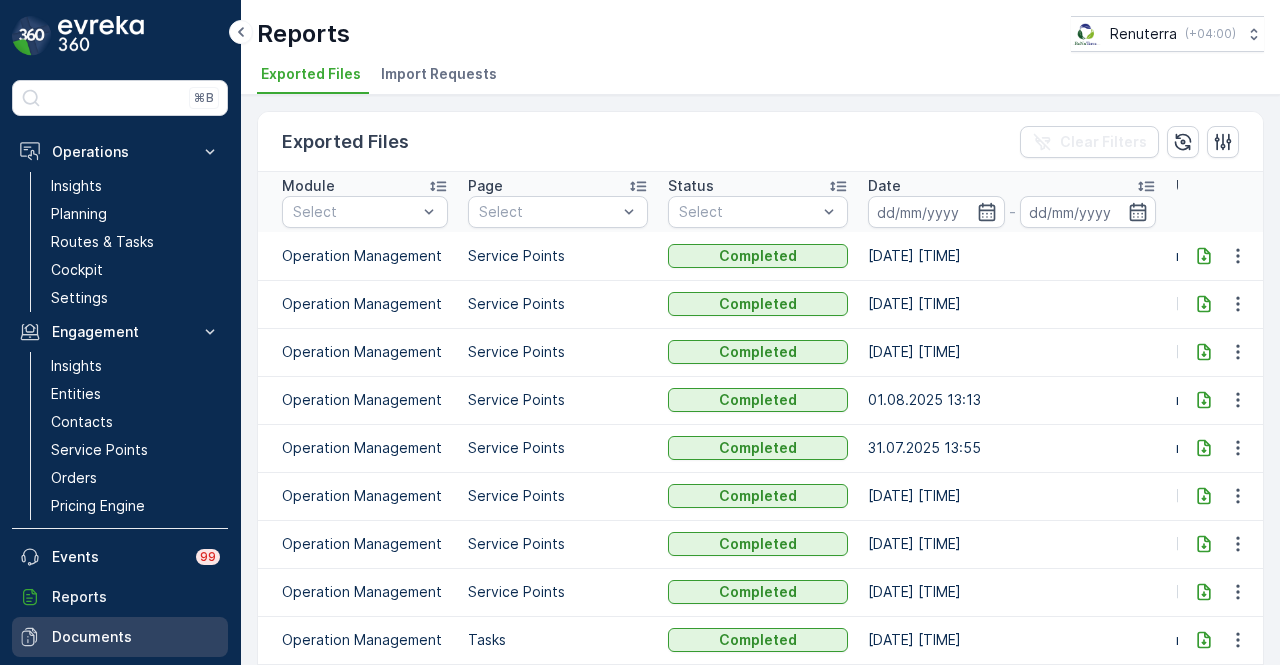 click on "Documents" at bounding box center [136, 637] 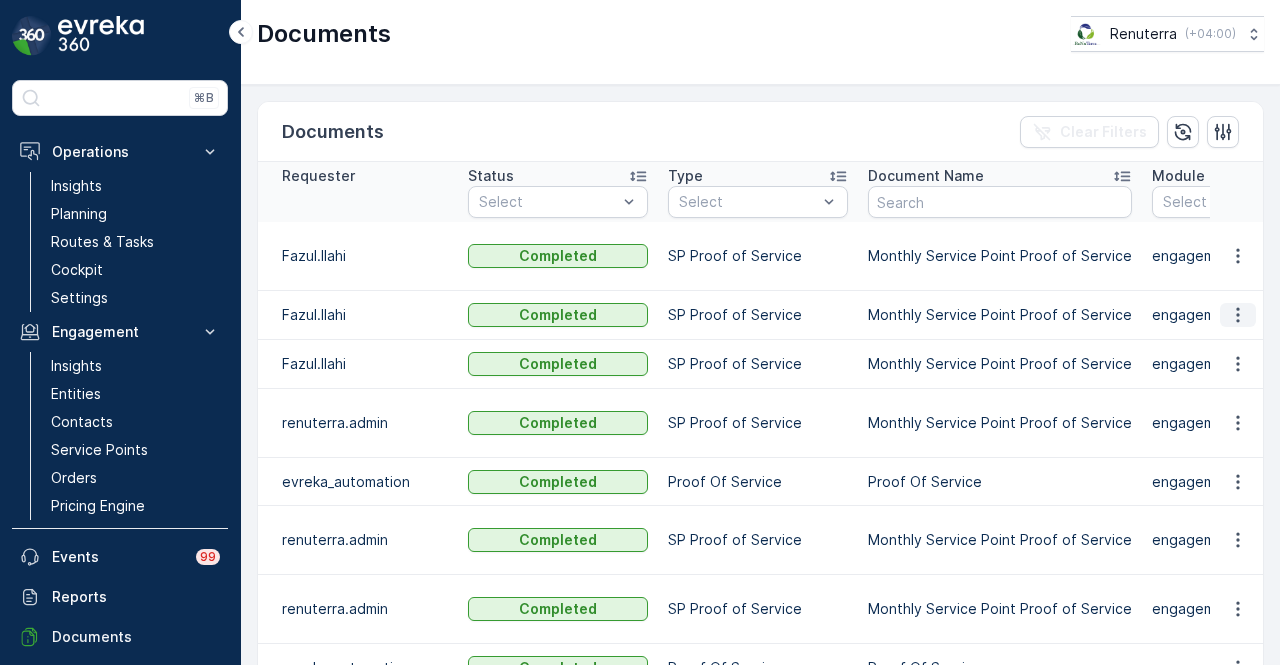 click at bounding box center [1238, 315] 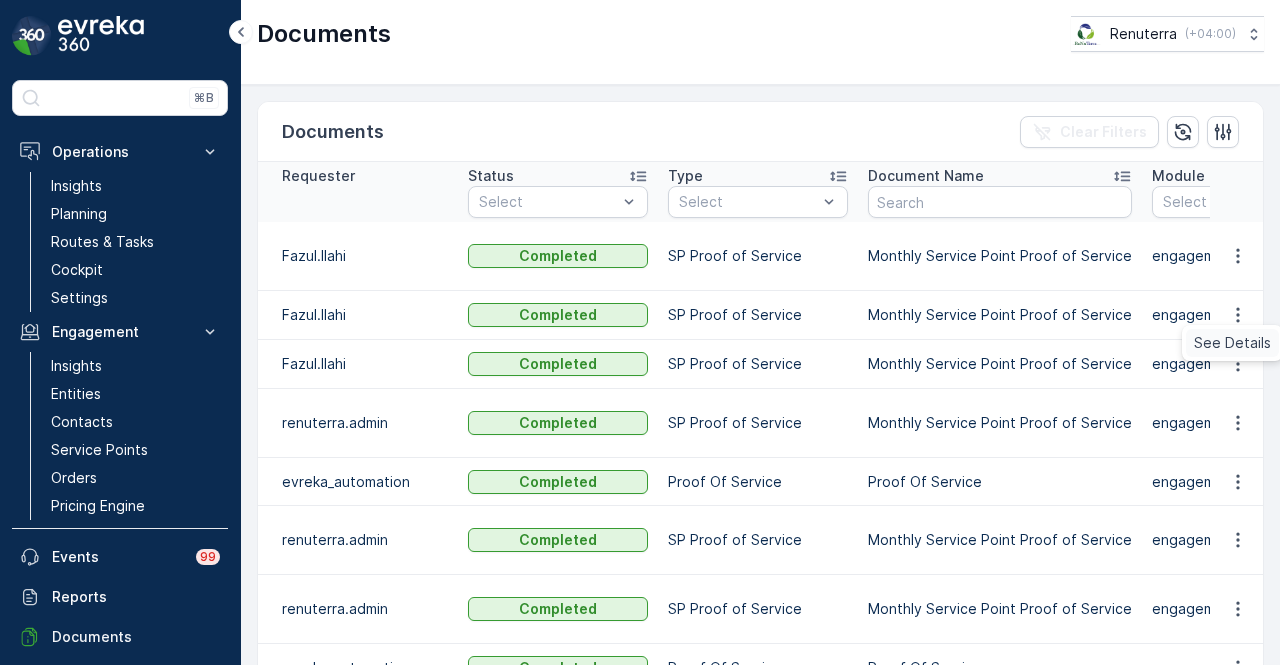 click on "See Details" at bounding box center (1232, 343) 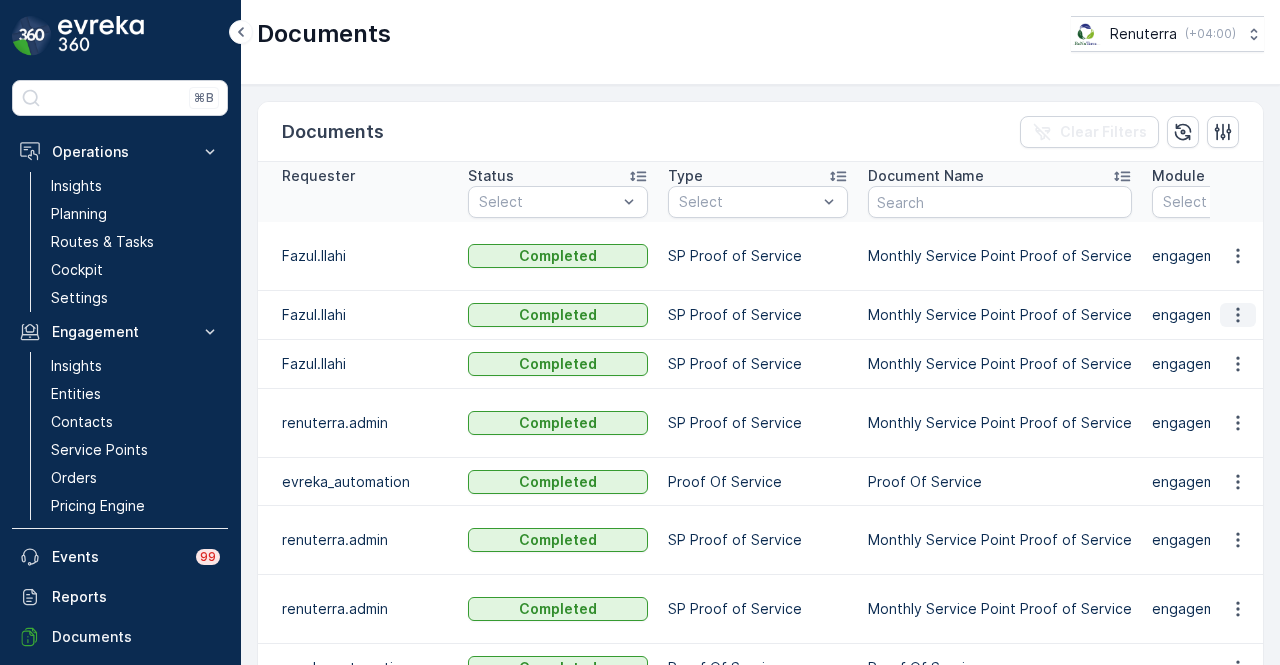 click 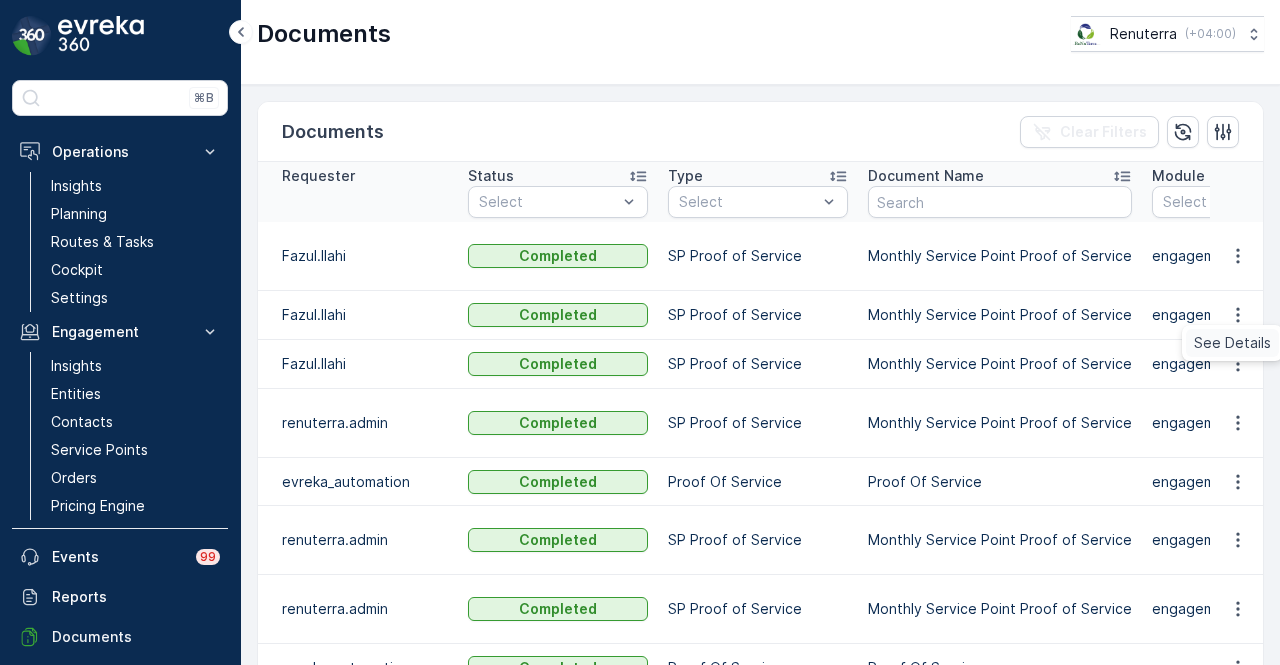 click on "See Details" at bounding box center [1232, 343] 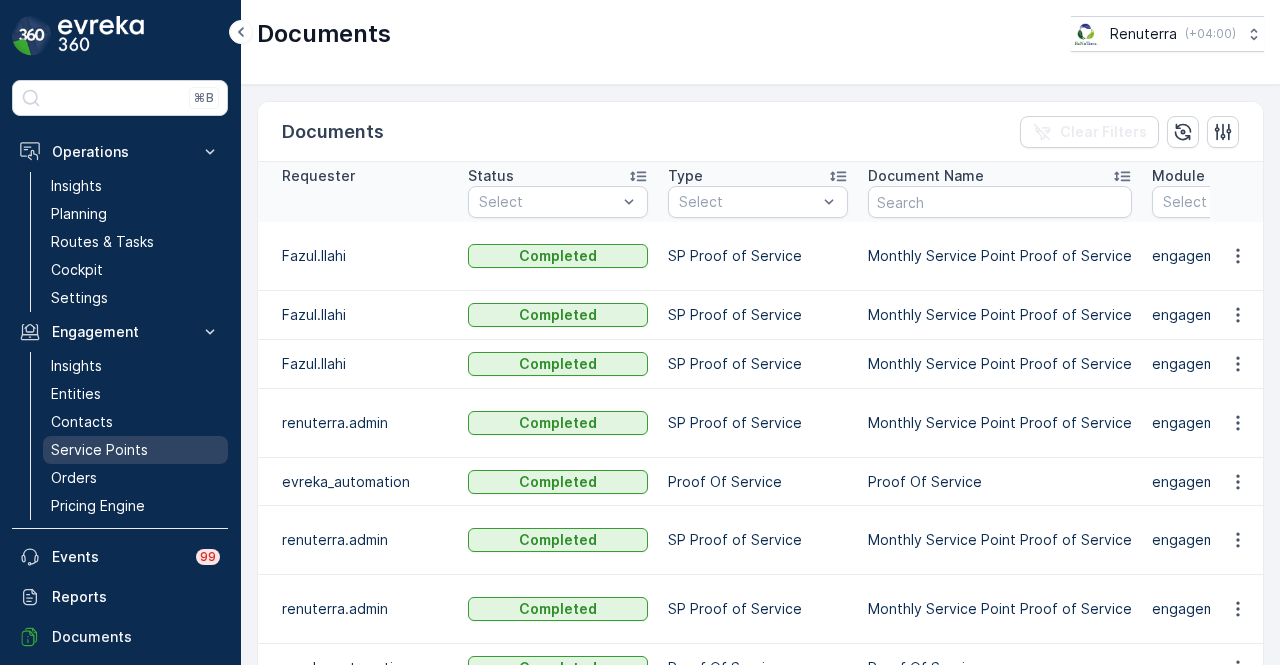 click on "Service Points" at bounding box center [135, 450] 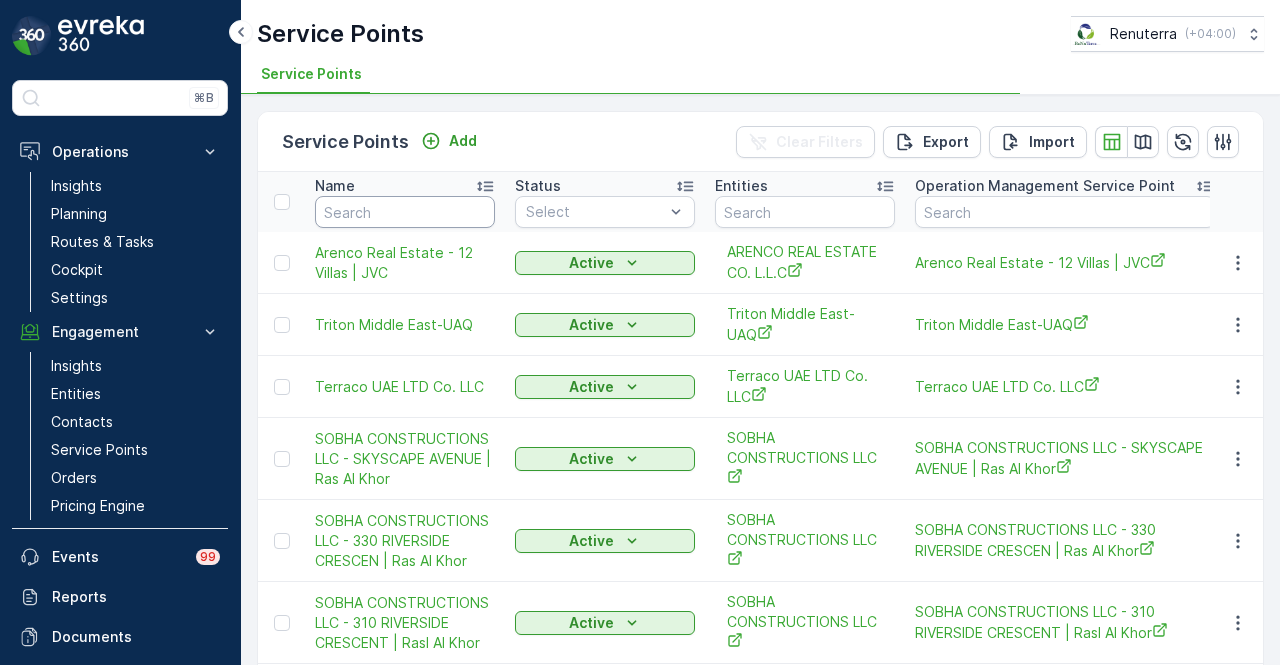 click at bounding box center [405, 212] 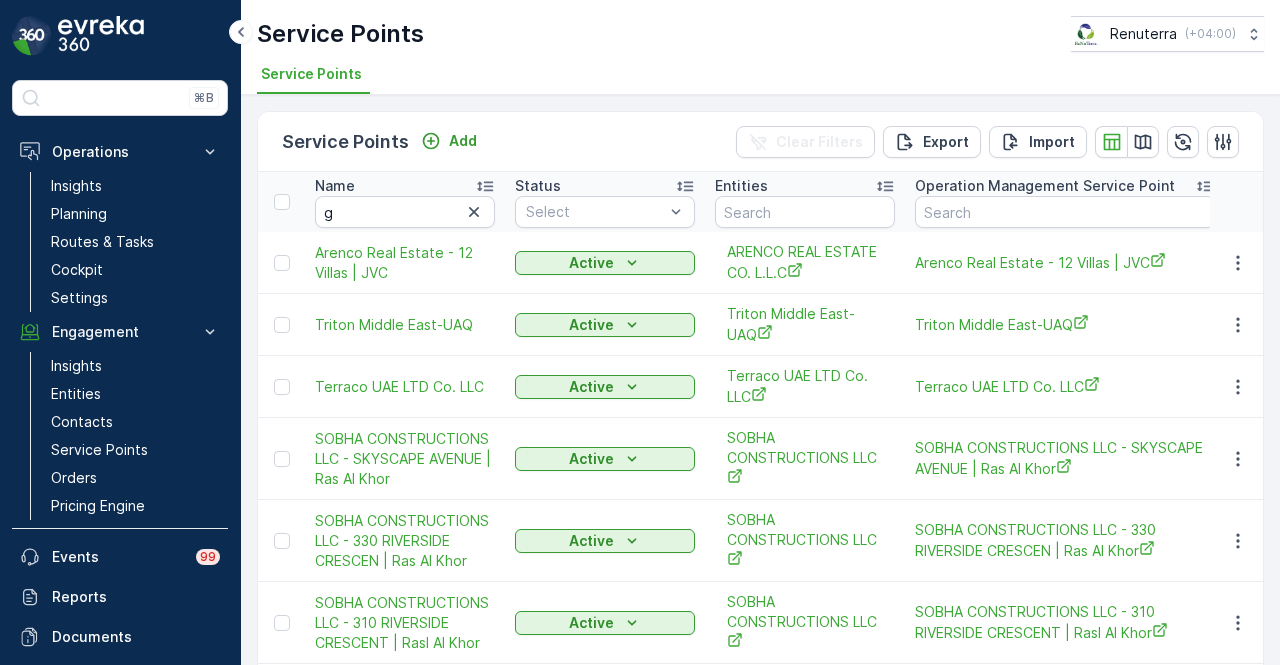 type 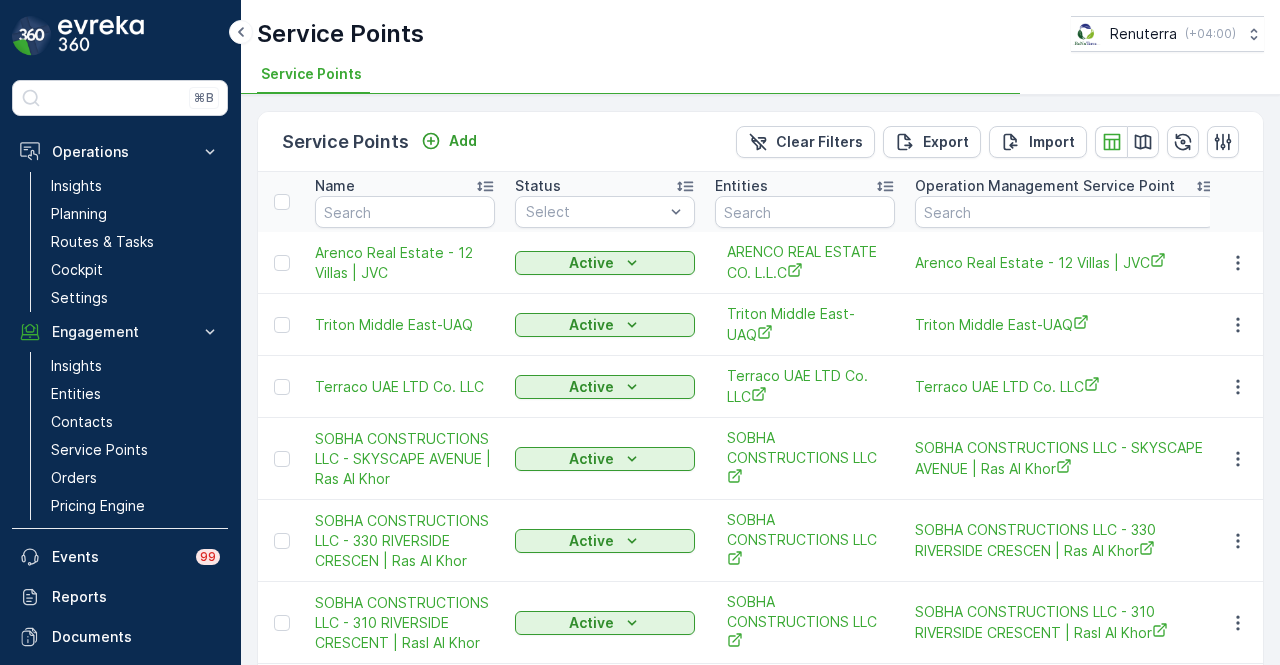 type on "g" 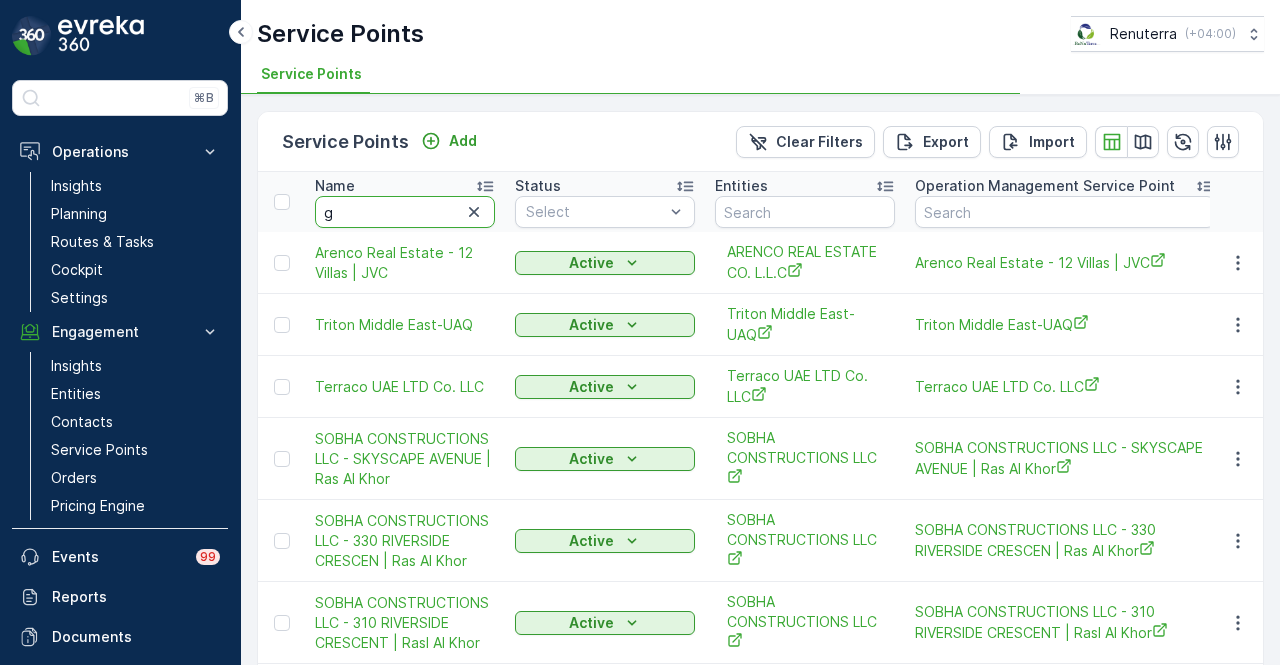 click on "g" at bounding box center [405, 212] 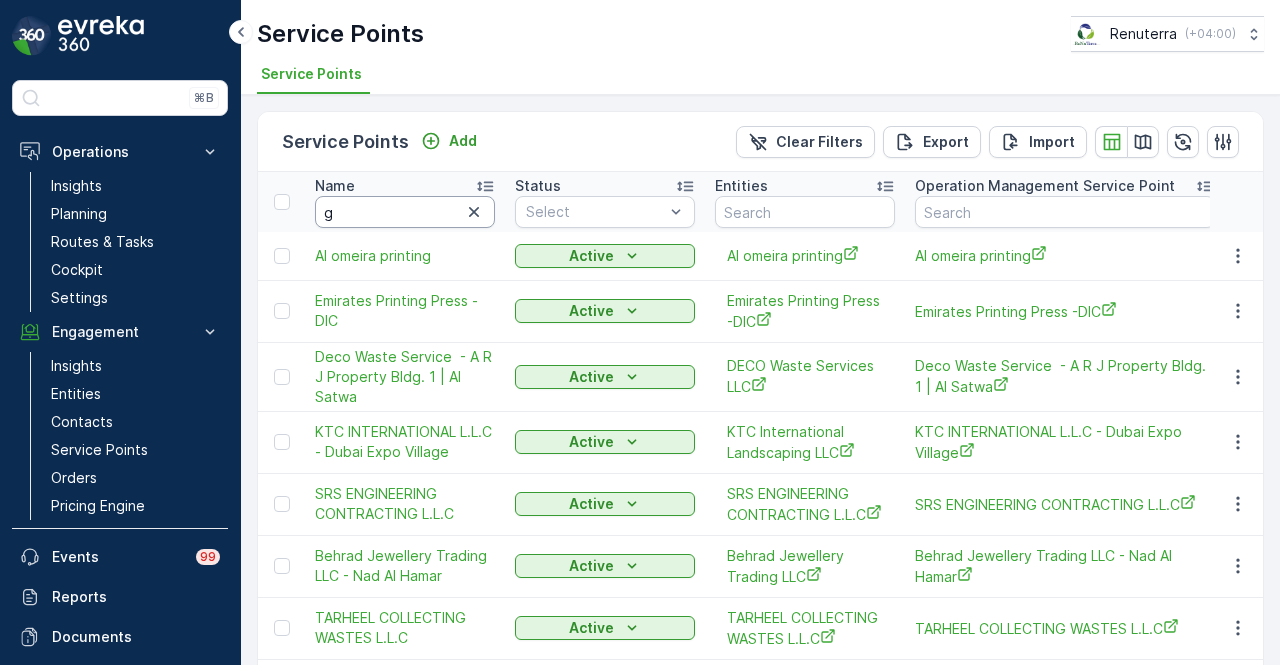 click on "g" at bounding box center (405, 212) 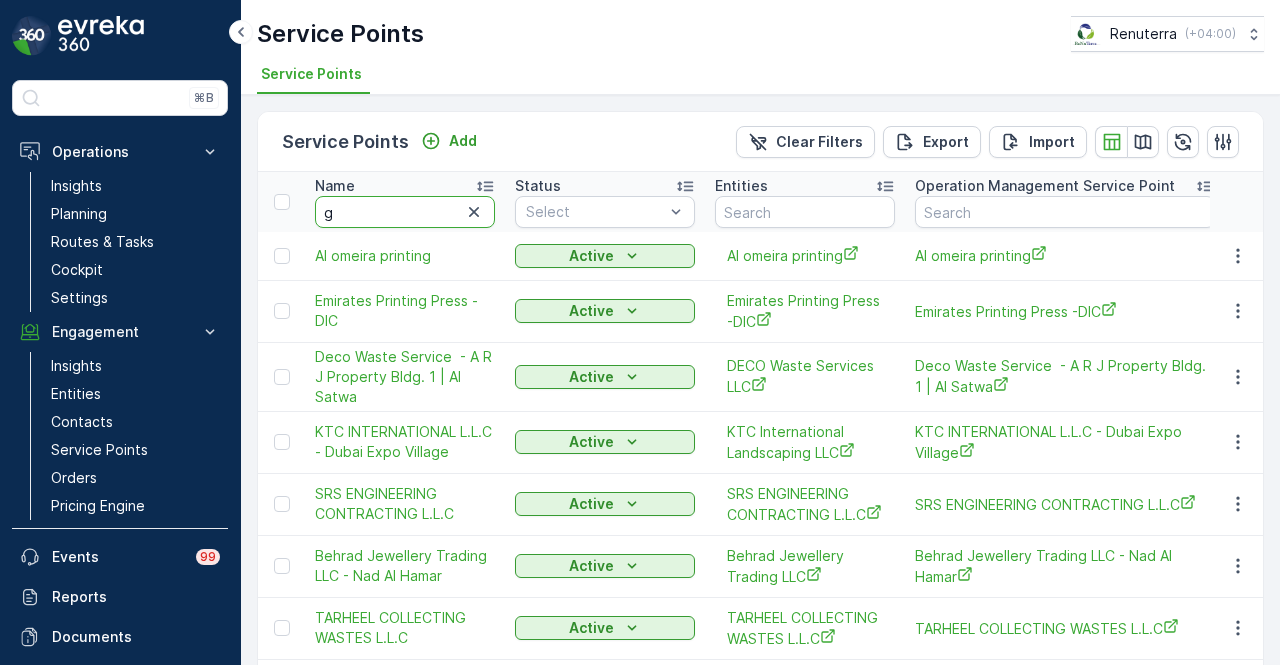 type 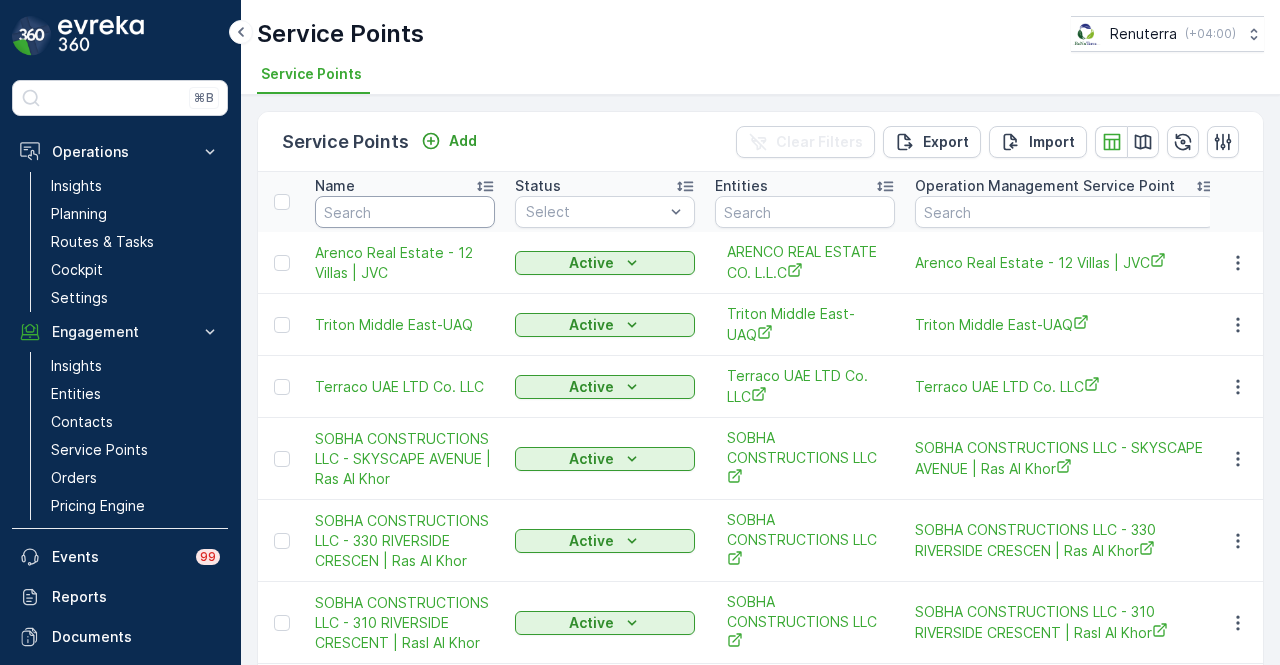 click at bounding box center [405, 212] 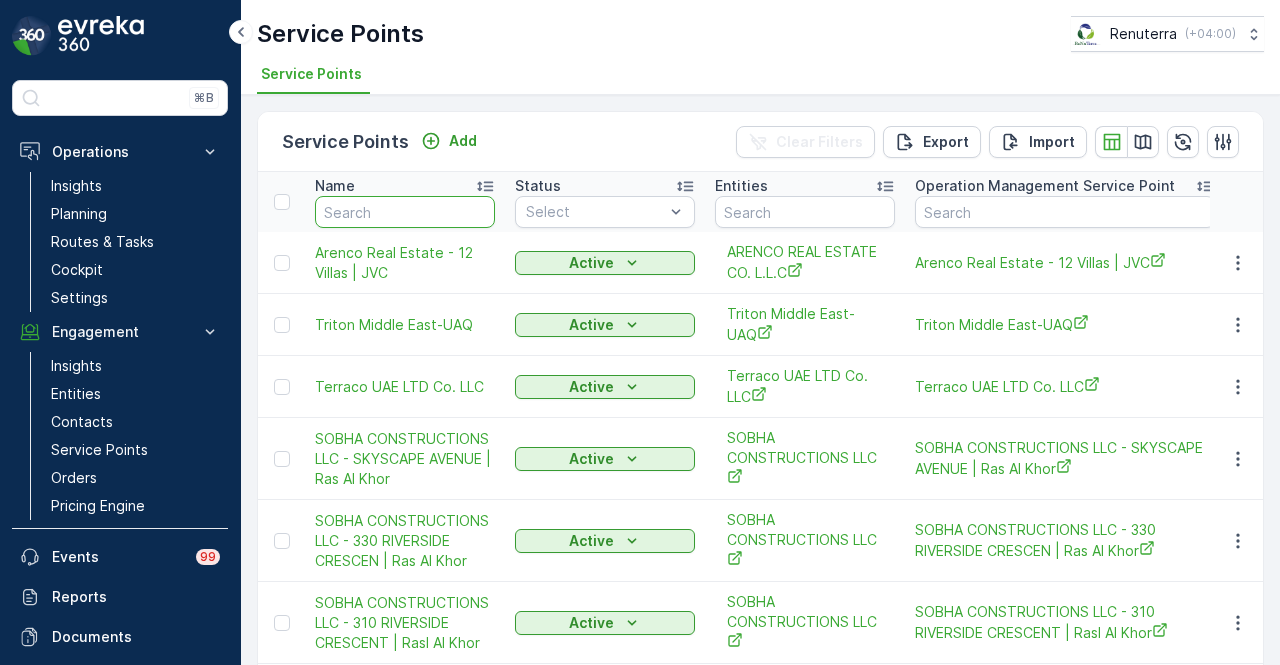 type on "g" 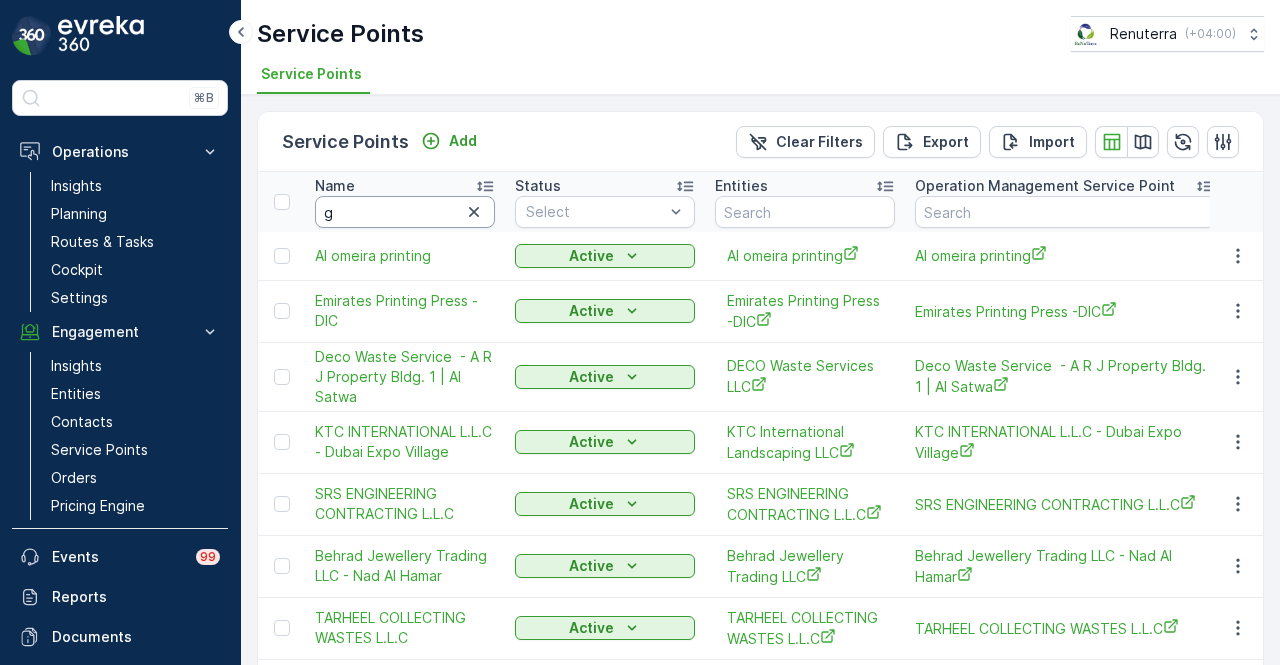 click on "g" at bounding box center (405, 212) 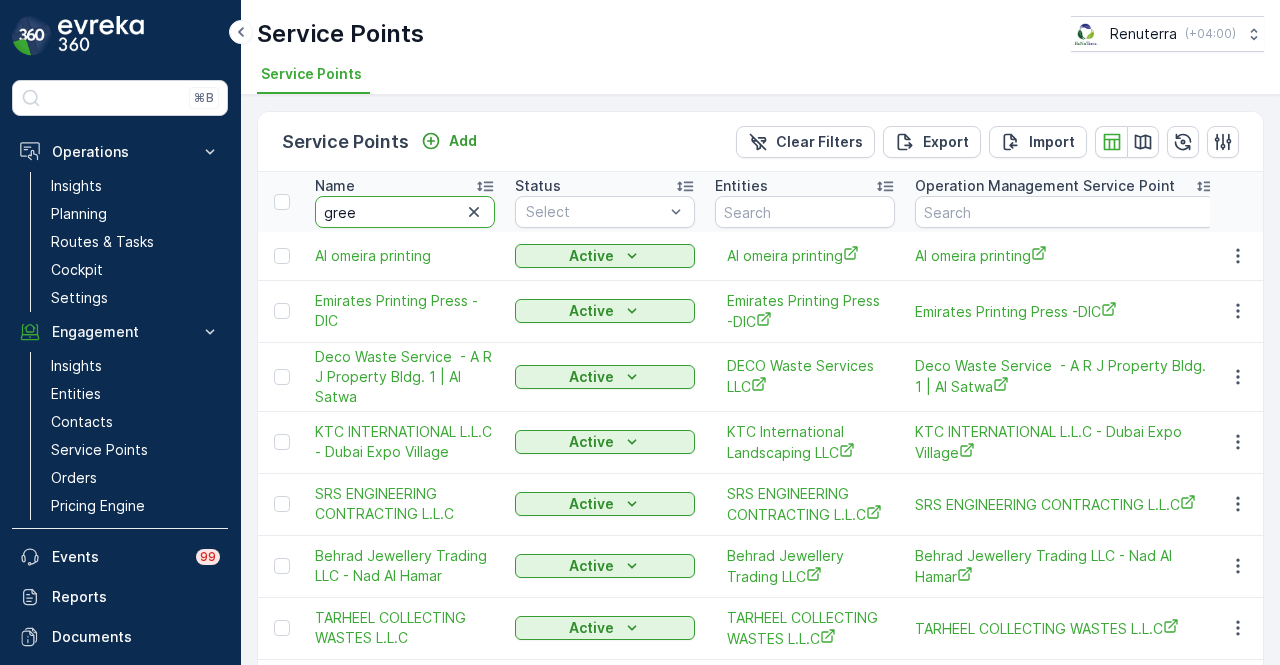 type on "greeb" 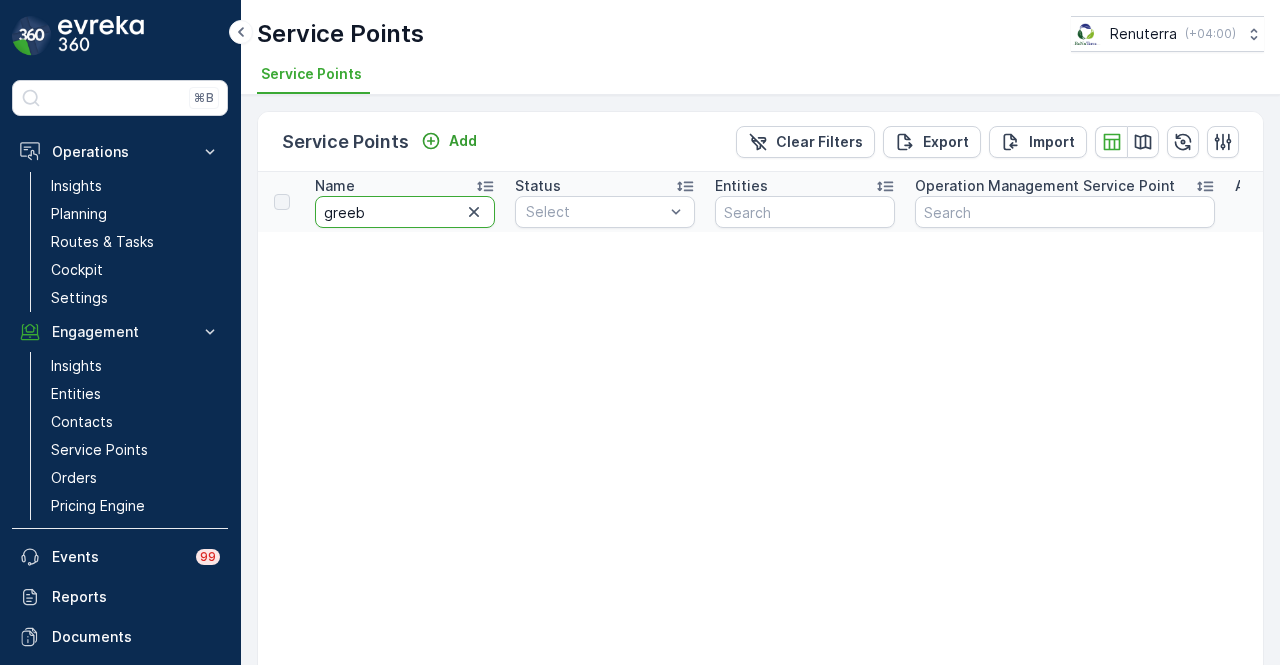 click on "greeb" at bounding box center [405, 212] 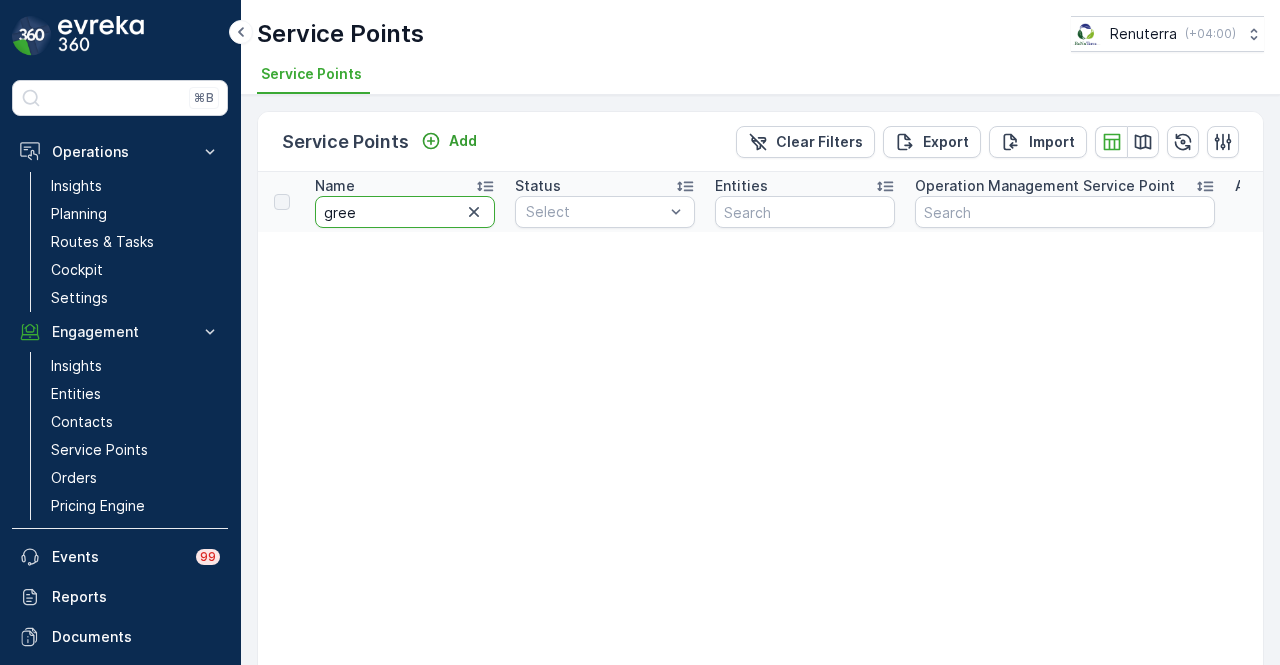 type on "green" 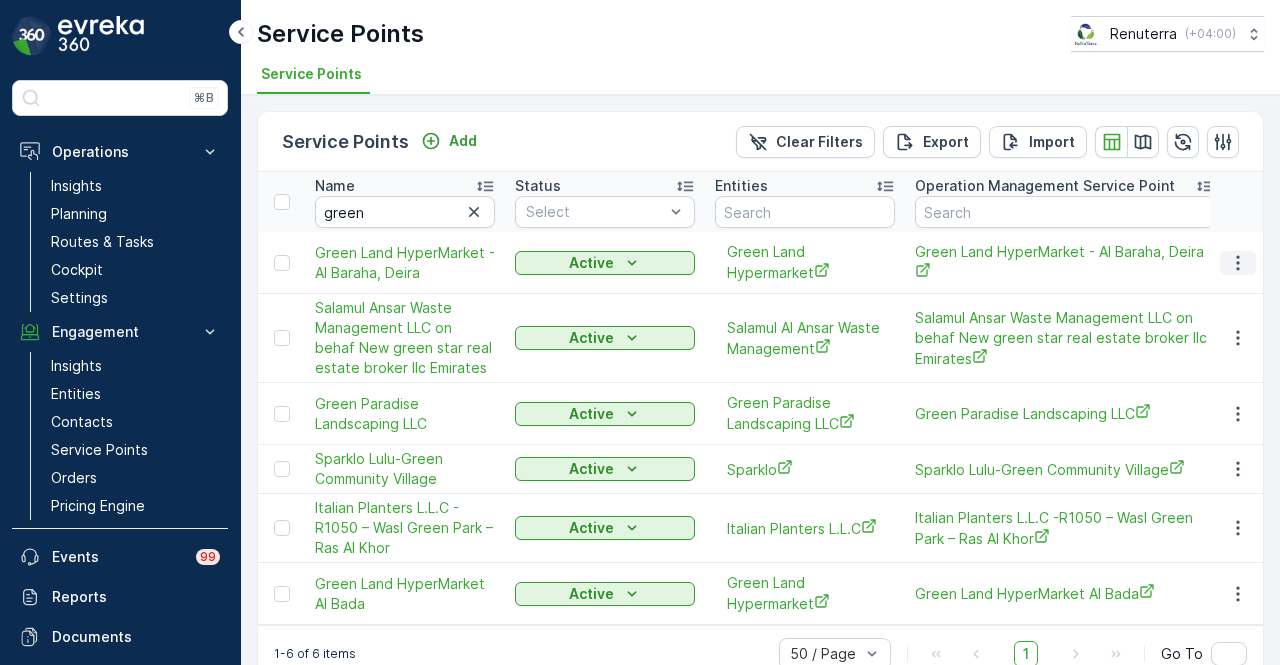 click 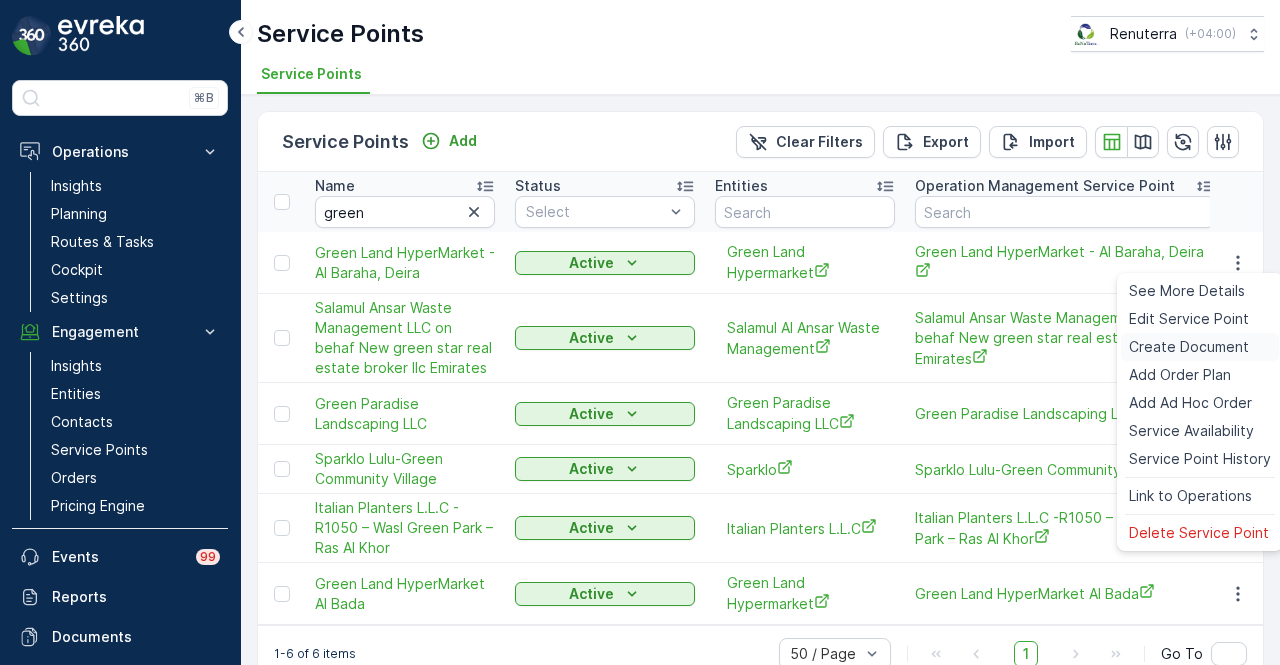 click on "Create Document" at bounding box center (1189, 347) 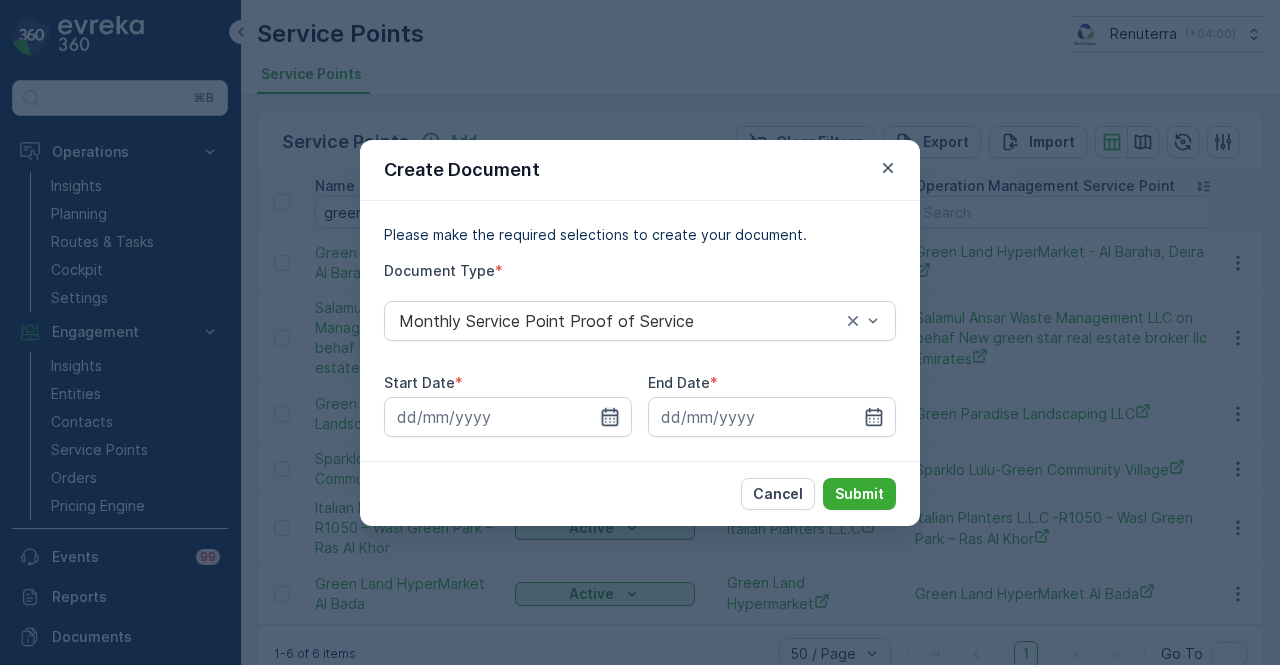 click 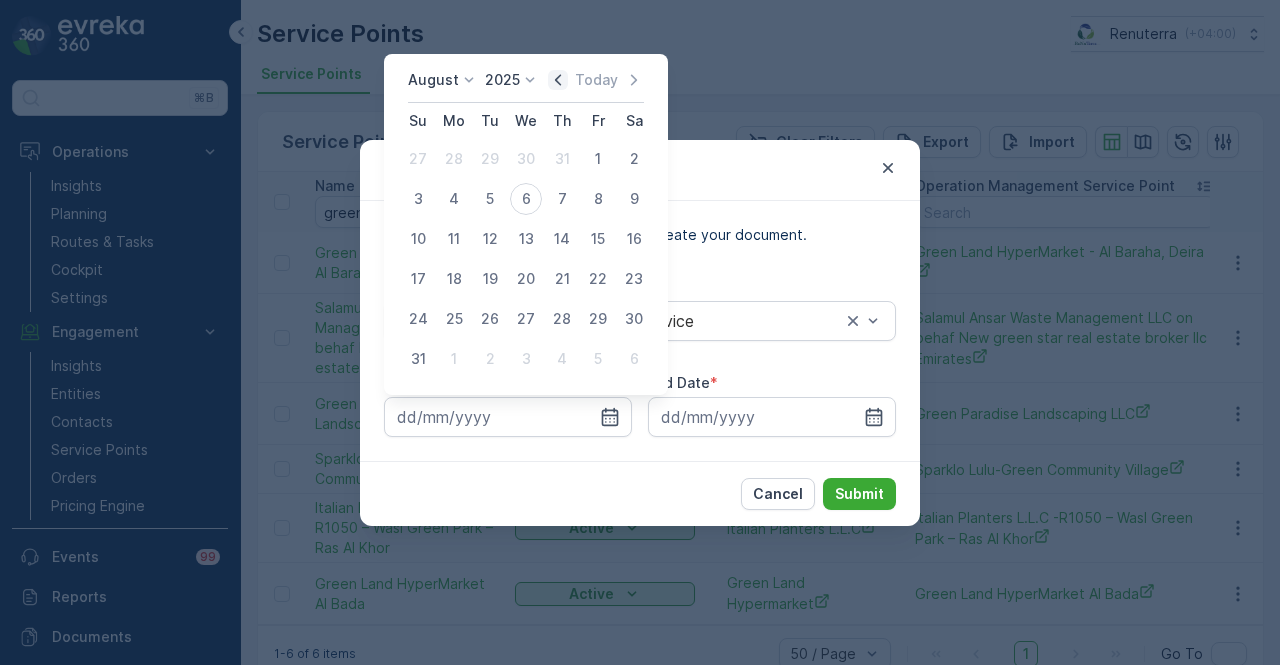 click 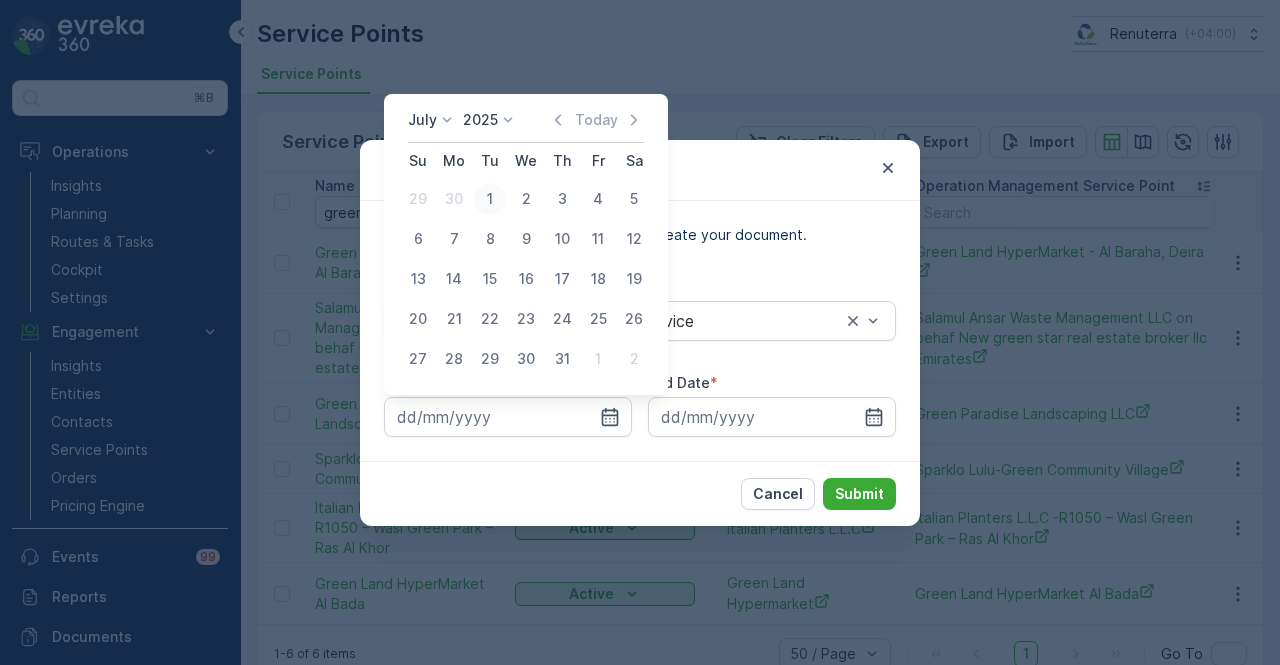 click on "1" at bounding box center (490, 199) 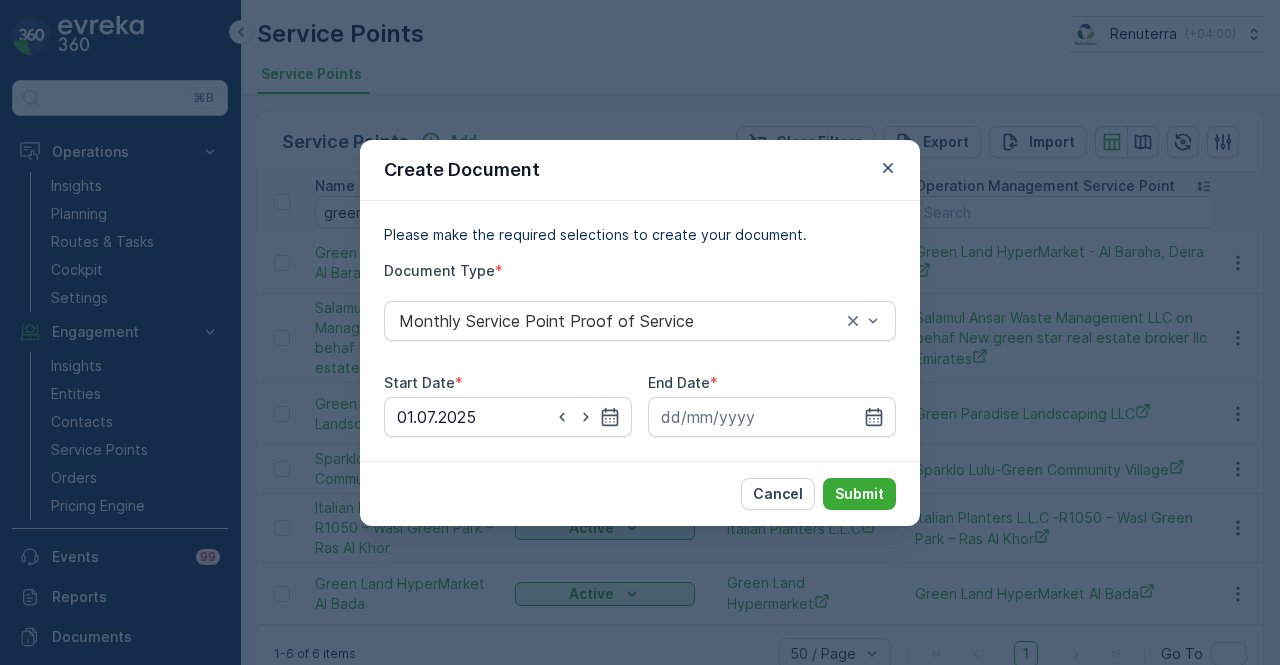 click on "Please make the required selections to create your document. Document Type * Monthly Service Point Proof of Service Start Date * 01.07.2025 End Date *" at bounding box center [640, 331] 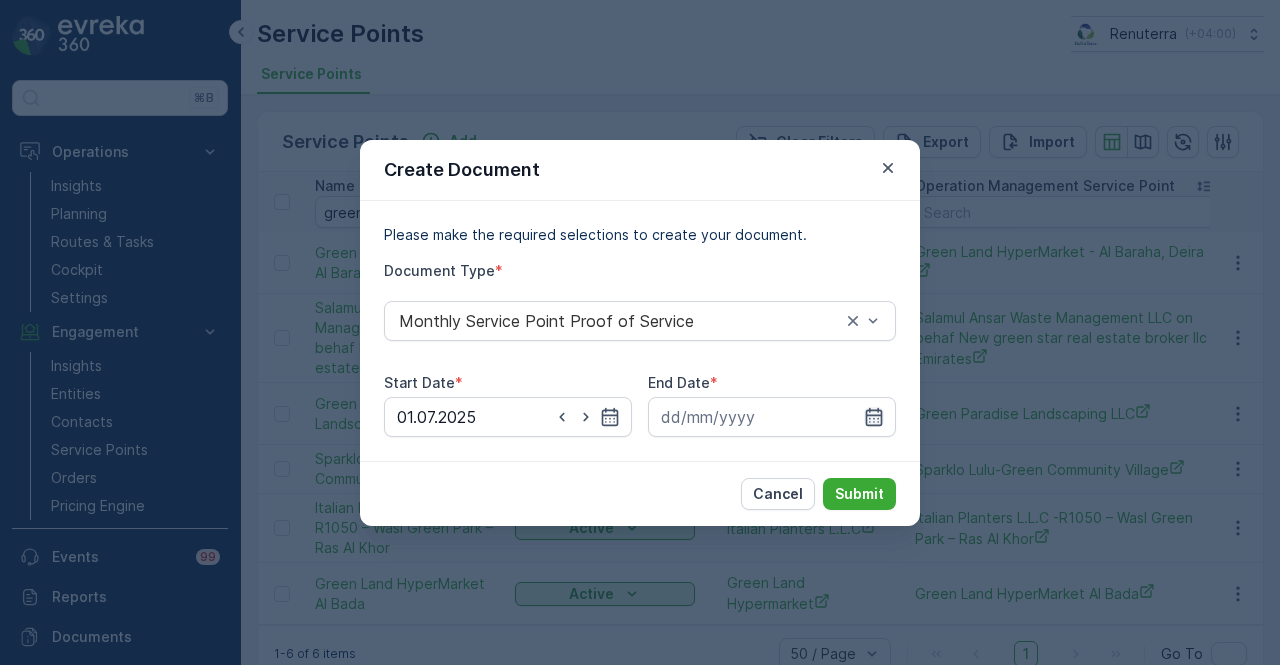 click 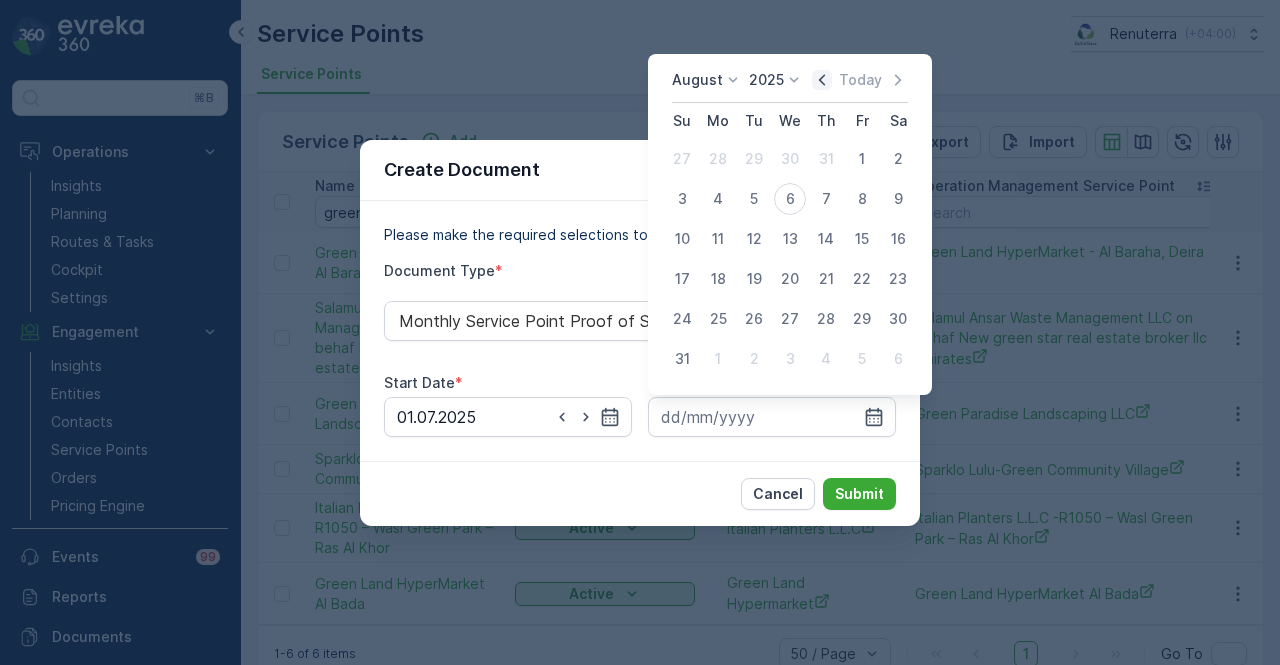 click 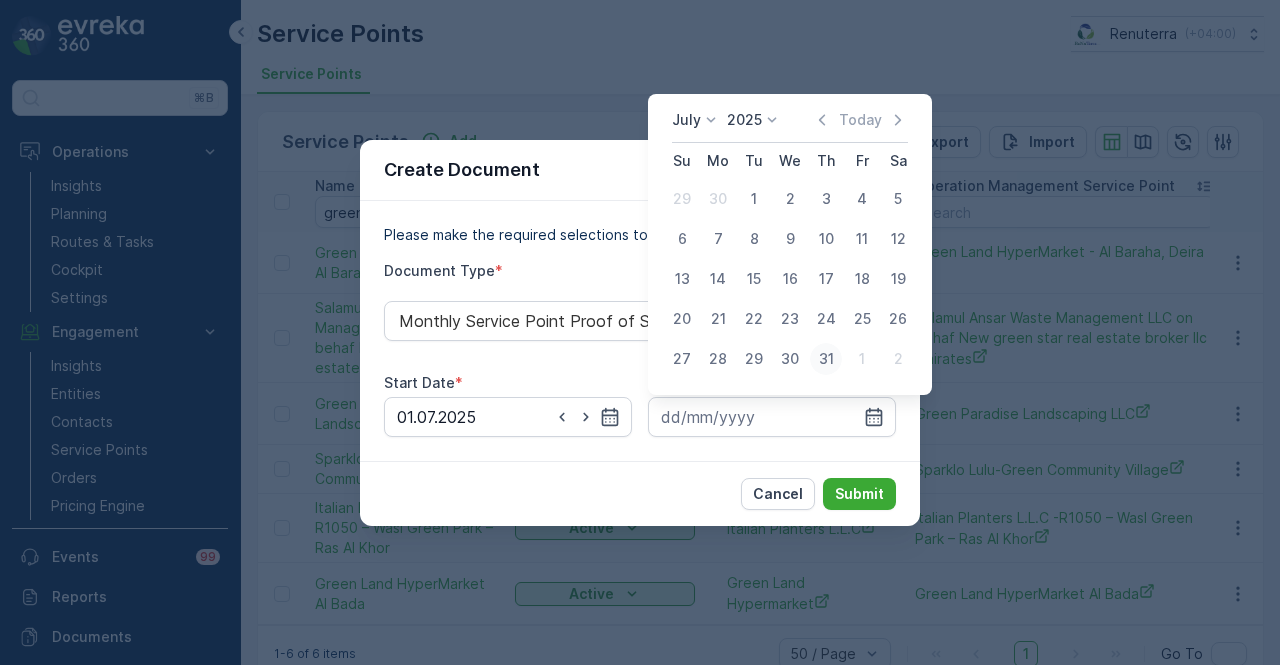 click on "31" at bounding box center (826, 359) 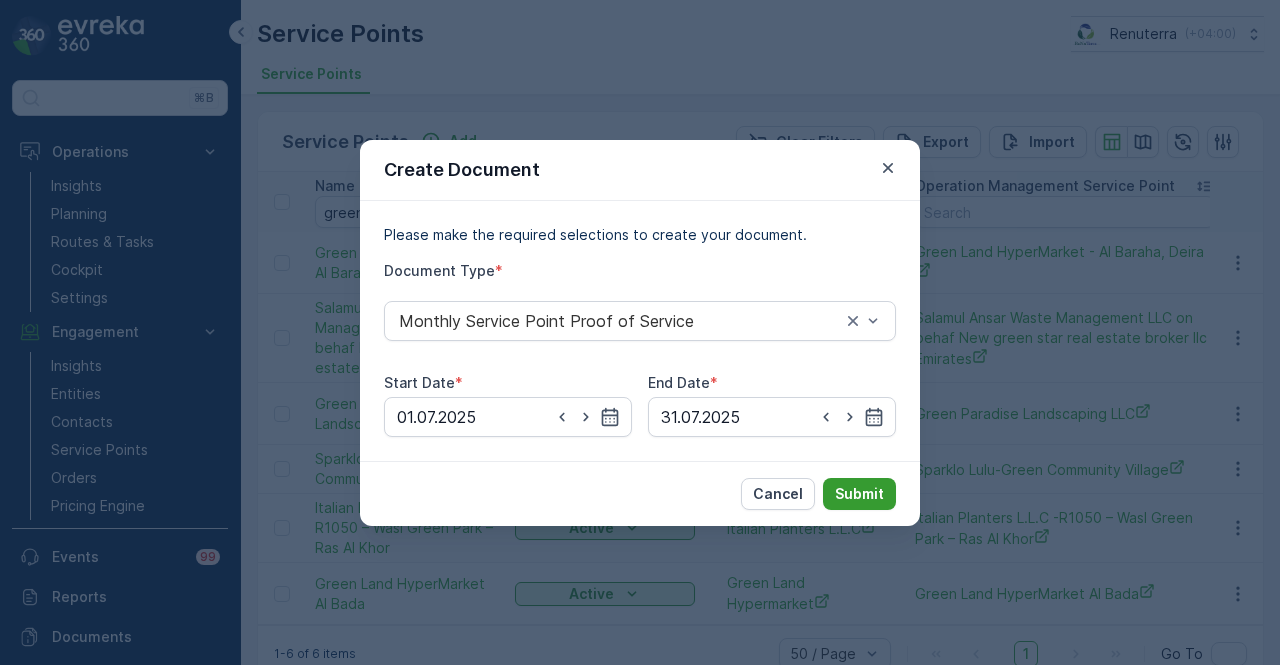 click on "Submit" at bounding box center (859, 494) 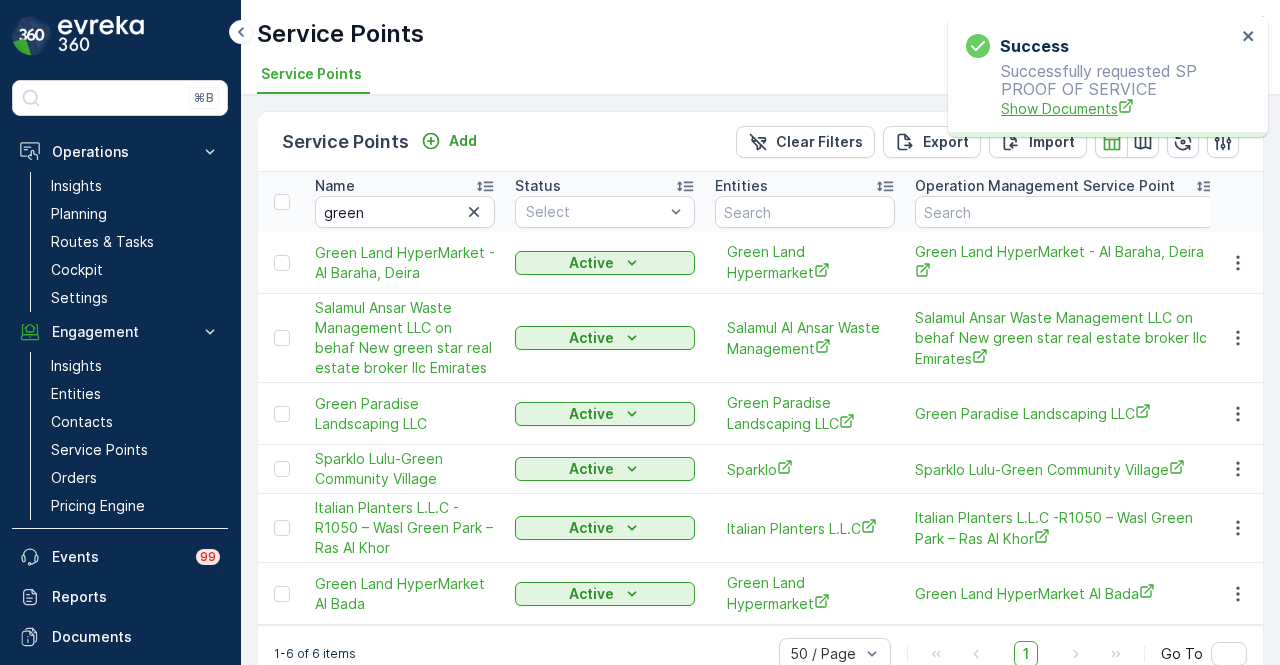 click on "Show Documents" at bounding box center [1118, 108] 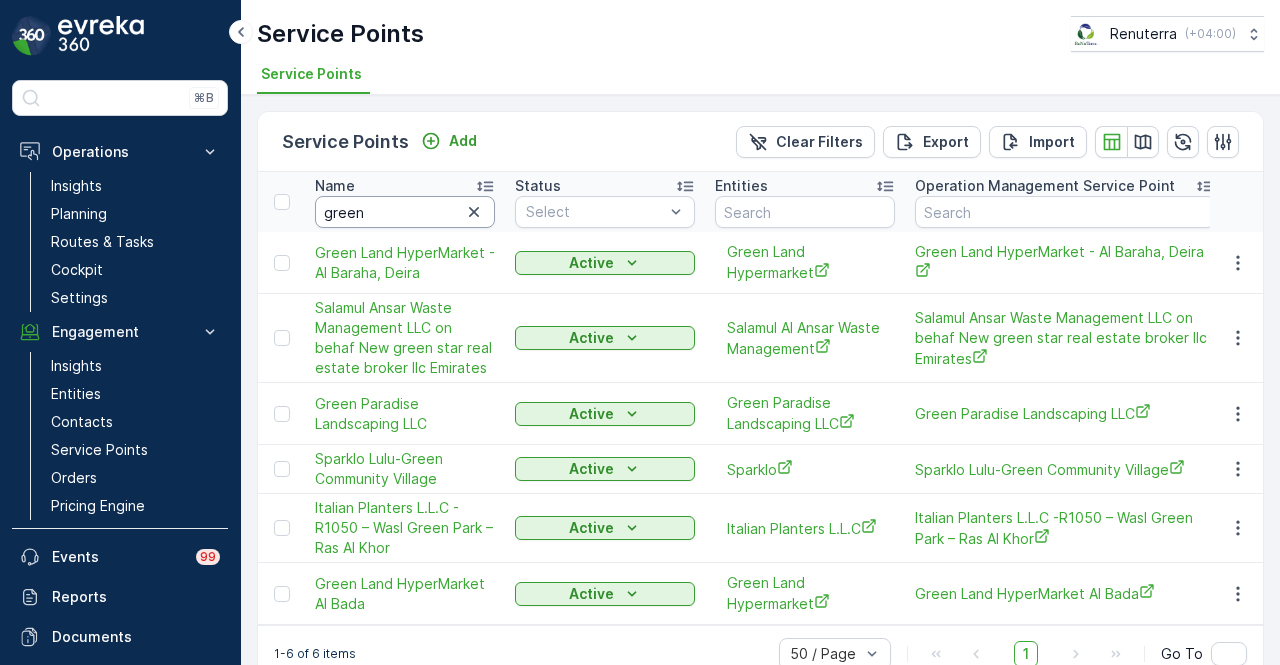 click on "green" at bounding box center [405, 212] 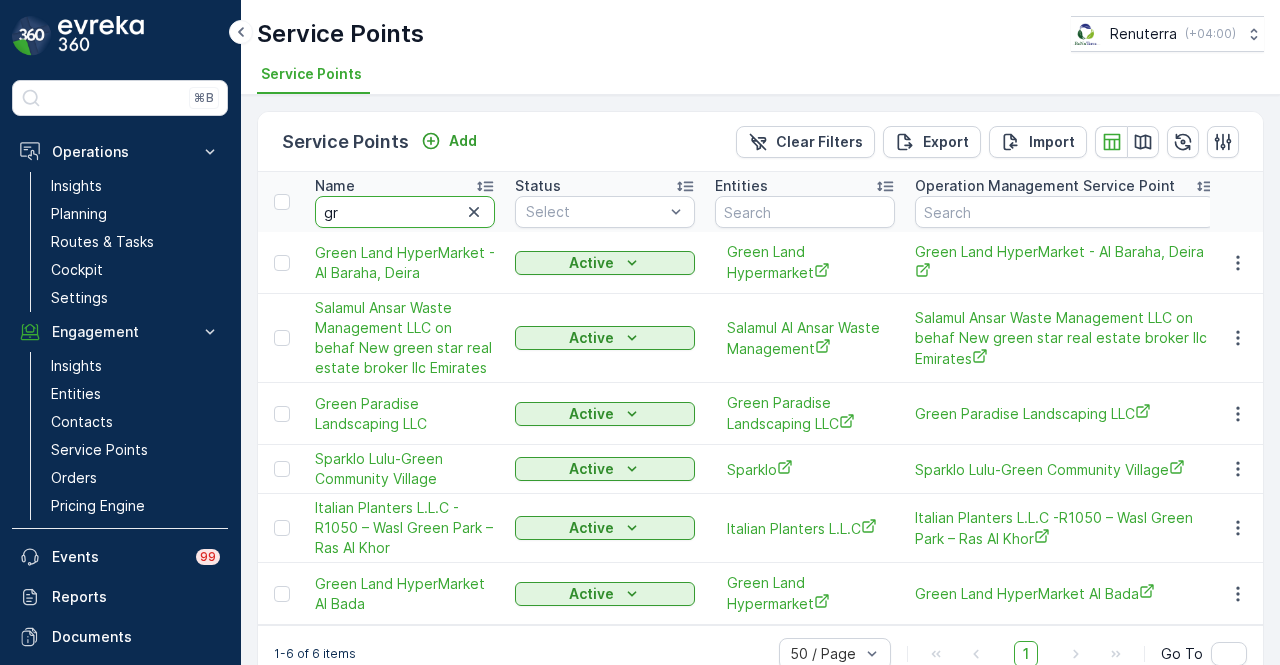 type on "g" 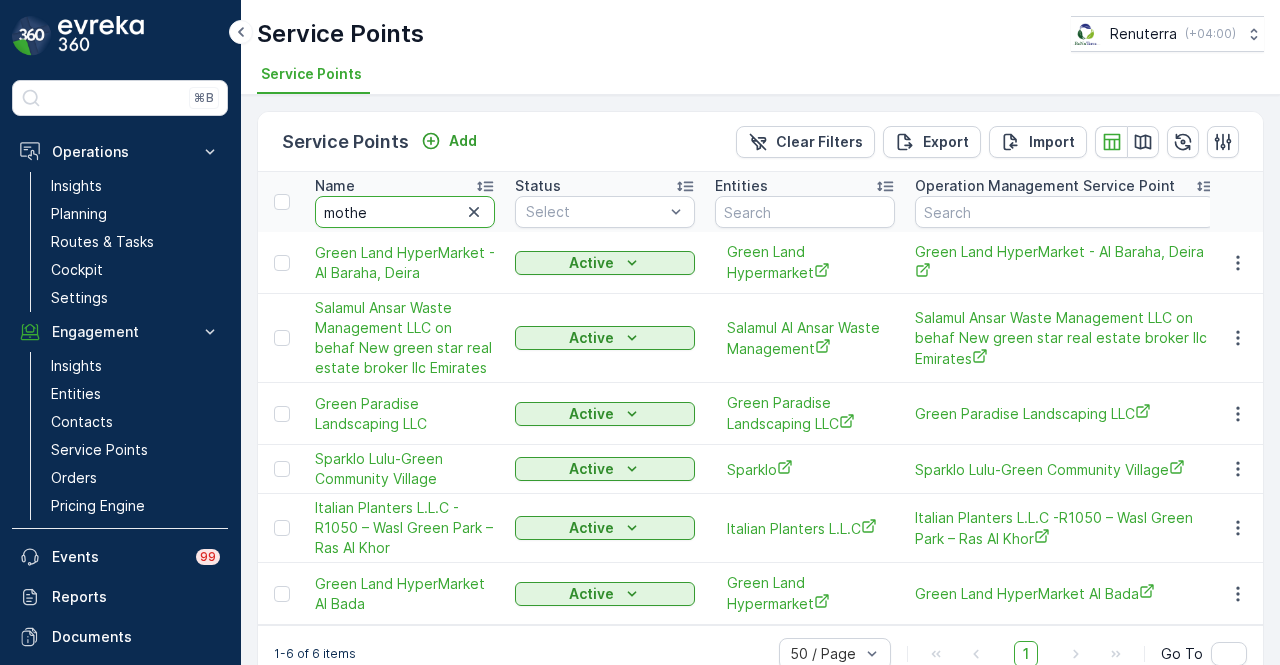 type on "mother" 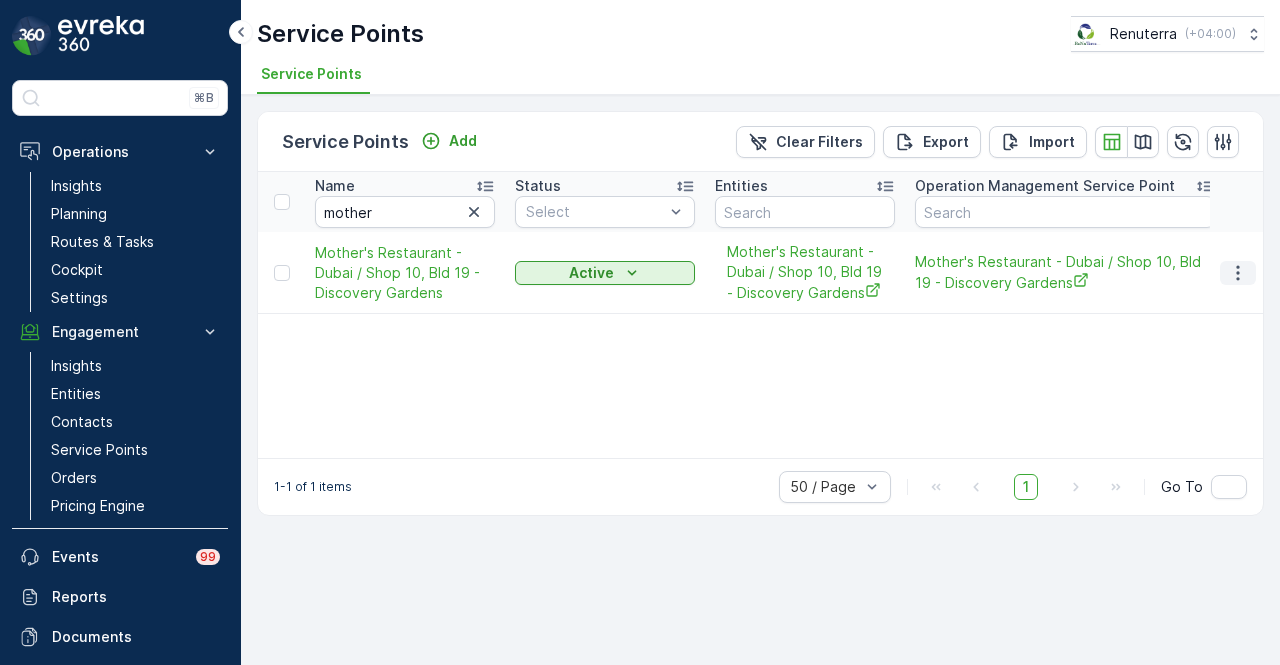 click at bounding box center (1238, 273) 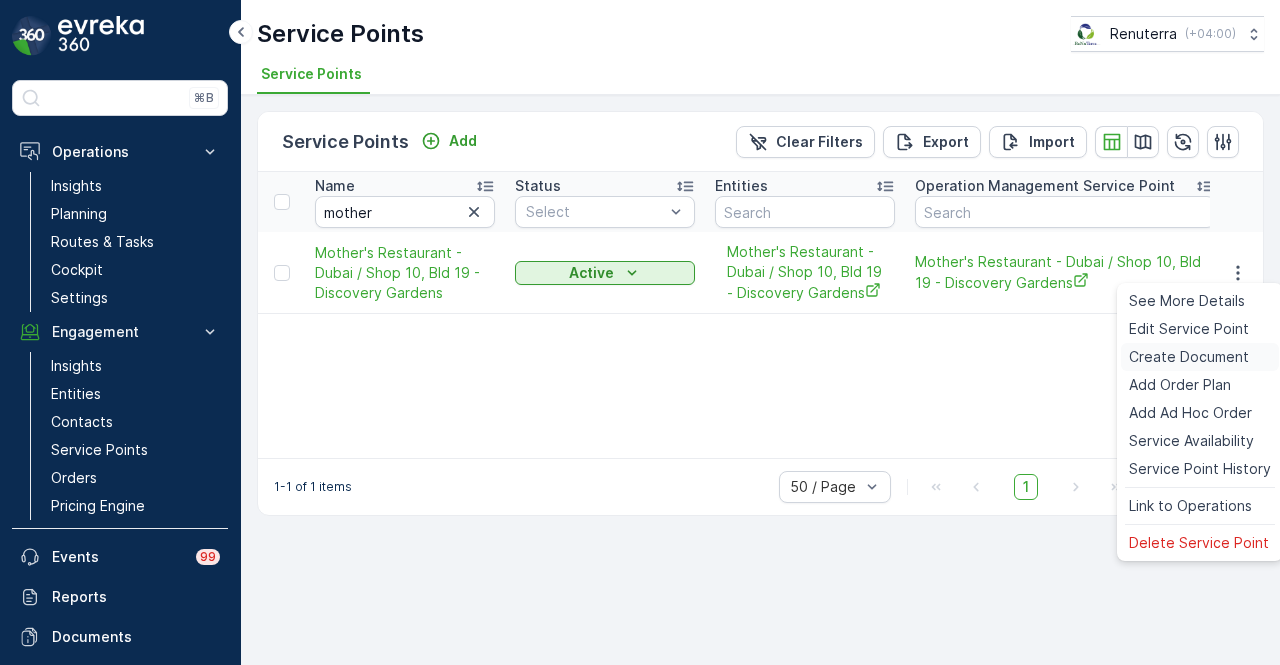 click on "Create Document" at bounding box center (1189, 357) 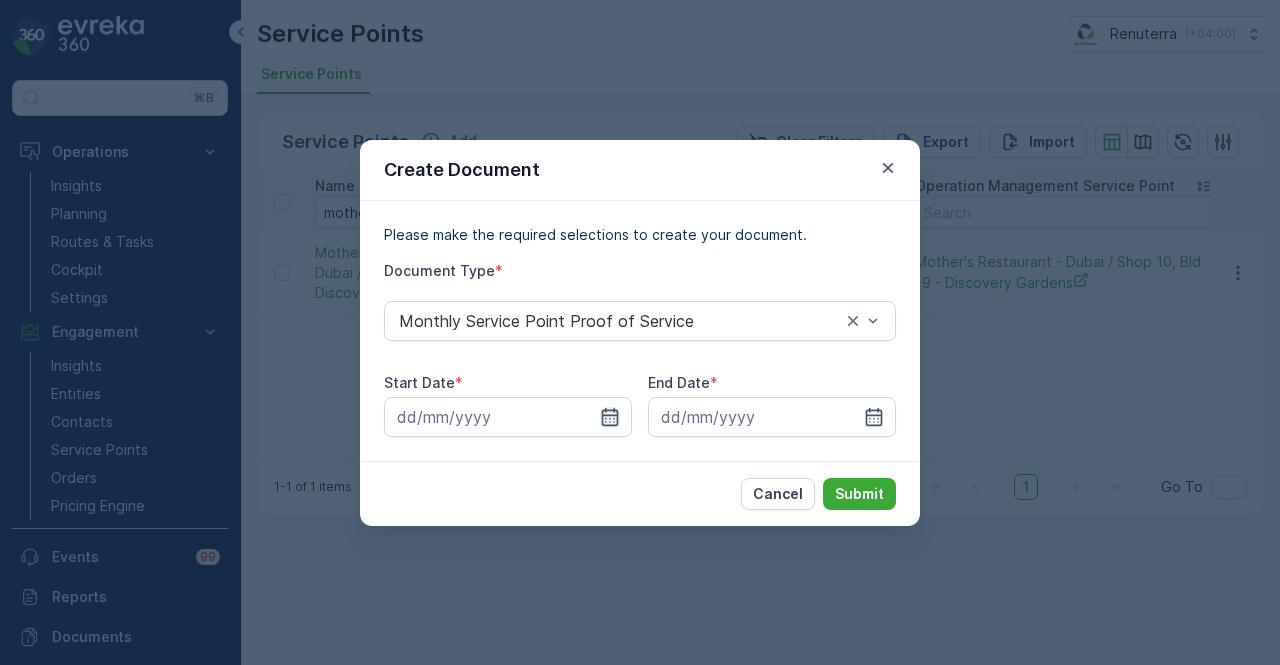 drag, startPoint x: 606, startPoint y: 415, endPoint x: 606, endPoint y: 397, distance: 18 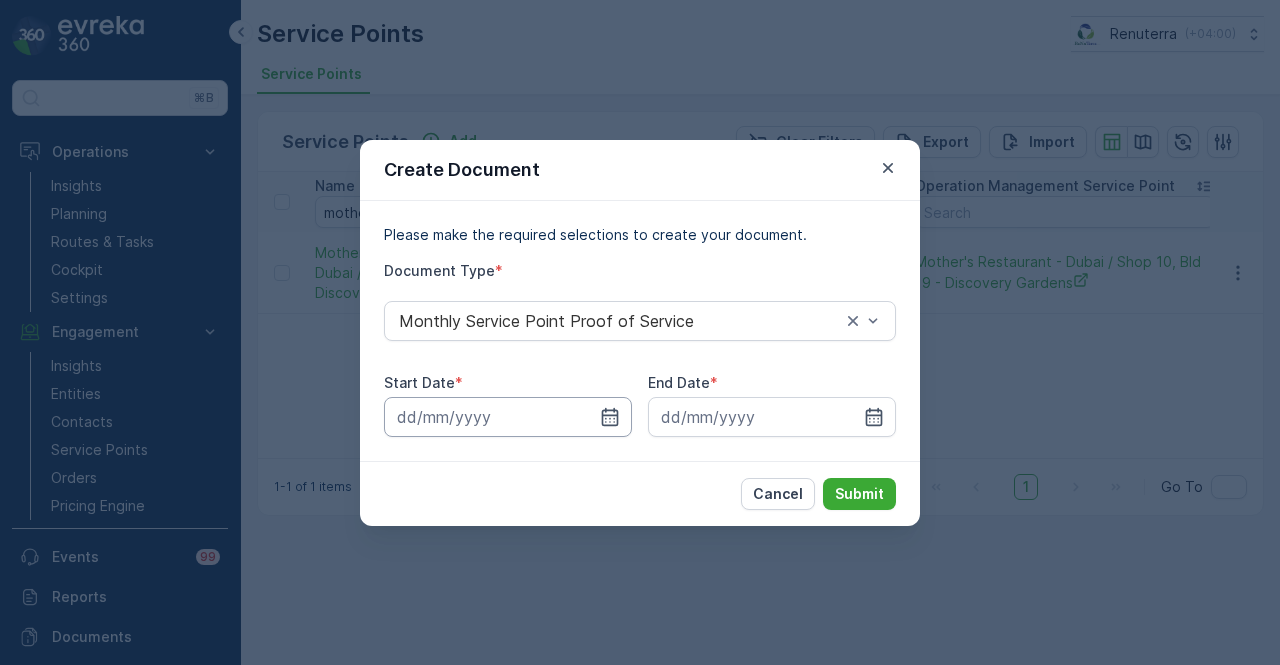 click 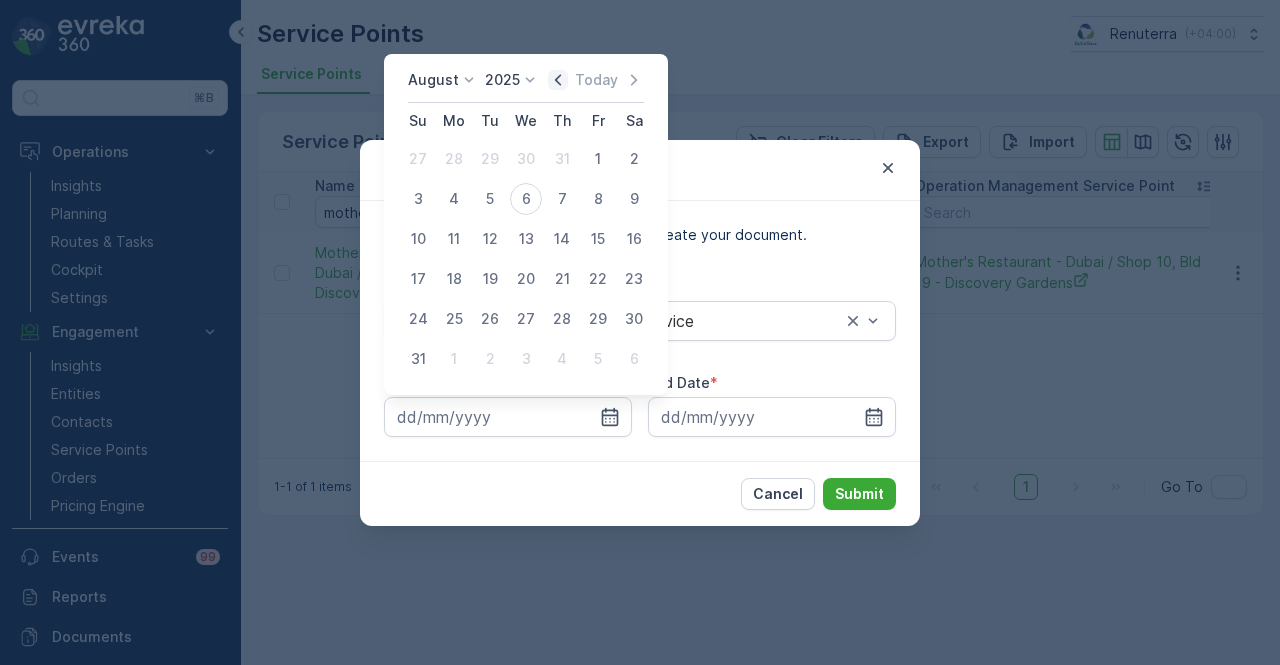 click 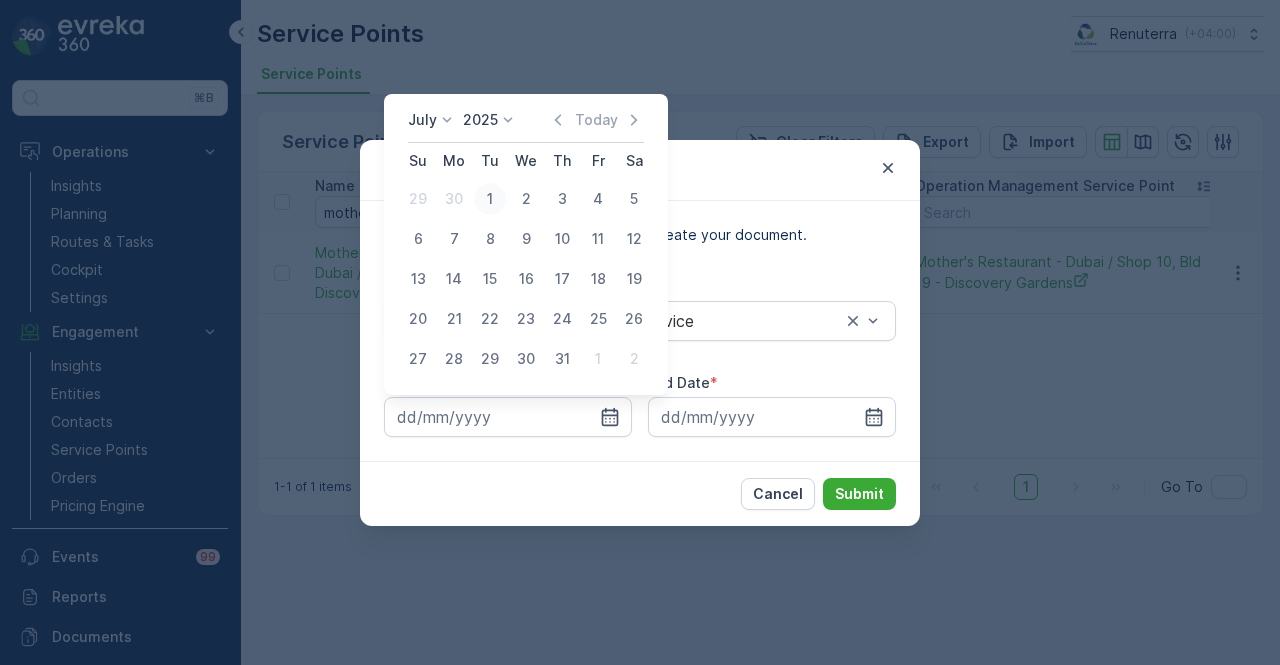 click on "1" at bounding box center (490, 199) 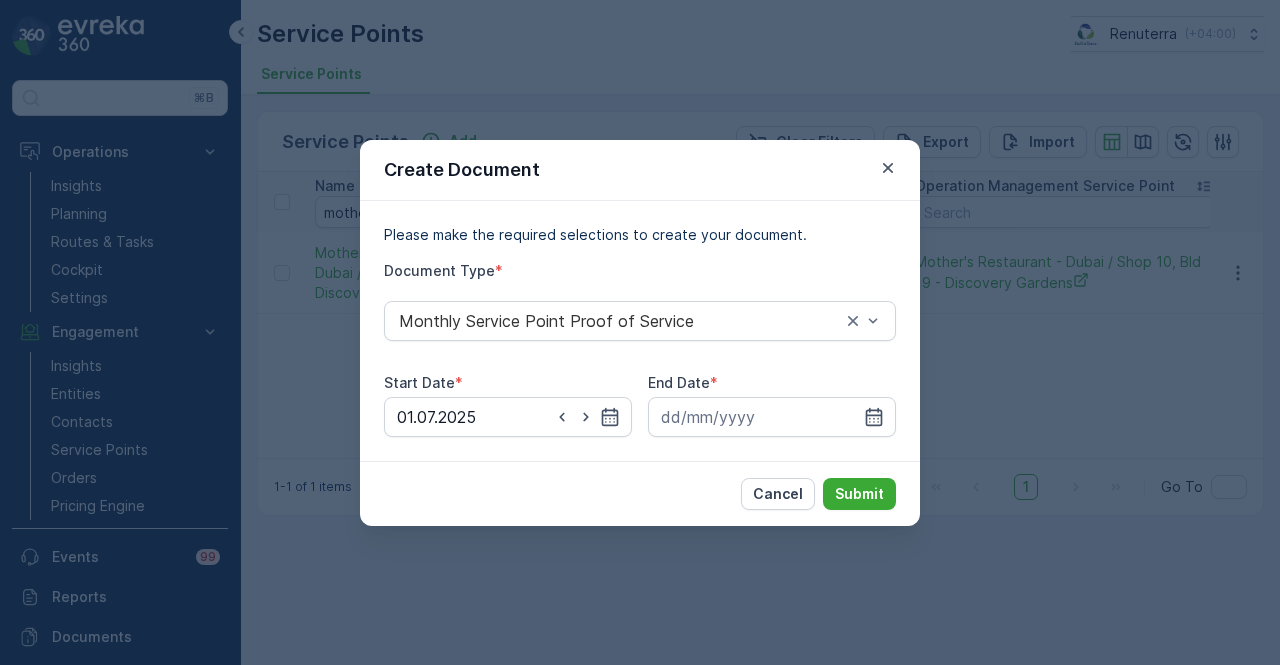drag, startPoint x: 868, startPoint y: 416, endPoint x: 800, endPoint y: 112, distance: 311.51245 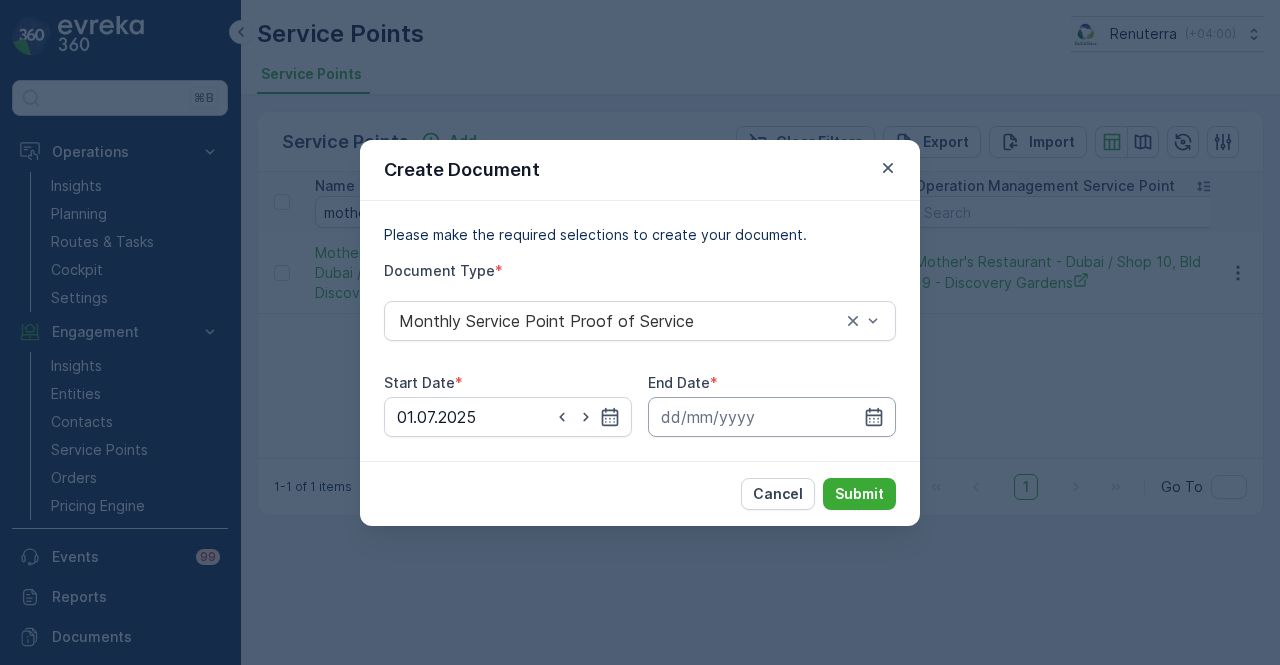 click at bounding box center [772, 417] 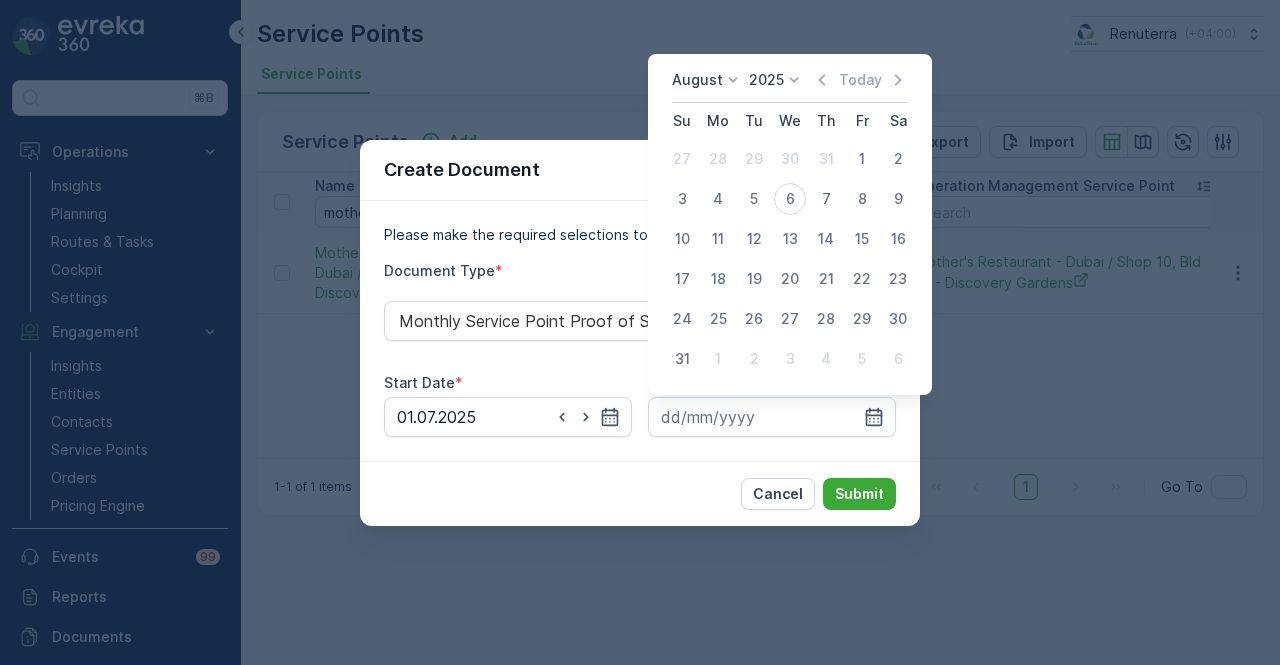 click on "August 2025 Today" at bounding box center (790, 86) 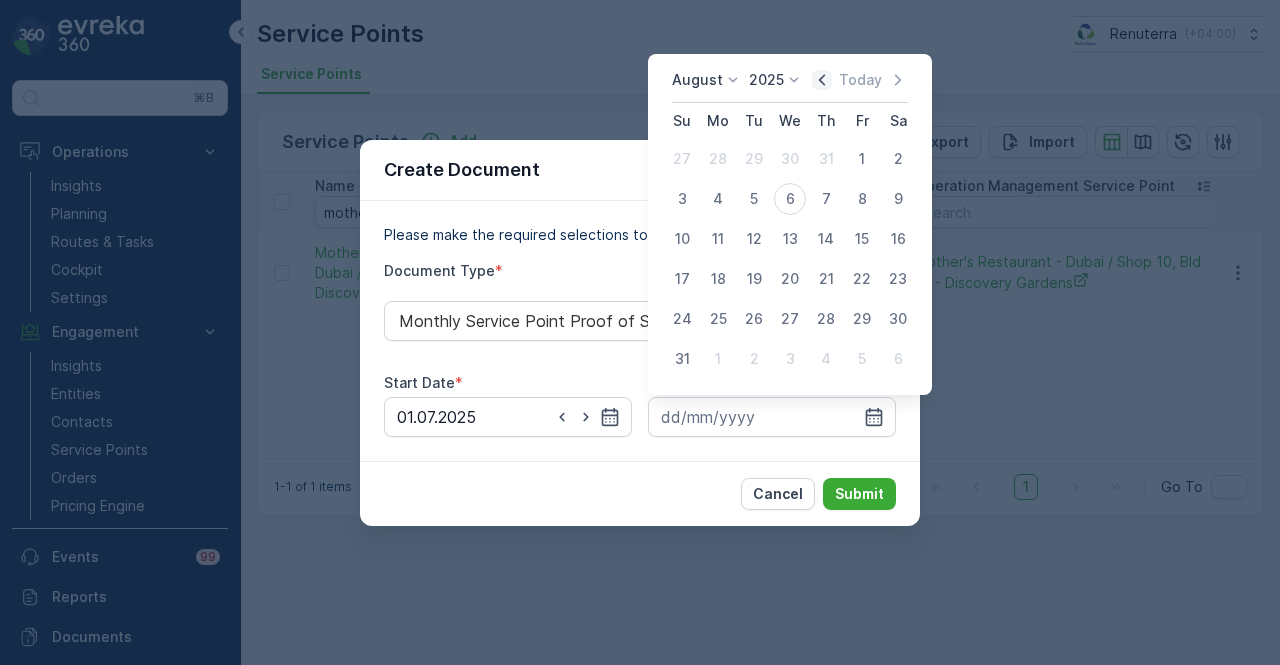 click 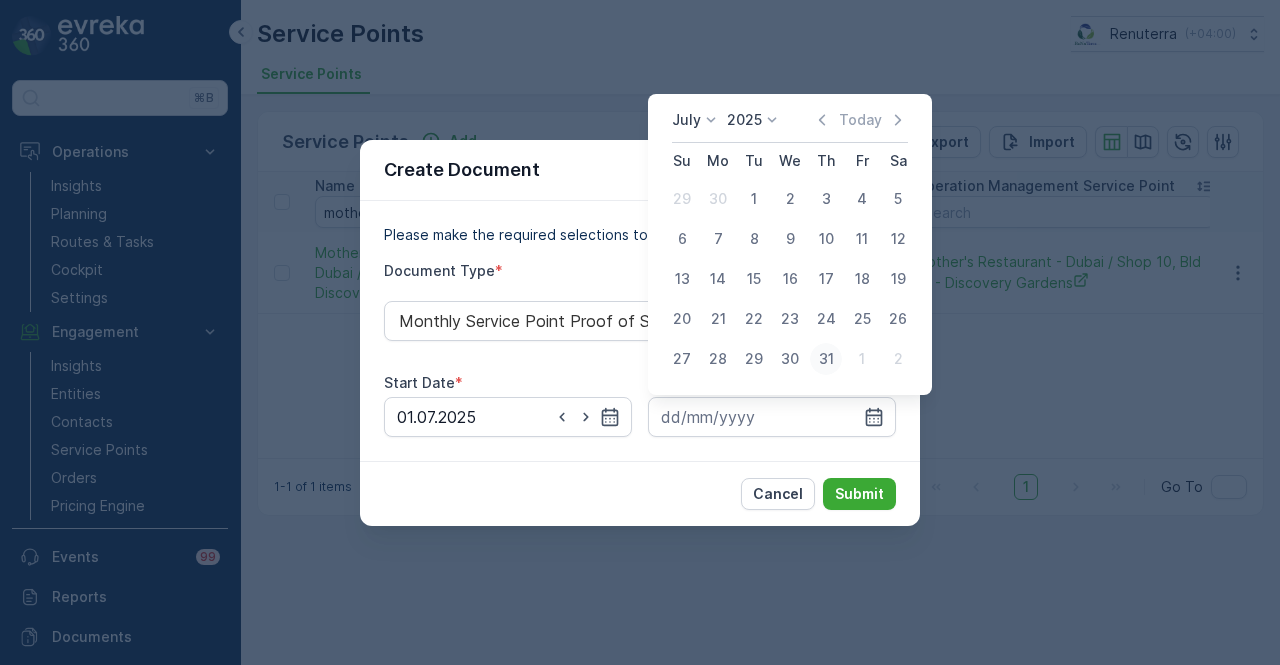 click on "31" at bounding box center (826, 359) 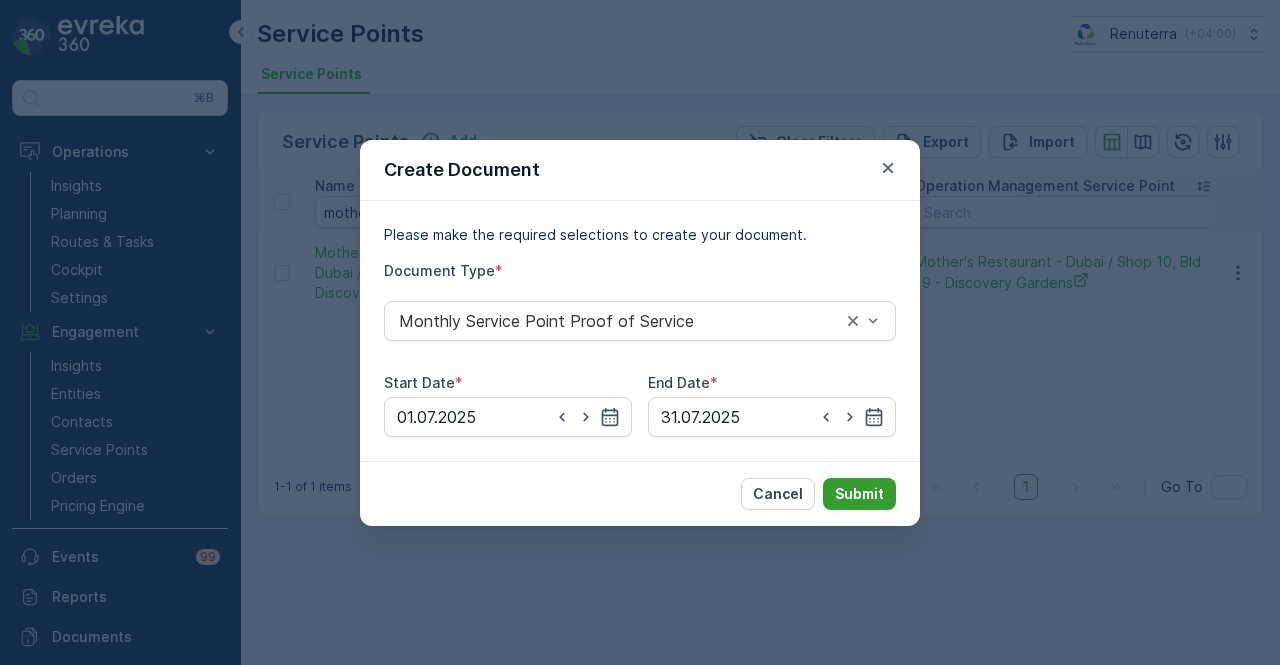 click on "Submit" at bounding box center (859, 494) 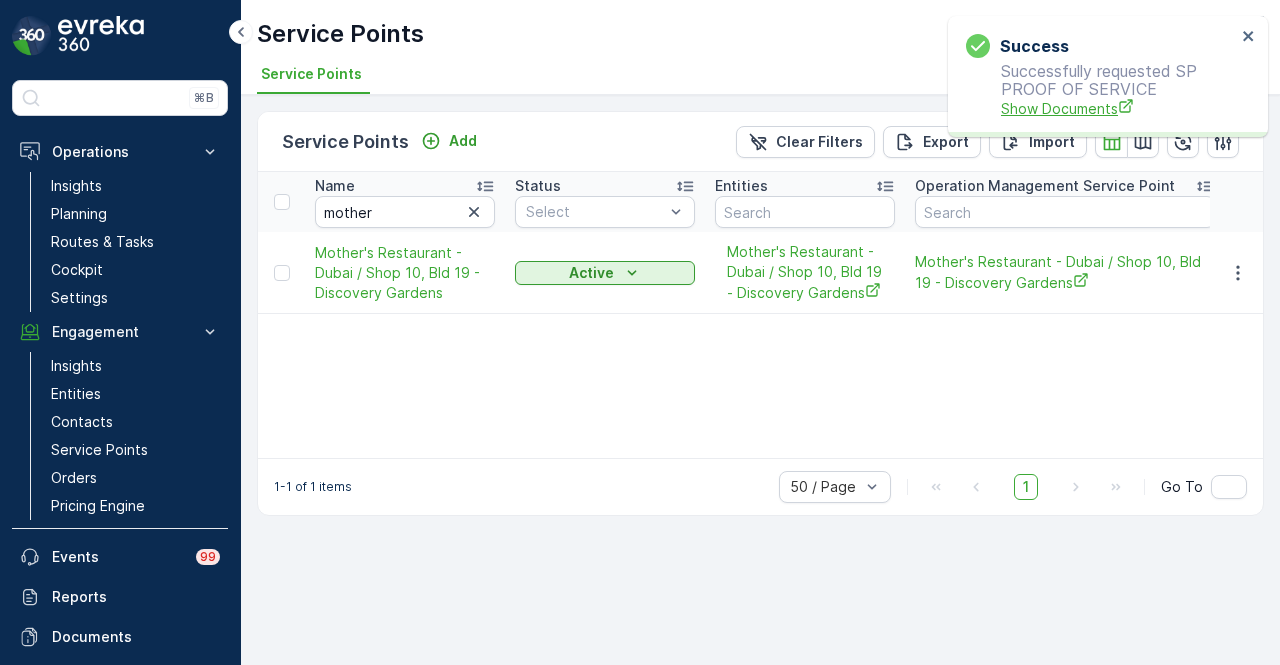 click on "Show Documents" at bounding box center [1118, 108] 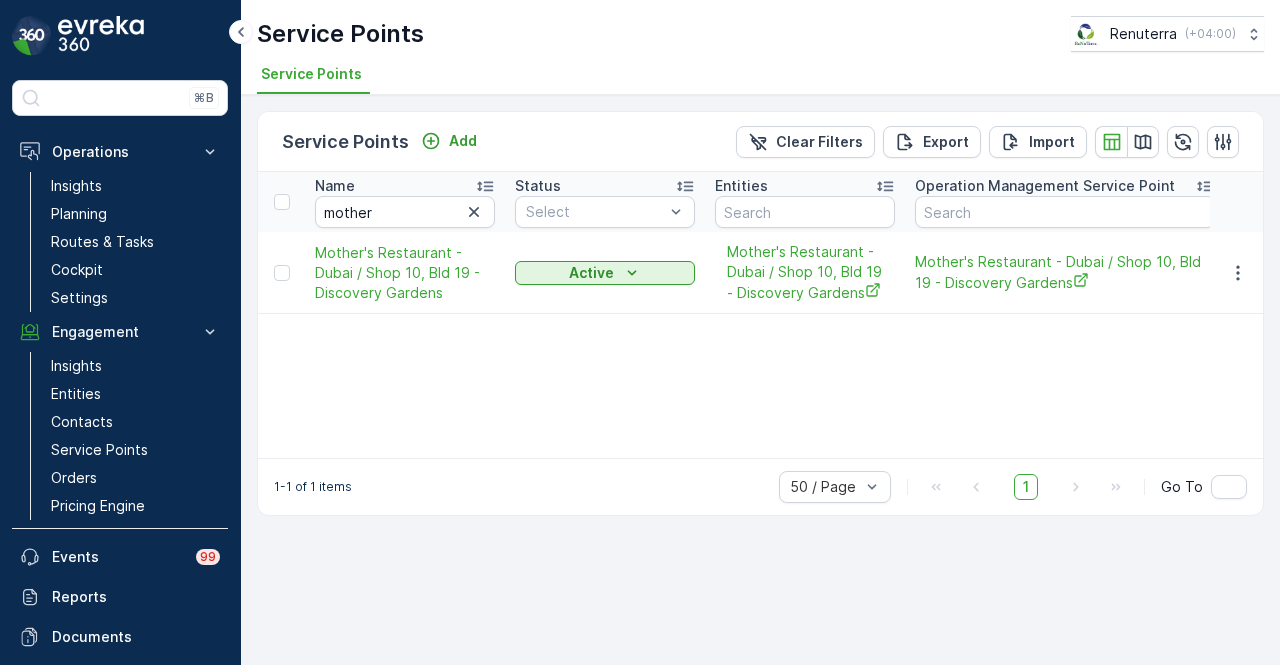 click on "Name mother Status Select Entities Operation Management Service Point Address Order Settings Select Dynamics SP ID Trade License Number VAT Number Creation Time - Last Update Time - Mother's Restaurant - Dubai / Shop 10, Bld 19 - Discovery Gardens Active Mother's Restaurant - Dubai / Shop 10, Bld 19 - Discovery Gardens Mother's Restaurant - Dubai / Shop 10, Bld 19 - Discovery Gardens All Types Selected - - - 19.09.2024 10:25 19.09.2024 10:25" at bounding box center (760, 315) 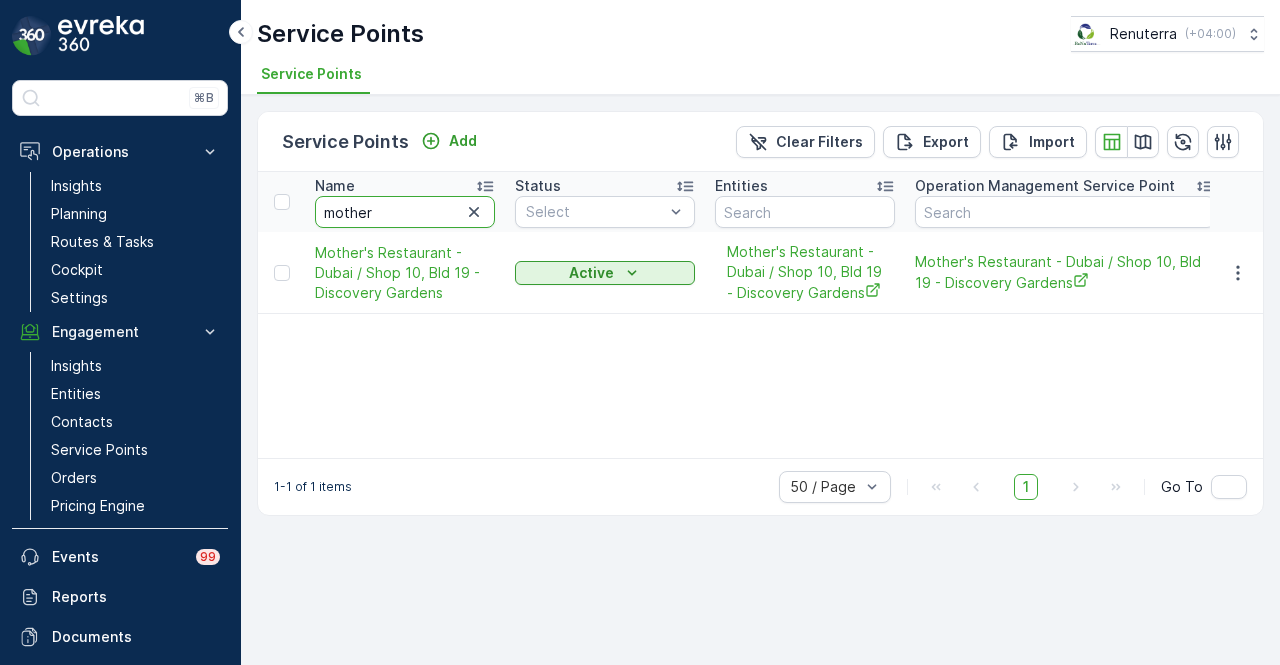 click on "mother" at bounding box center (405, 212) 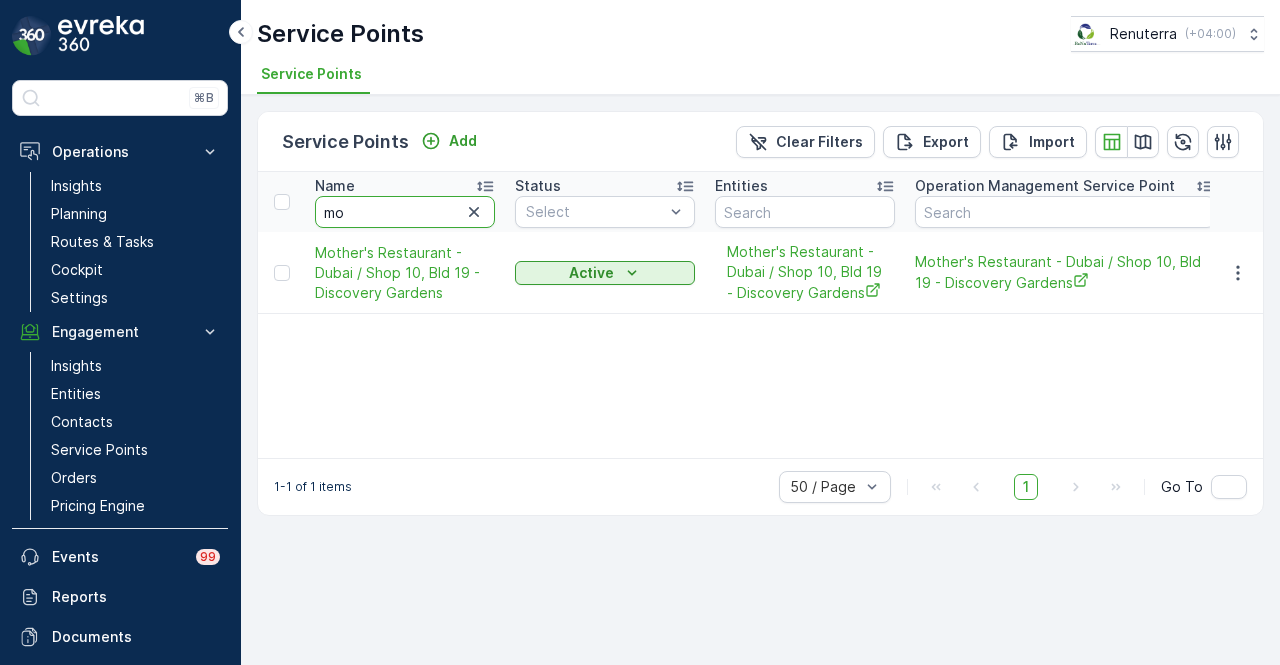 type on "m" 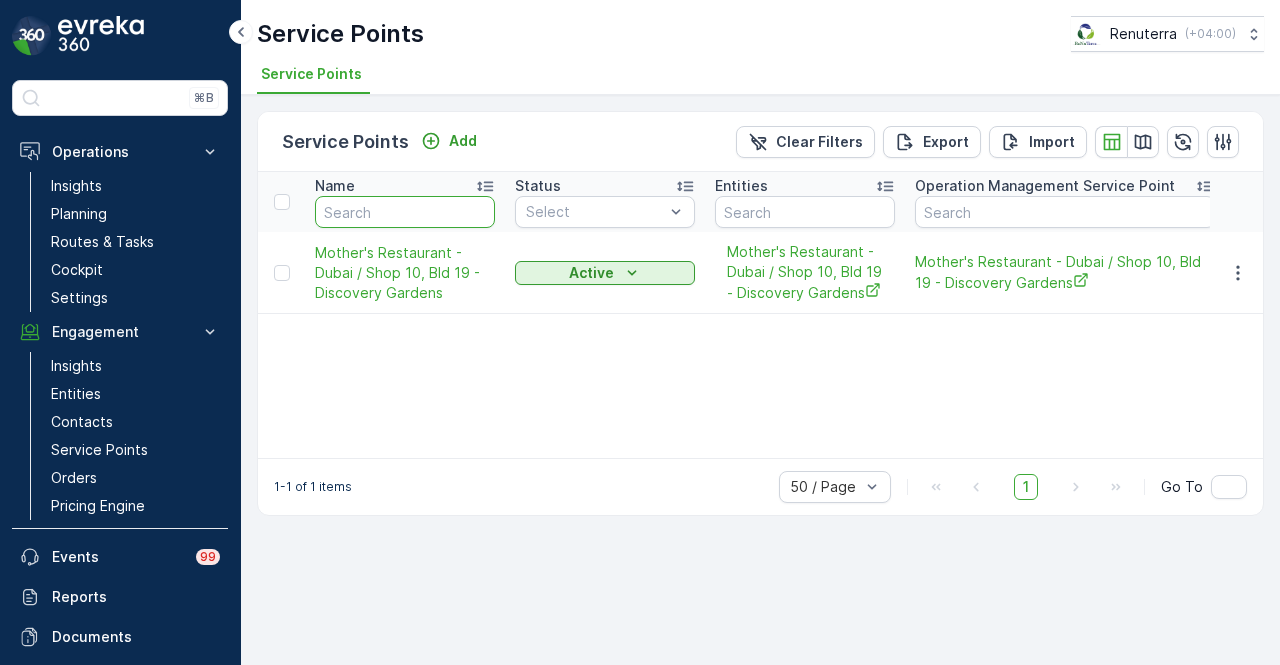 paste on "Mohammad Khalifa Alsubousi" 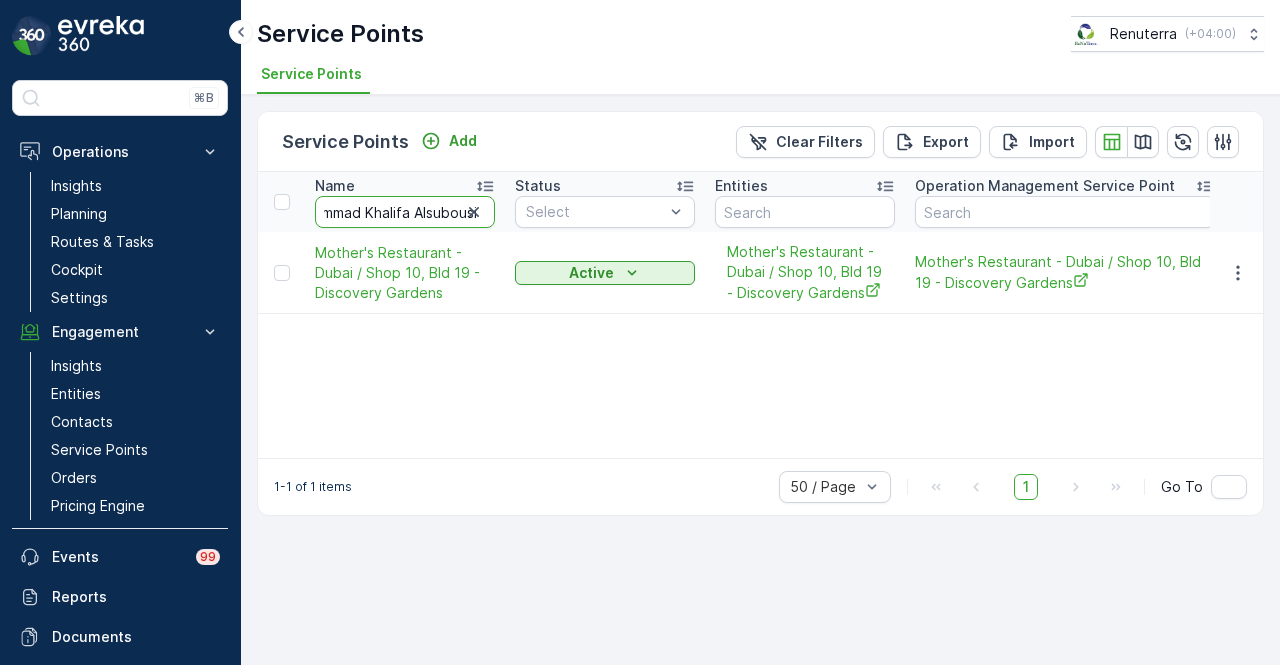 scroll, scrollTop: 0, scrollLeft: 40, axis: horizontal 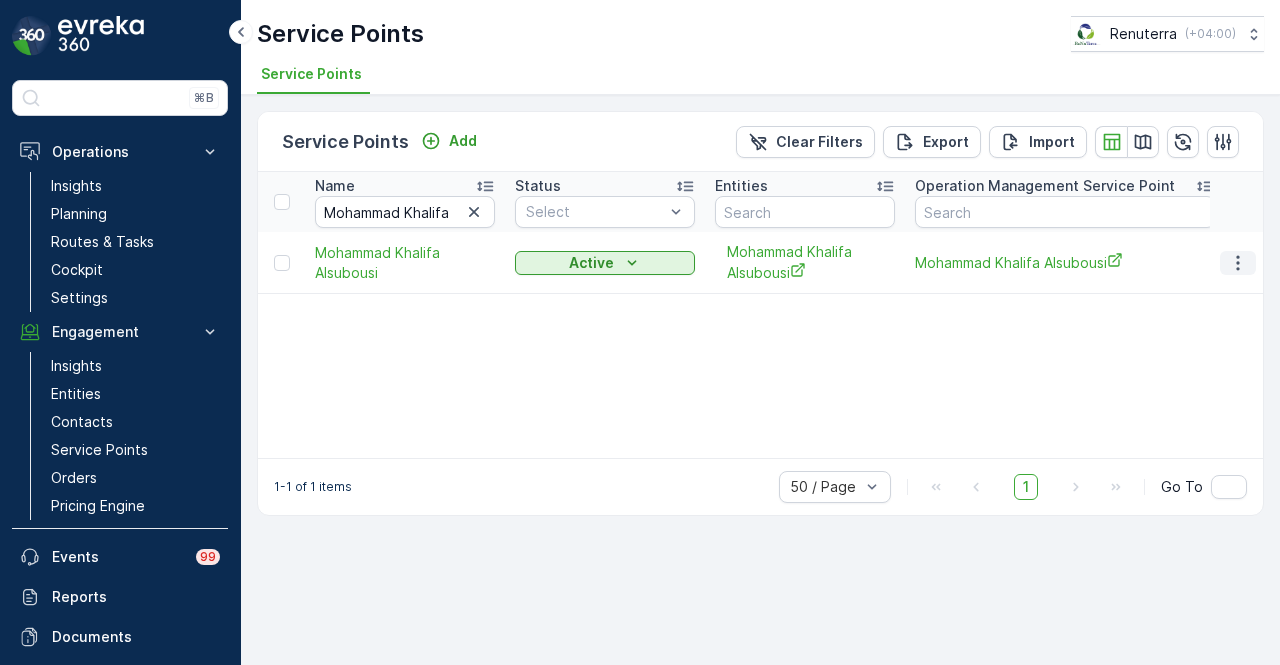 click at bounding box center [1238, 263] 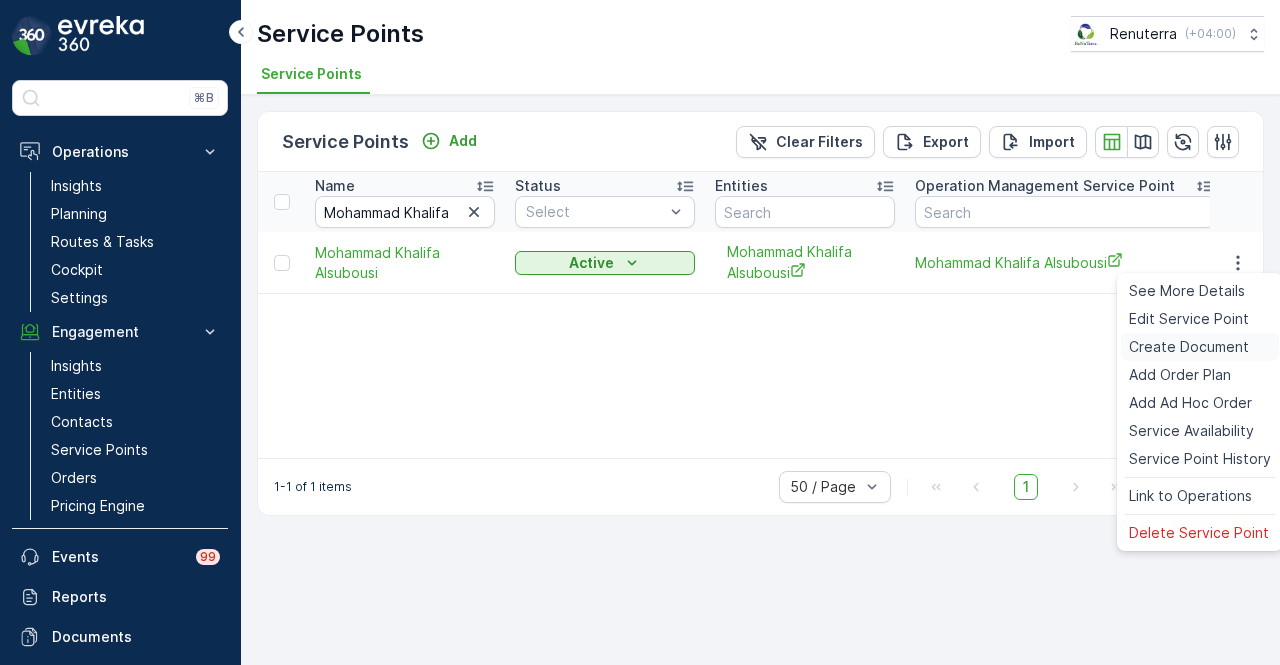click on "Create Document" at bounding box center [1189, 347] 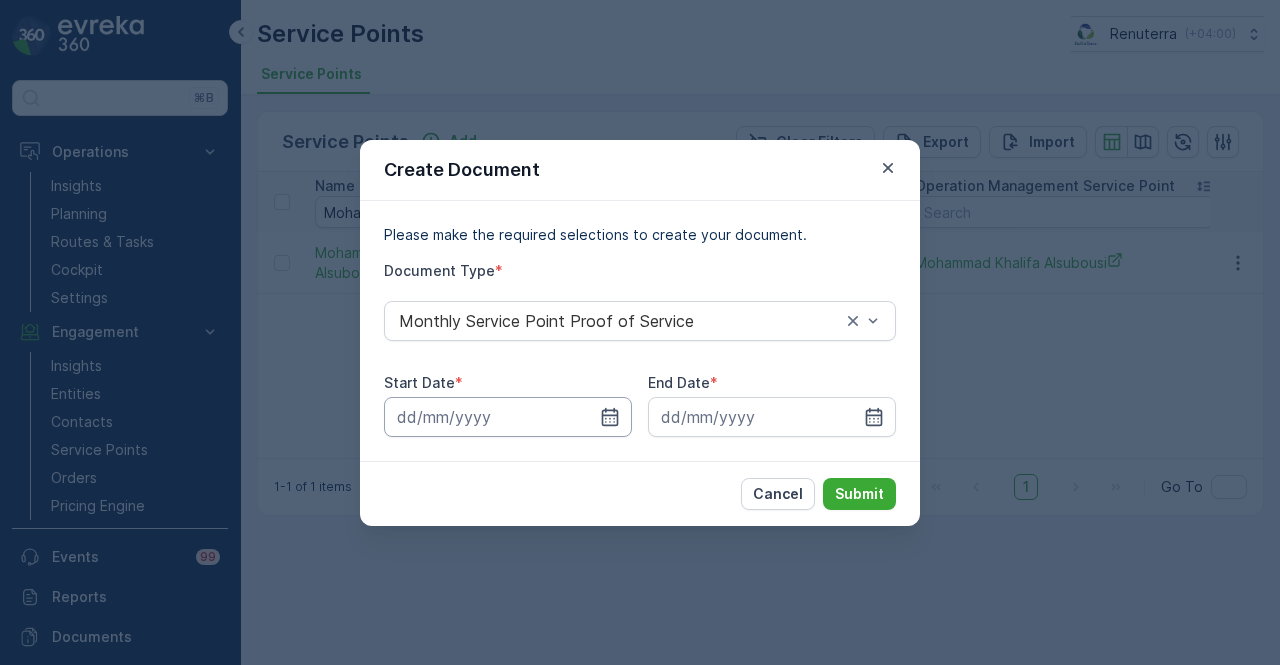 click at bounding box center [508, 417] 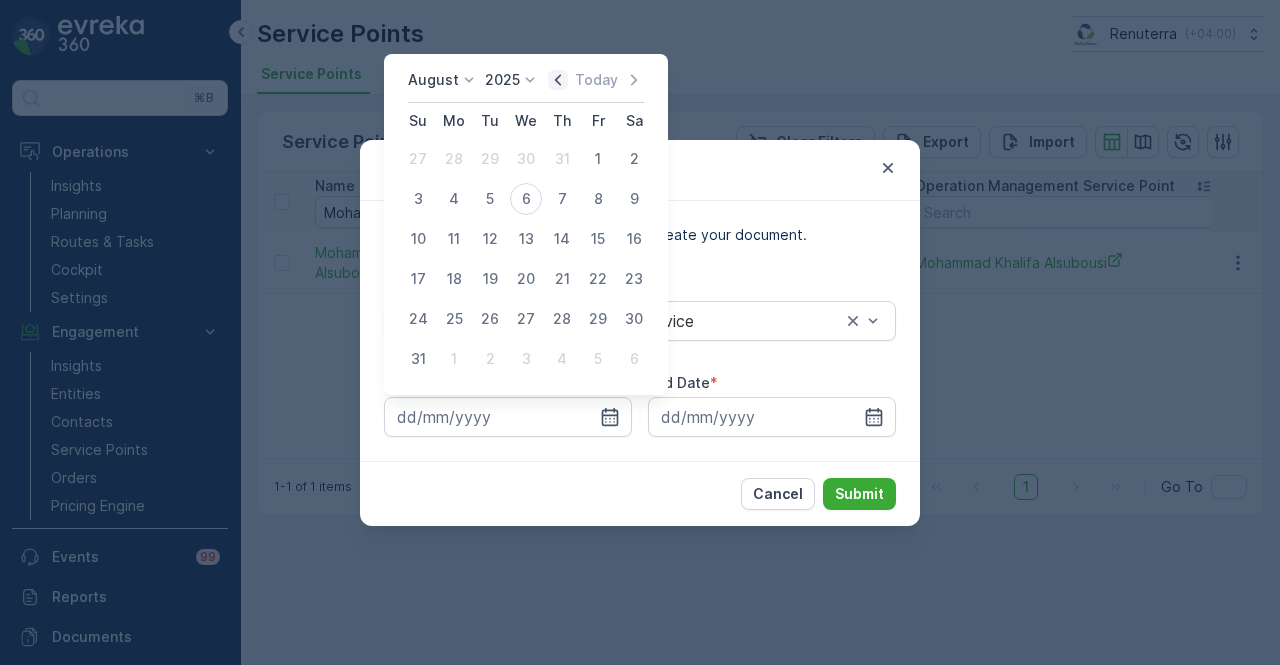 click 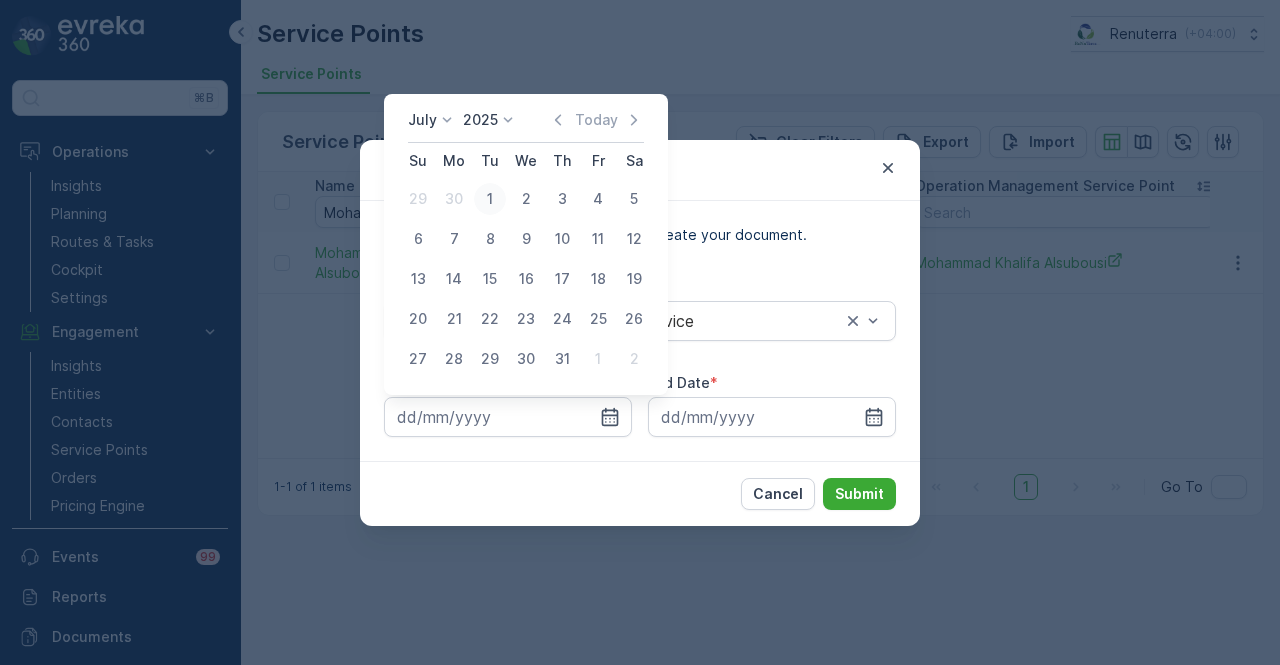 click on "1" at bounding box center [490, 199] 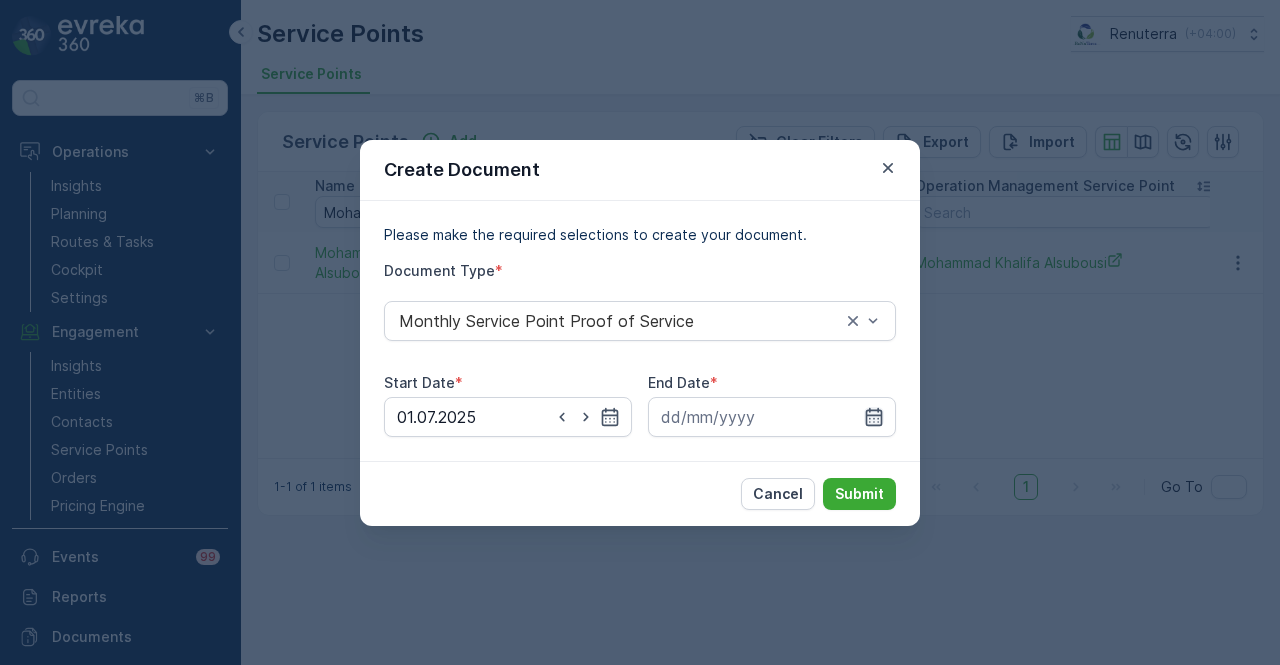 click 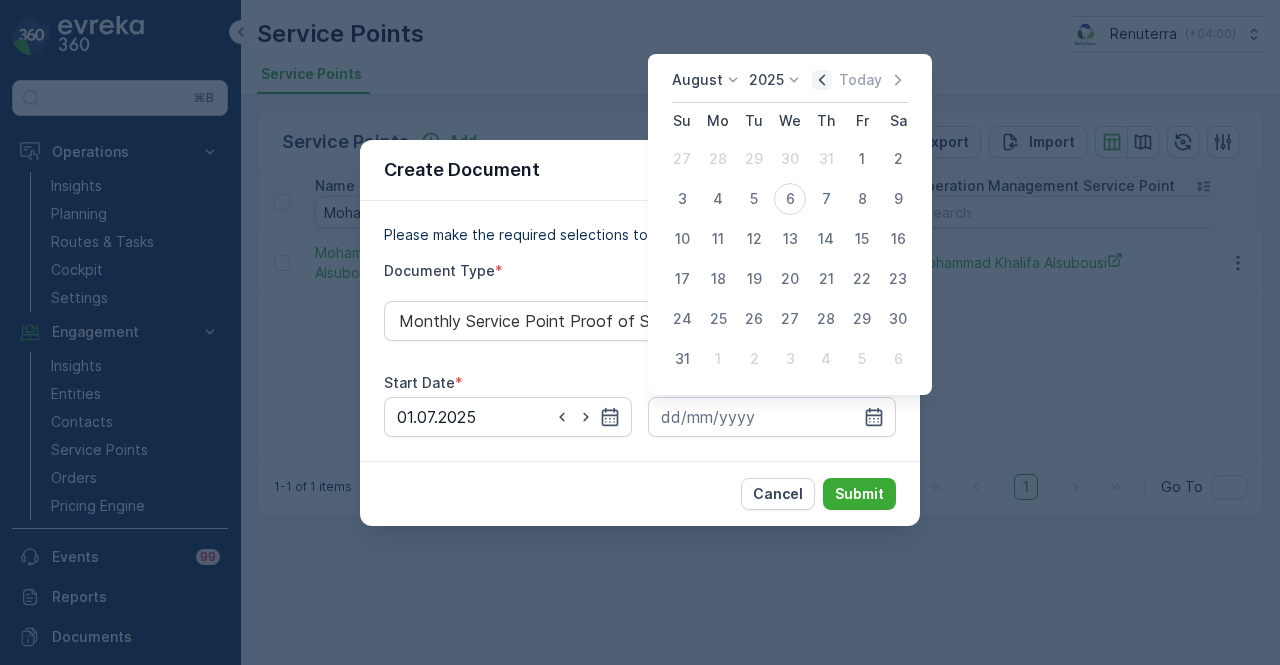 click 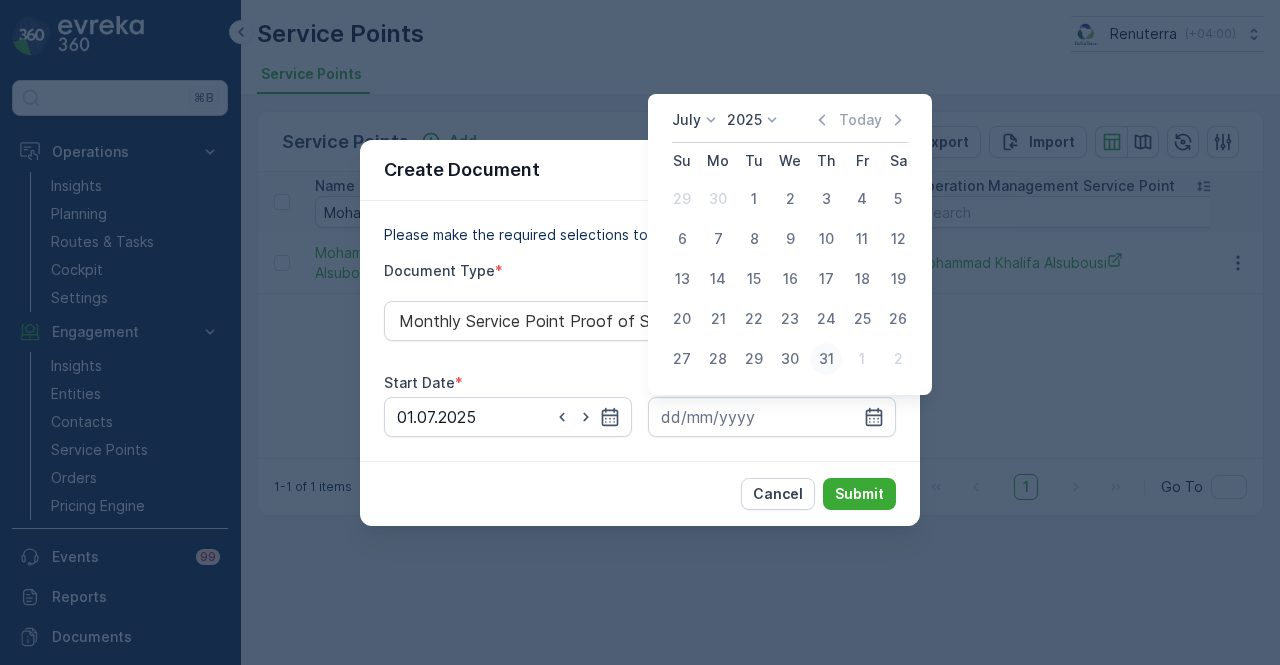 click on "31" at bounding box center [826, 359] 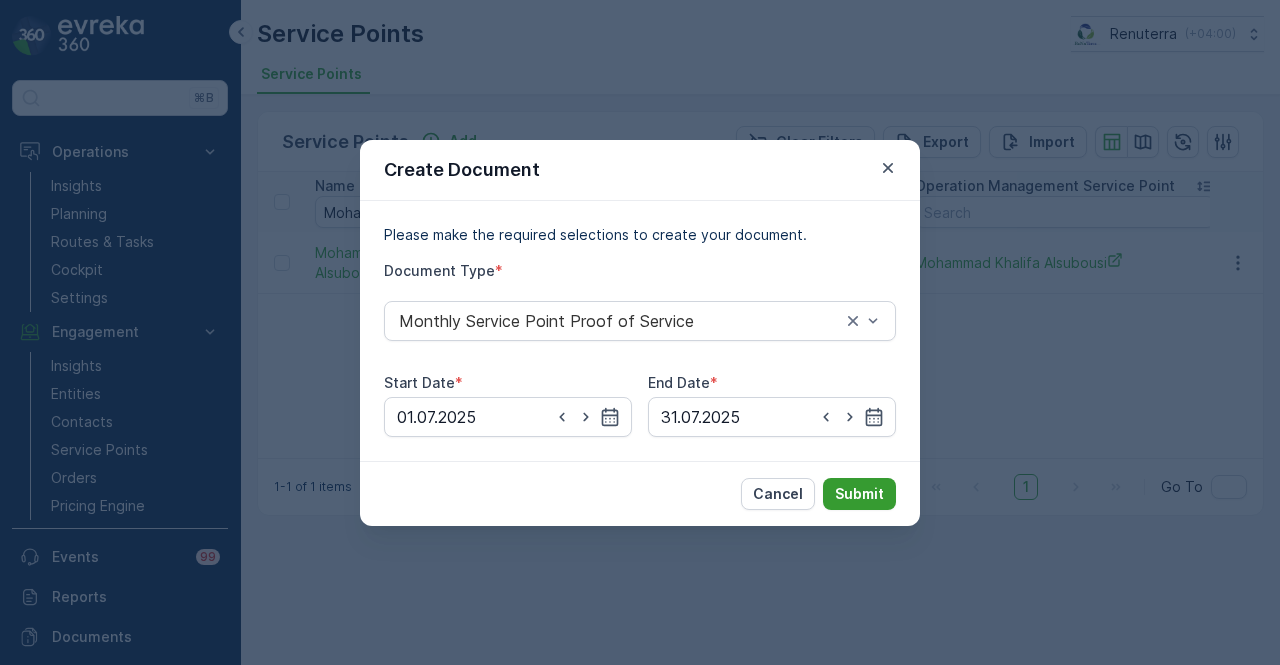 click on "Submit" at bounding box center (859, 494) 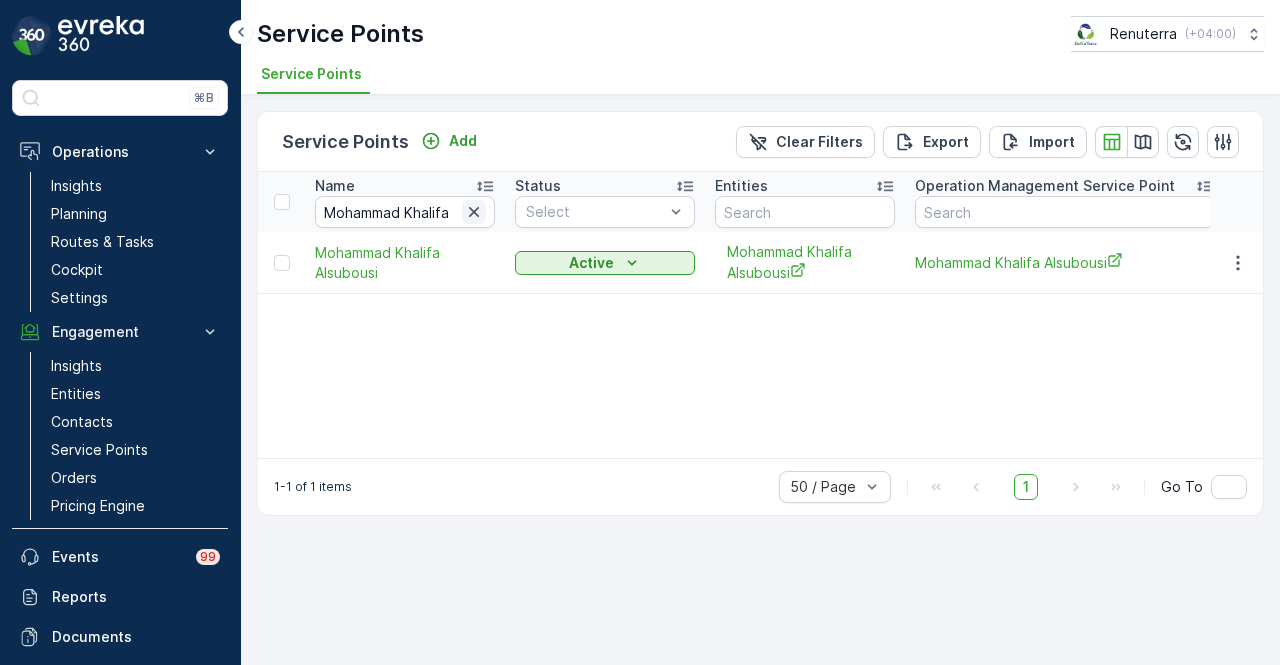 click at bounding box center [474, 212] 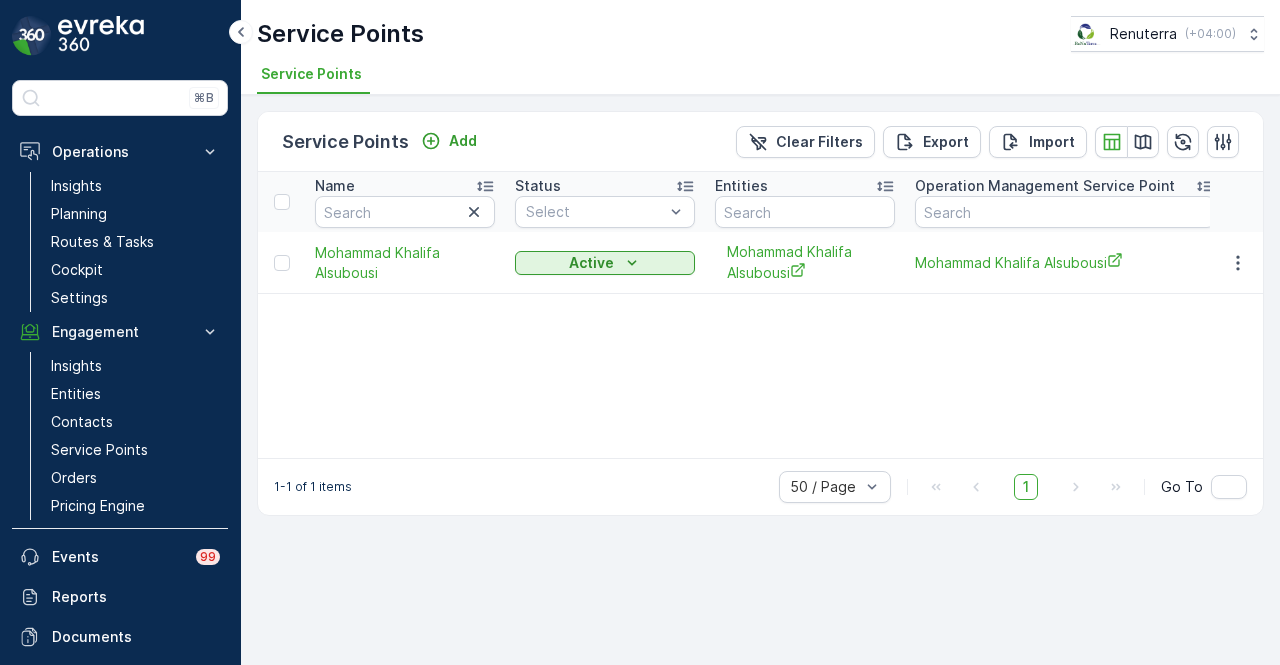 scroll, scrollTop: 0, scrollLeft: 0, axis: both 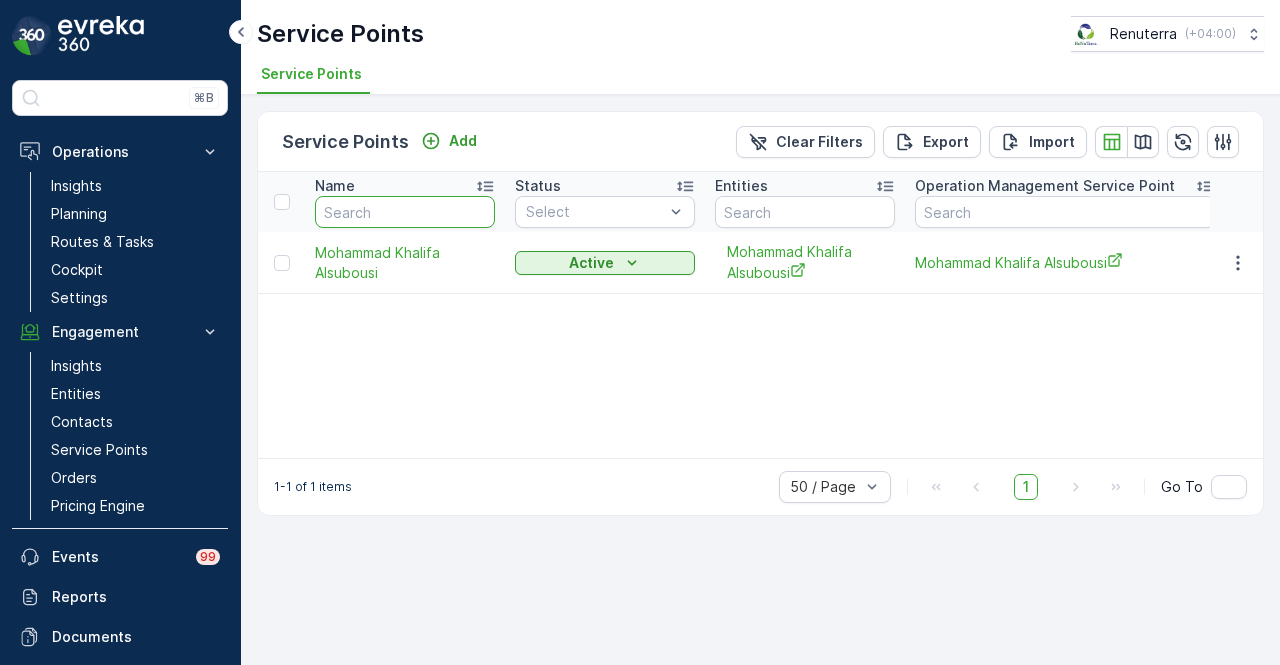 click at bounding box center (405, 212) 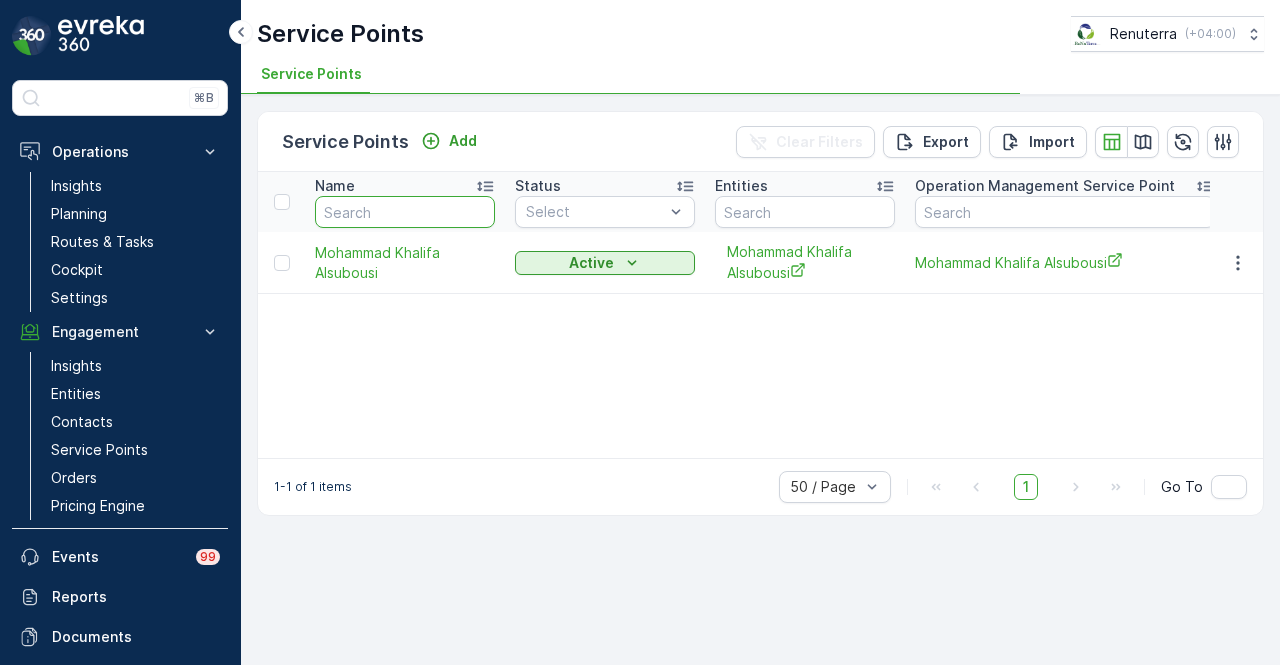 click at bounding box center (405, 212) 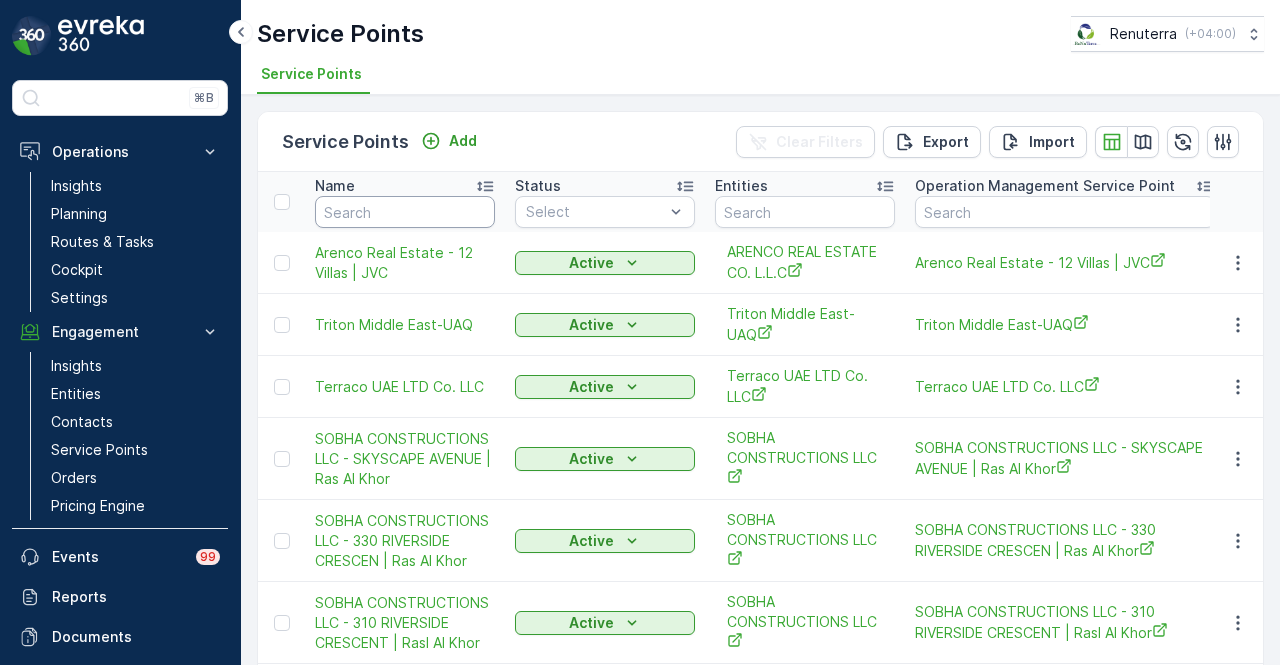click at bounding box center [405, 212] 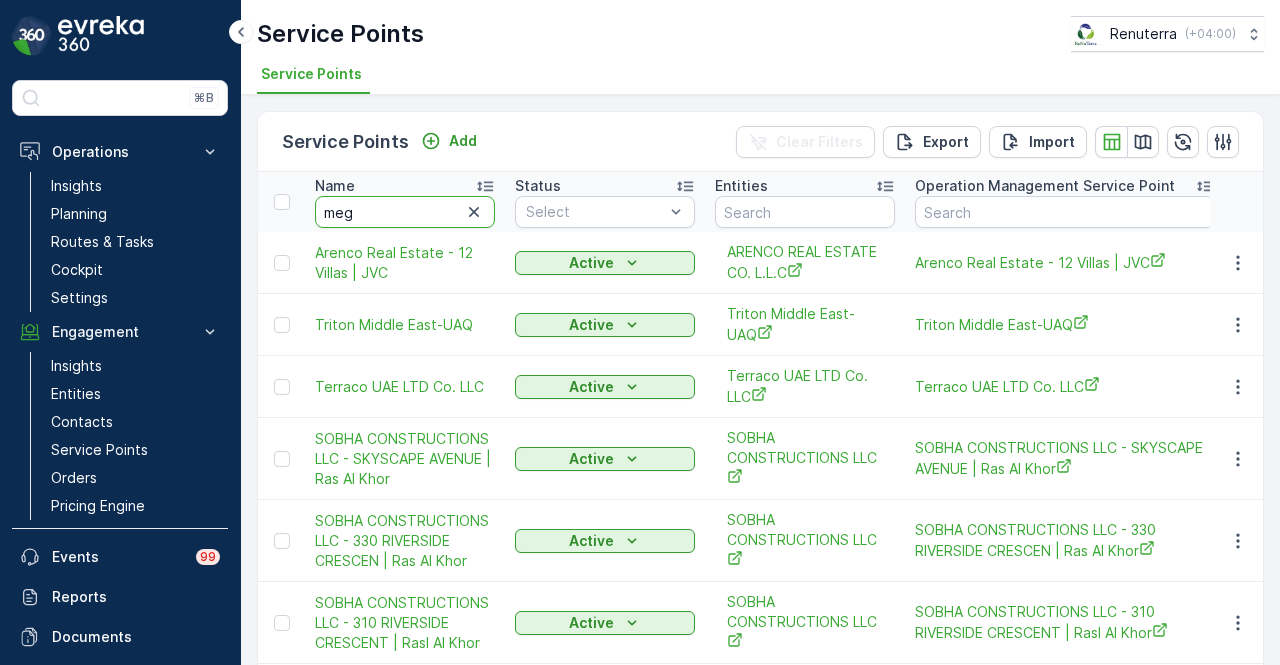 type on "mega" 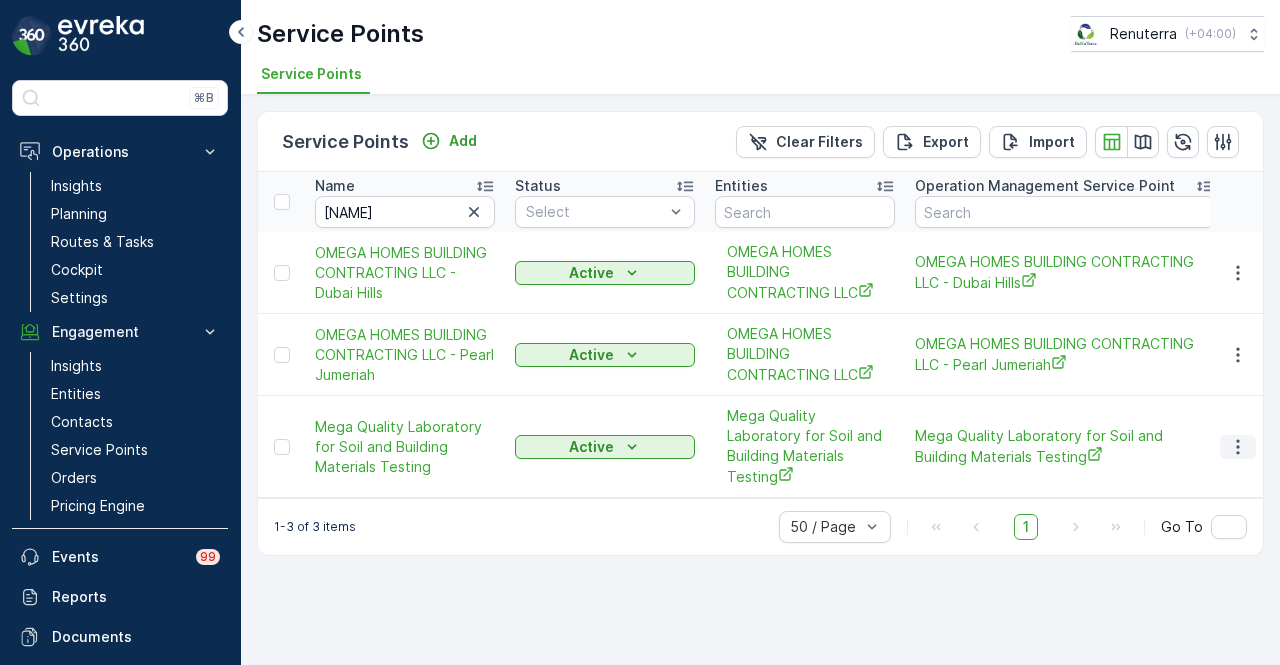 click at bounding box center (1238, 447) 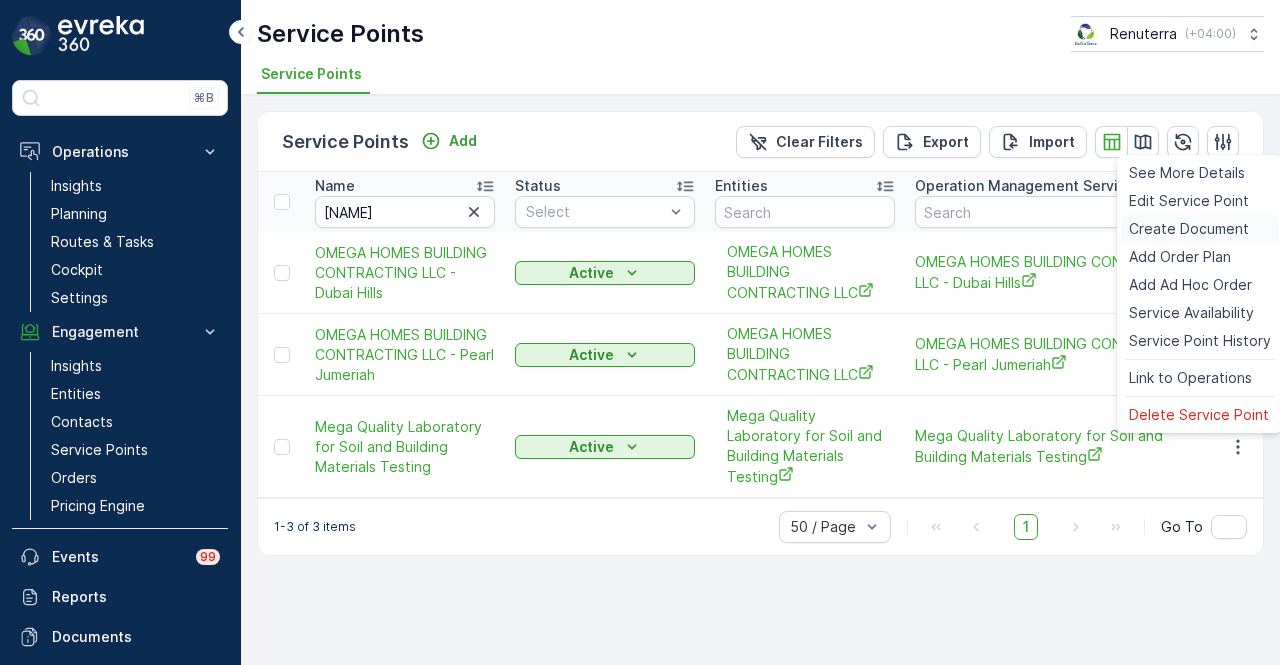 click on "Create Document" at bounding box center (1189, 229) 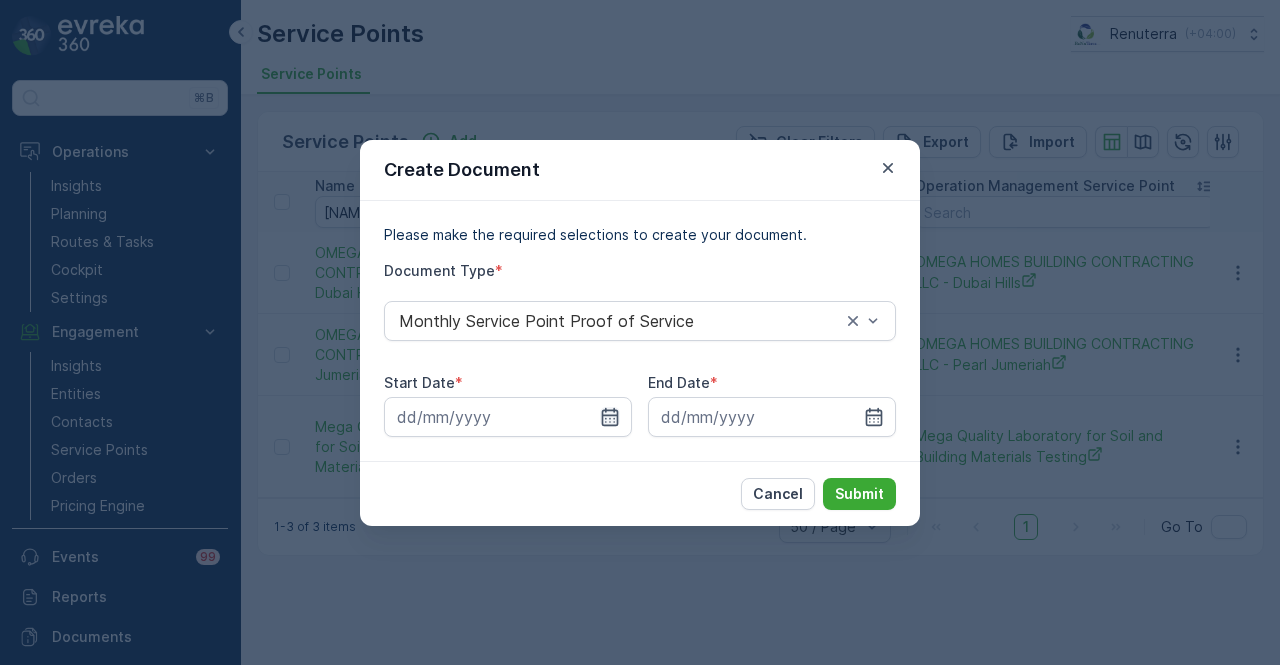 drag, startPoint x: 614, startPoint y: 421, endPoint x: 614, endPoint y: 409, distance: 12 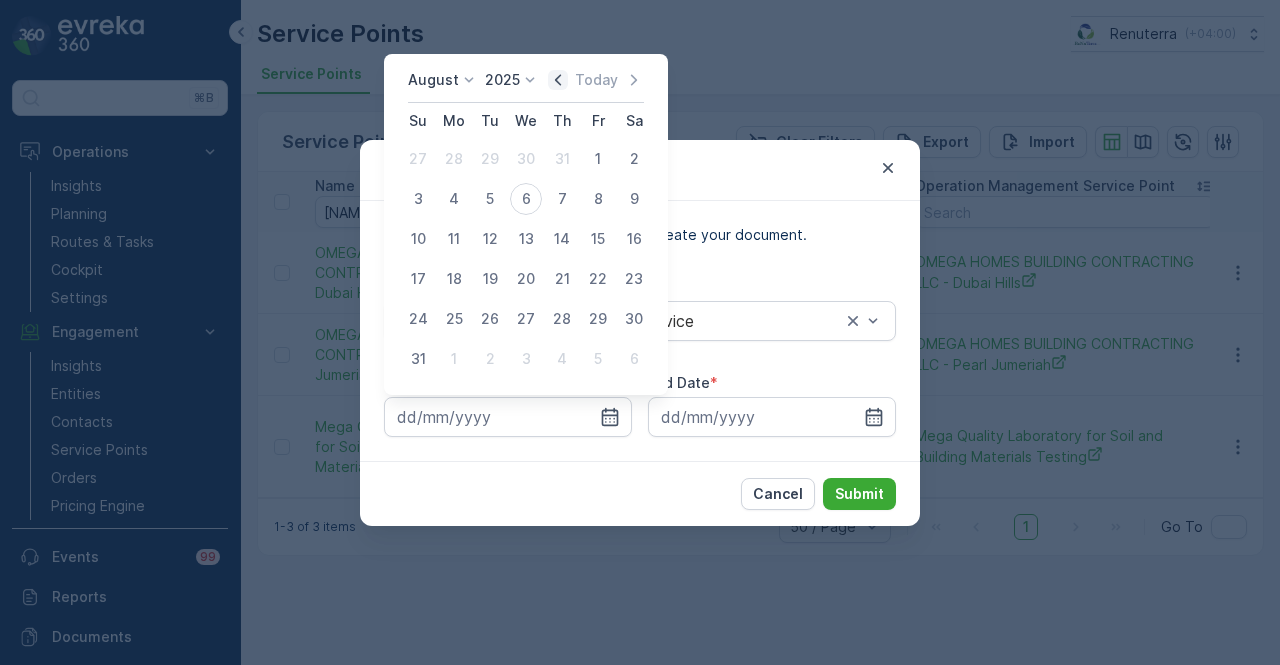 click 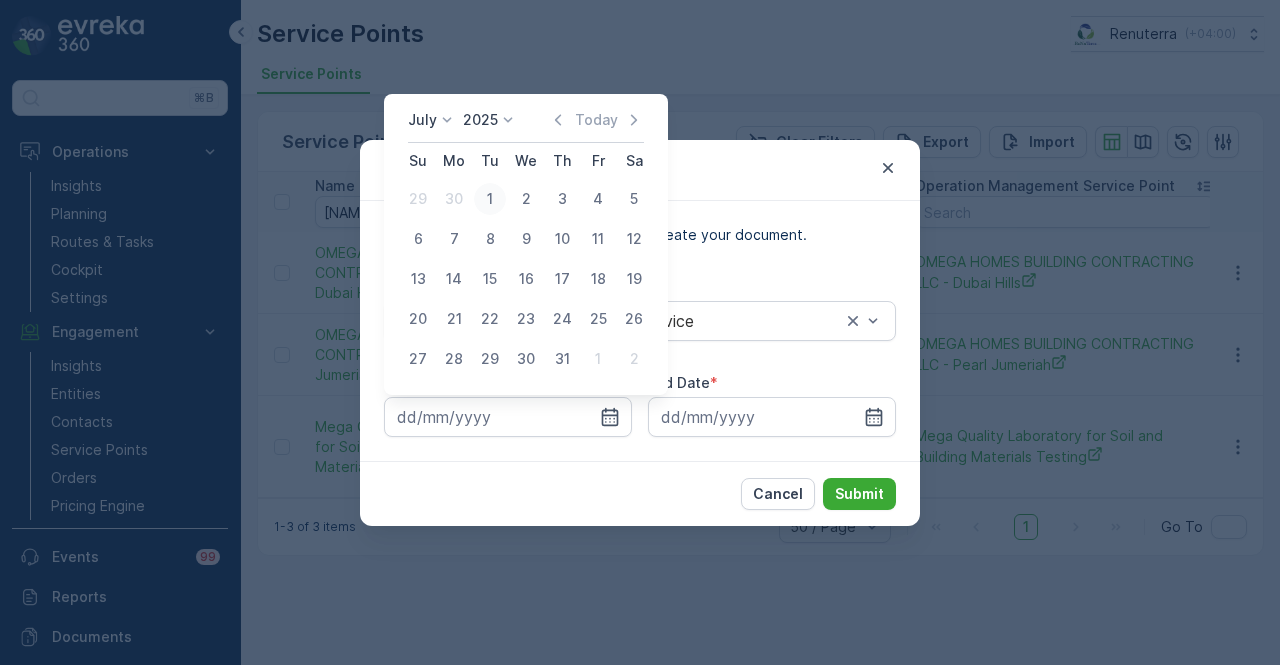 click on "1" at bounding box center [490, 199] 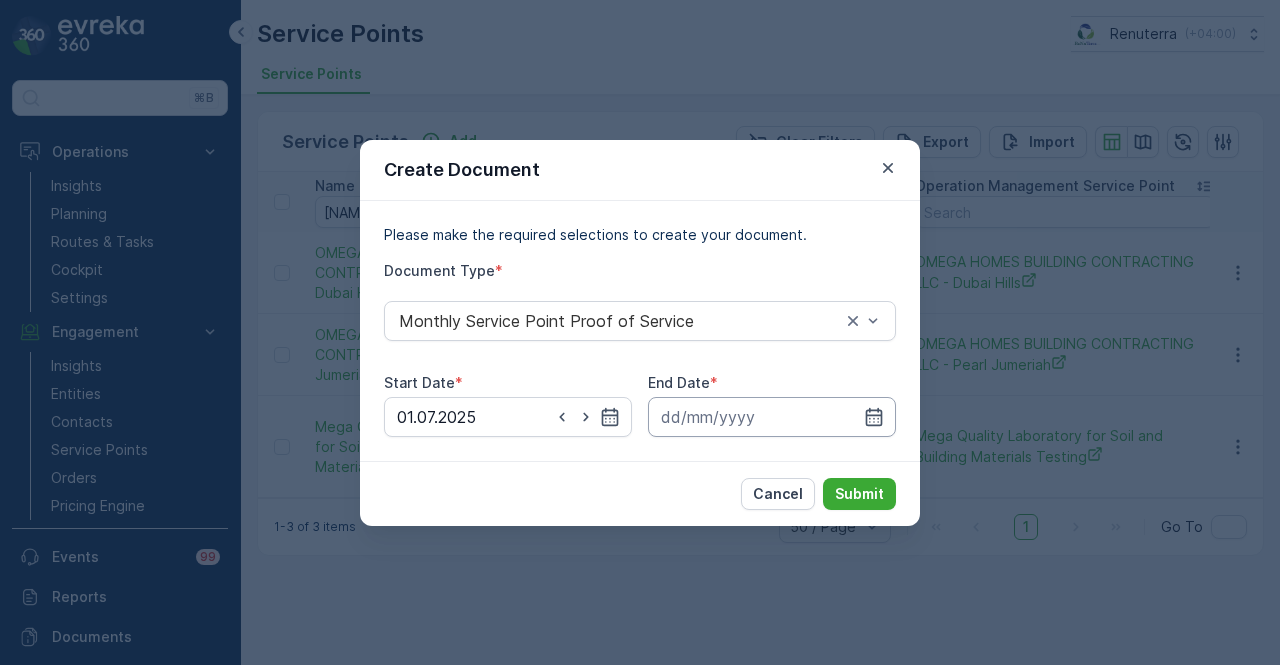drag, startPoint x: 878, startPoint y: 425, endPoint x: 878, endPoint y: 400, distance: 25 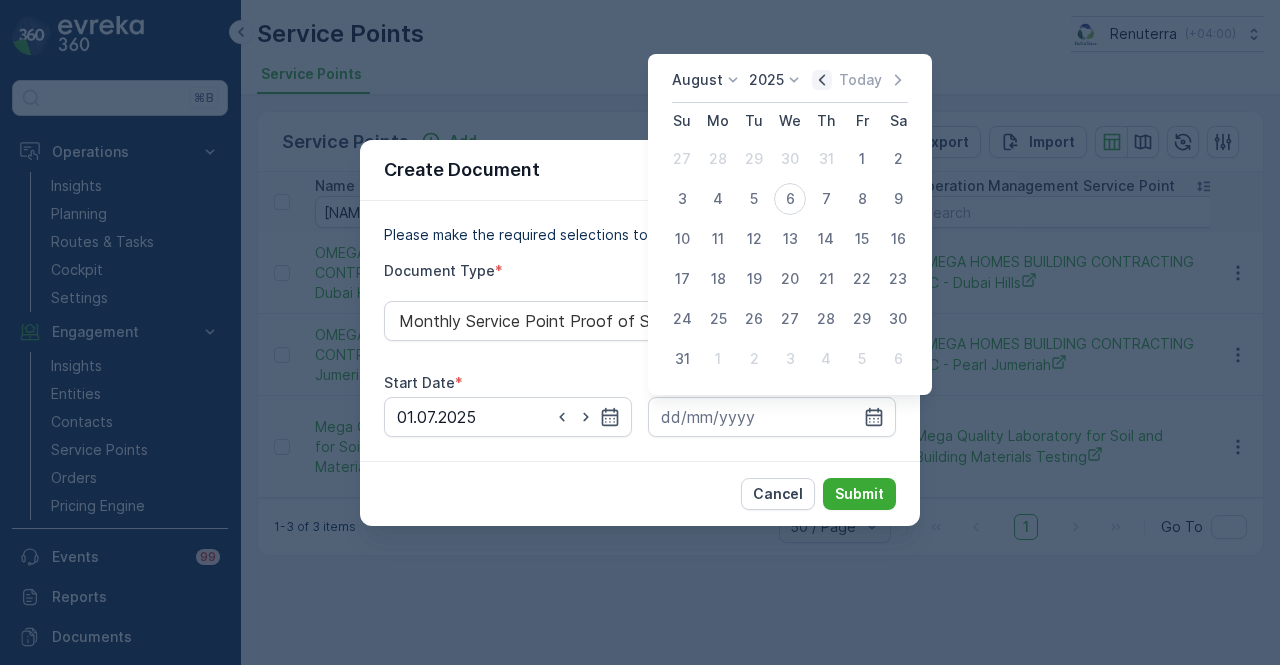 click 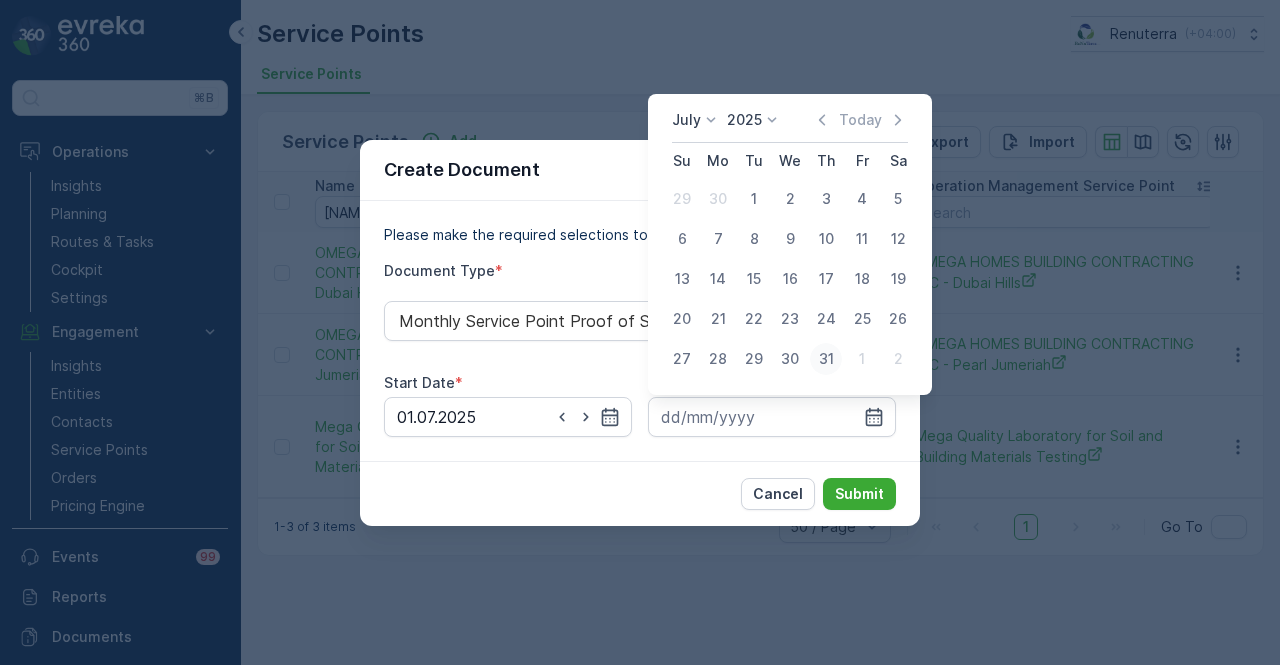 click on "31" at bounding box center (826, 359) 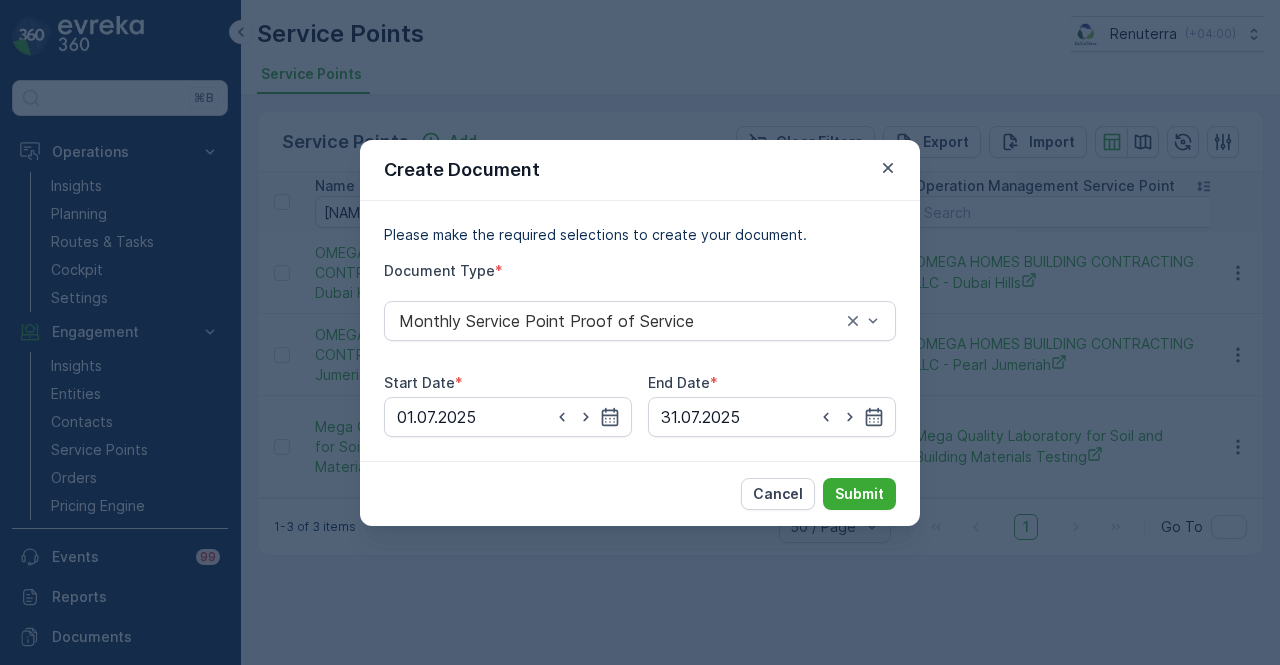 click on "Please make the required selections to create your document. Document Type * Monthly Service Point Proof of Service Start Date * 01.07.2025 End Date * 31.07.2025" at bounding box center [640, 331] 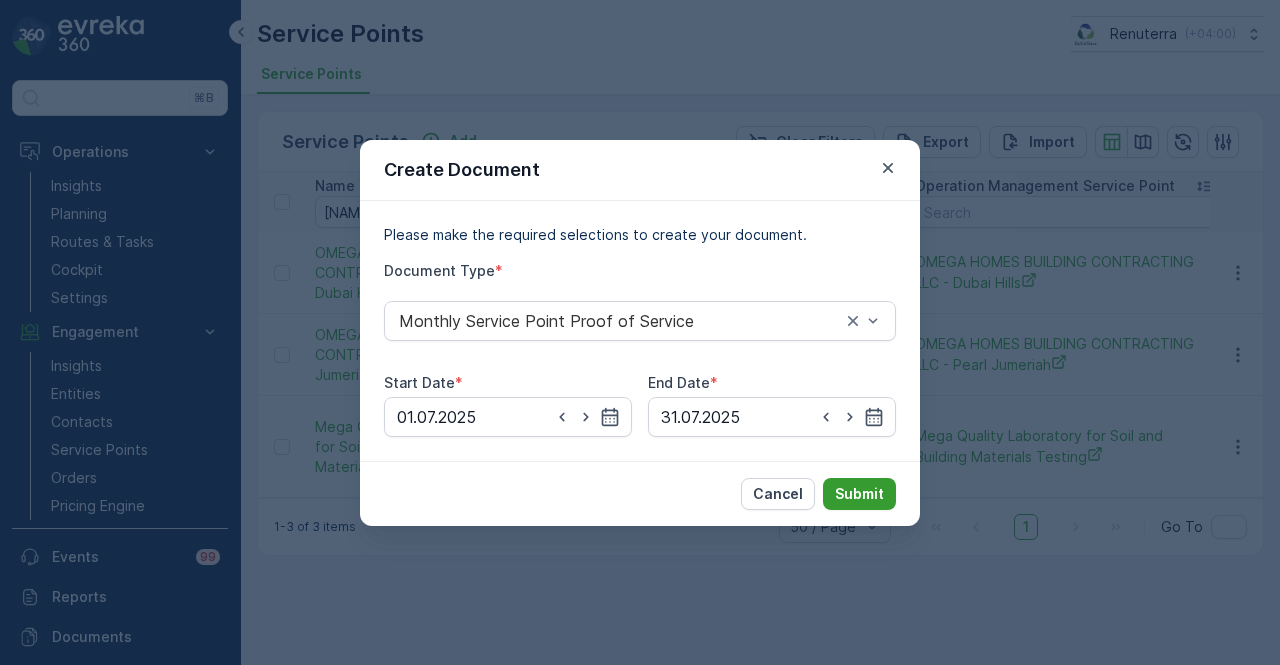 click on "Submit" at bounding box center [859, 494] 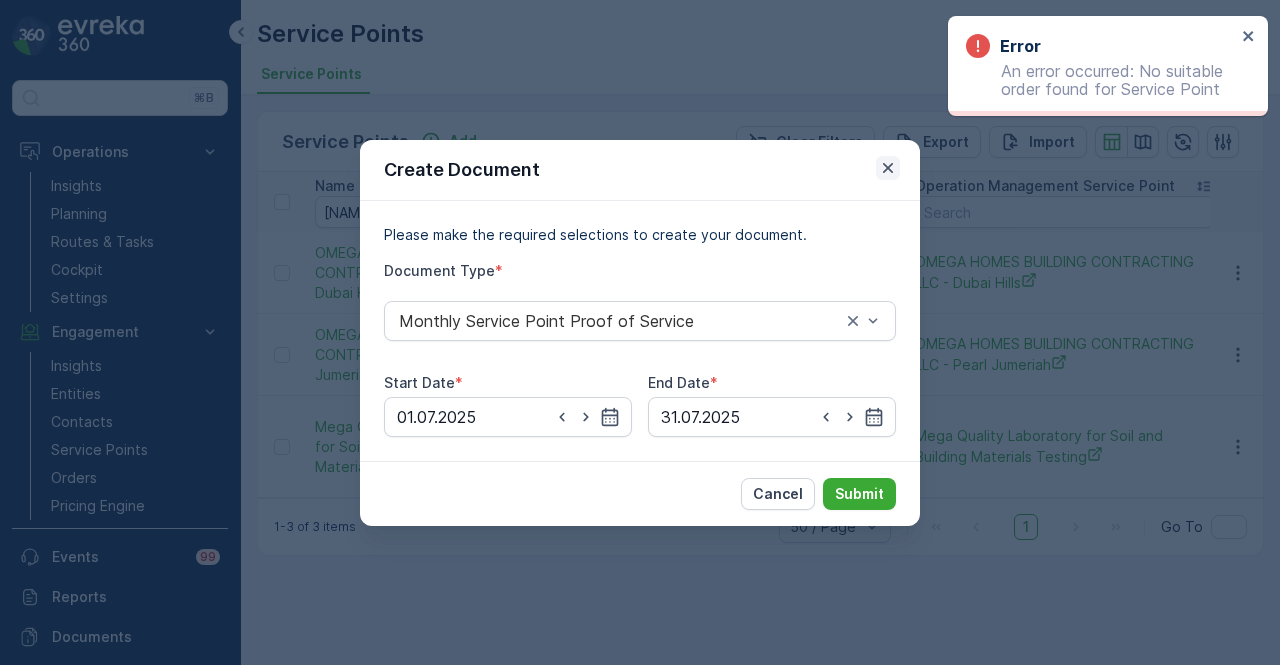 click 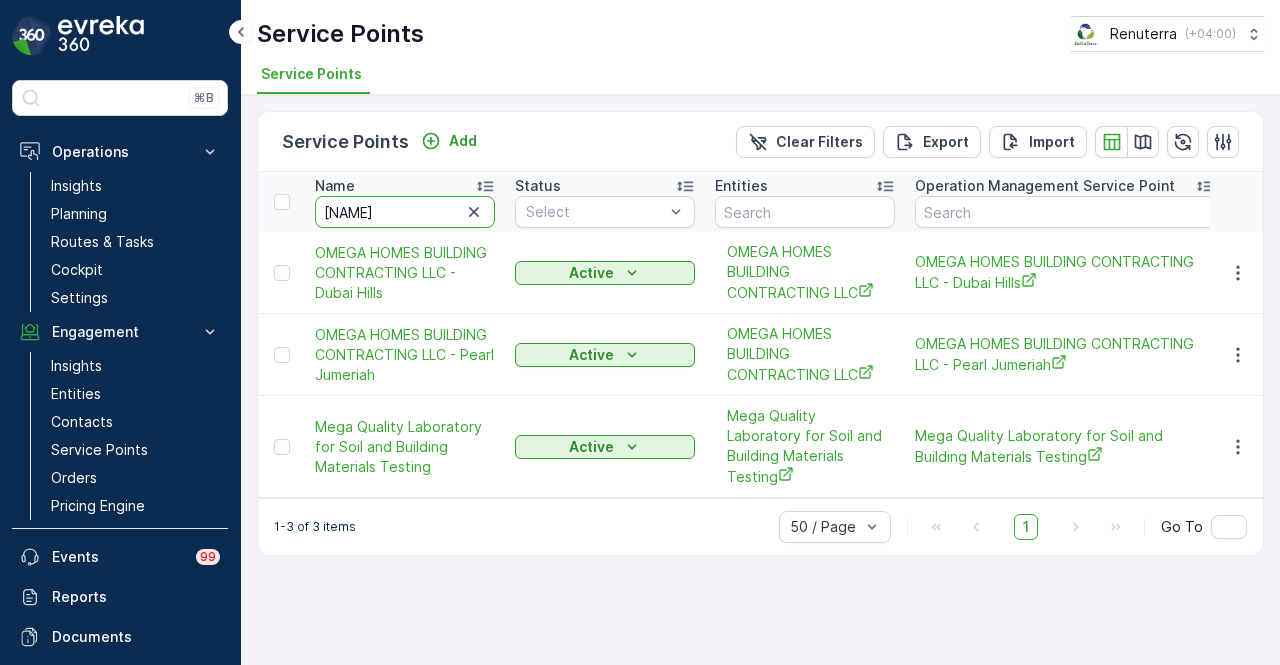 click on "mega" at bounding box center (405, 212) 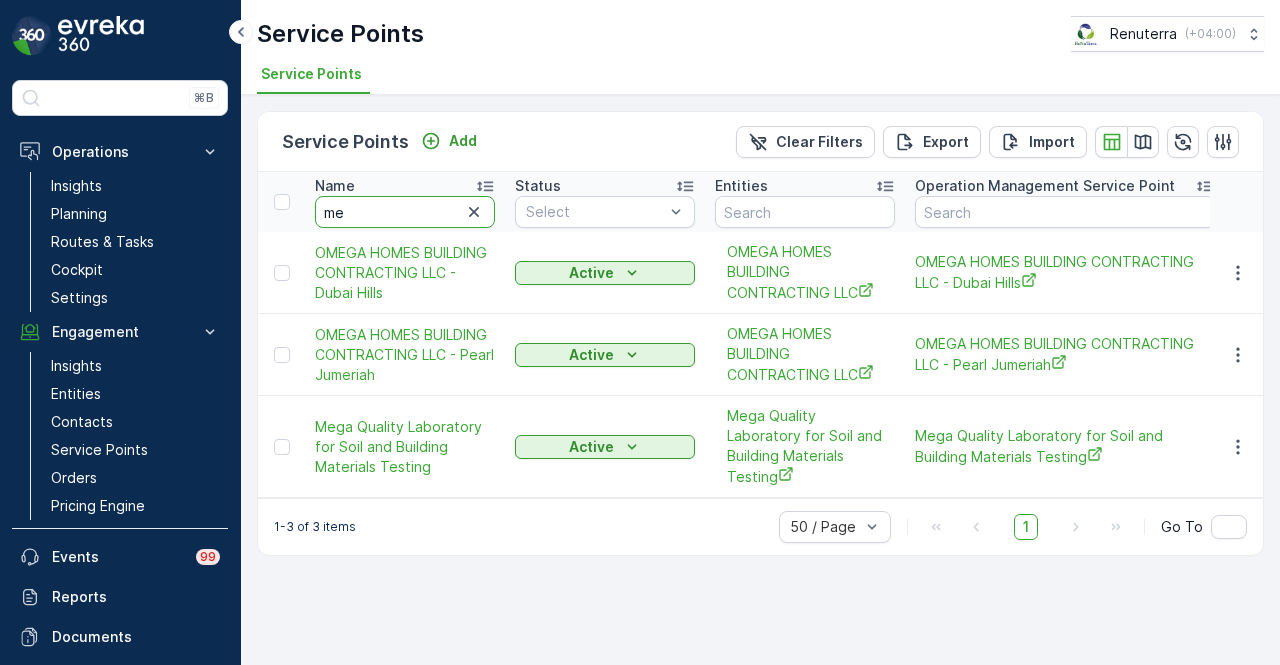 type on "m" 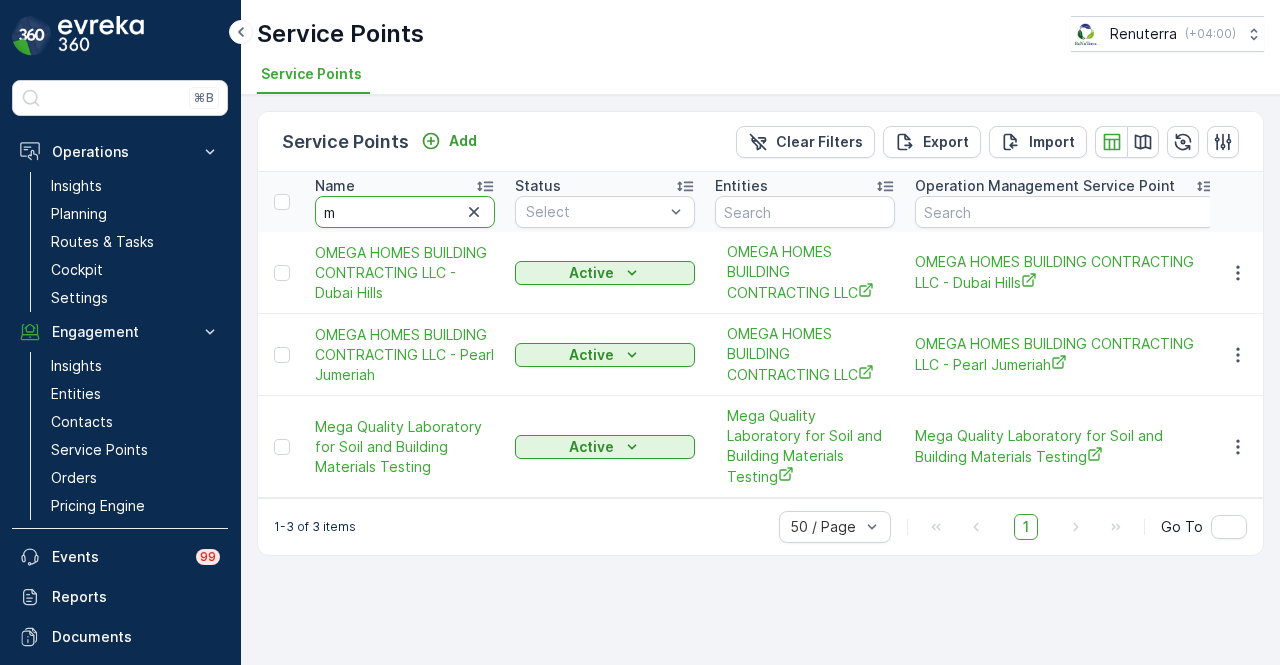 type 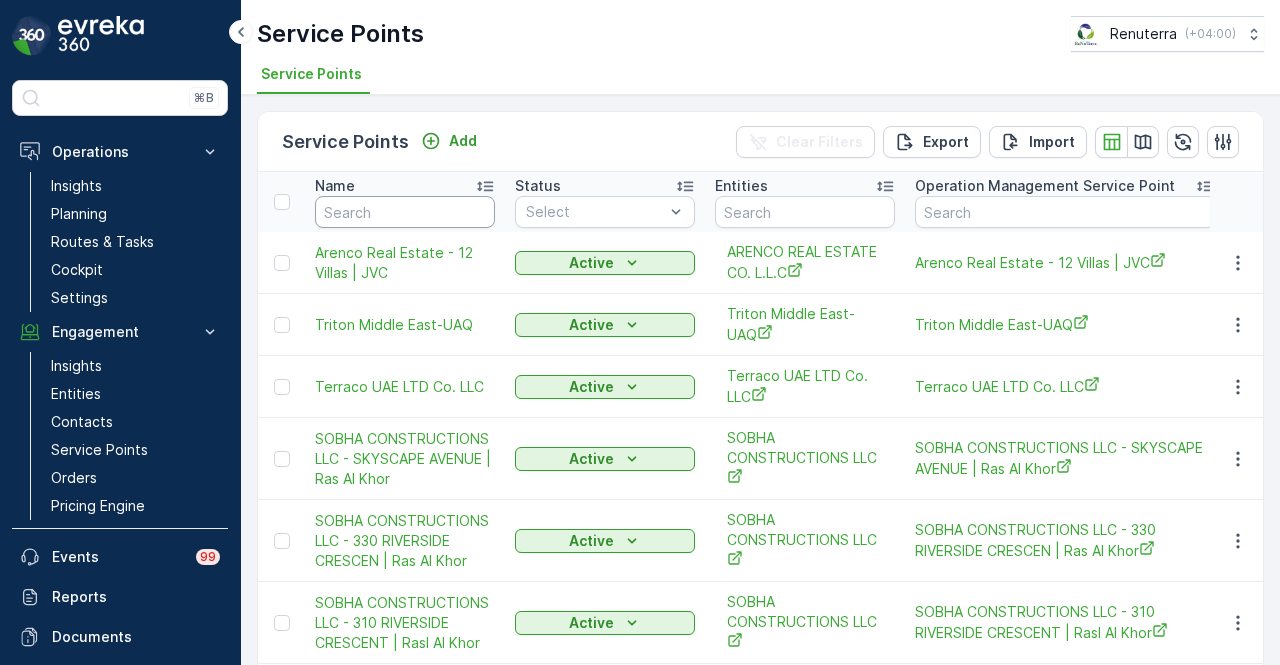 click at bounding box center [405, 212] 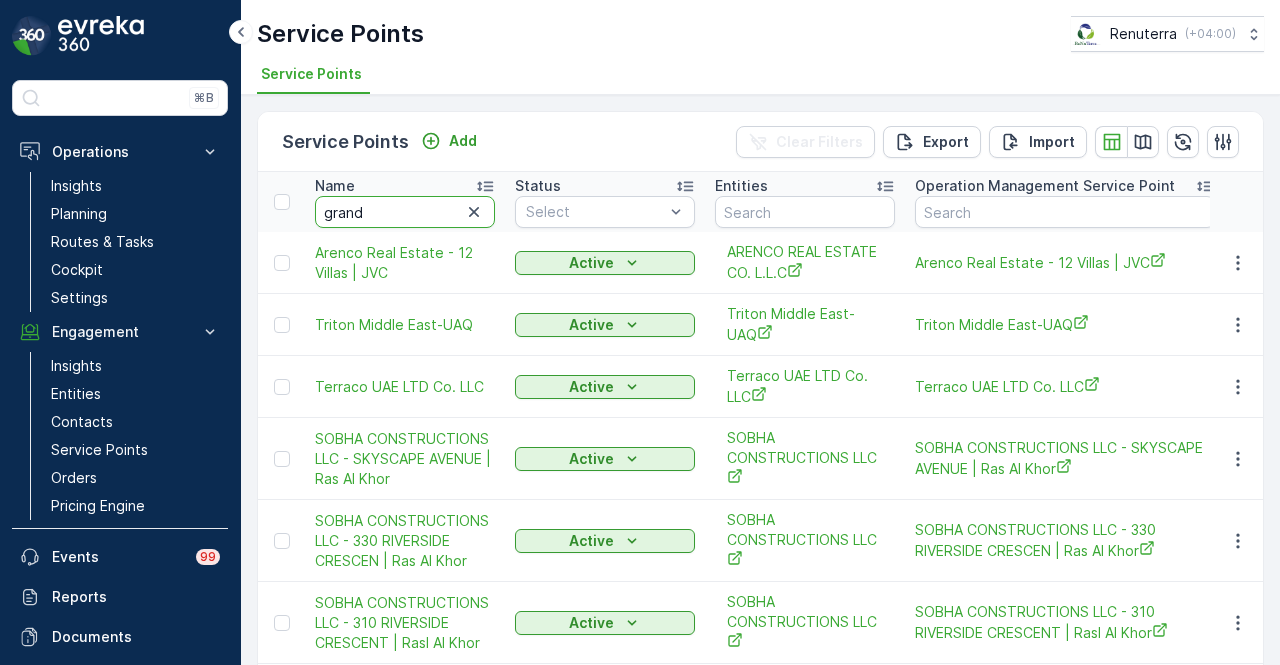 type on "grand n" 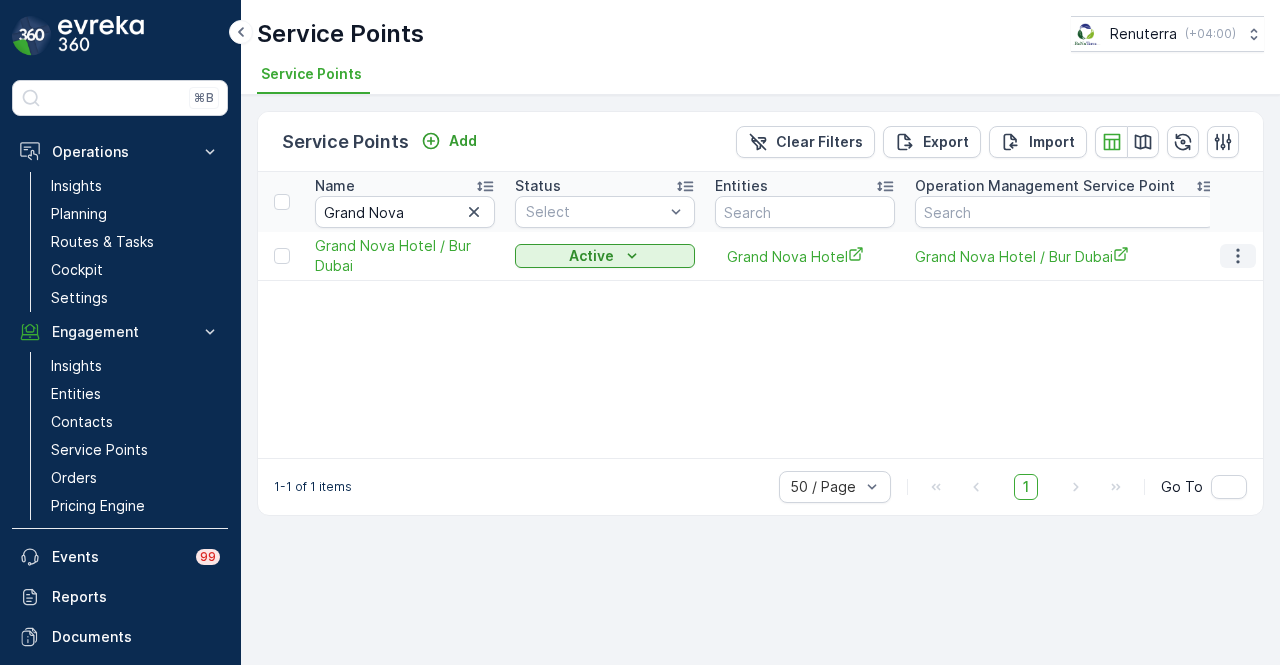 click 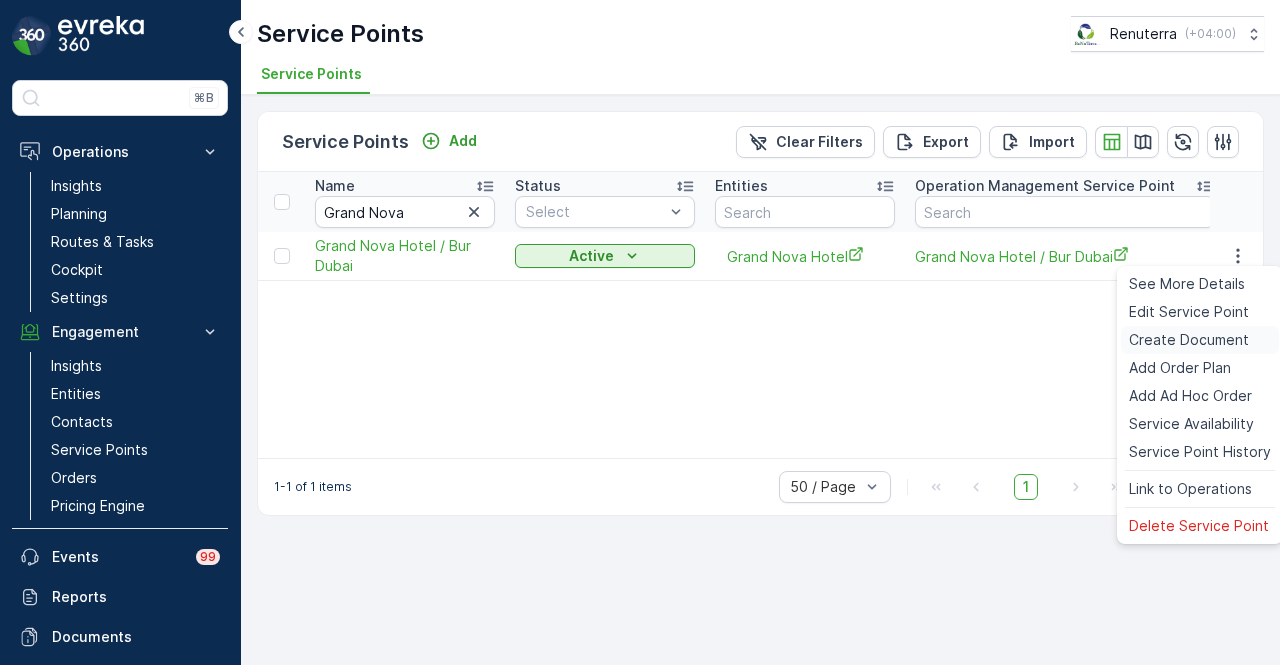 click on "Create Document" at bounding box center [1189, 340] 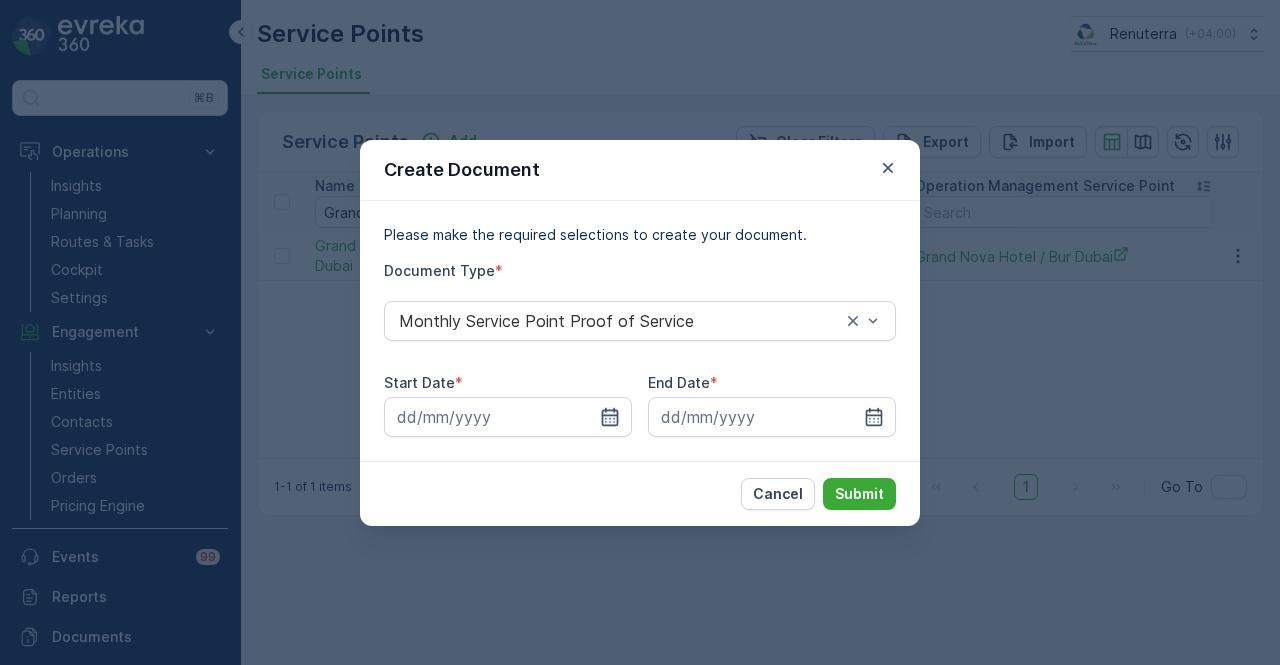 click 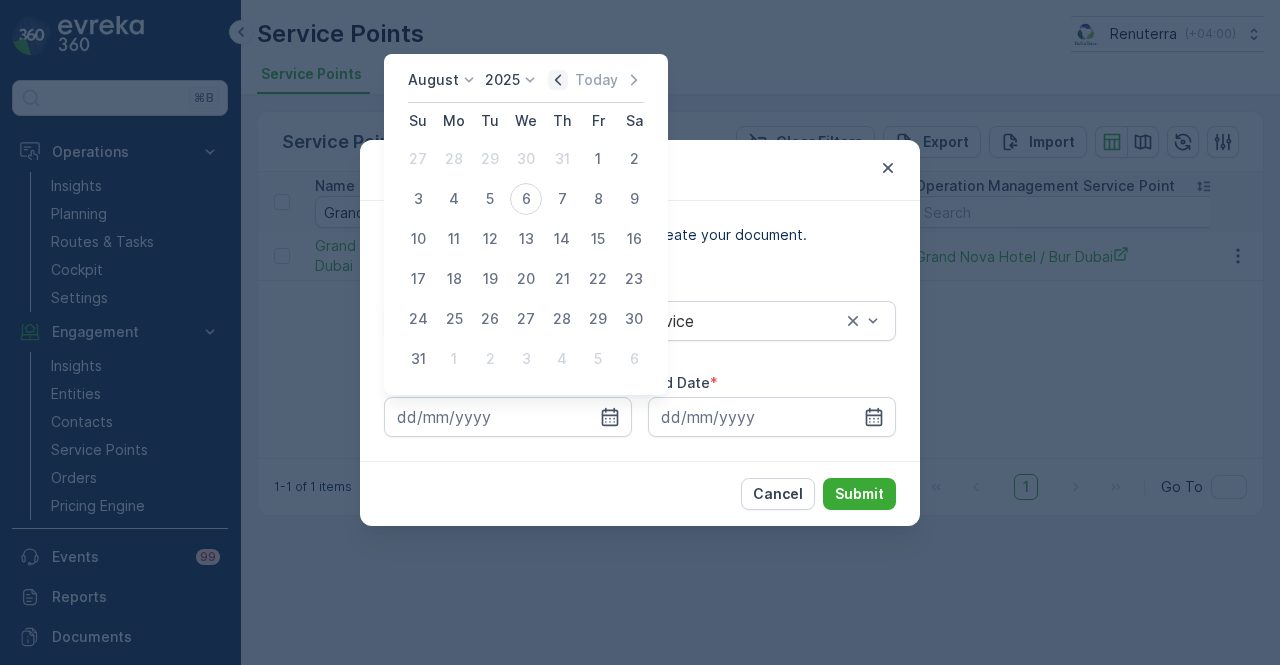 click 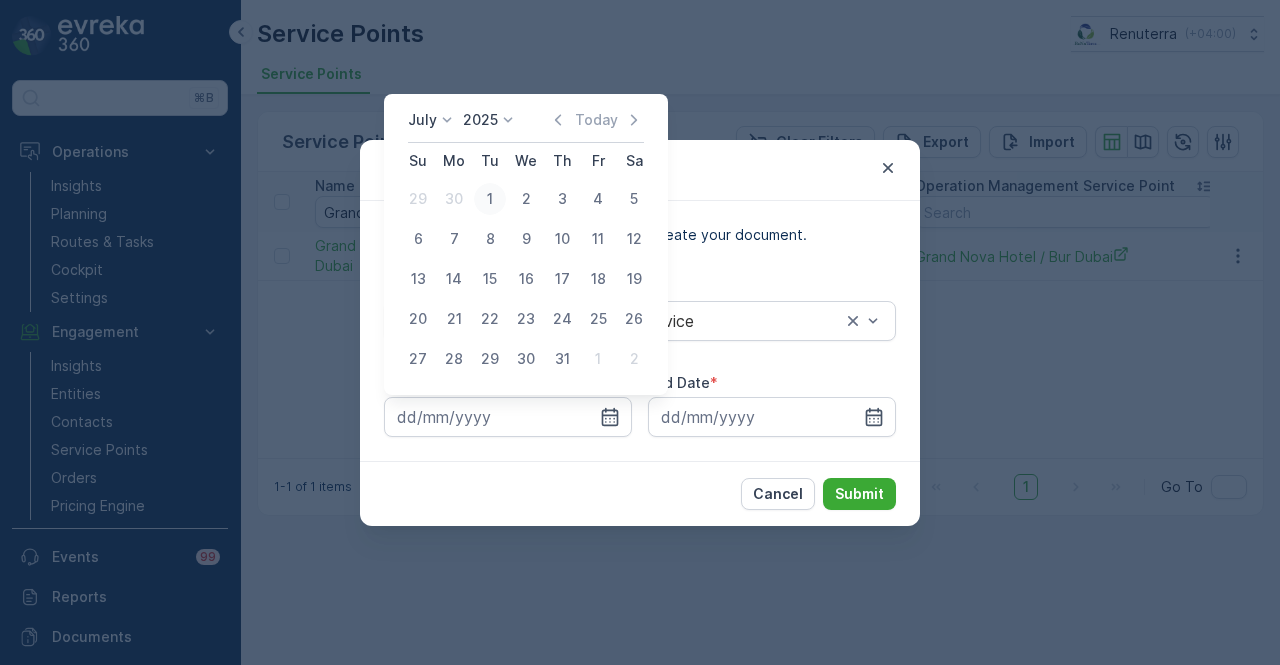 click on "1" at bounding box center (490, 199) 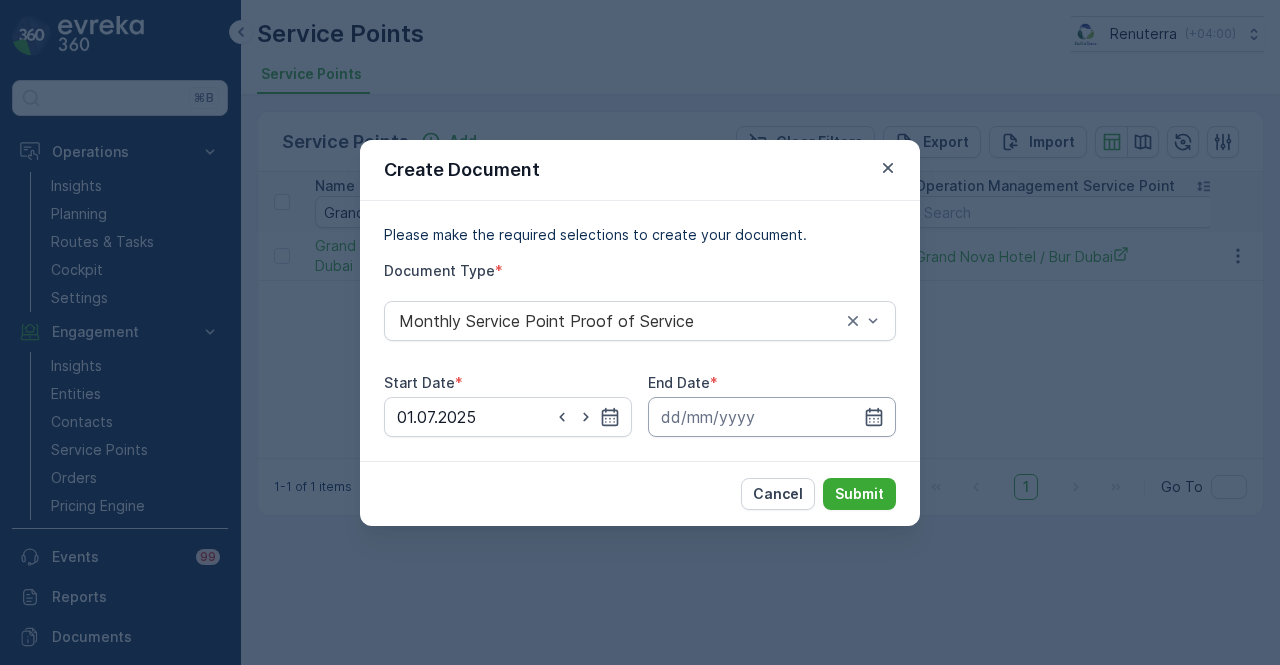 click at bounding box center (772, 417) 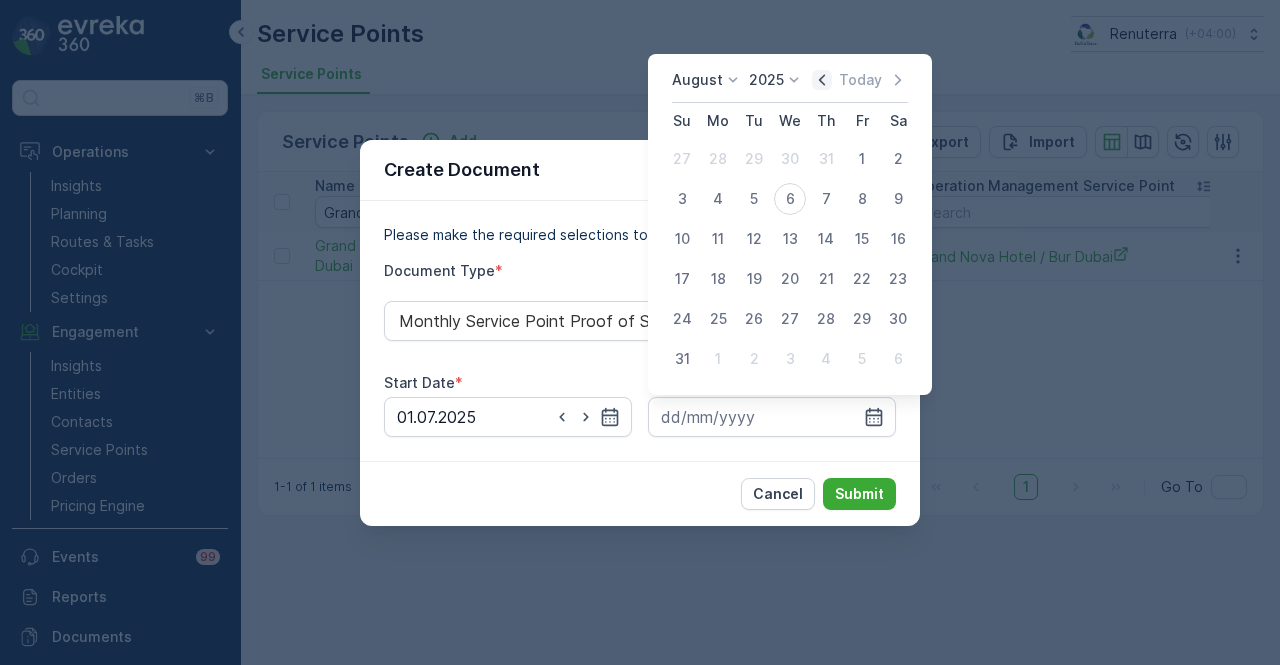 click 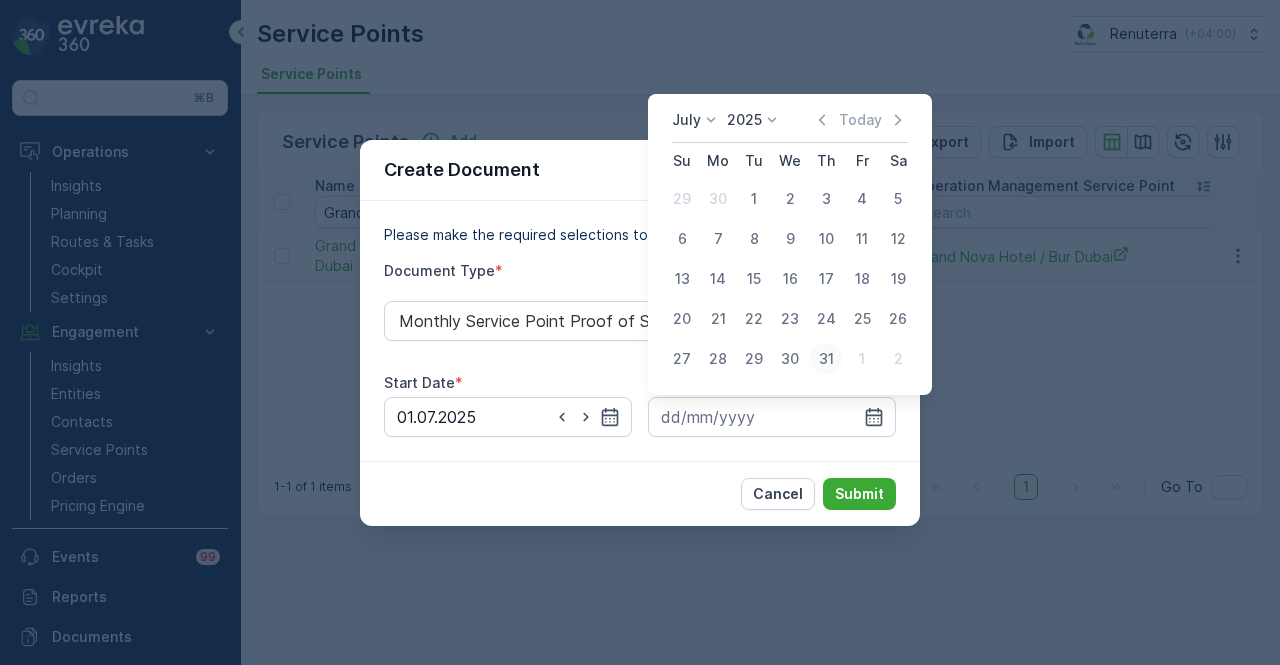 click on "31" at bounding box center [826, 359] 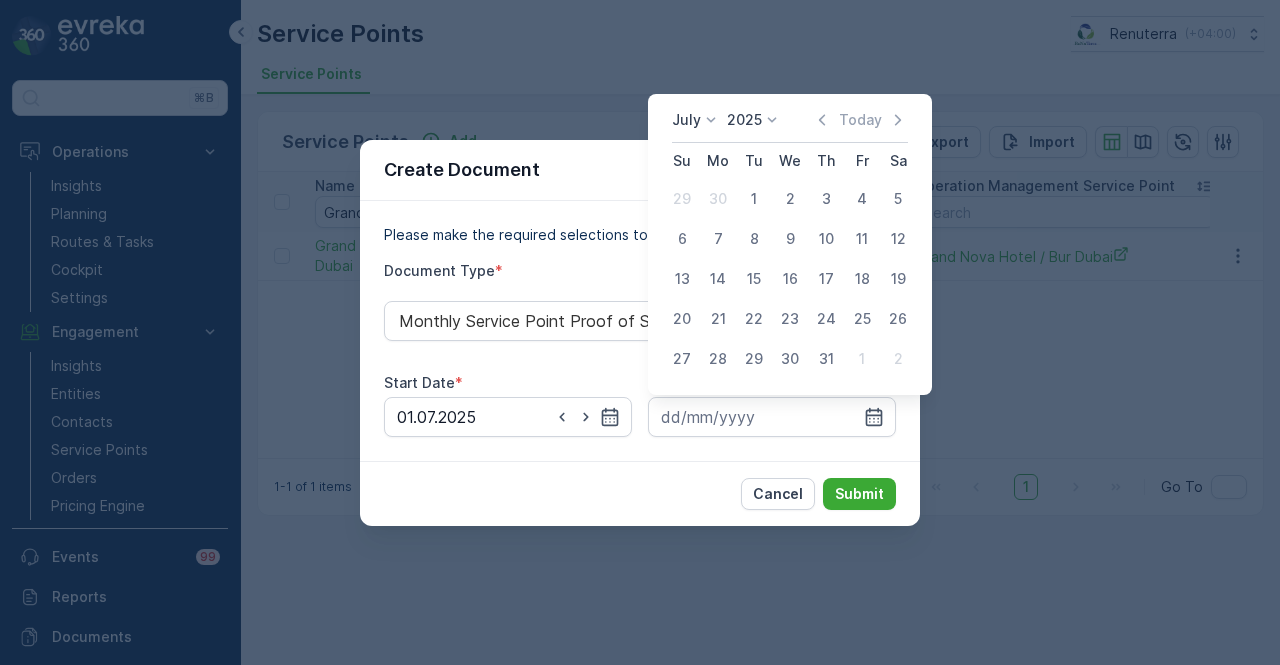 type on "31.07.2025" 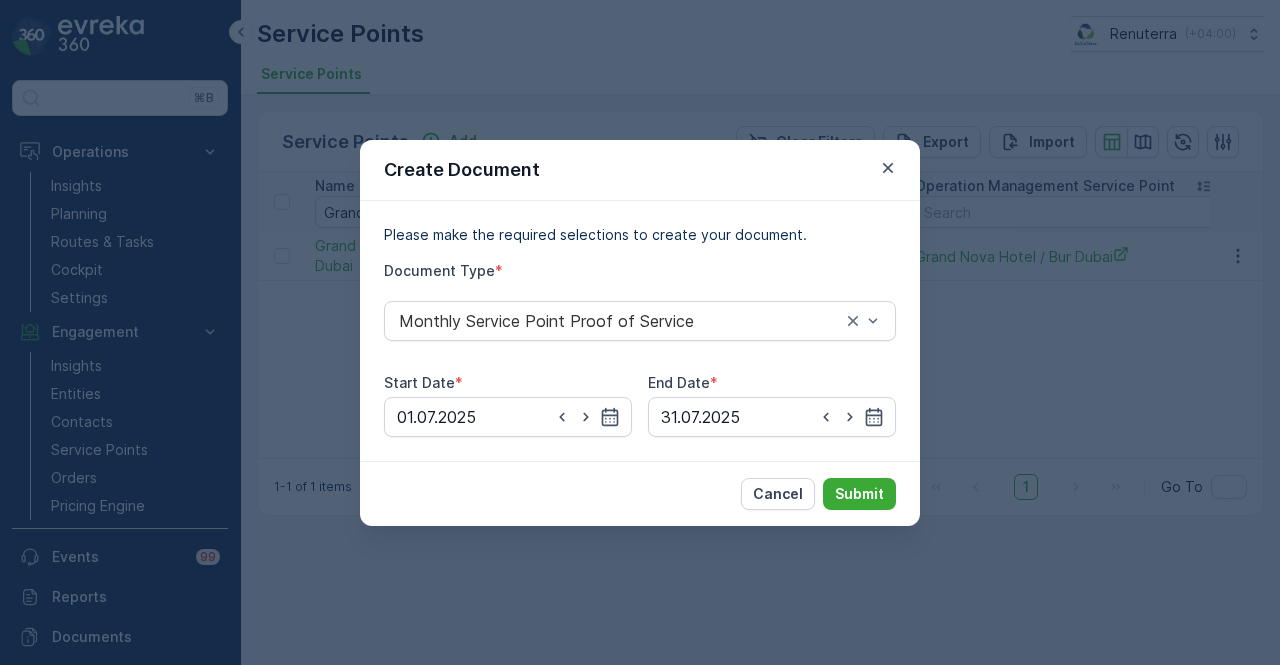 click on "Cancel Submit" at bounding box center [640, 493] 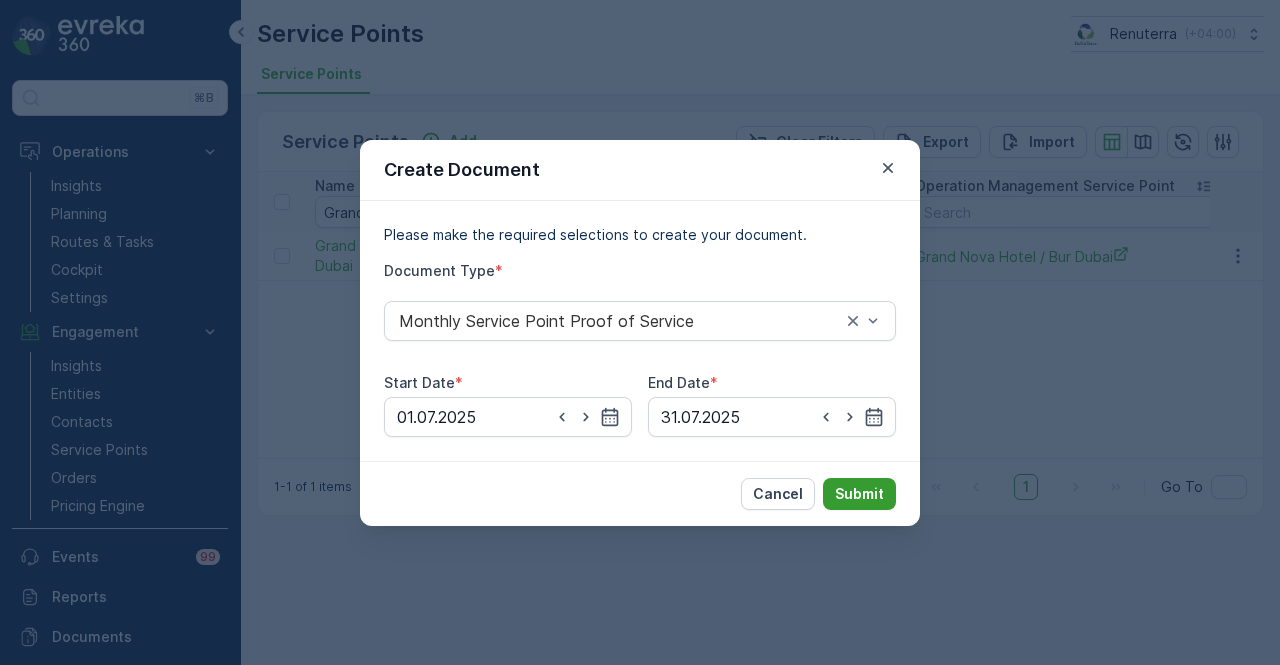 click on "Submit" at bounding box center (859, 494) 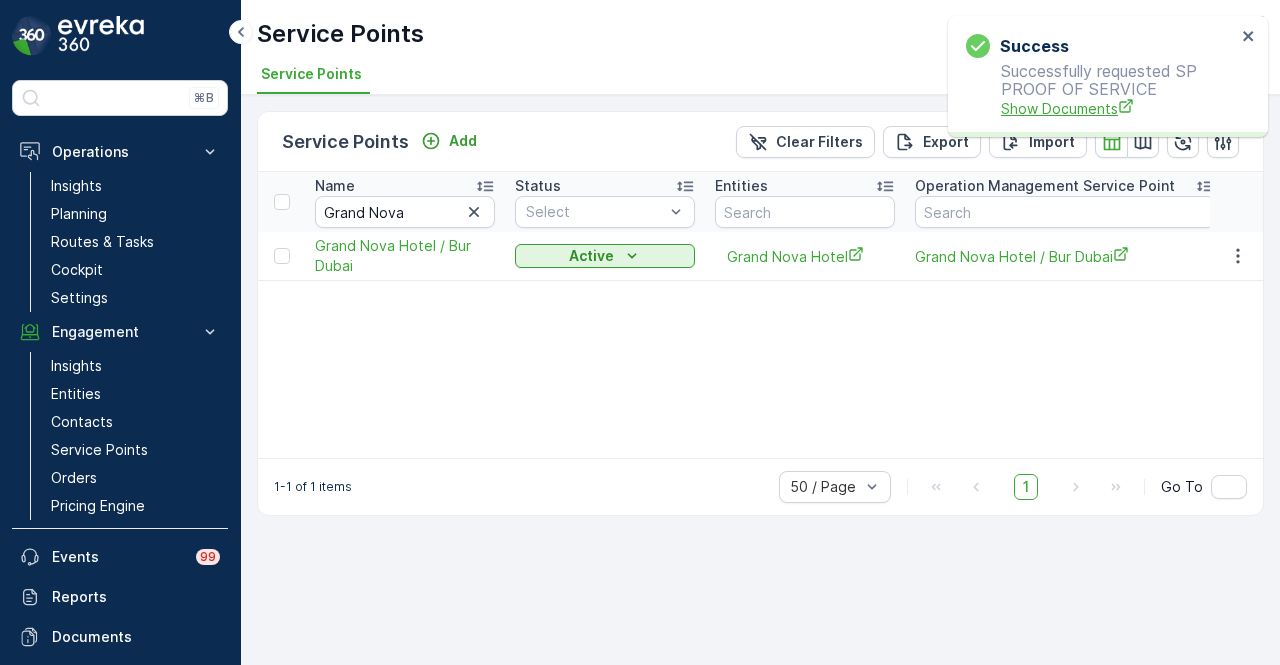 click on "Show Documents" at bounding box center (1118, 108) 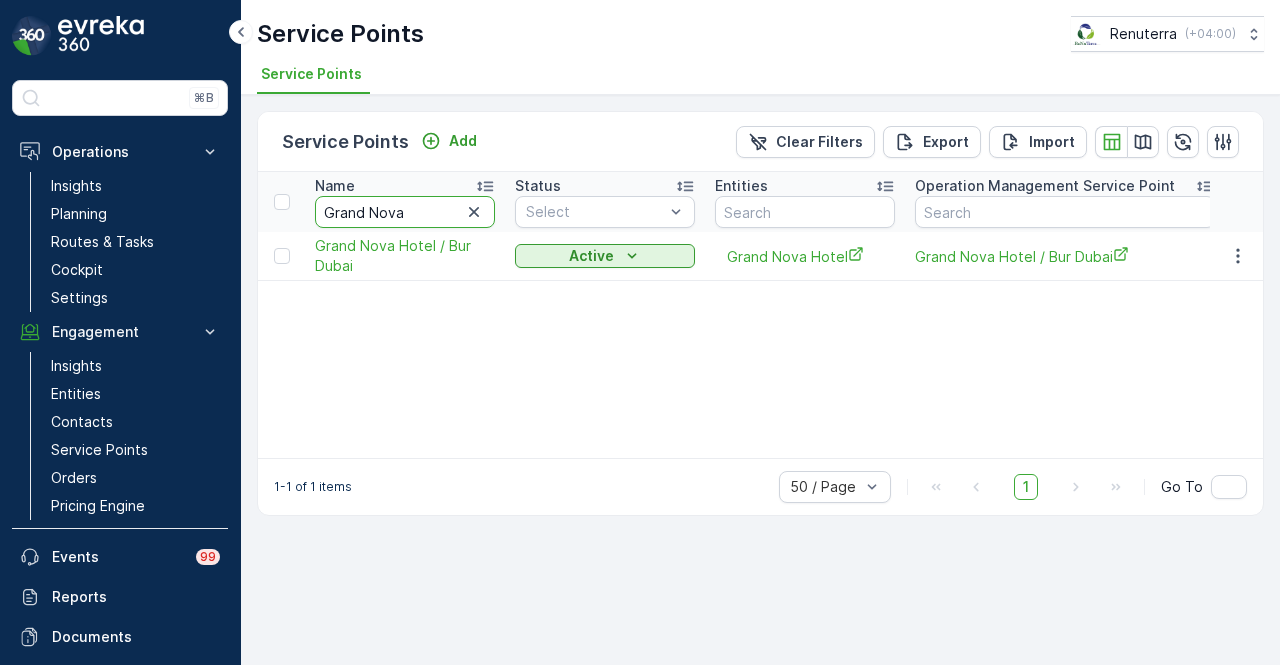 click on "grand n" at bounding box center (405, 212) 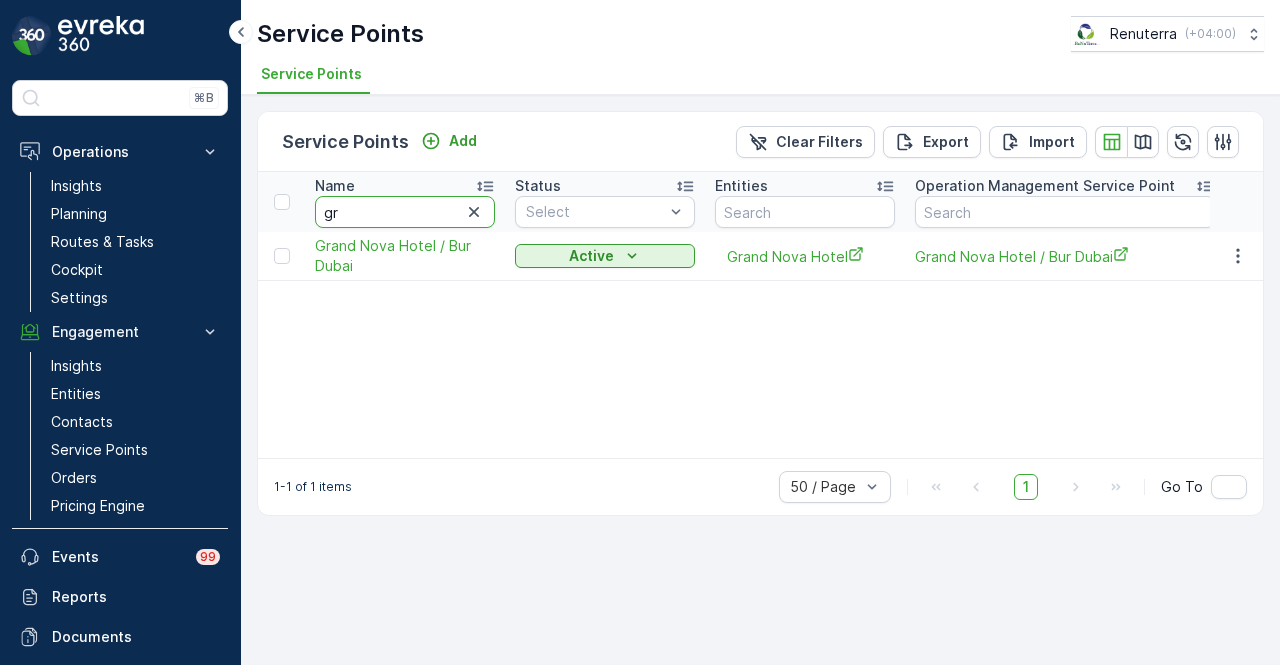 type on "g" 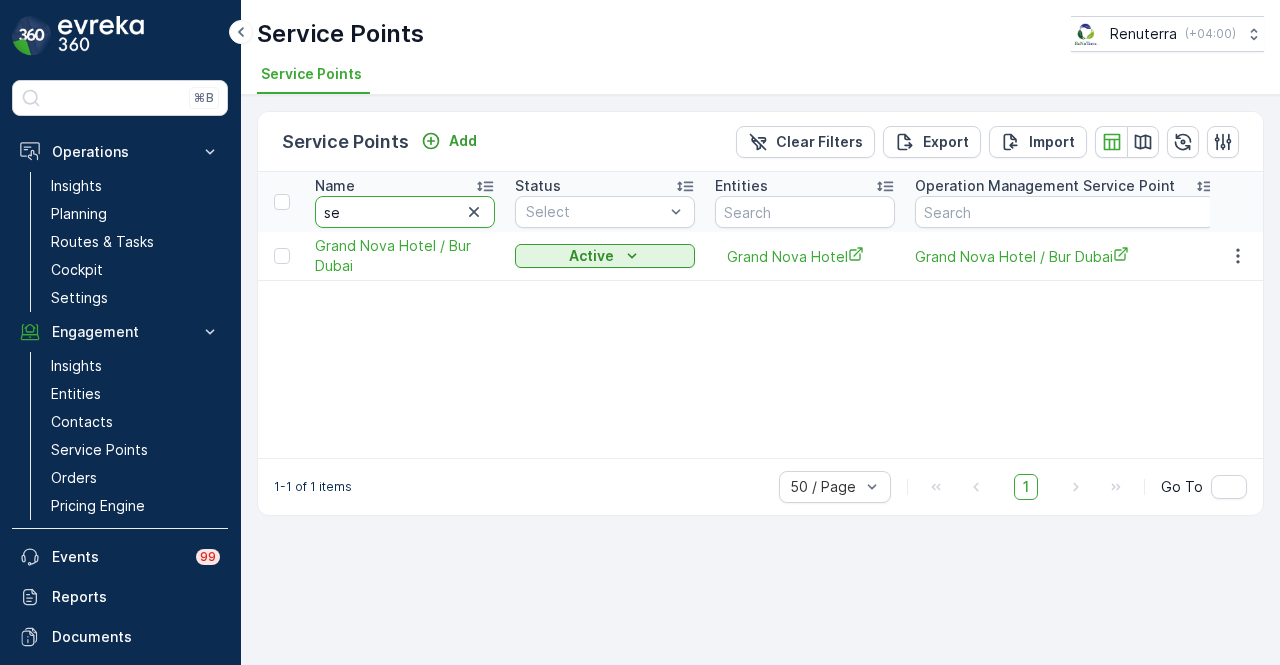 type on "sea" 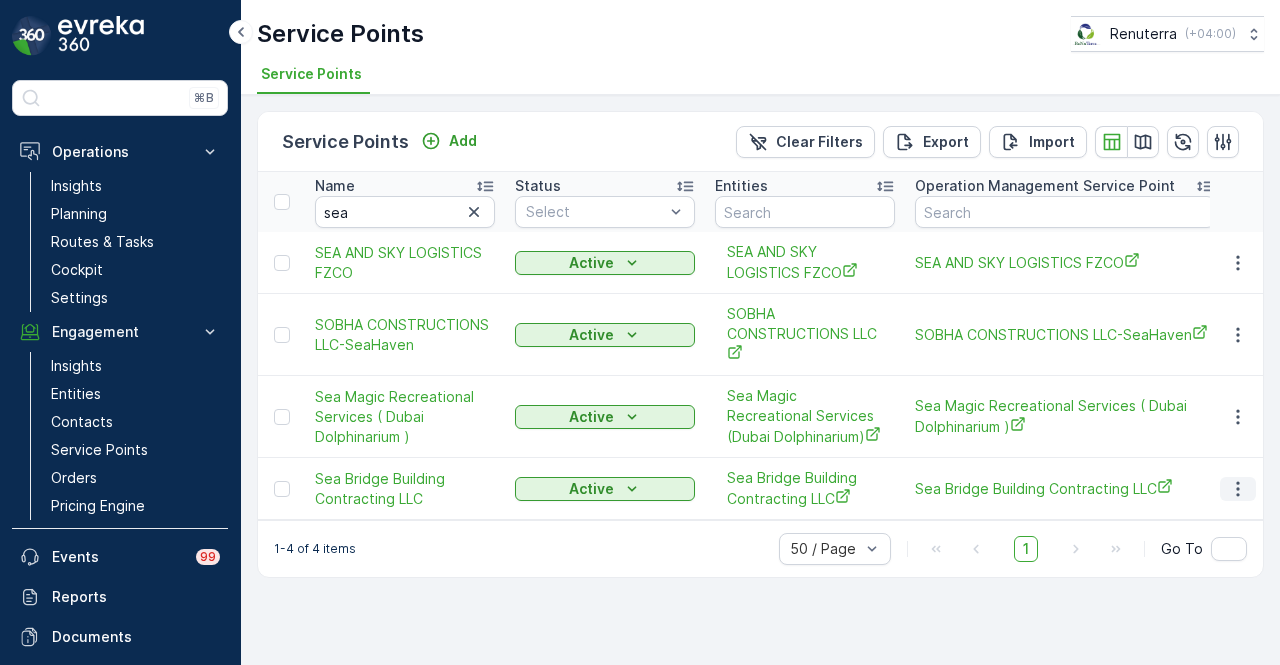 click 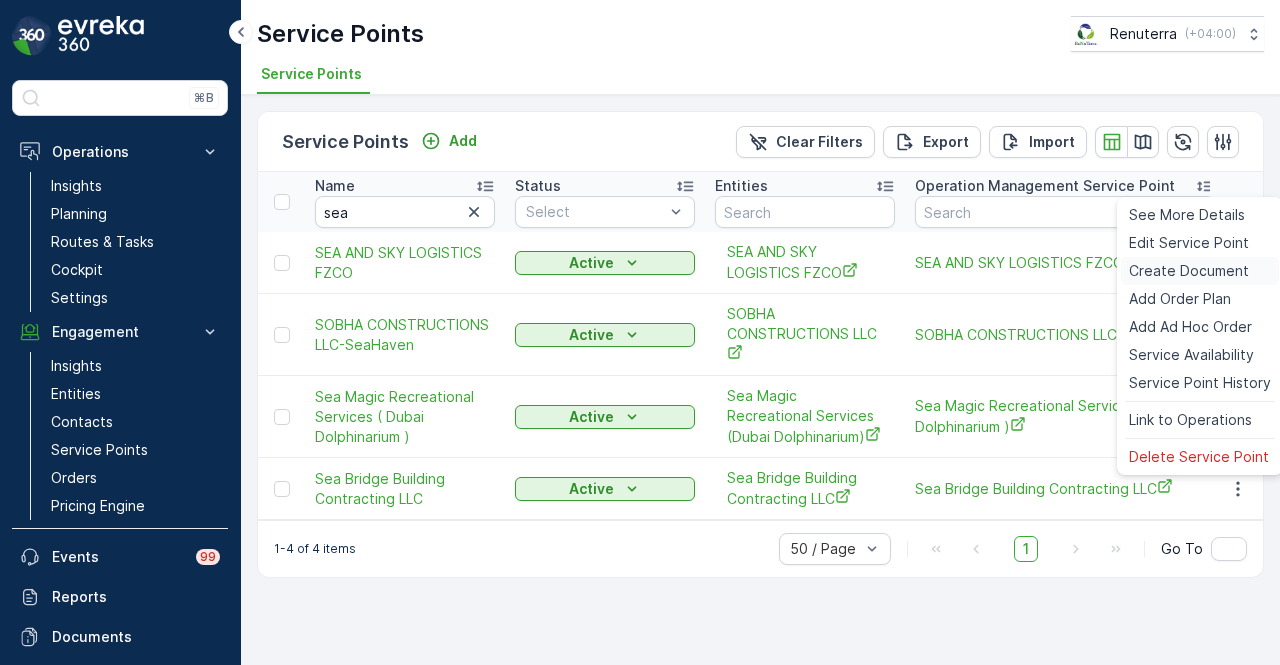 click on "Create Document" at bounding box center [1189, 271] 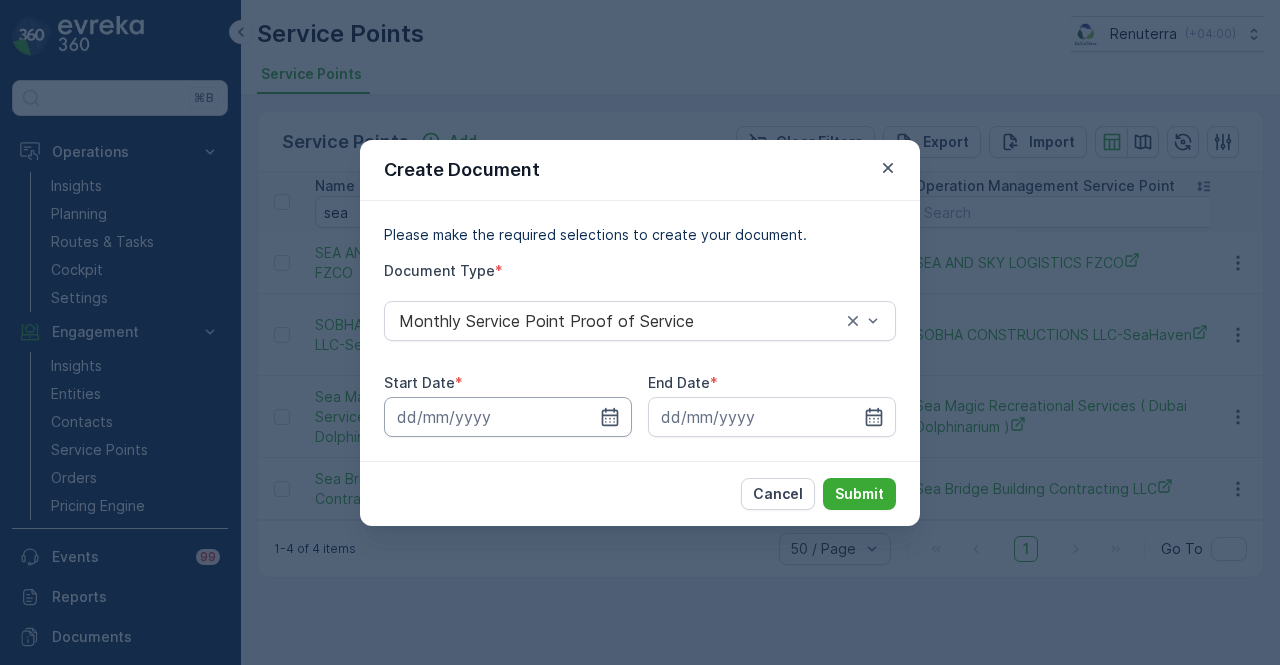 drag, startPoint x: 614, startPoint y: 421, endPoint x: 610, endPoint y: 397, distance: 24.33105 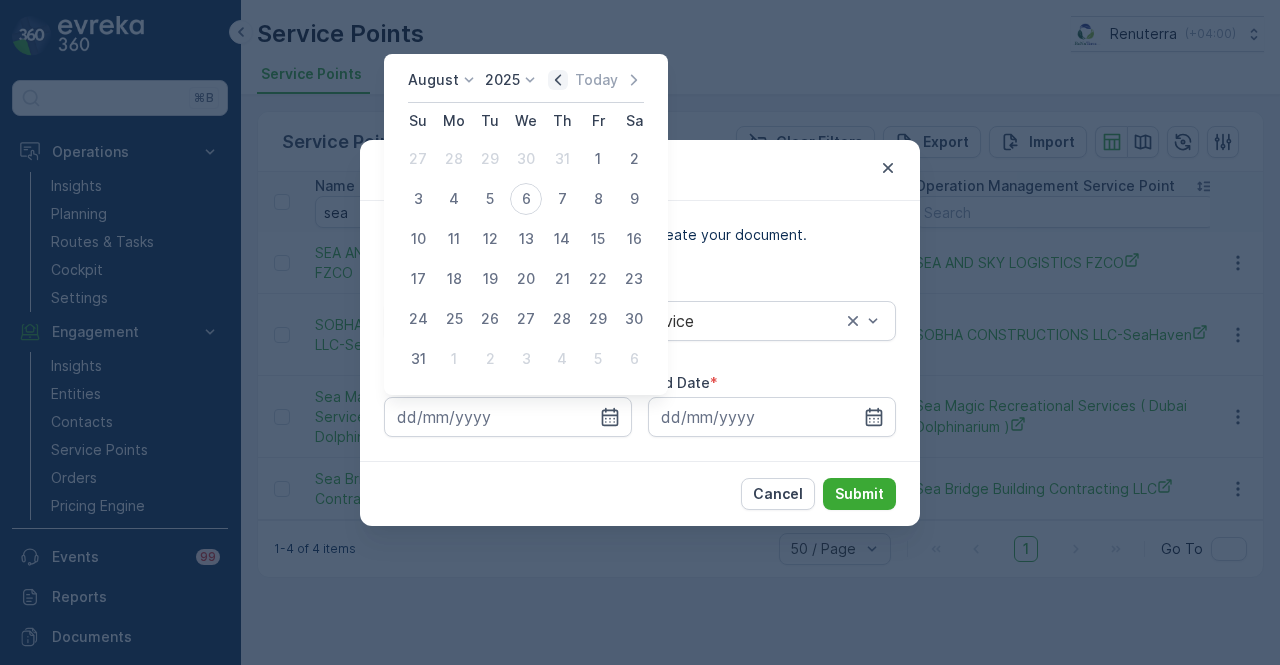 click 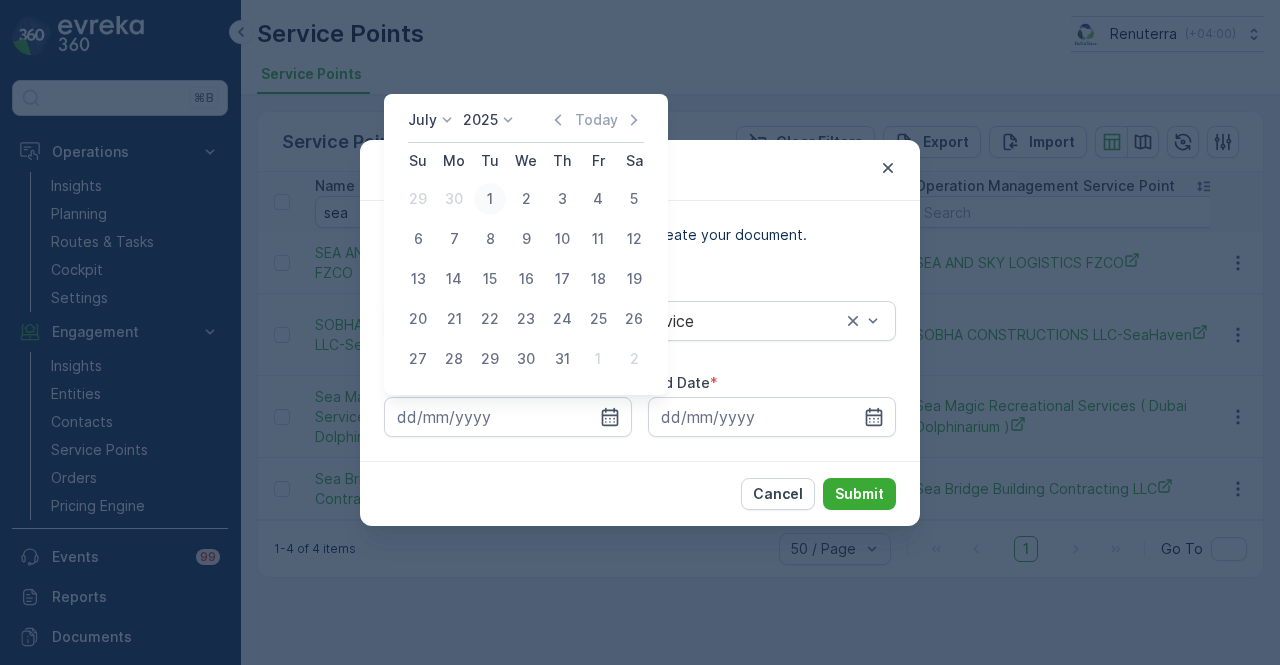 click on "1" at bounding box center [490, 199] 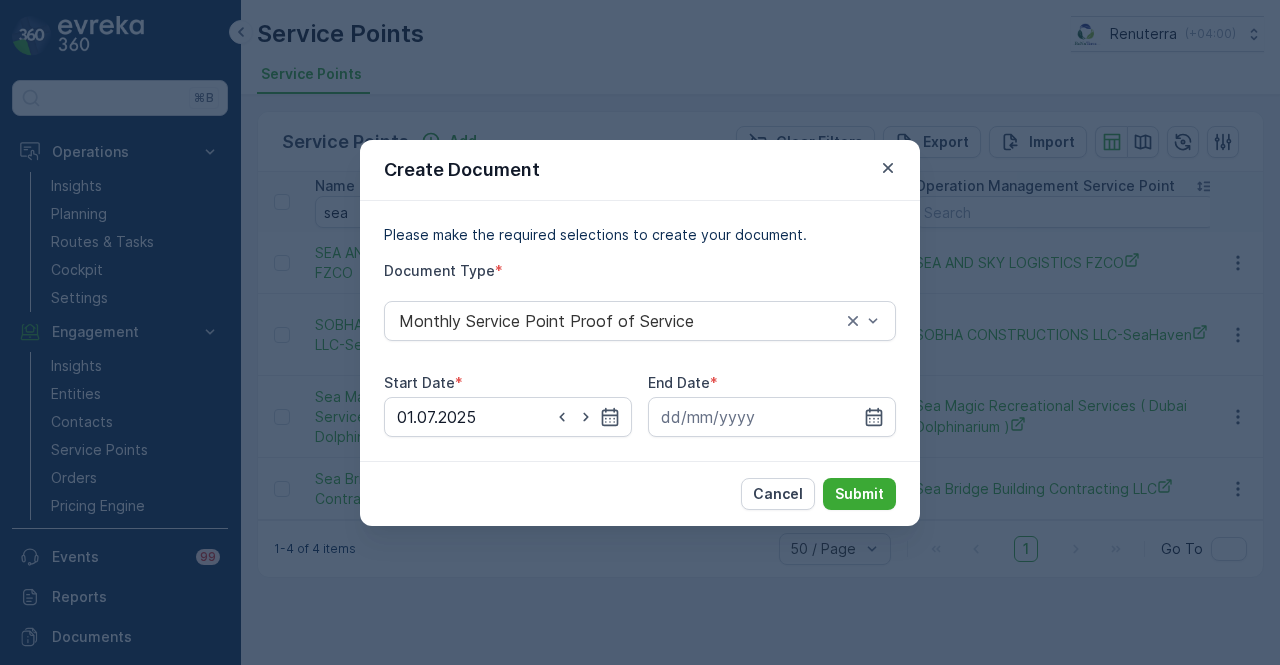drag, startPoint x: 882, startPoint y: 413, endPoint x: 874, endPoint y: 389, distance: 25.298222 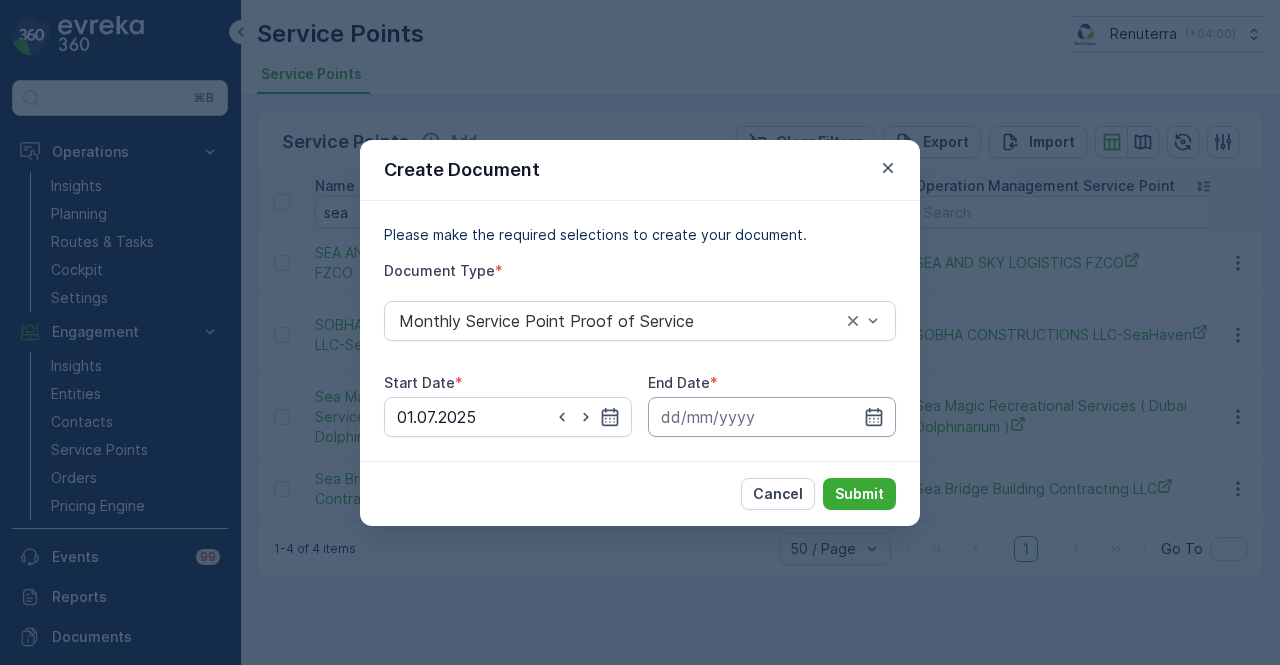 click at bounding box center (772, 417) 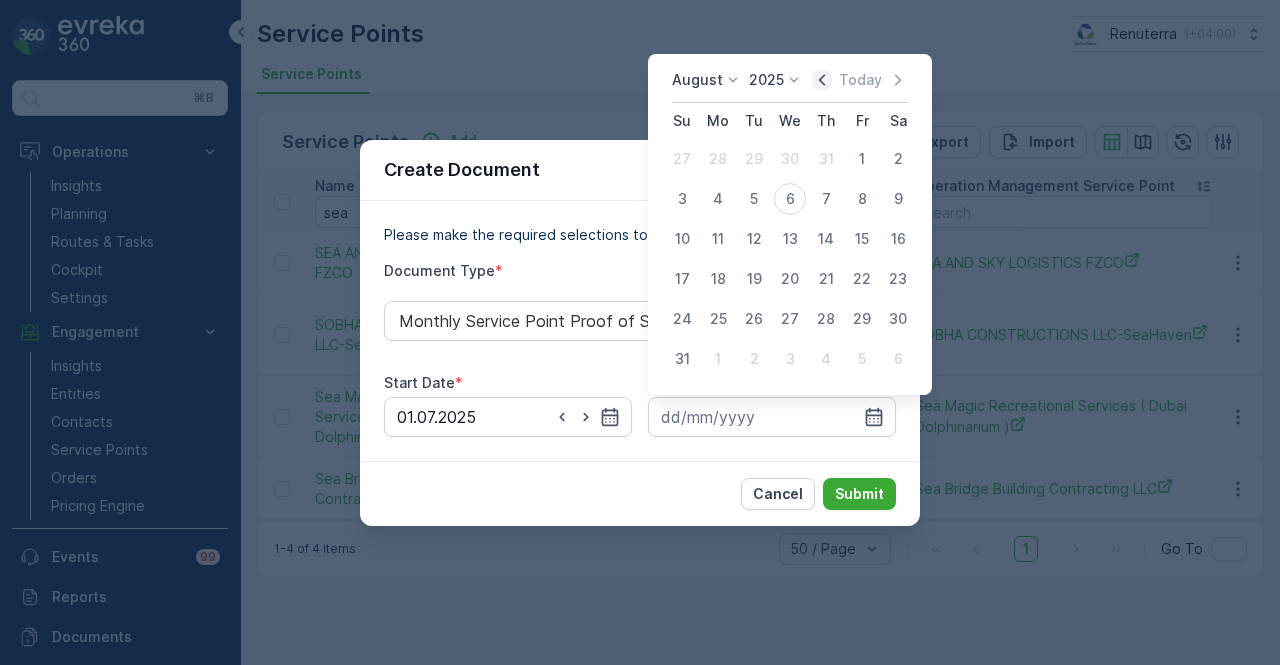 click 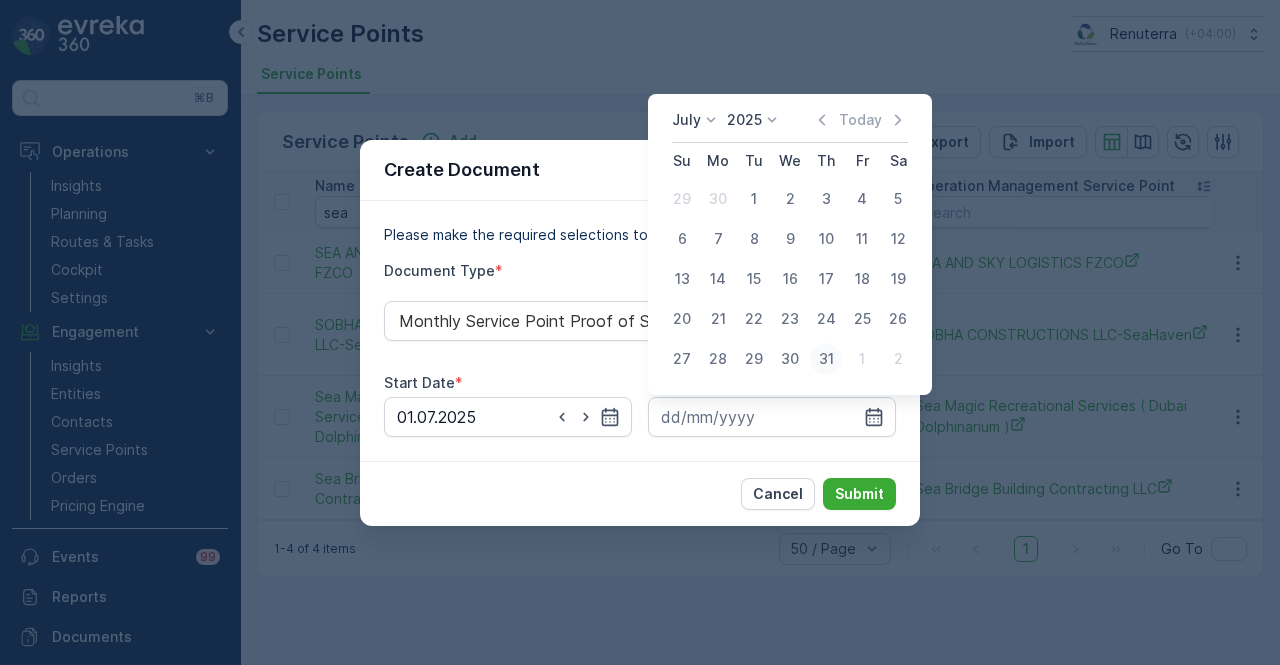 click on "31" at bounding box center (826, 359) 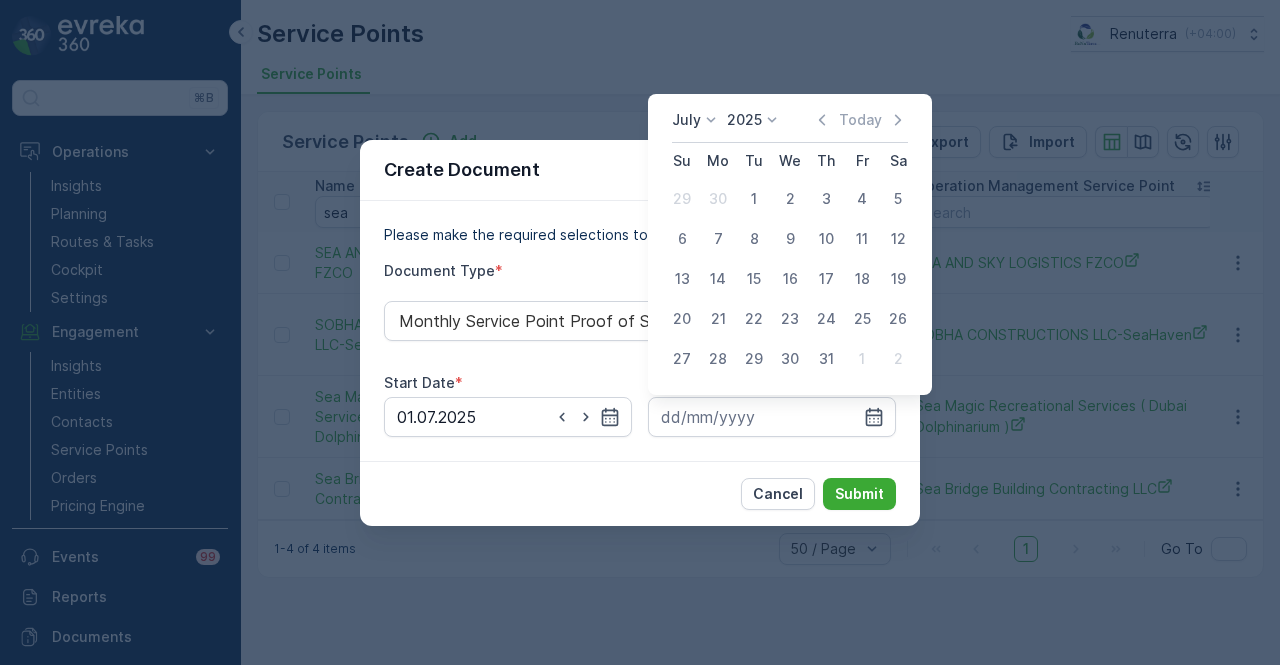type on "31.07.2025" 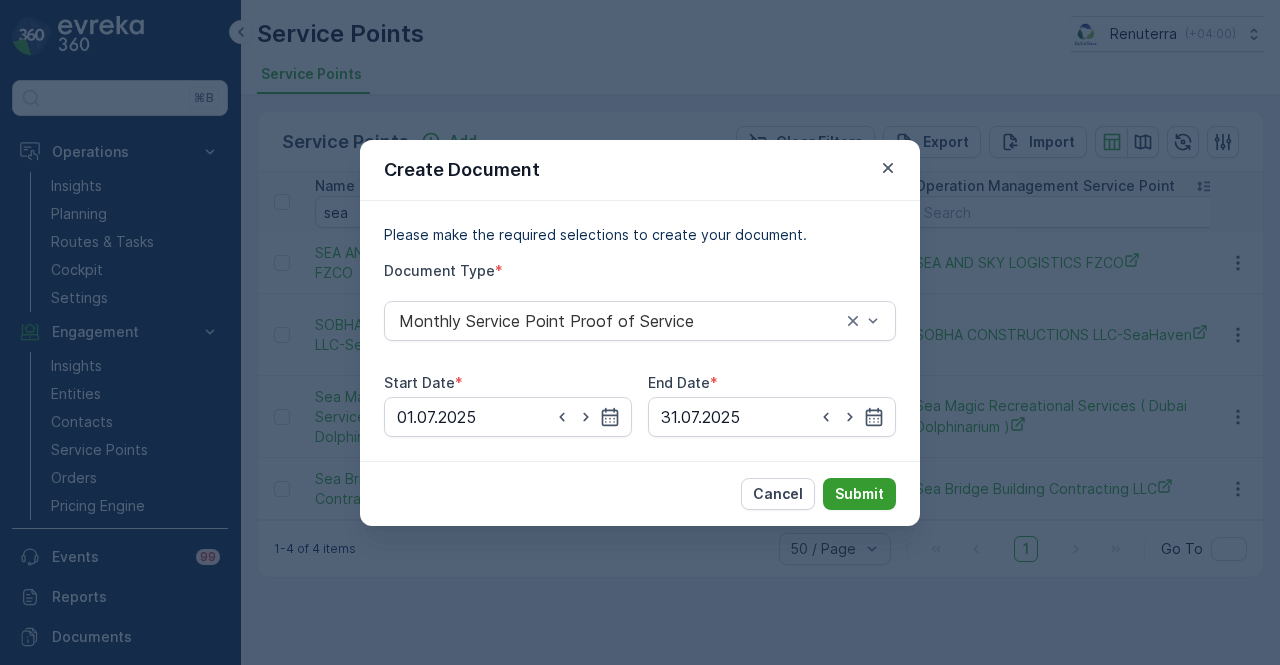 click on "Submit" at bounding box center [859, 494] 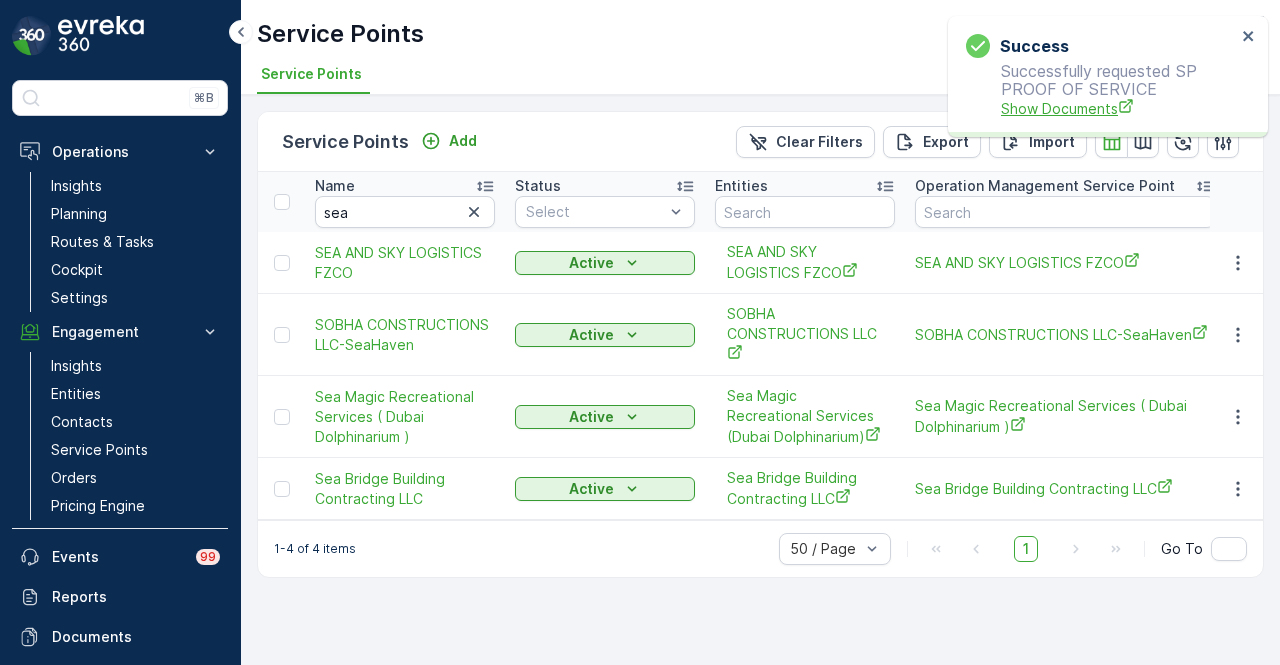 click on "Show Documents" at bounding box center (1118, 108) 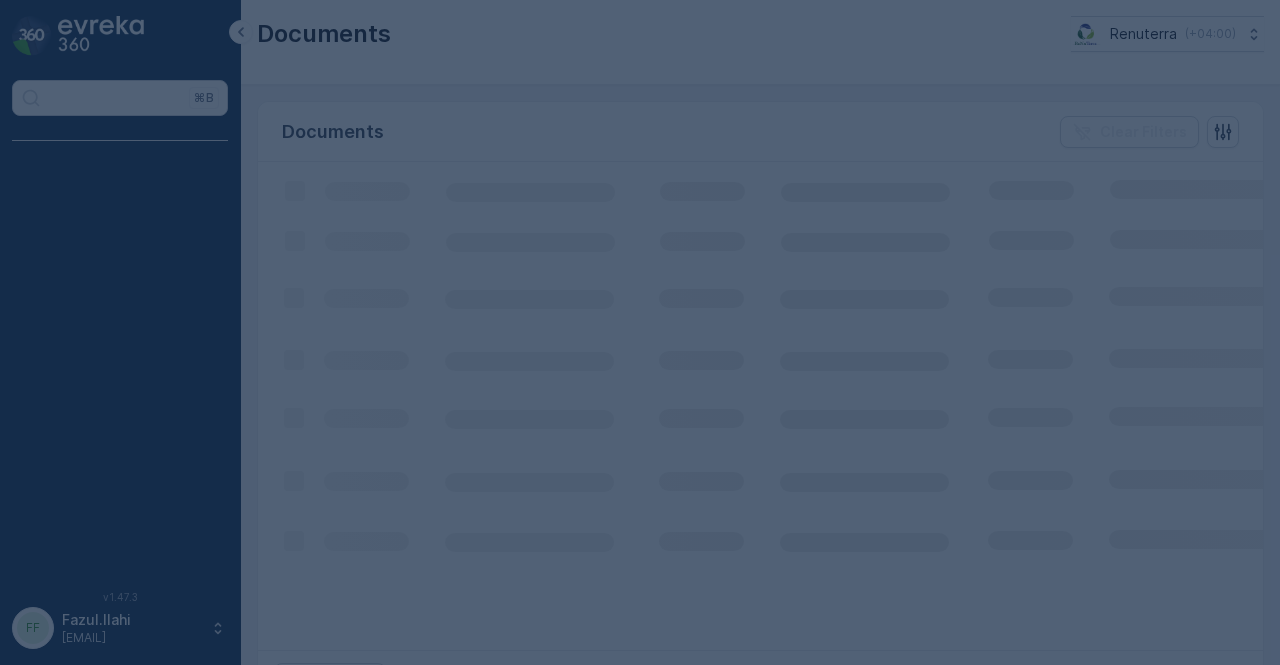 scroll, scrollTop: 0, scrollLeft: 0, axis: both 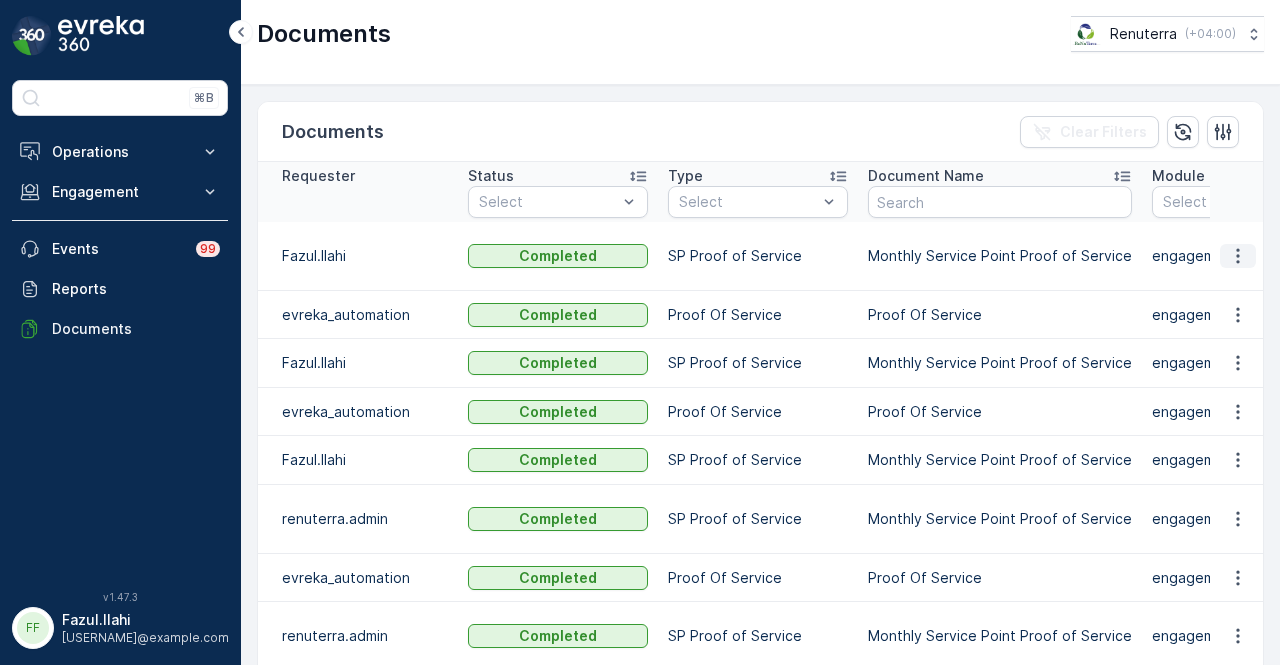 click 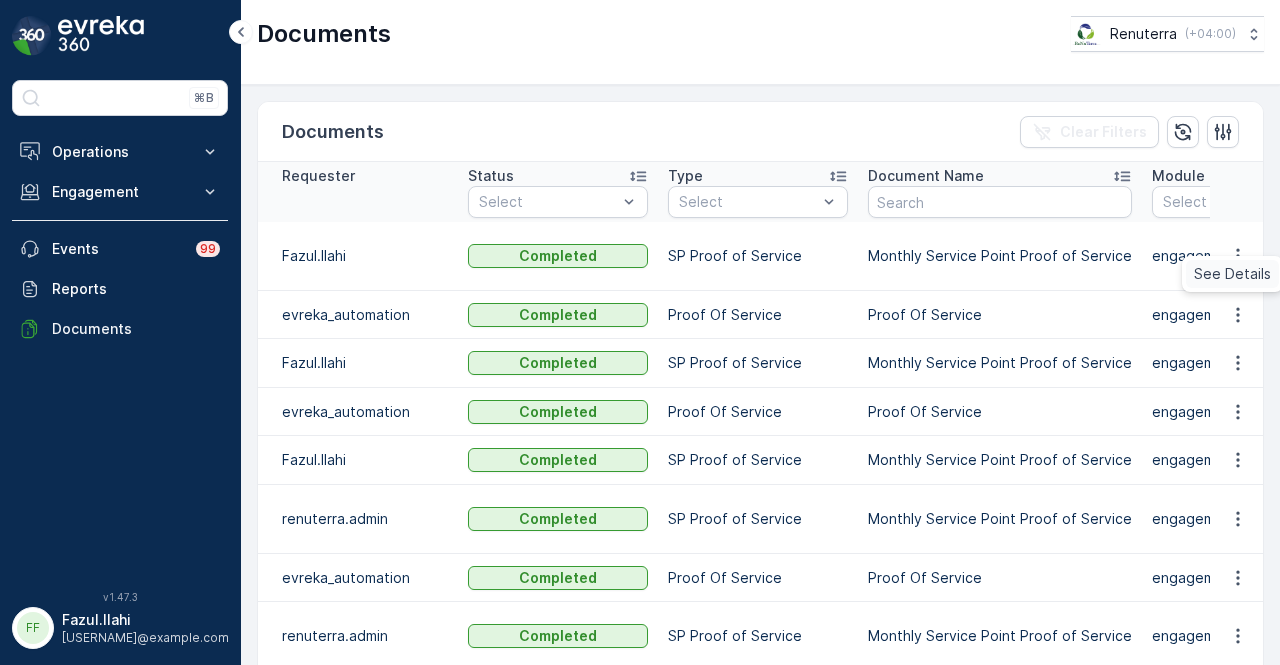 click on "See Details" at bounding box center [1232, 274] 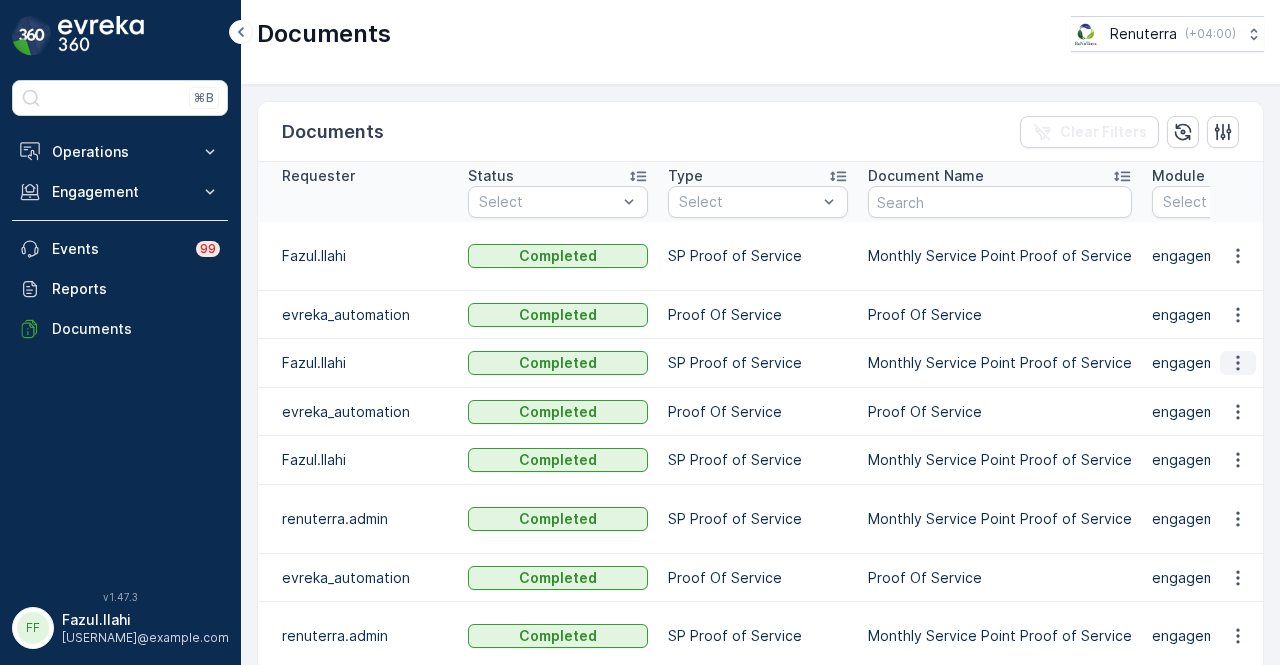 click at bounding box center [1238, 363] 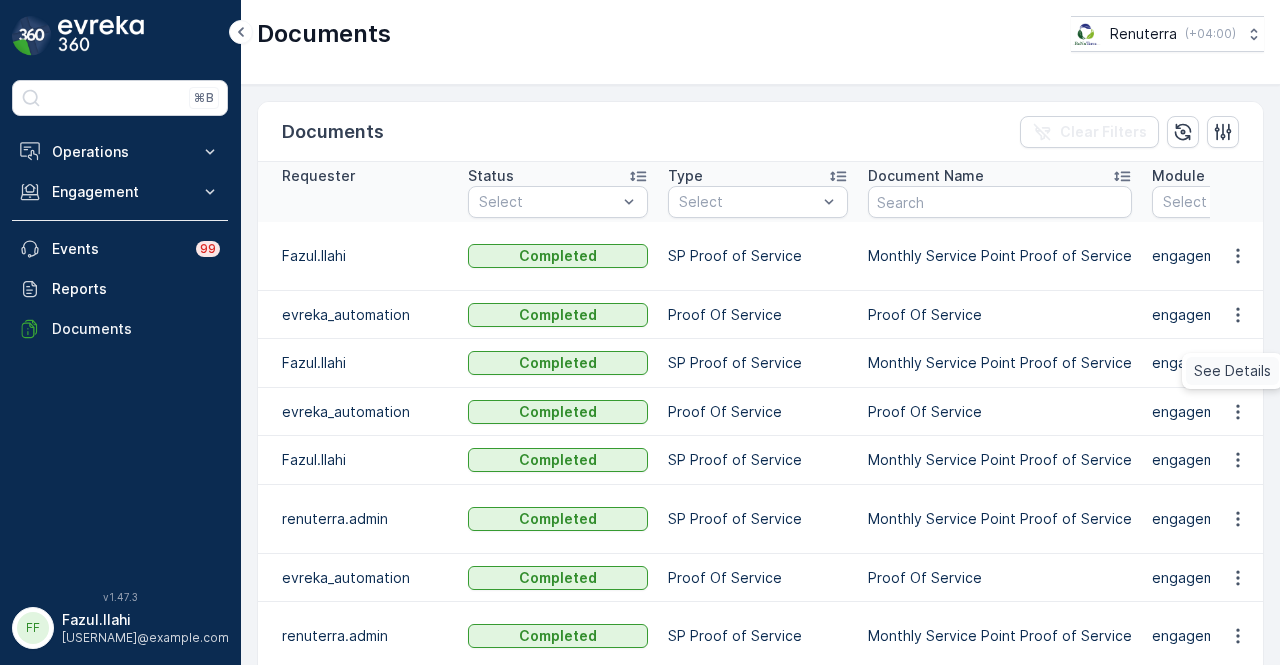 click on "See Details" at bounding box center [1232, 371] 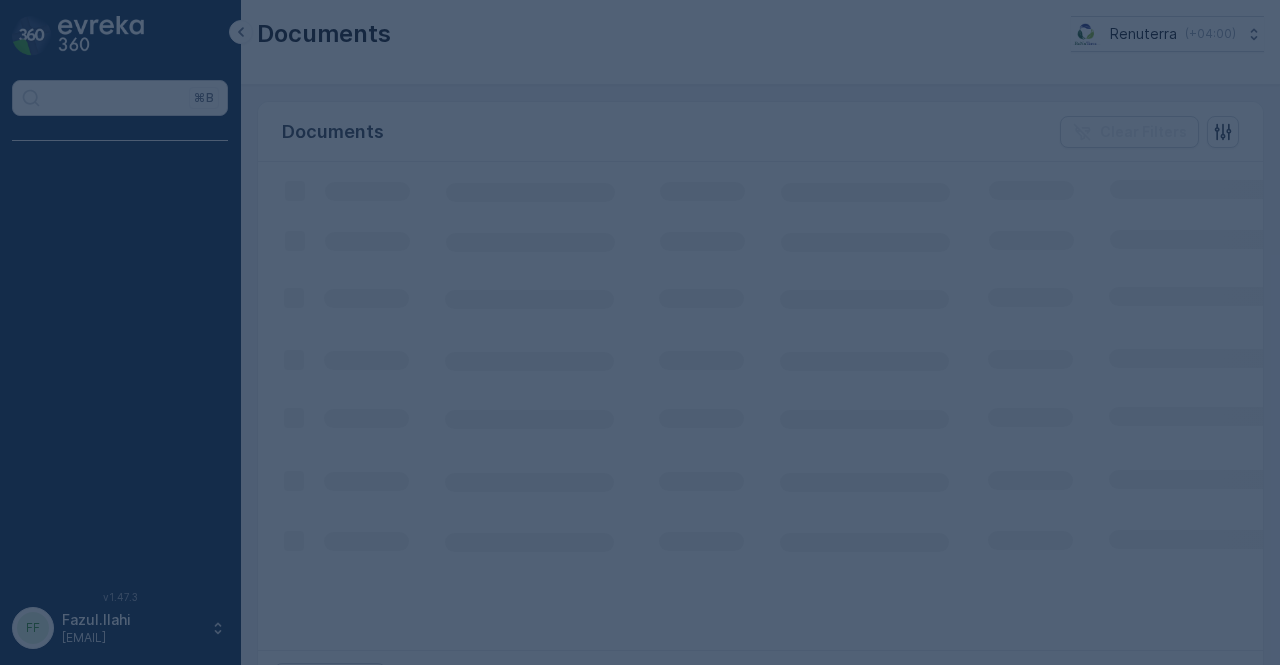 scroll, scrollTop: 0, scrollLeft: 0, axis: both 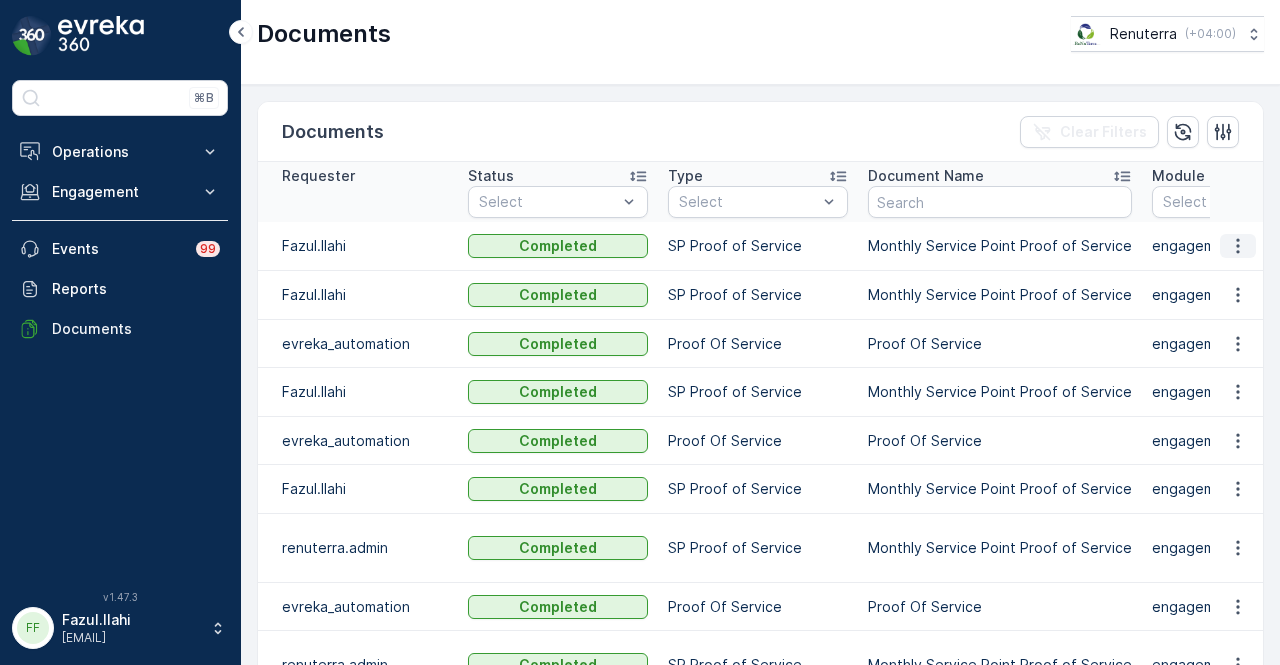 click at bounding box center [1238, 246] 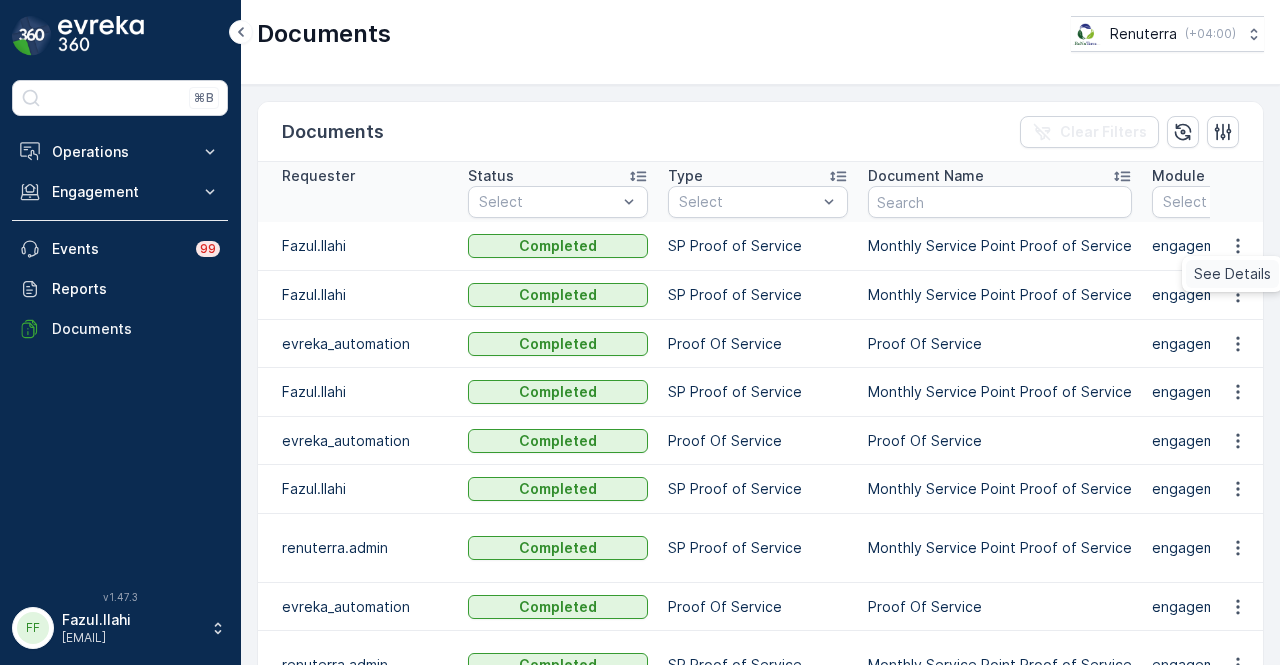 click on "See Details" at bounding box center [1232, 274] 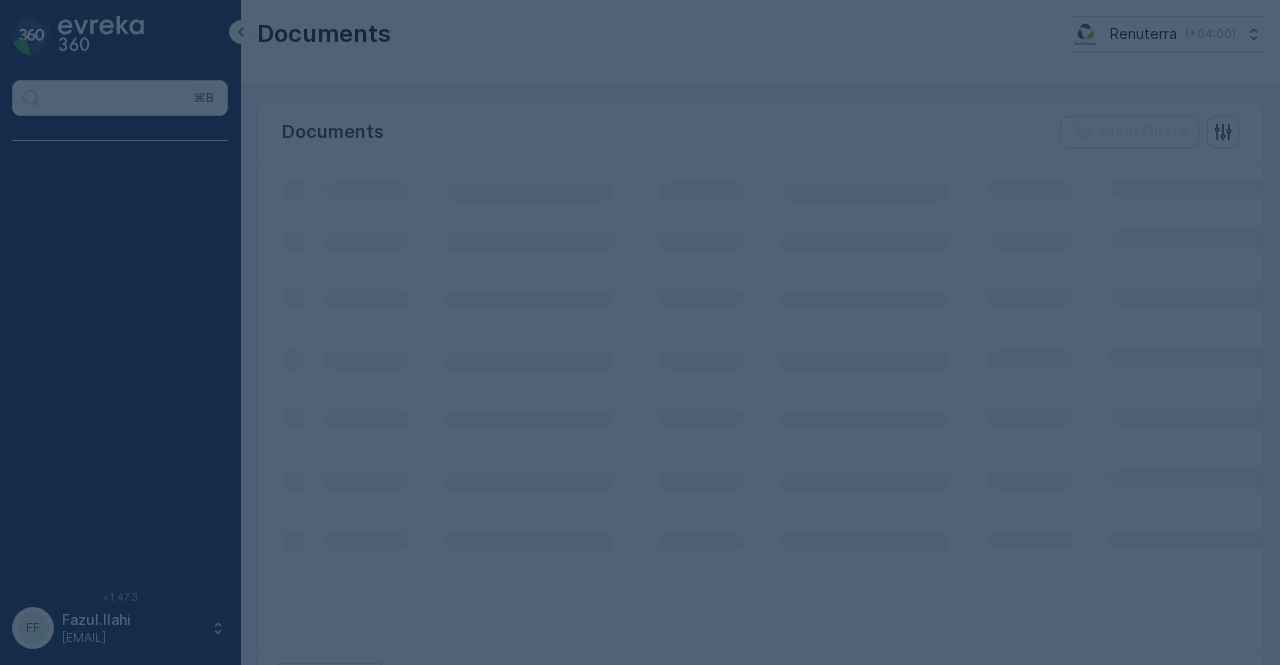 scroll, scrollTop: 0, scrollLeft: 0, axis: both 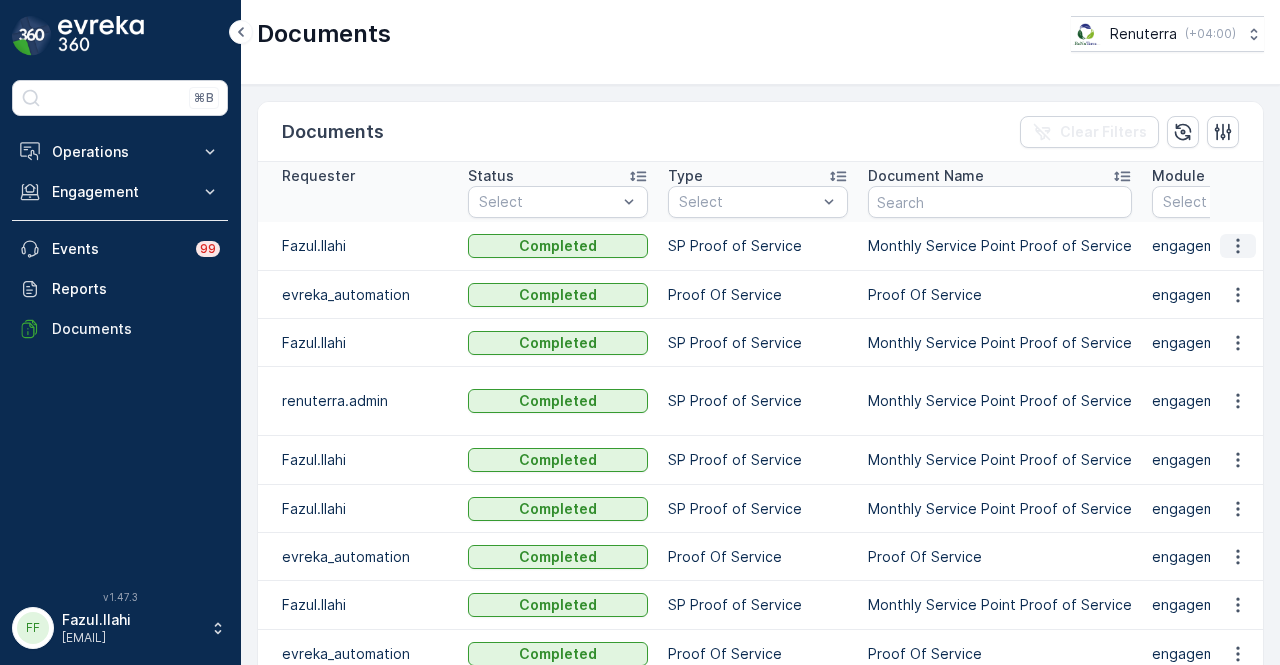 click at bounding box center [1238, 246] 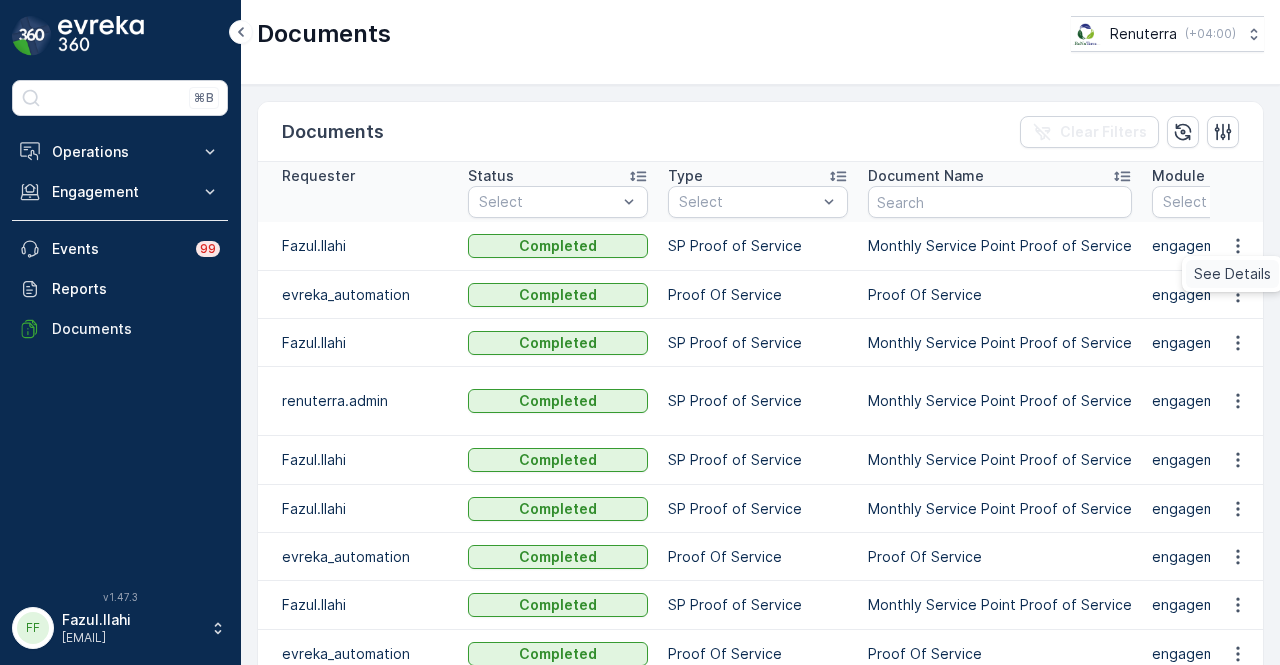click on "See Details" at bounding box center (1232, 274) 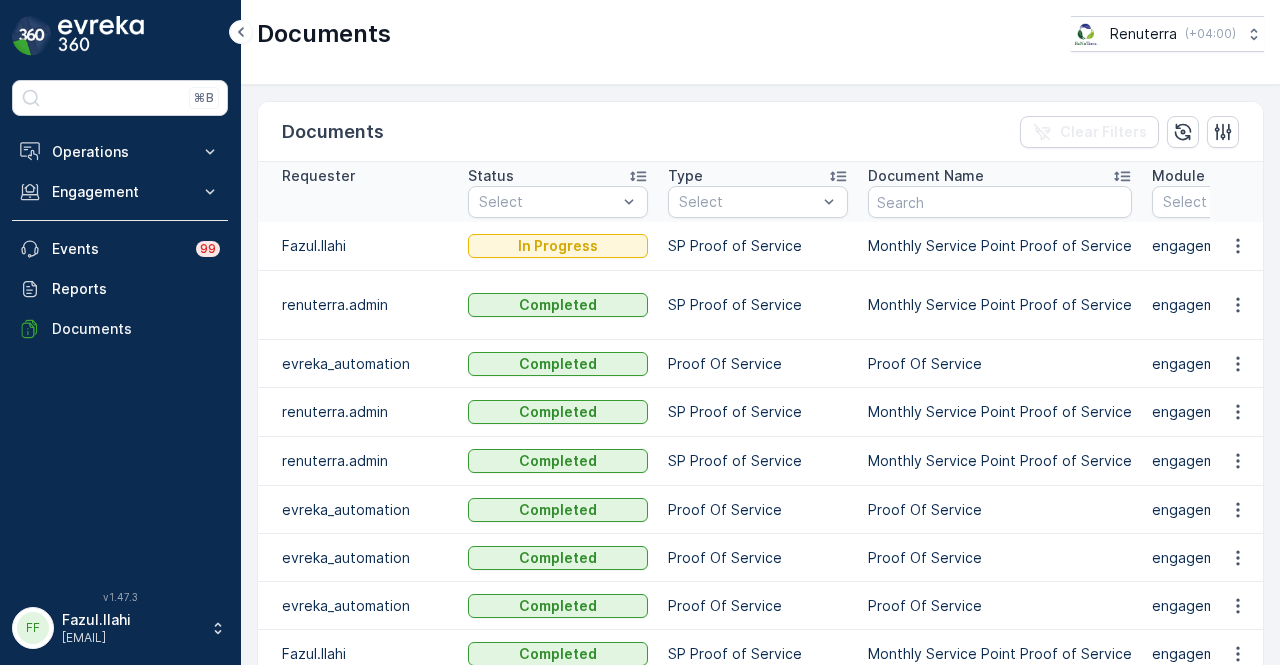 scroll, scrollTop: 0, scrollLeft: 0, axis: both 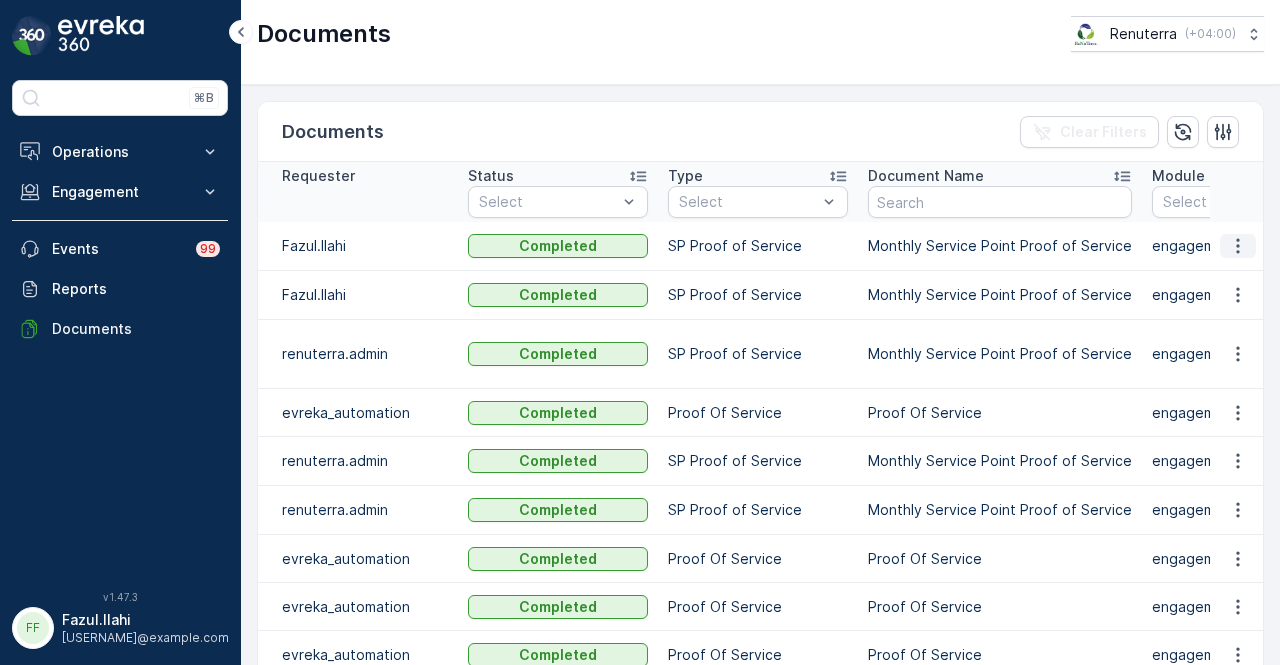 click at bounding box center (1238, 246) 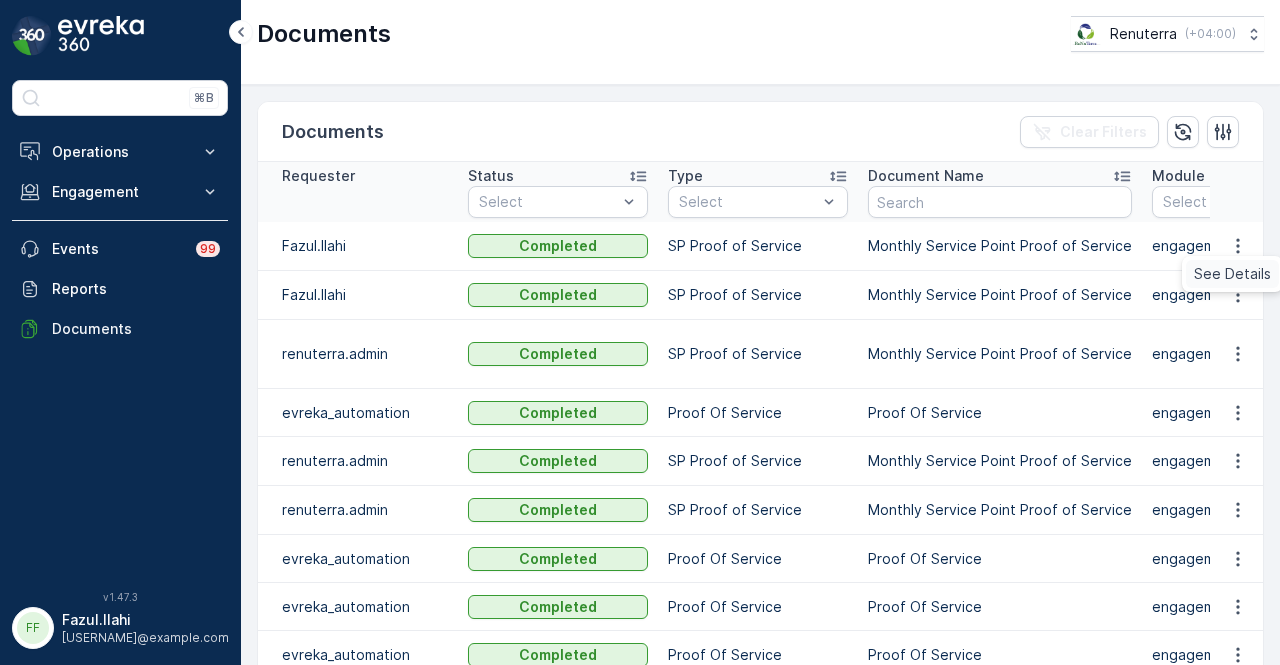 click on "See Details" at bounding box center (1232, 274) 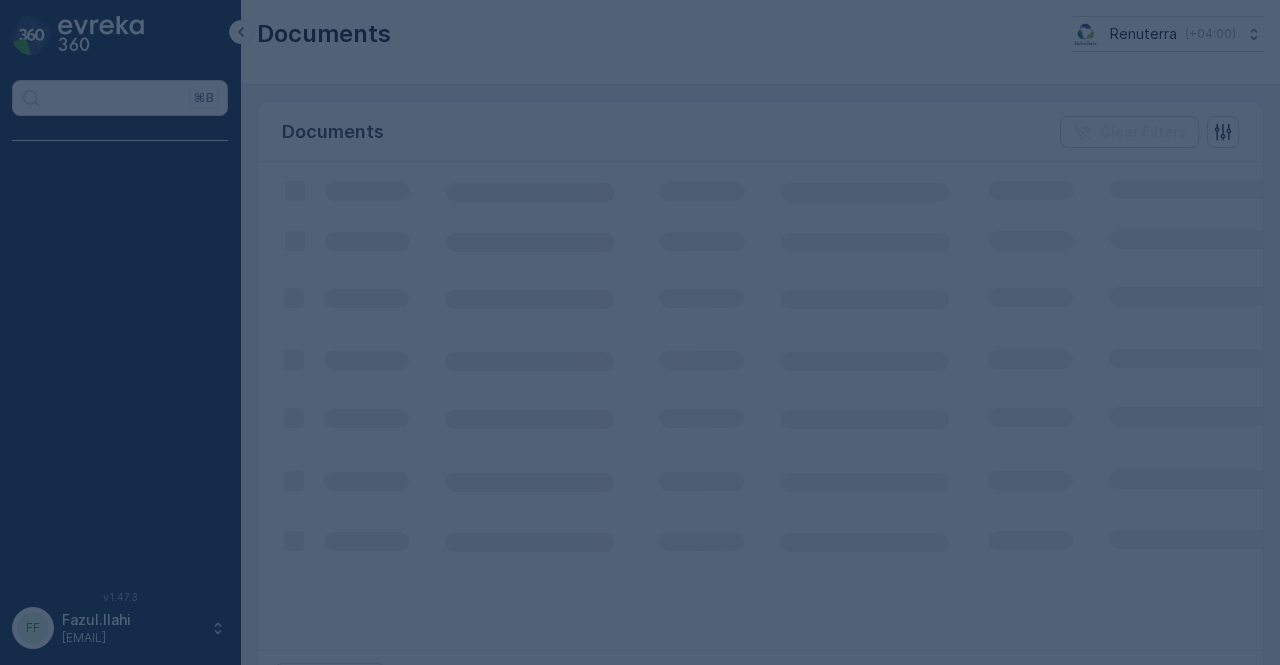 scroll, scrollTop: 0, scrollLeft: 0, axis: both 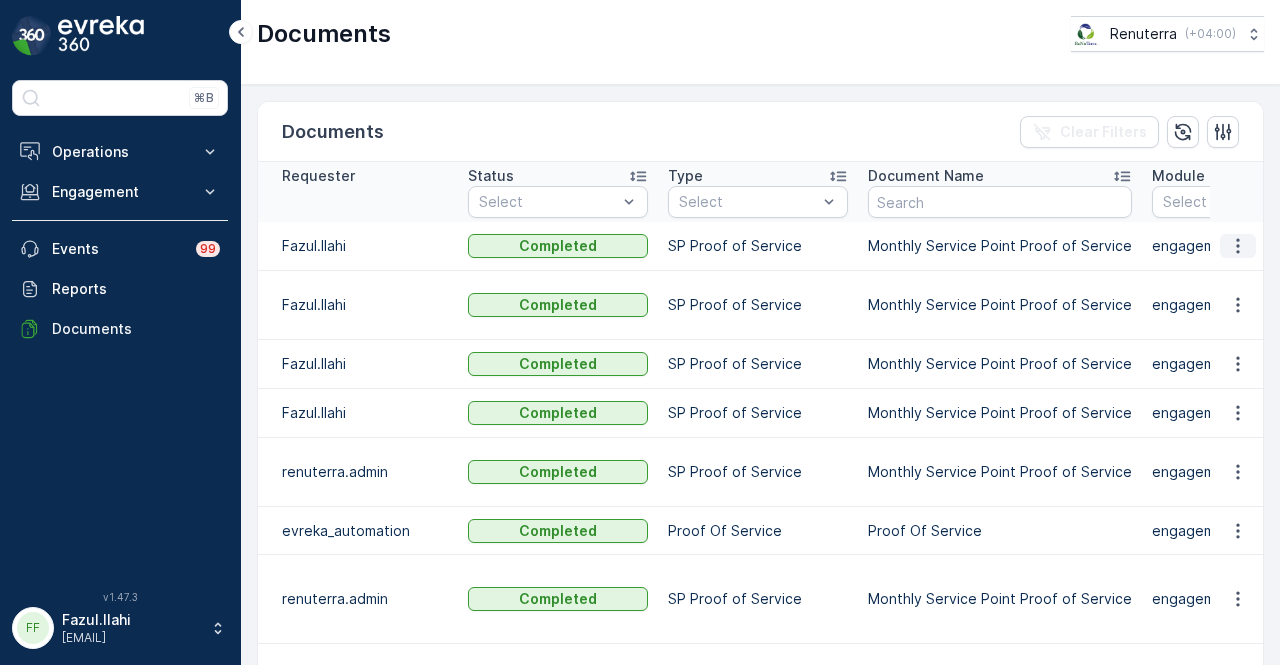 click 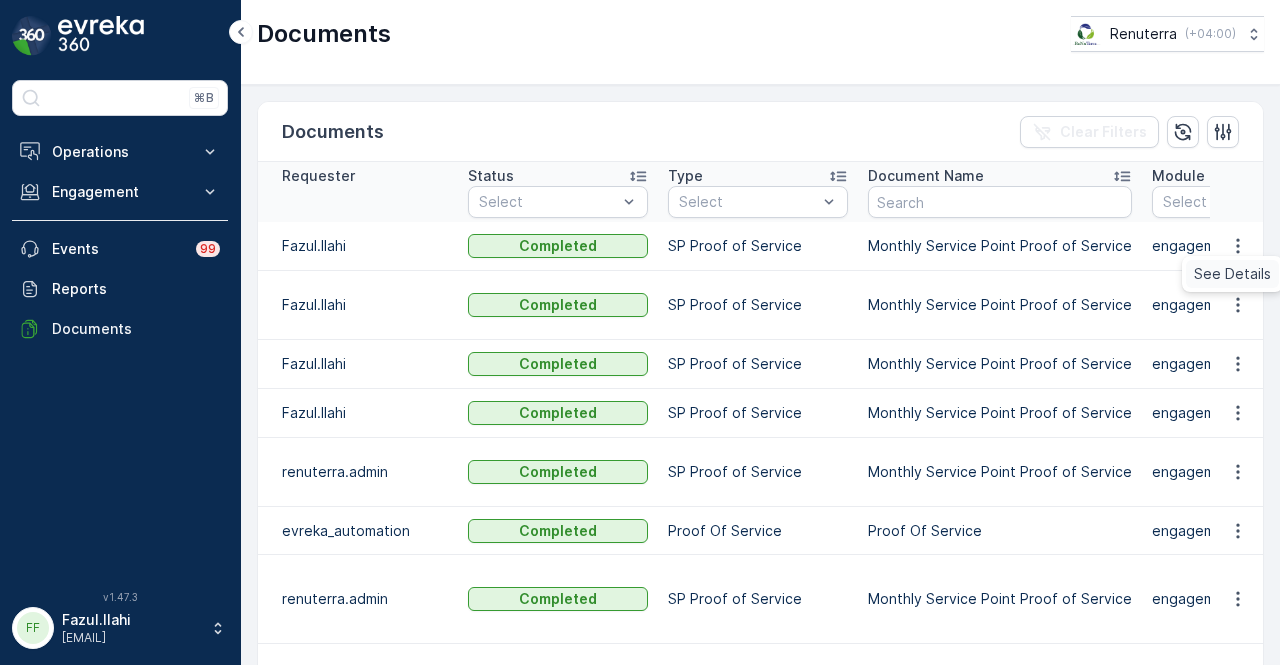 click on "See Details" at bounding box center [1232, 274] 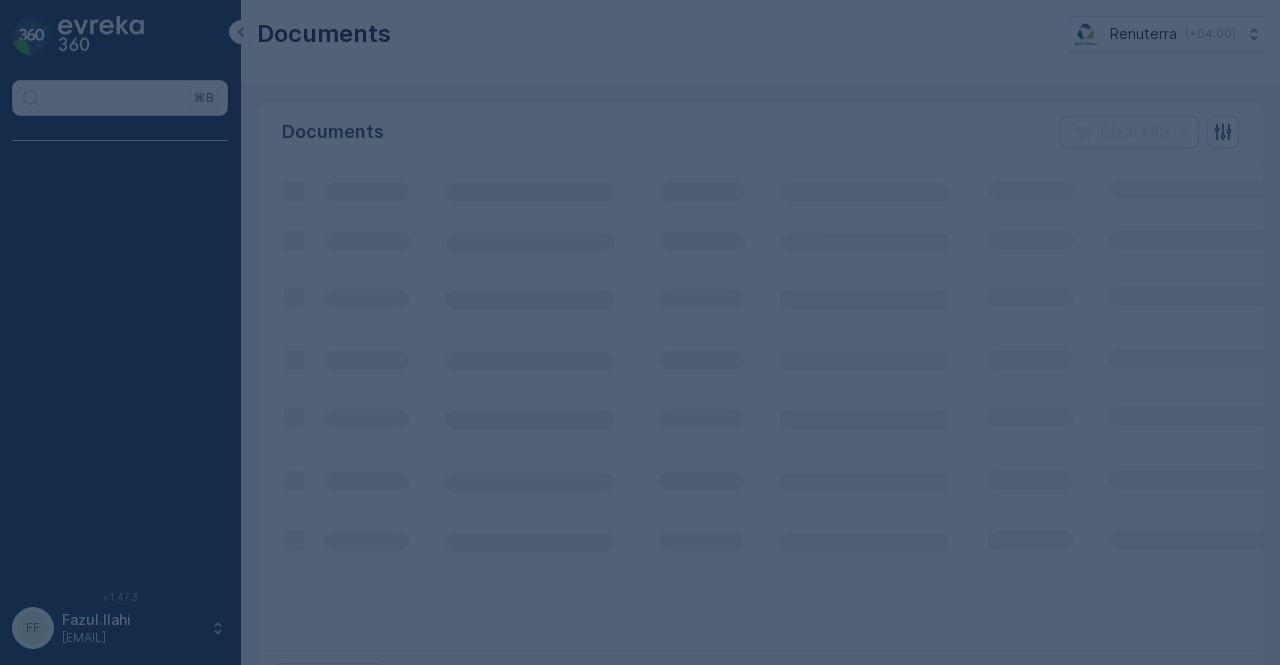 scroll, scrollTop: 0, scrollLeft: 0, axis: both 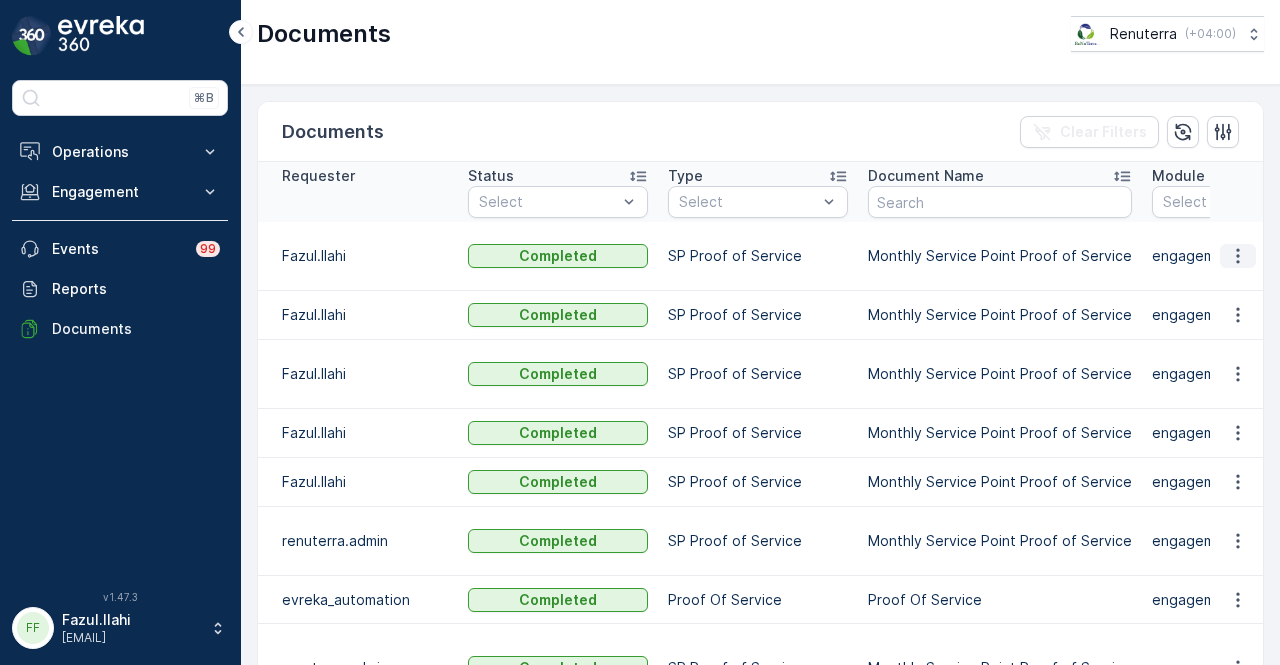click at bounding box center [1238, 256] 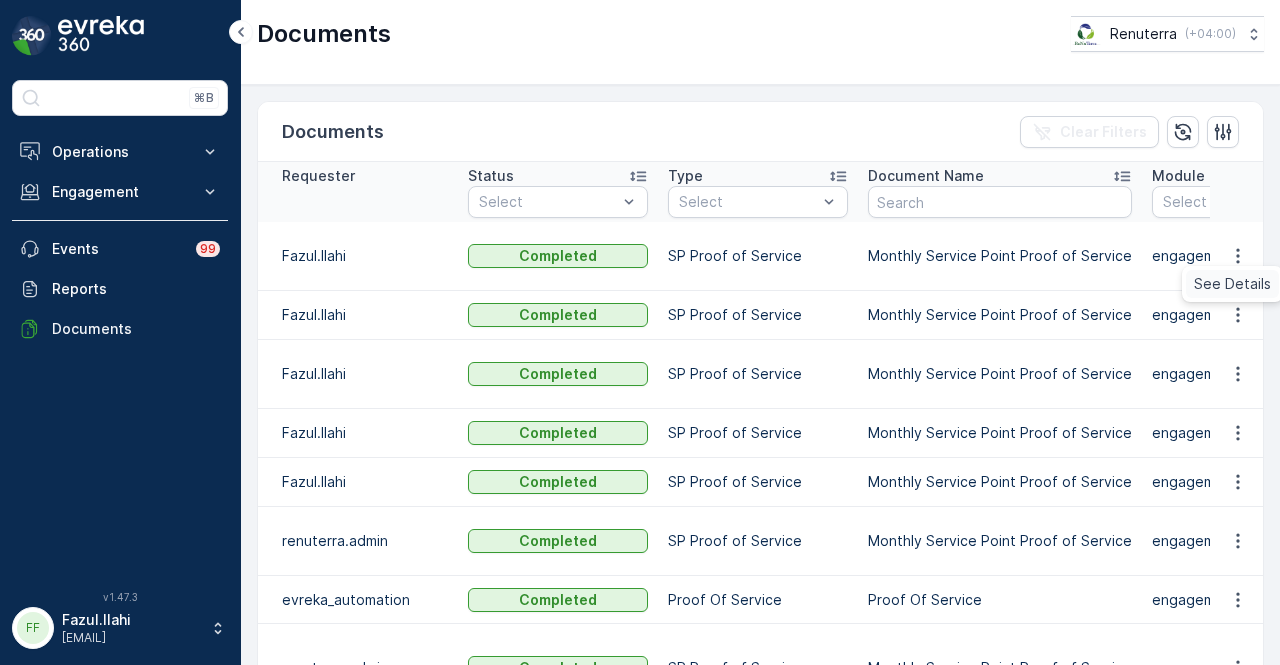 click on "See Details" at bounding box center [1232, 284] 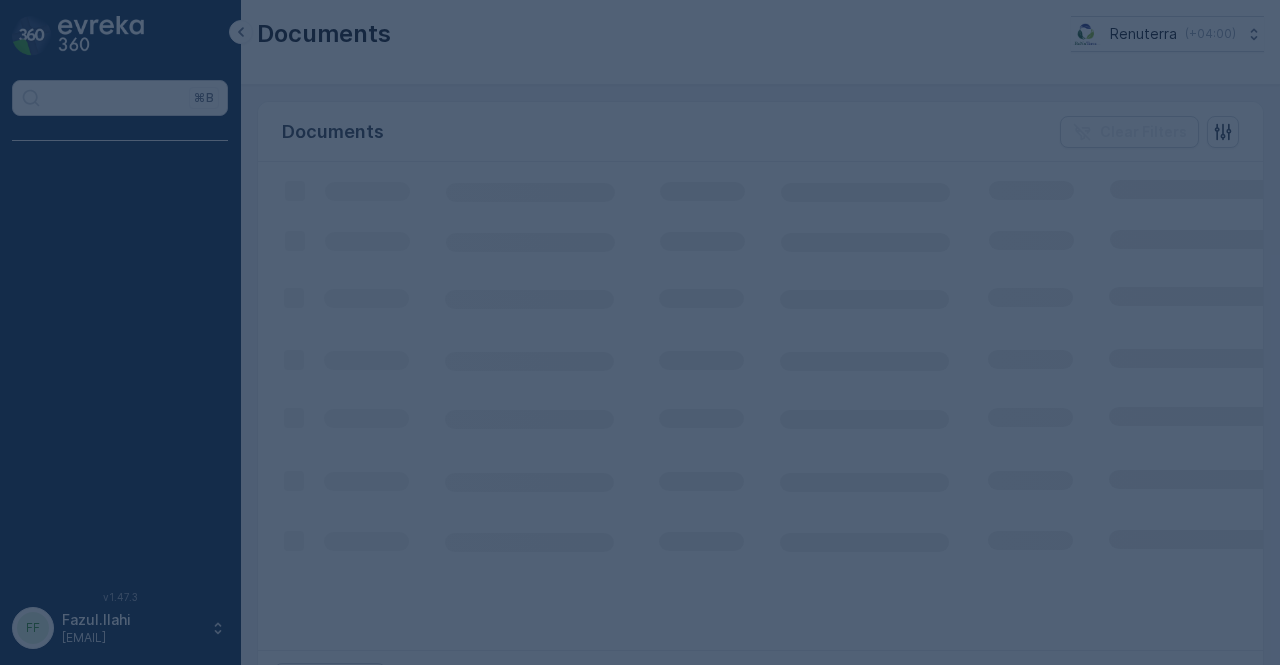 scroll, scrollTop: 0, scrollLeft: 0, axis: both 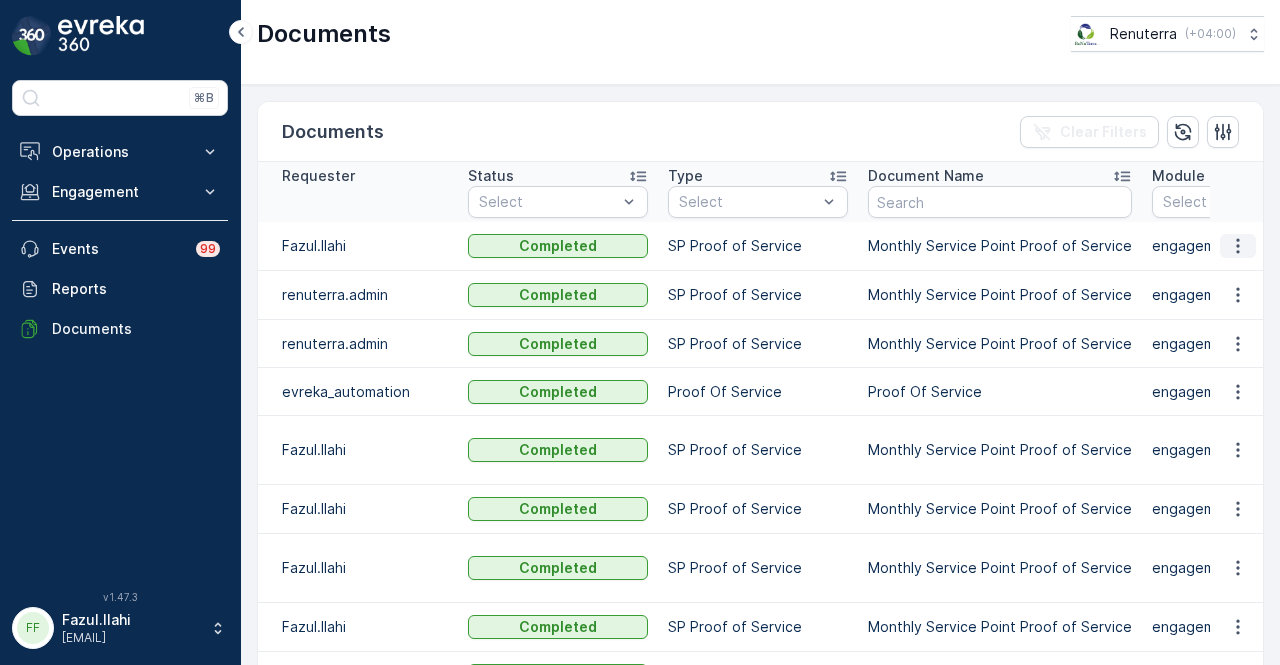 click 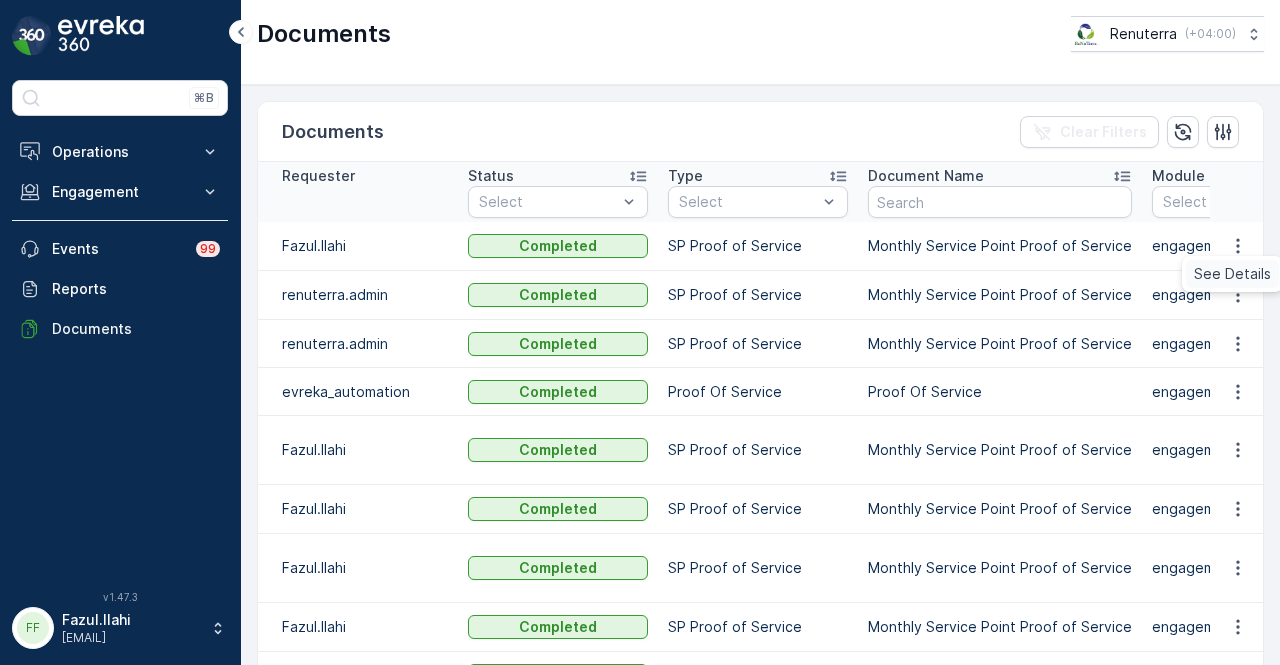 click on "See Details" at bounding box center [1232, 274] 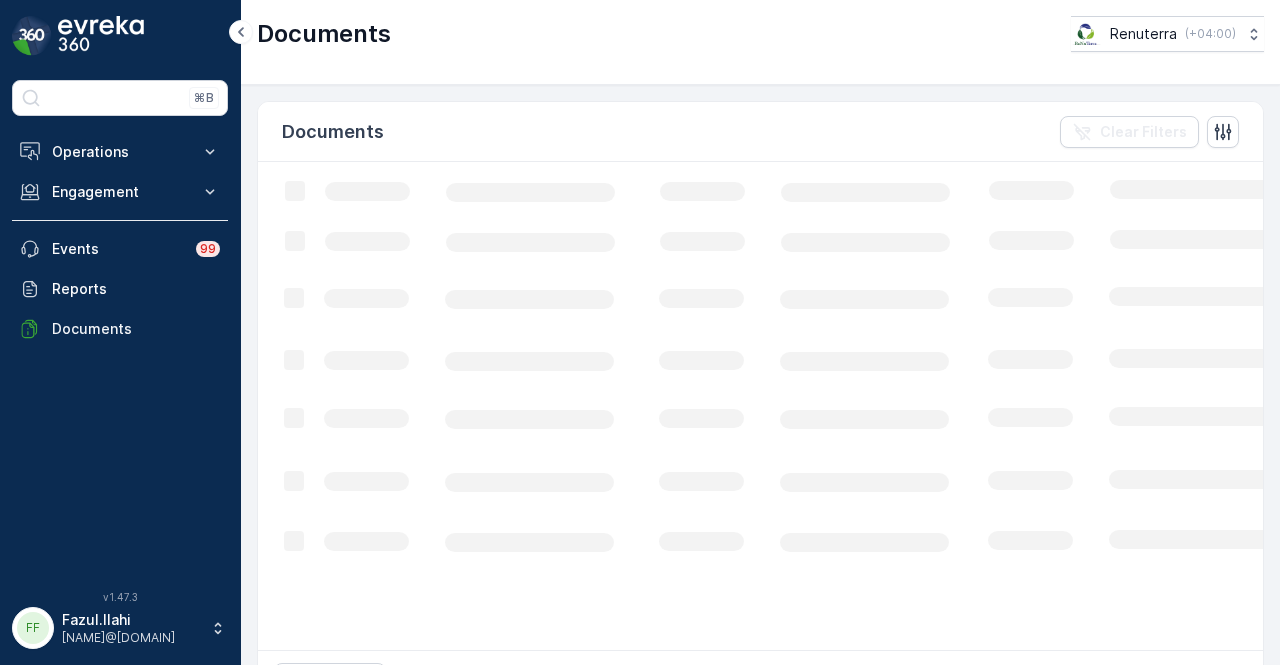 scroll, scrollTop: 0, scrollLeft: 0, axis: both 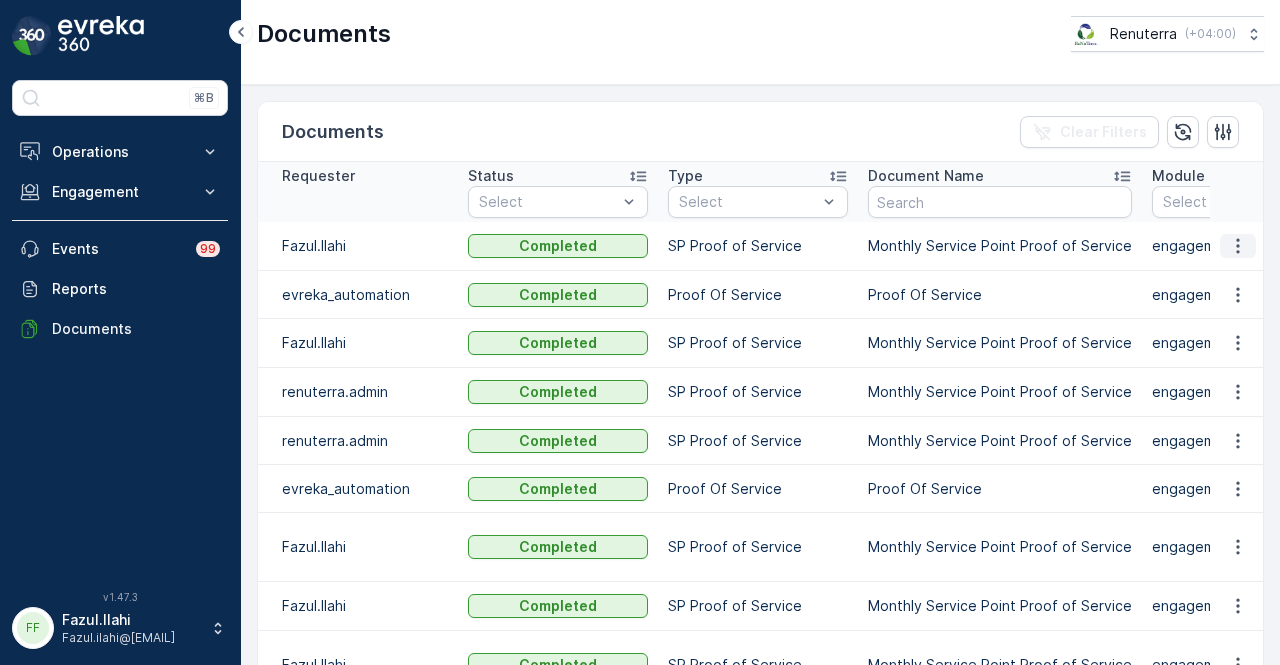 click at bounding box center [1238, 246] 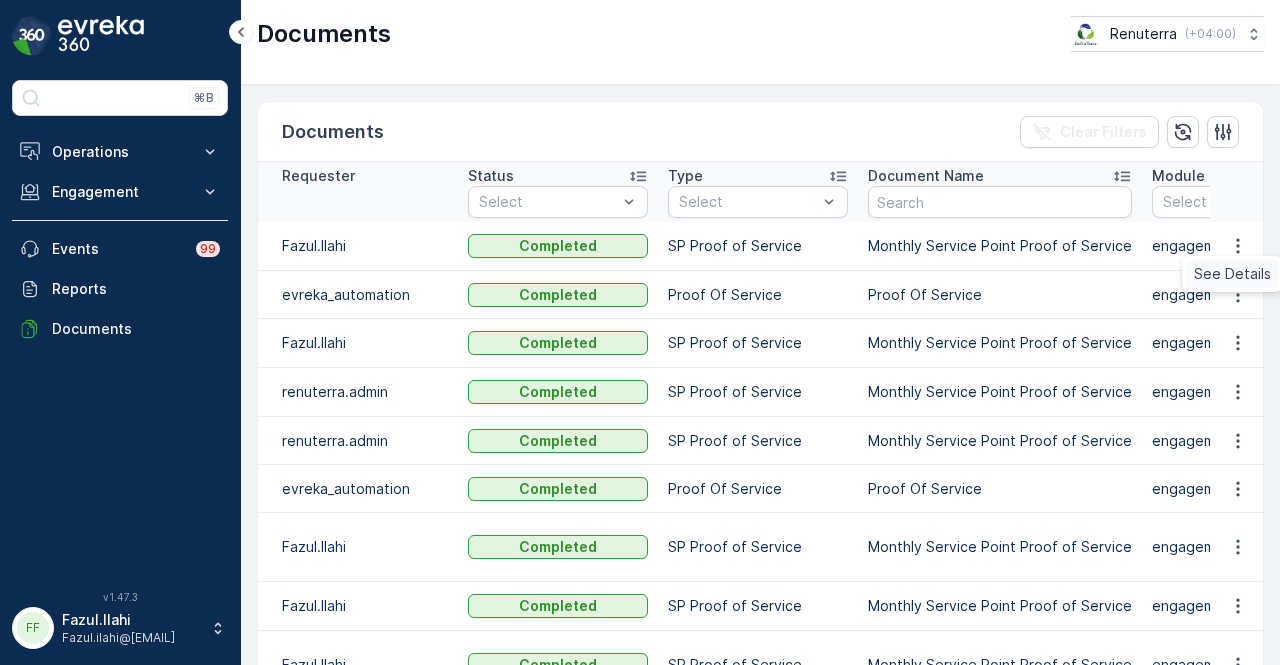 click on "See Details" at bounding box center [1232, 274] 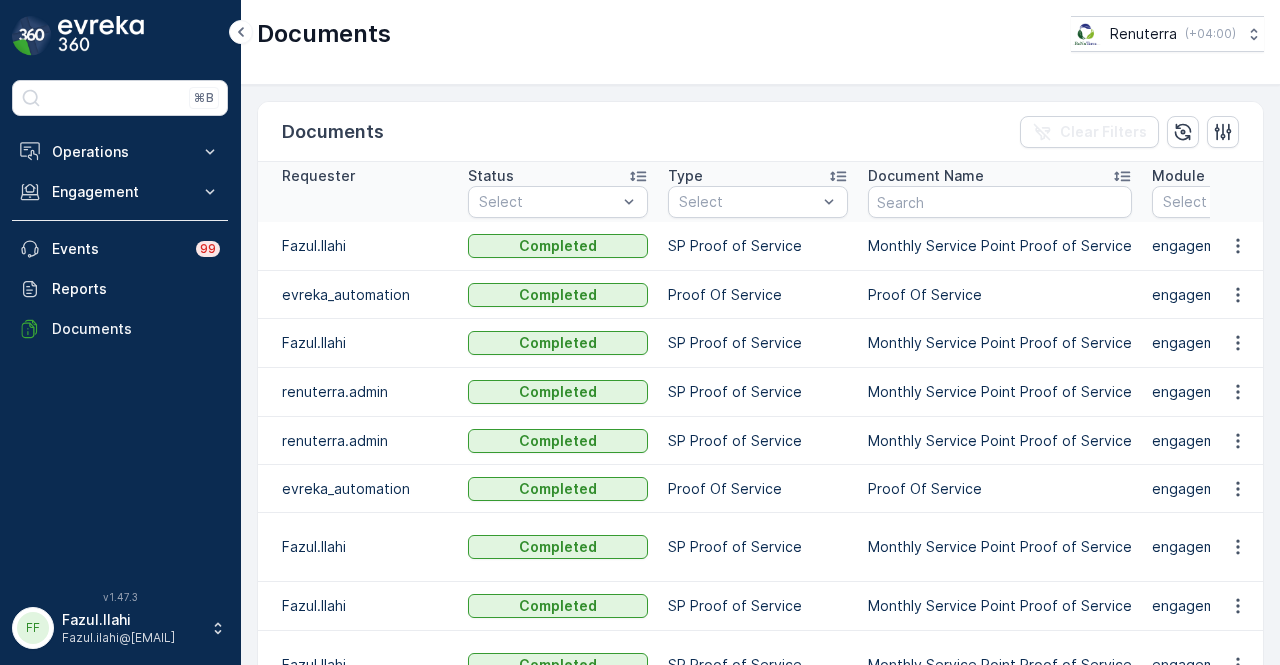 click on "Documents Renuterra ( +04:00 )" at bounding box center (760, 34) 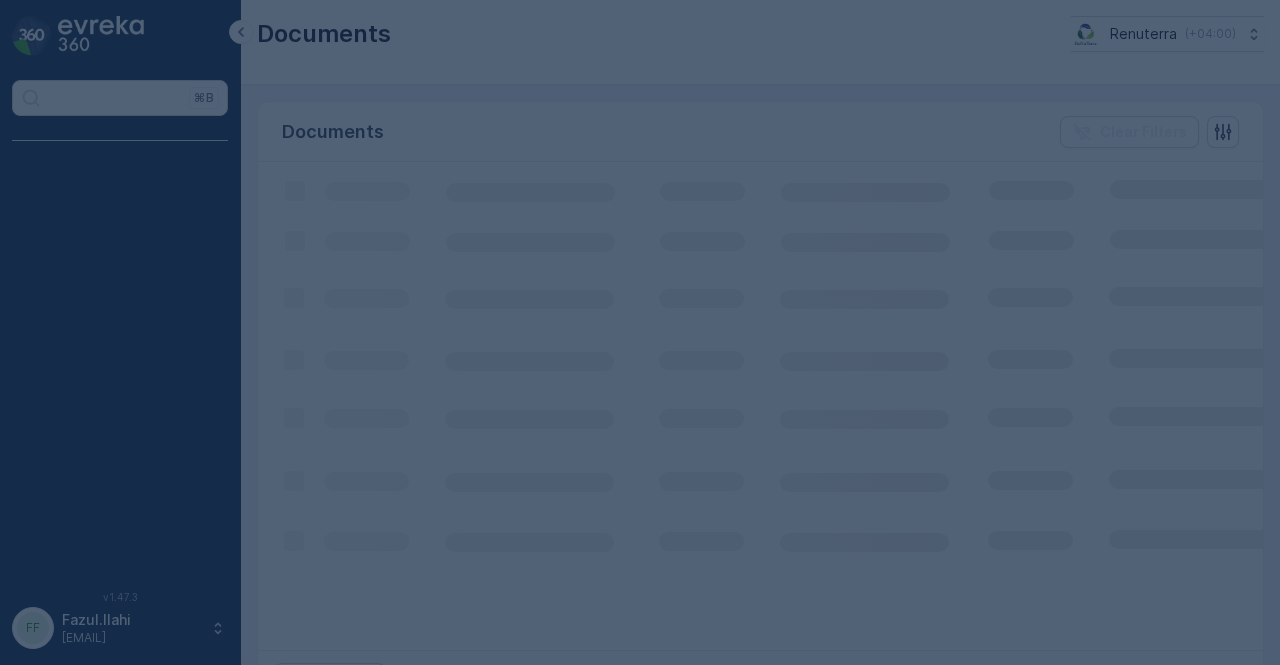scroll, scrollTop: 0, scrollLeft: 0, axis: both 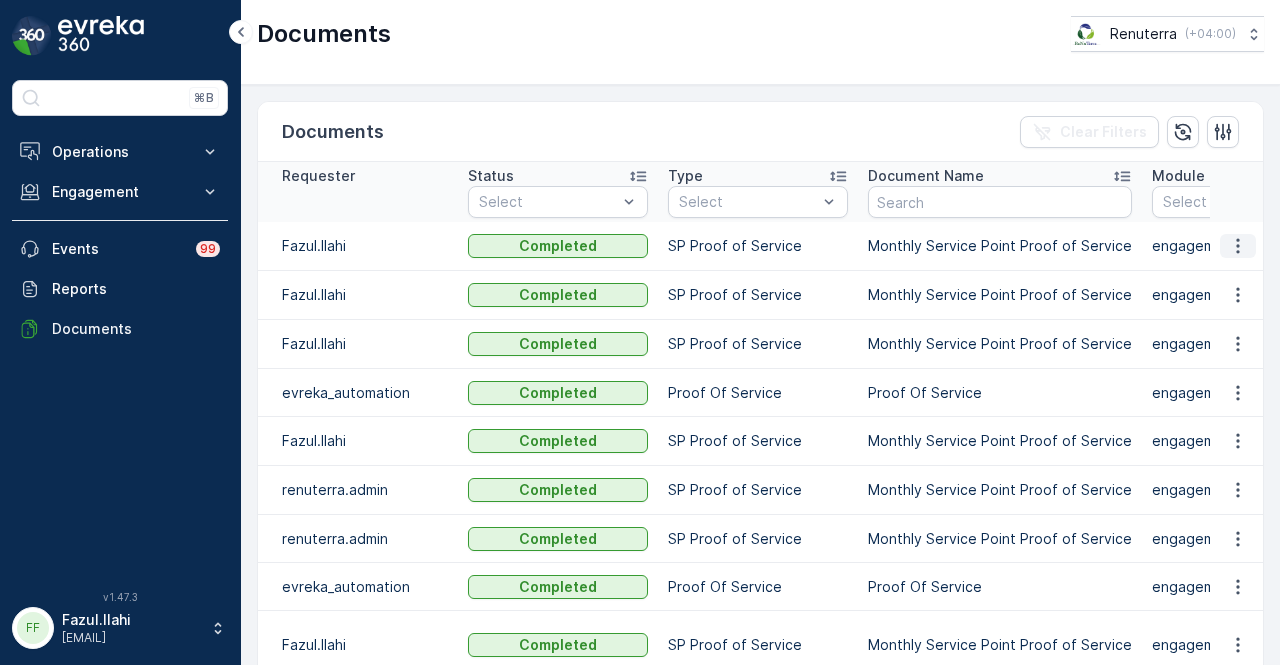 click 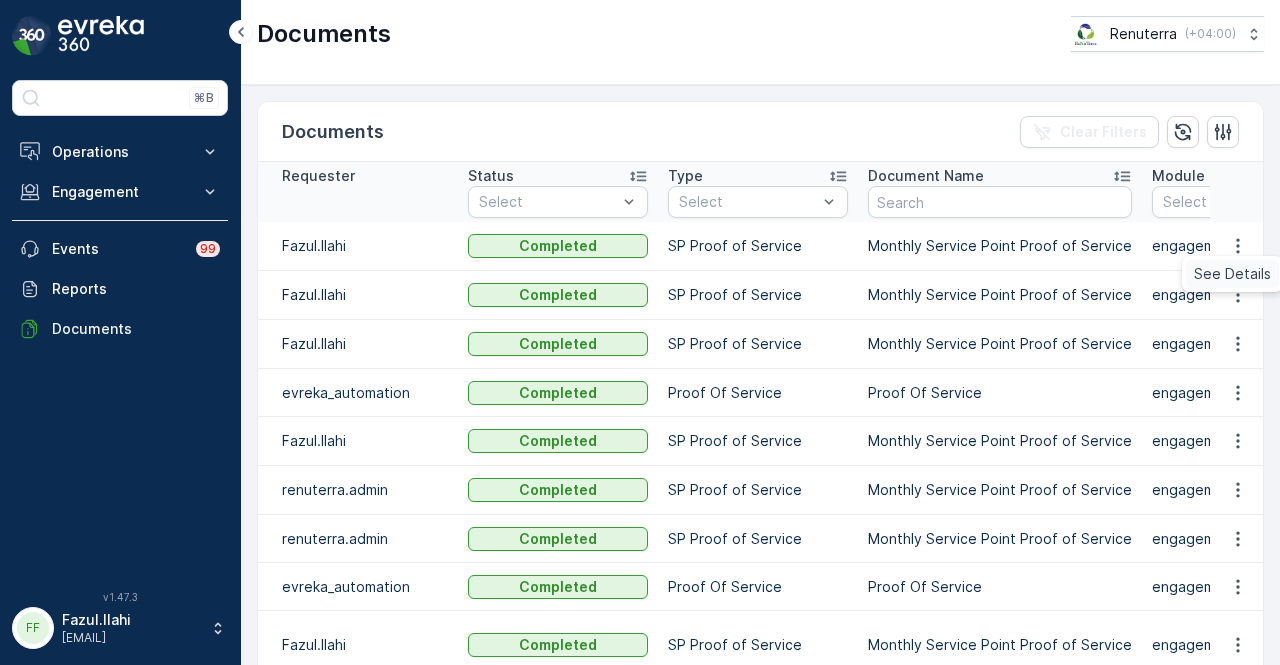click on "See Details" at bounding box center (1232, 274) 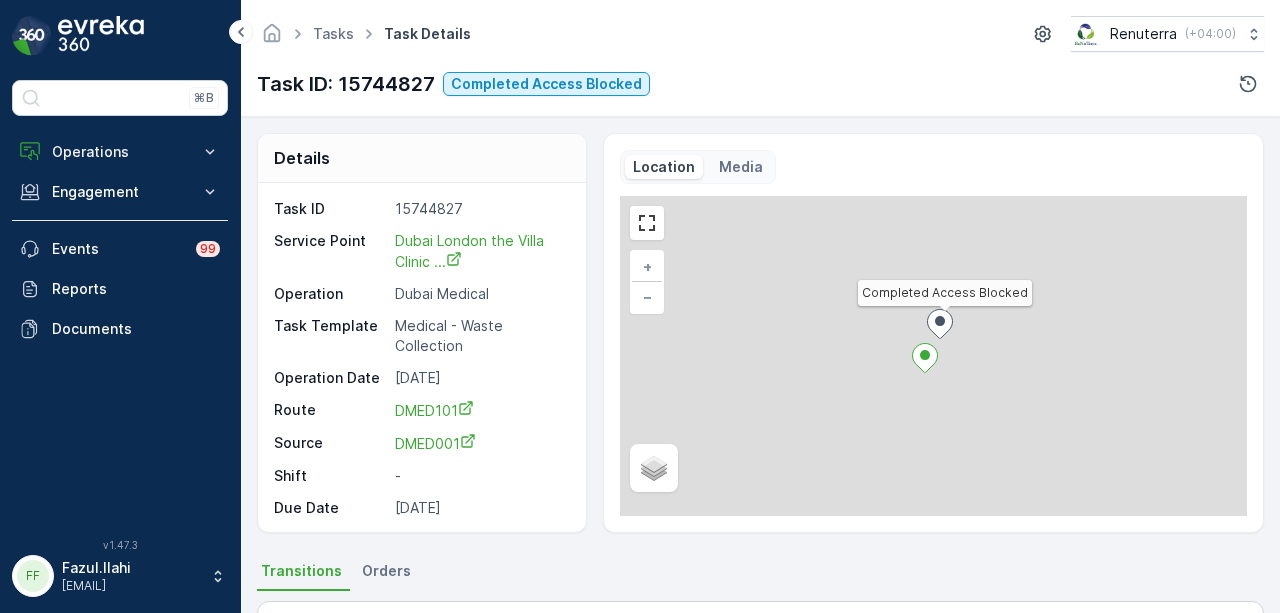 scroll, scrollTop: 0, scrollLeft: 0, axis: both 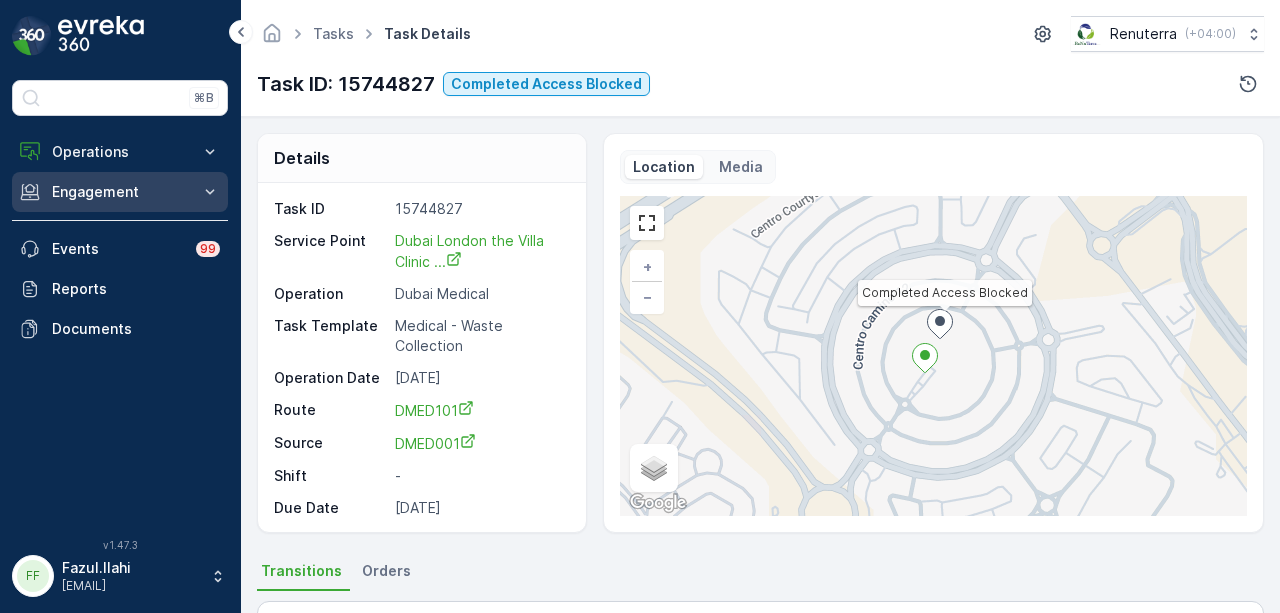 click on "Engagement" at bounding box center [120, 192] 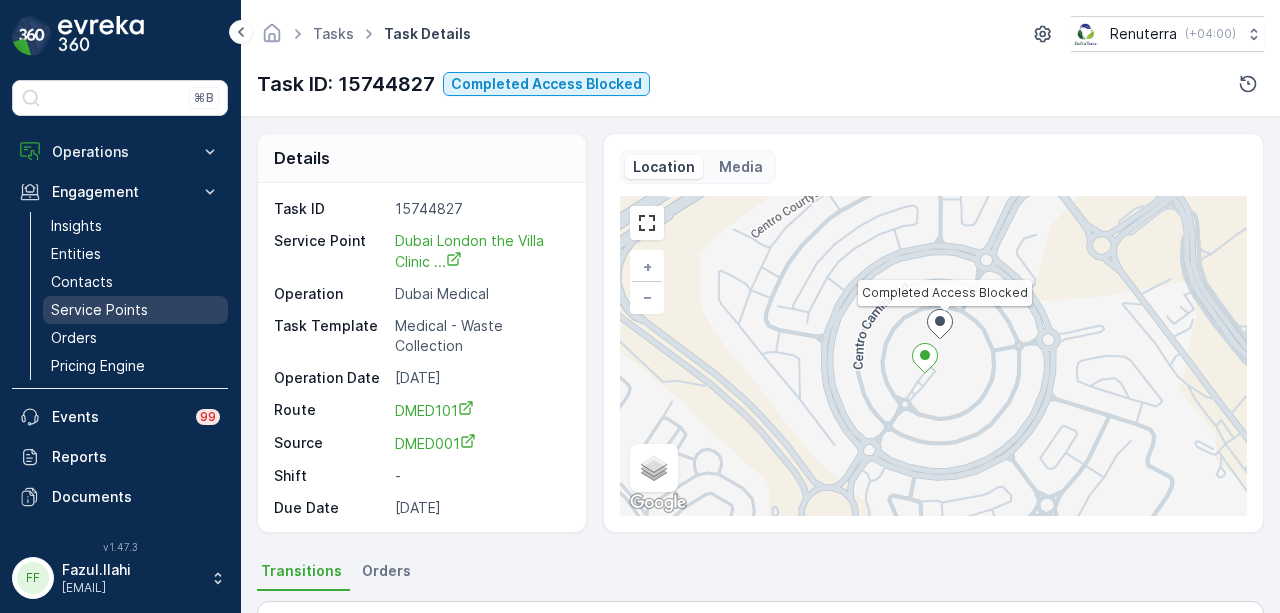 click on "Service Points" at bounding box center (99, 310) 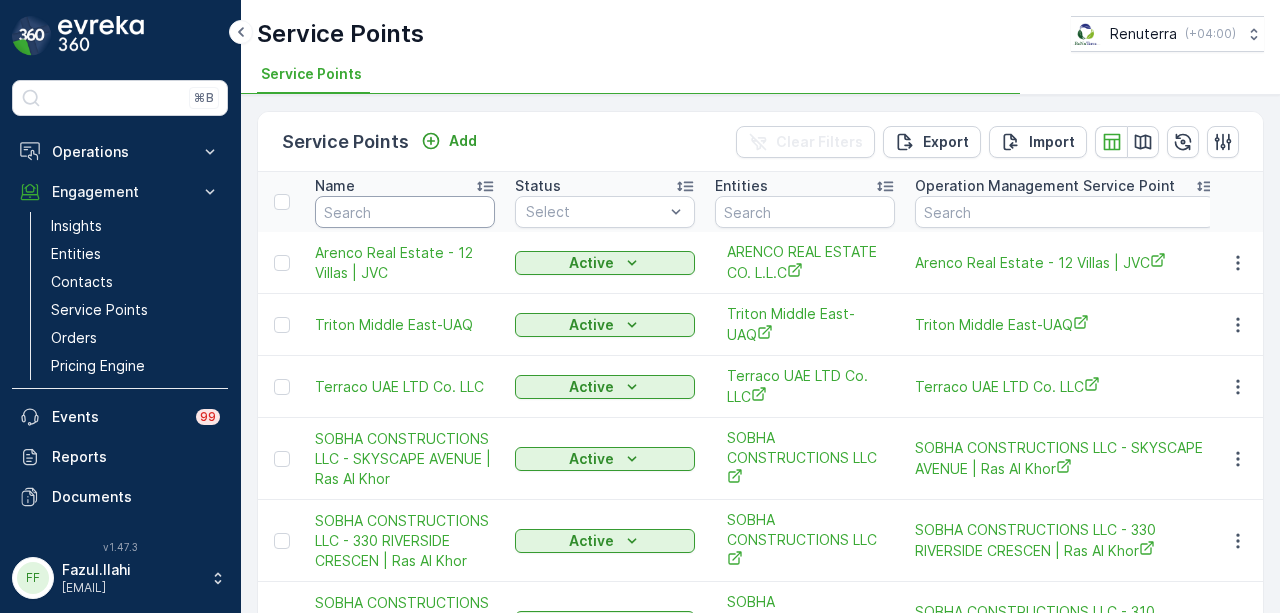click at bounding box center (405, 212) 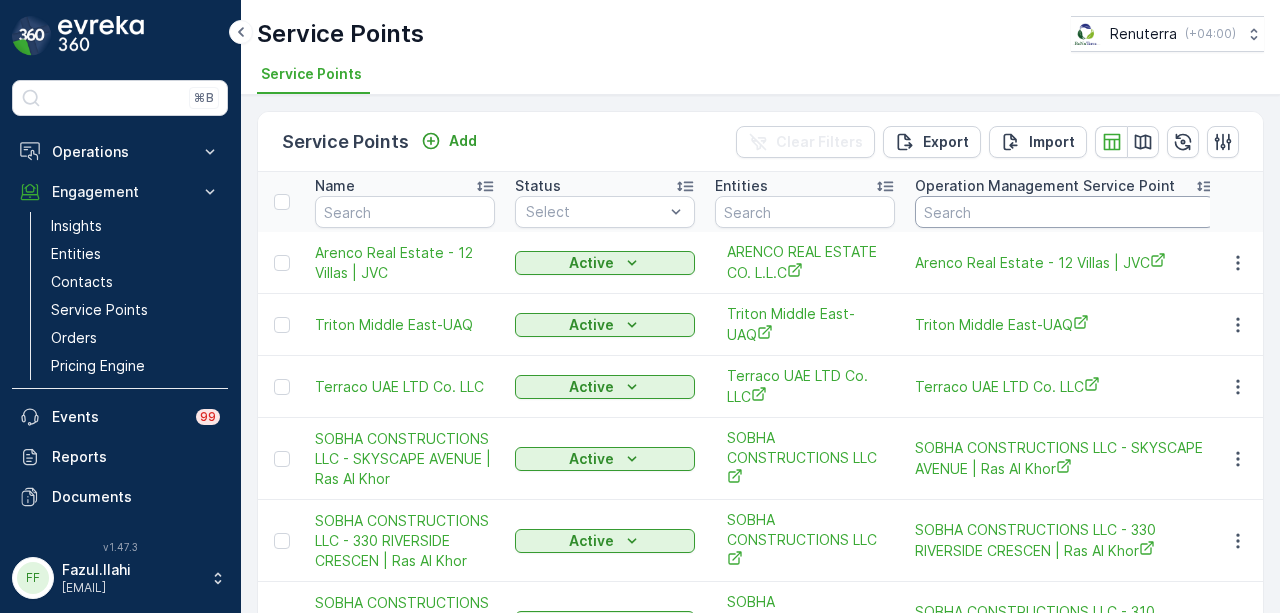 click at bounding box center [1065, 212] 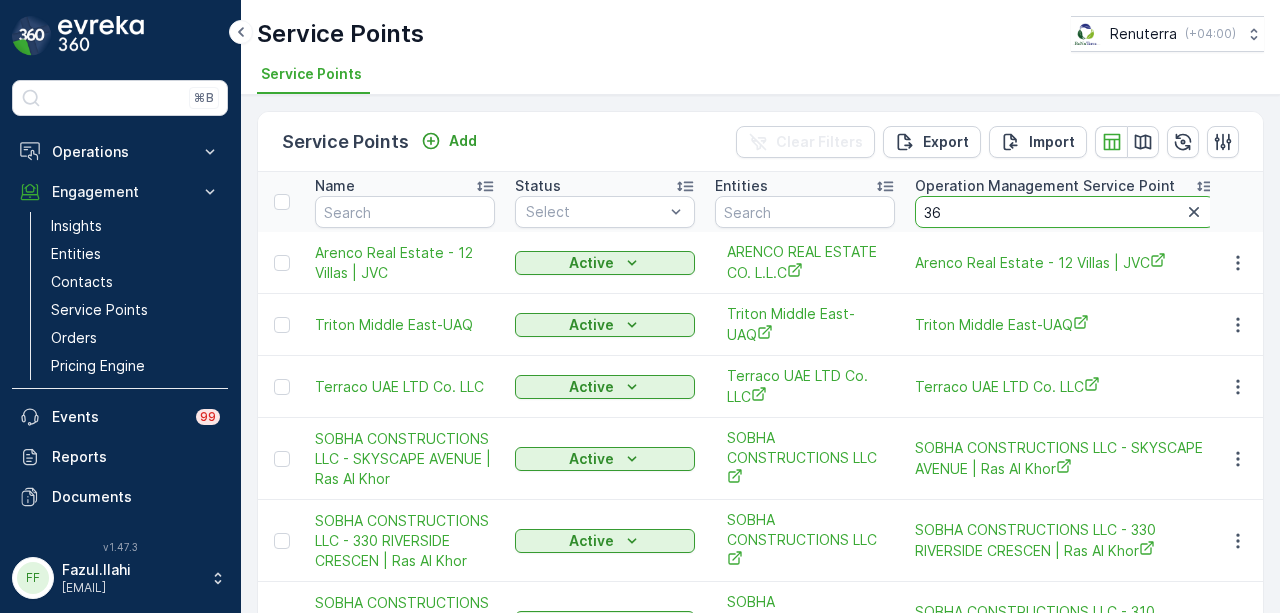 type on "364" 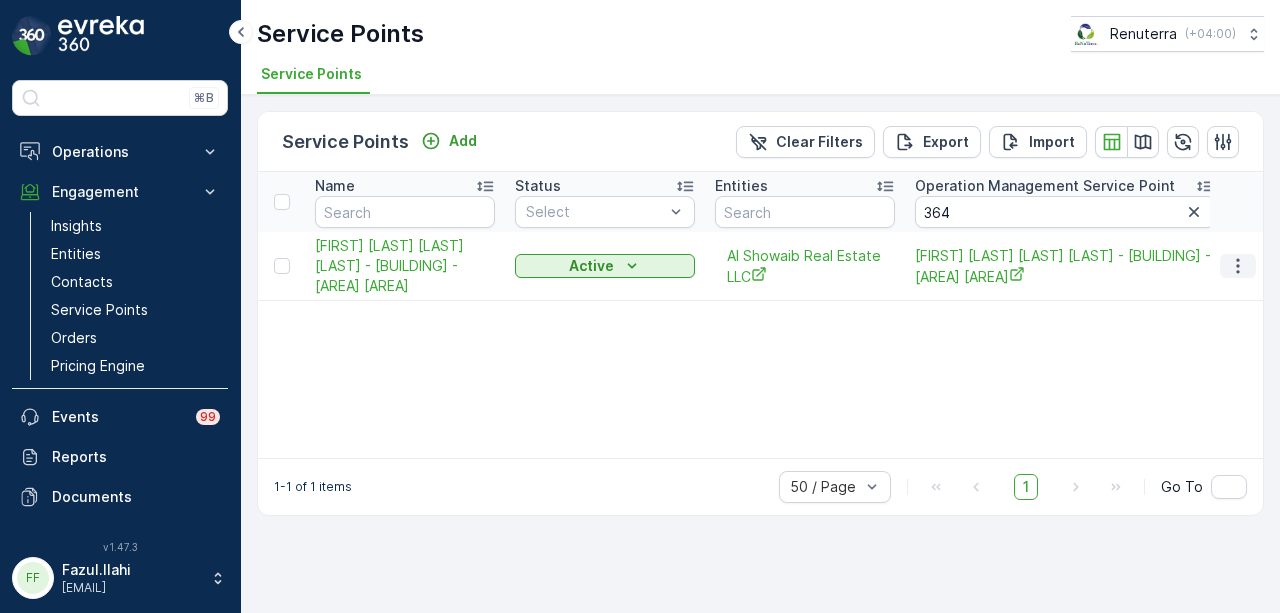 click at bounding box center [1238, 266] 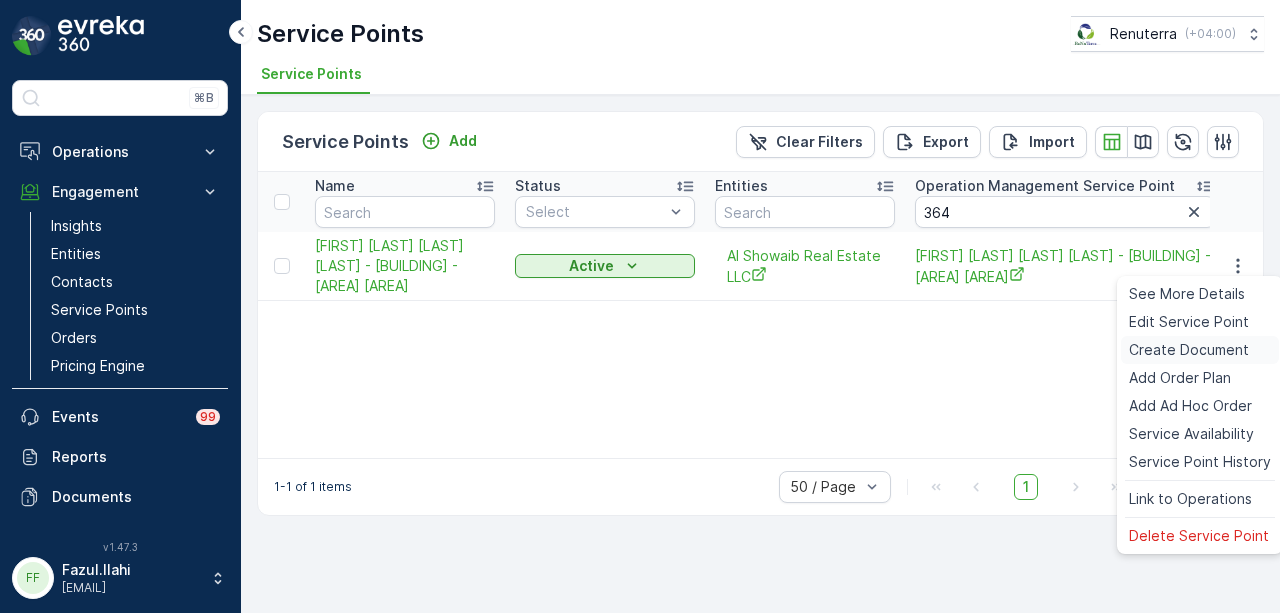 click on "Create Document" at bounding box center (1189, 350) 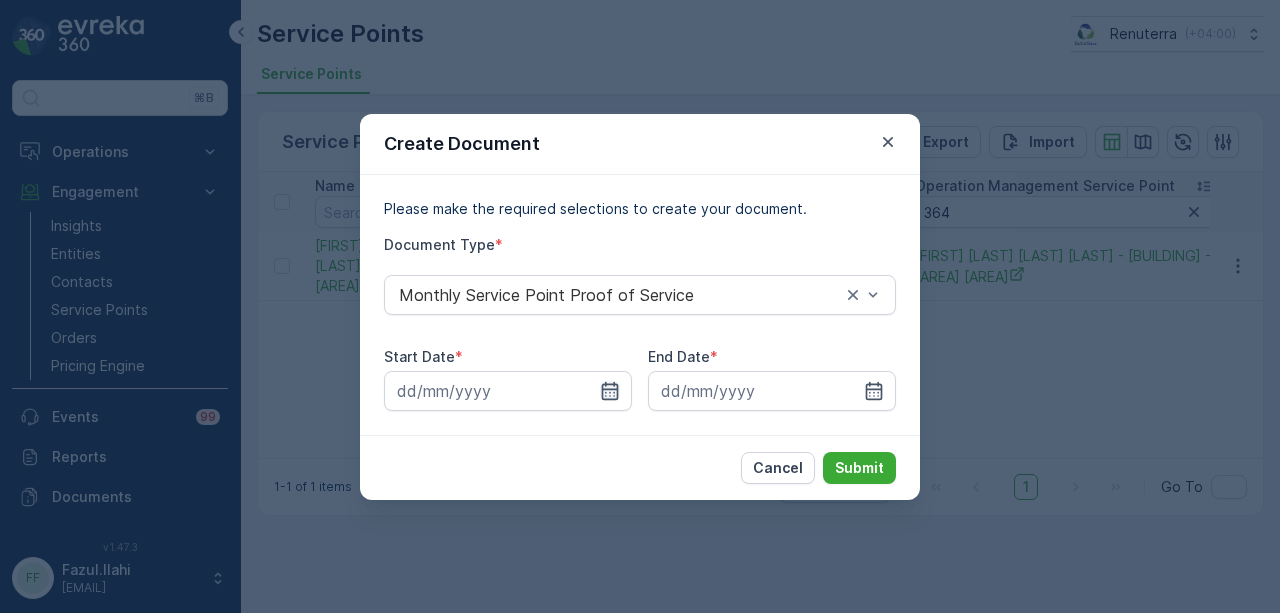 click 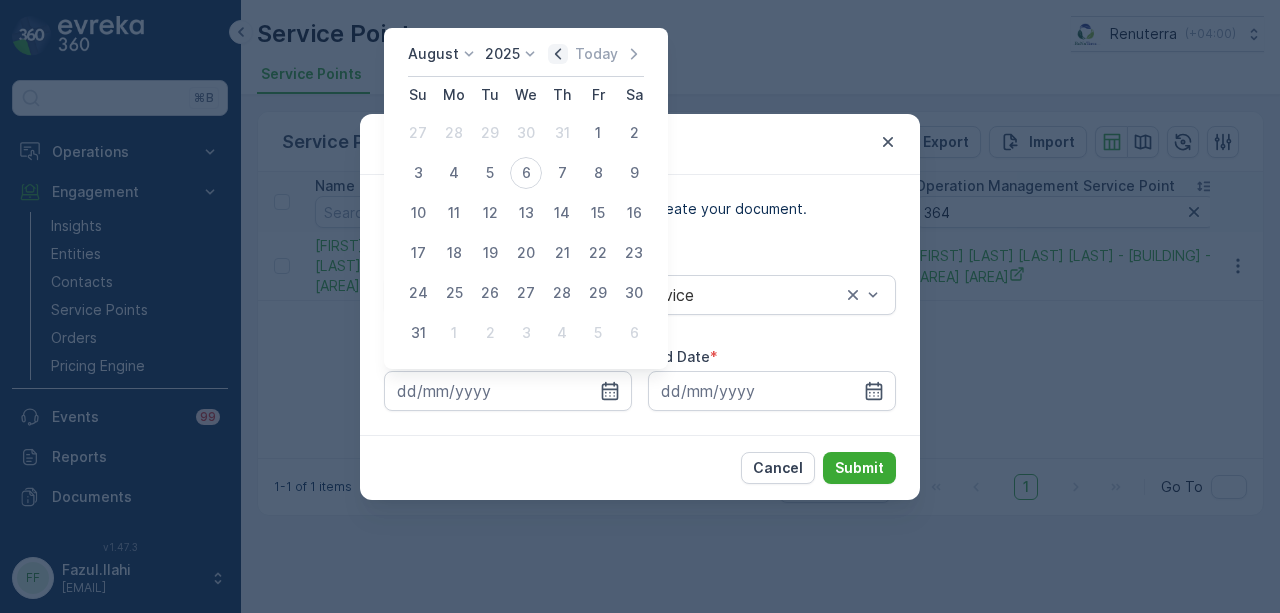 click 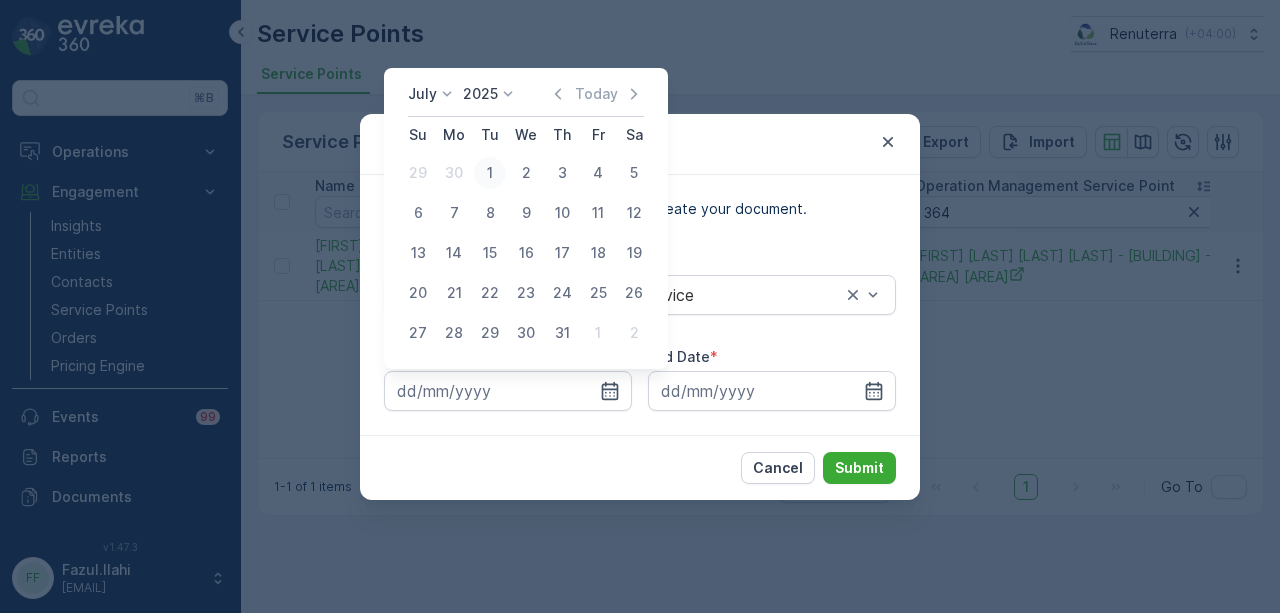 click on "1" at bounding box center (490, 173) 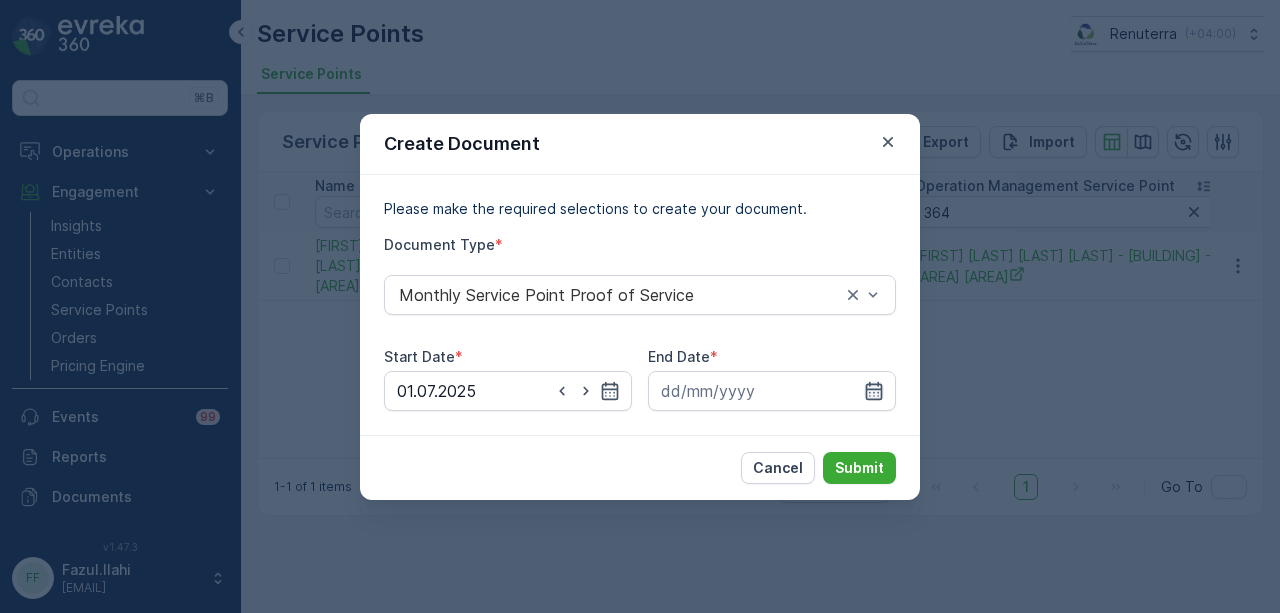 click 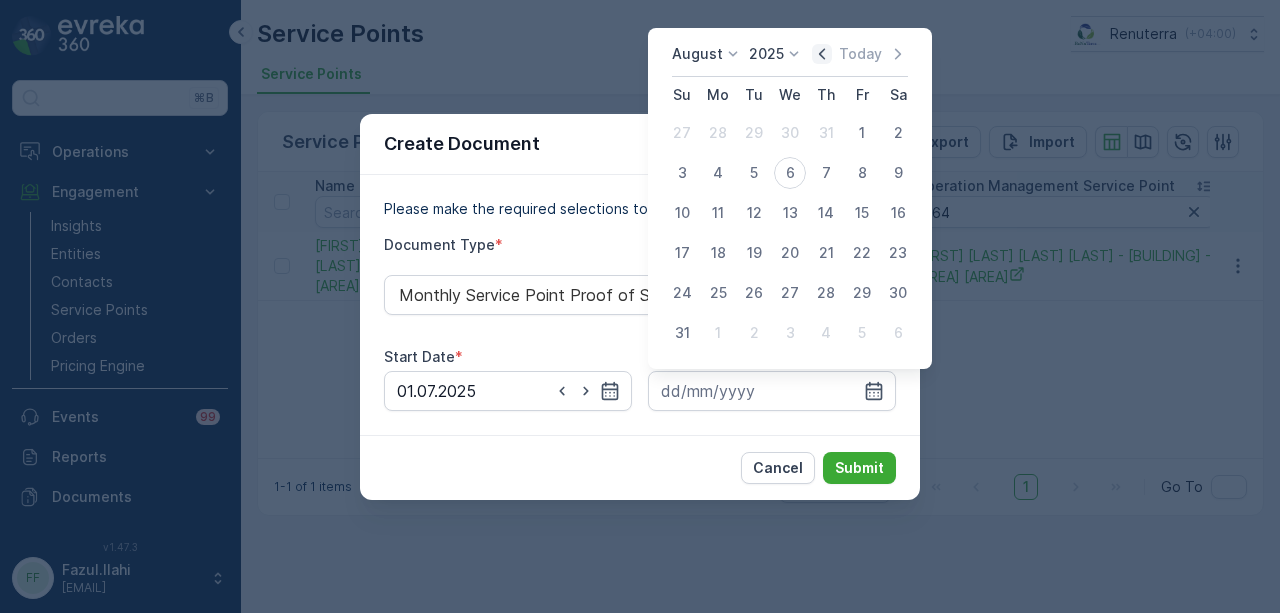 click 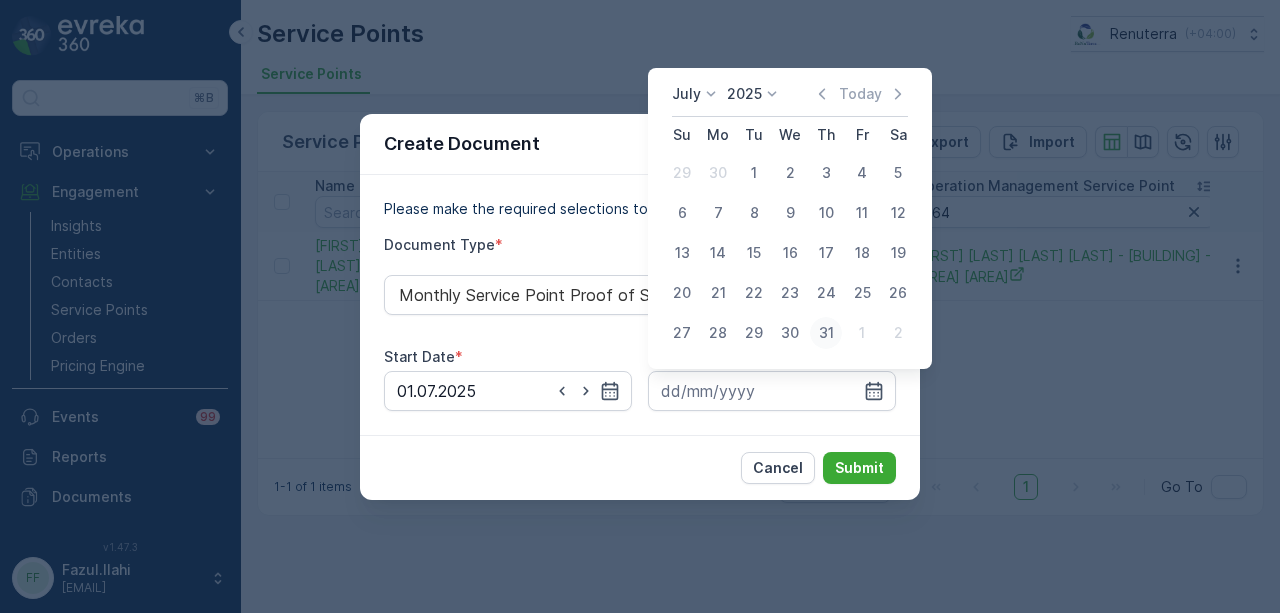 click on "31" at bounding box center [826, 333] 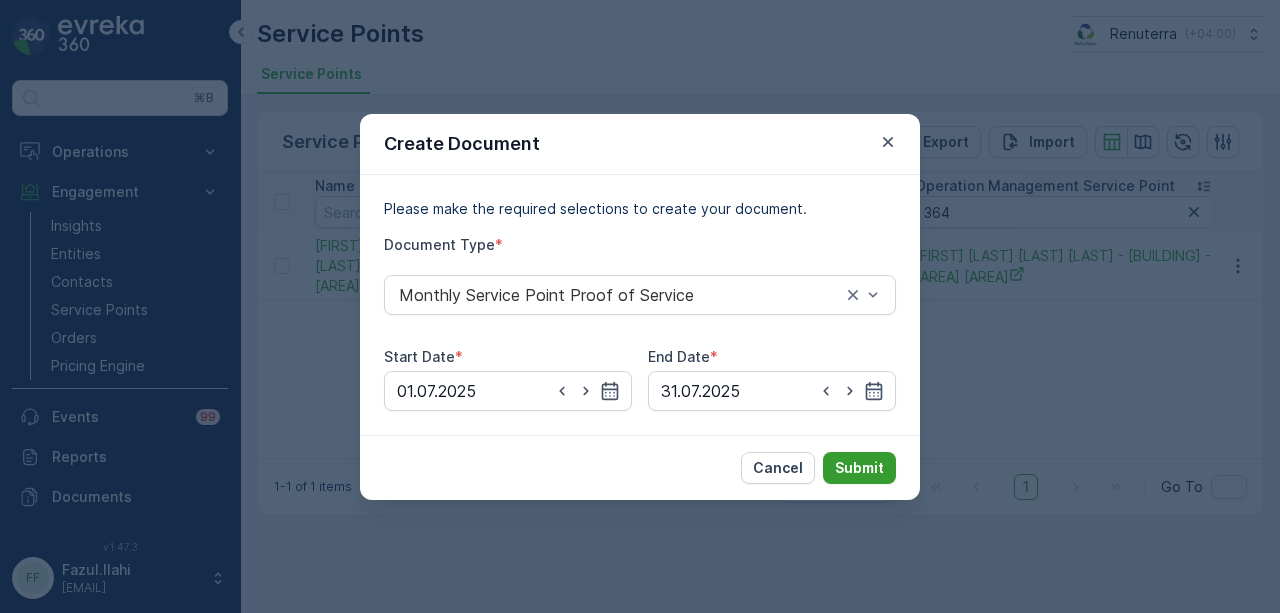 click on "Submit" at bounding box center [859, 468] 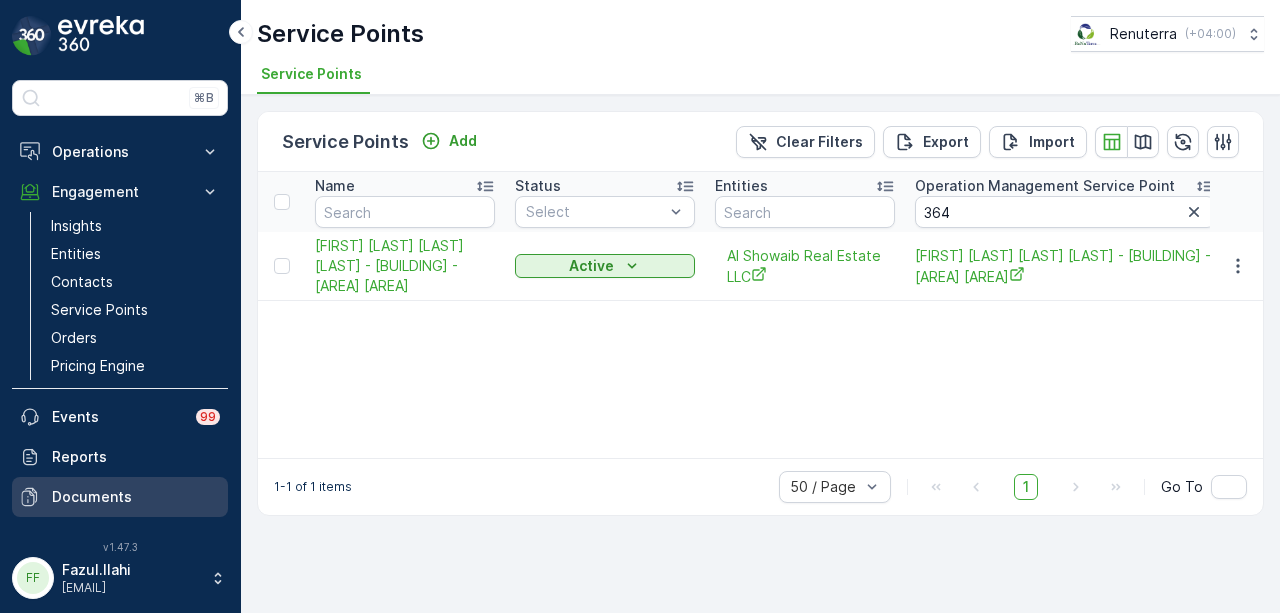 click on "Documents" at bounding box center (136, 497) 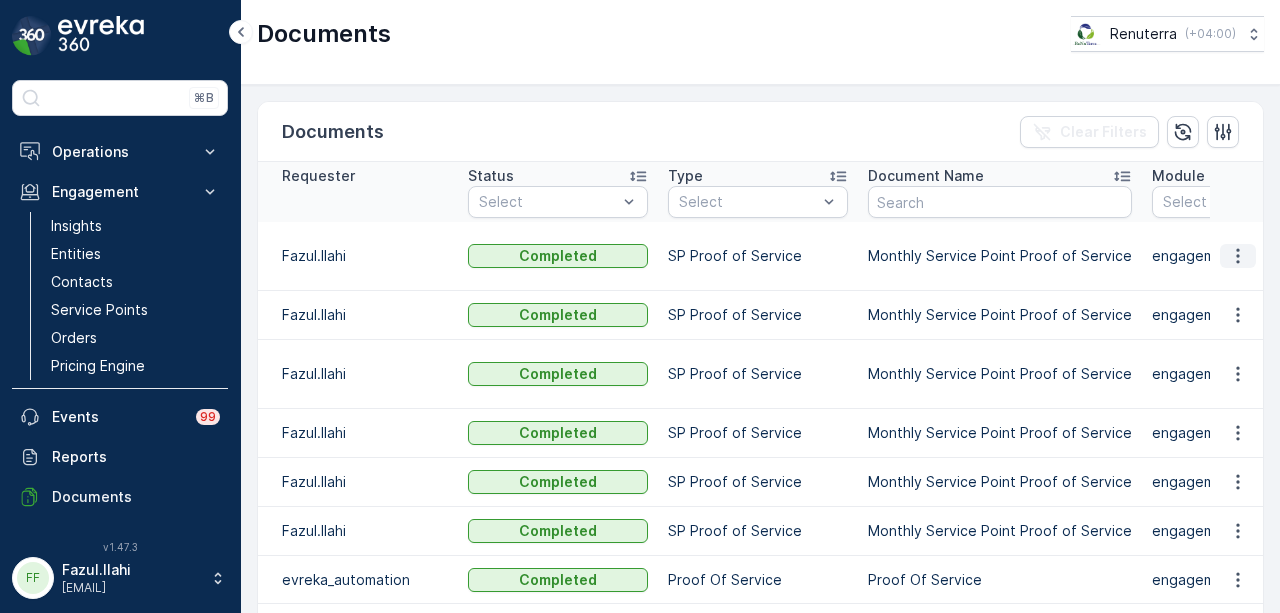 click 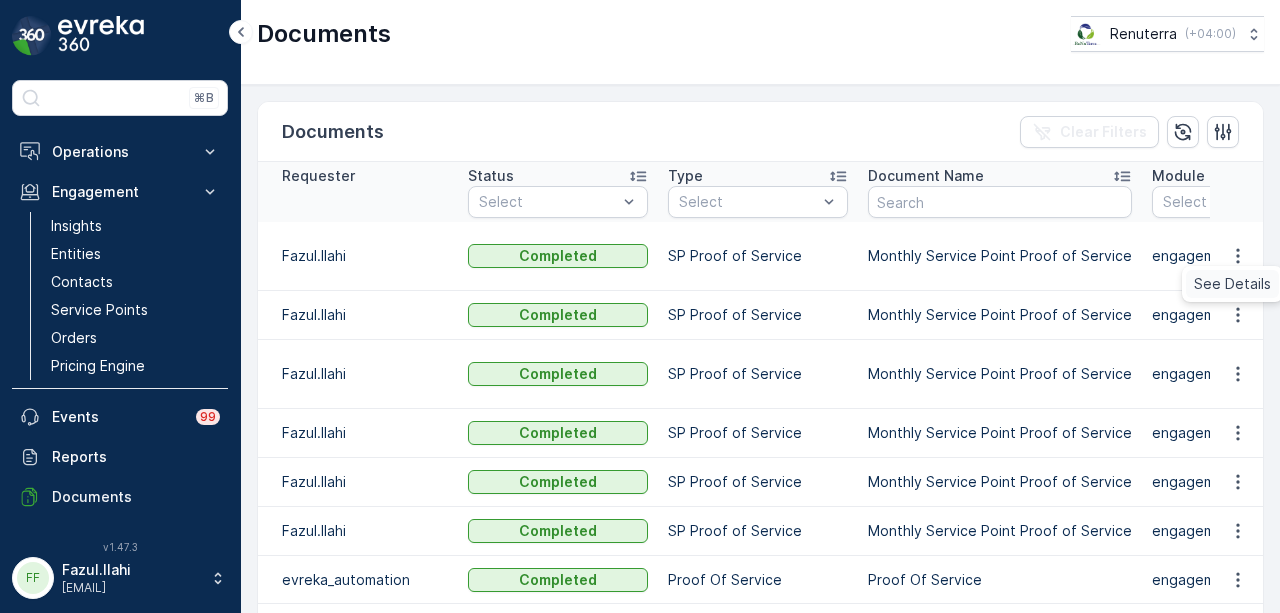click on "See Details" at bounding box center (1232, 284) 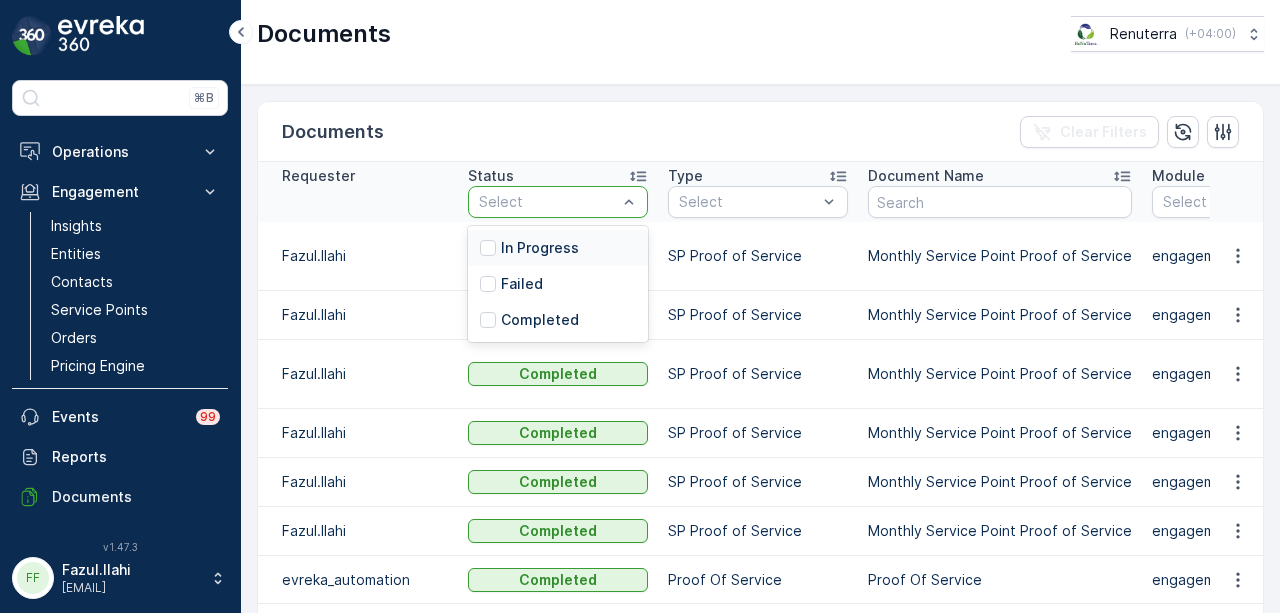 click on "Select" at bounding box center [558, 202] 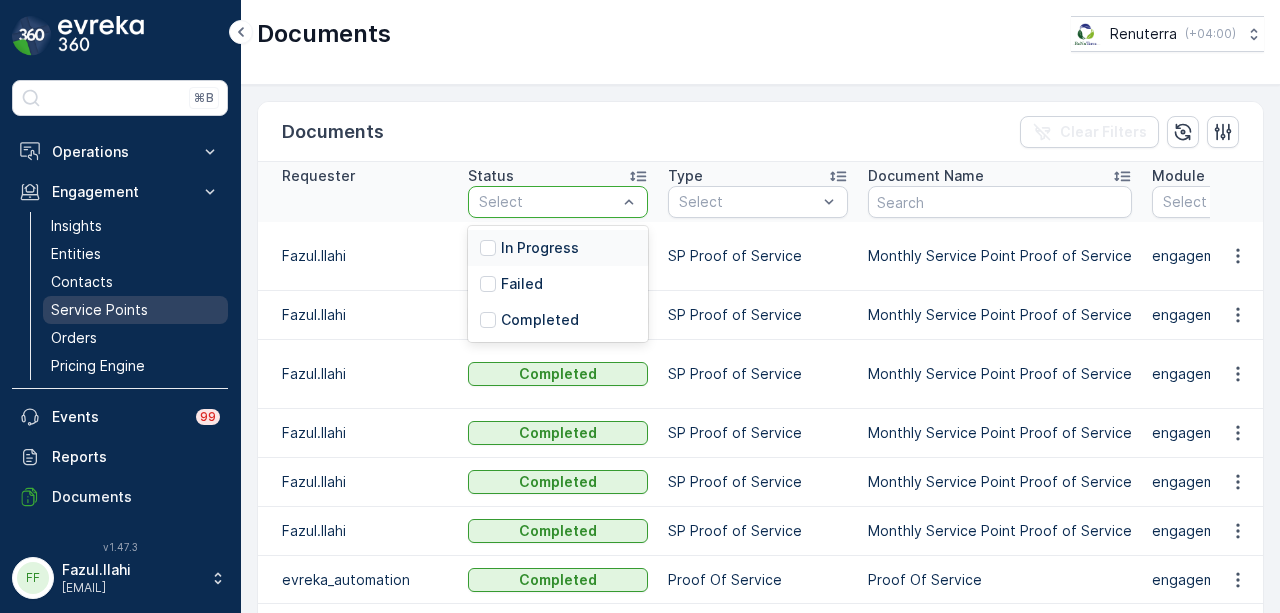 click on "Service Points" at bounding box center [135, 310] 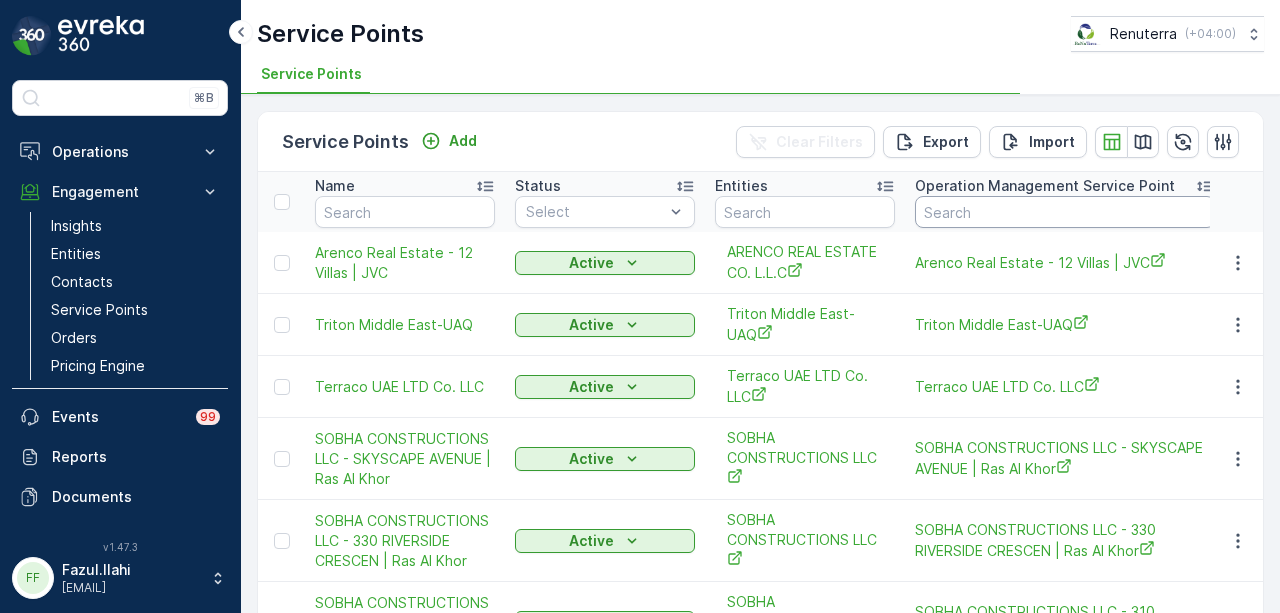 click at bounding box center (1065, 212) 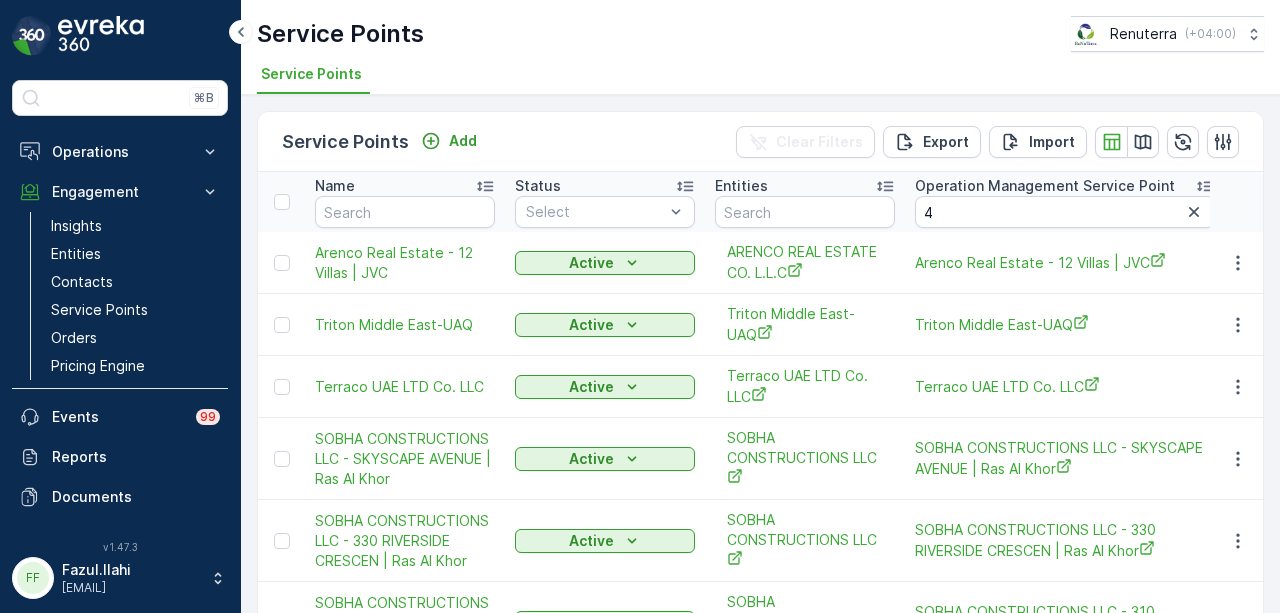 type 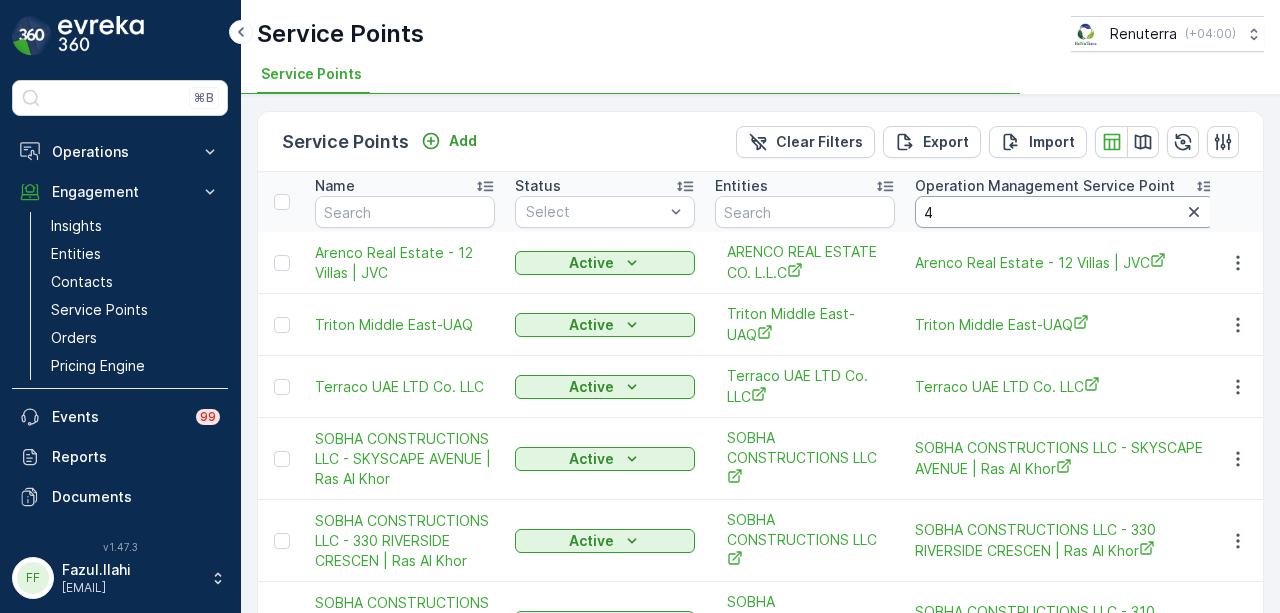 click on "4" at bounding box center [1065, 212] 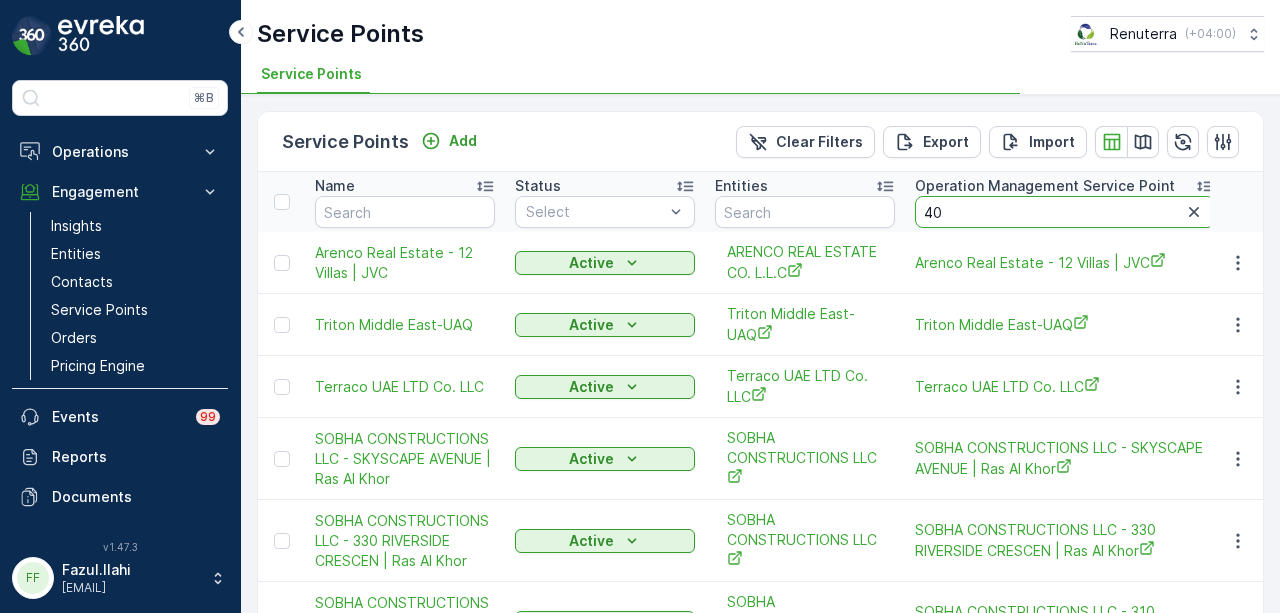 type on "400" 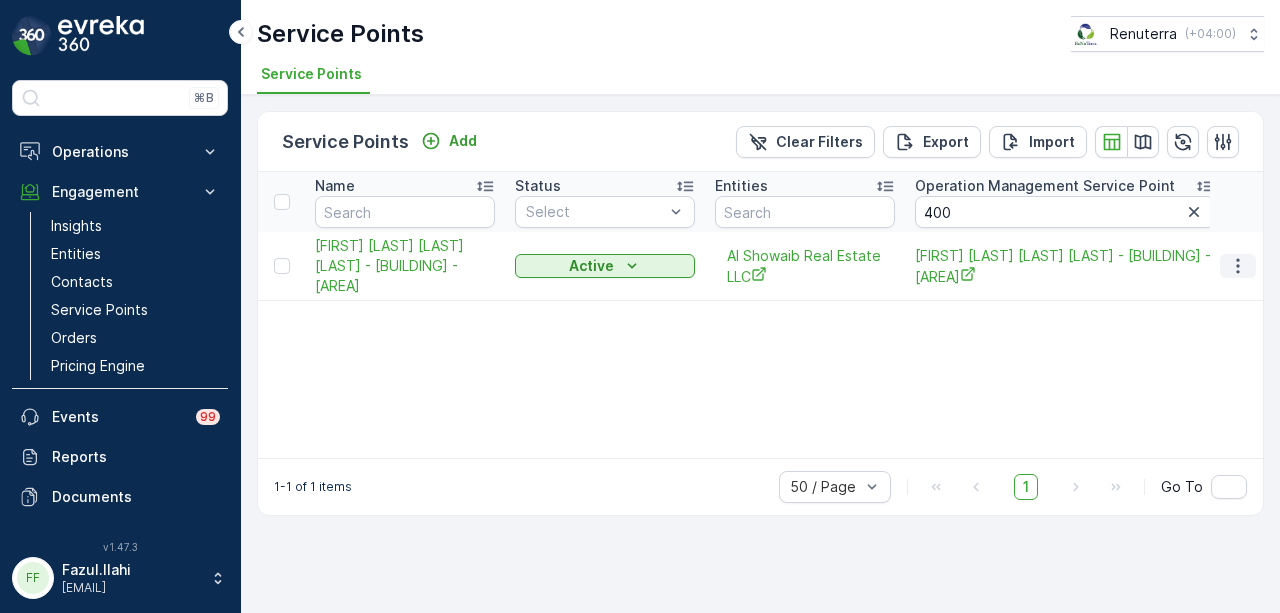 click 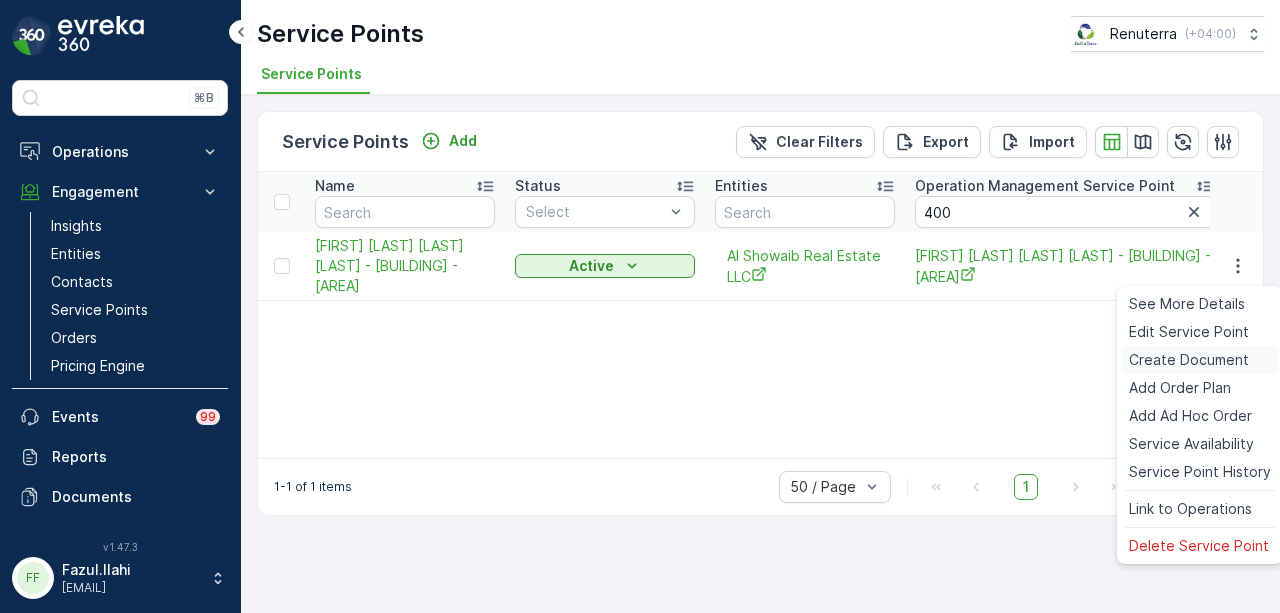 click on "Create Document" at bounding box center [1189, 360] 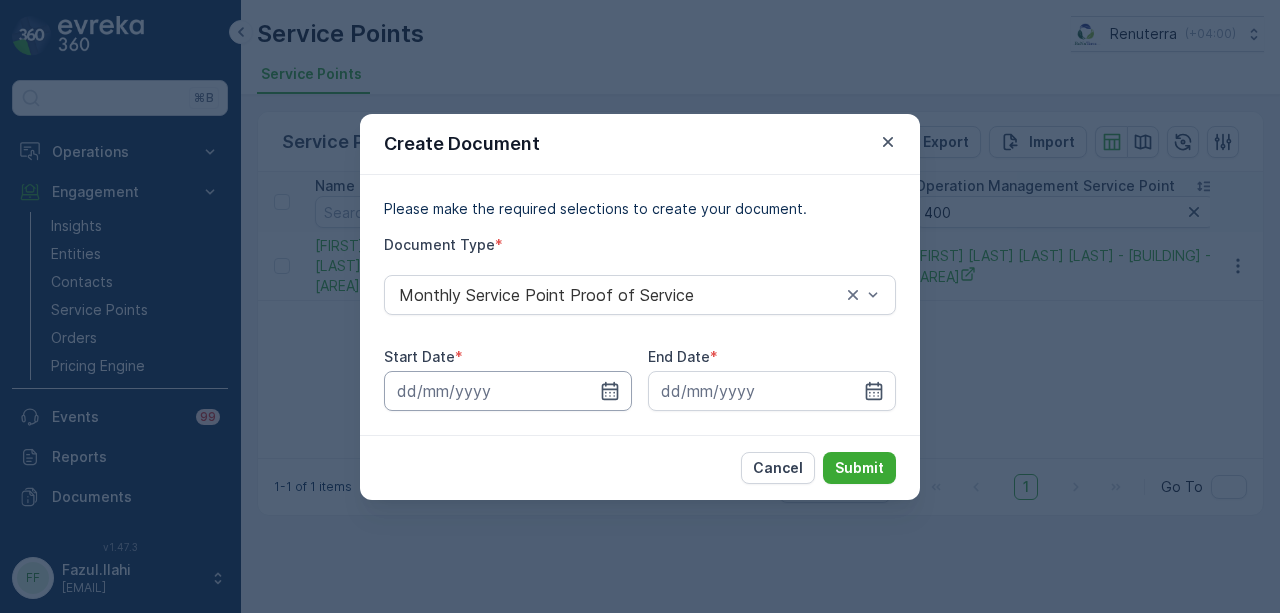 click at bounding box center (508, 391) 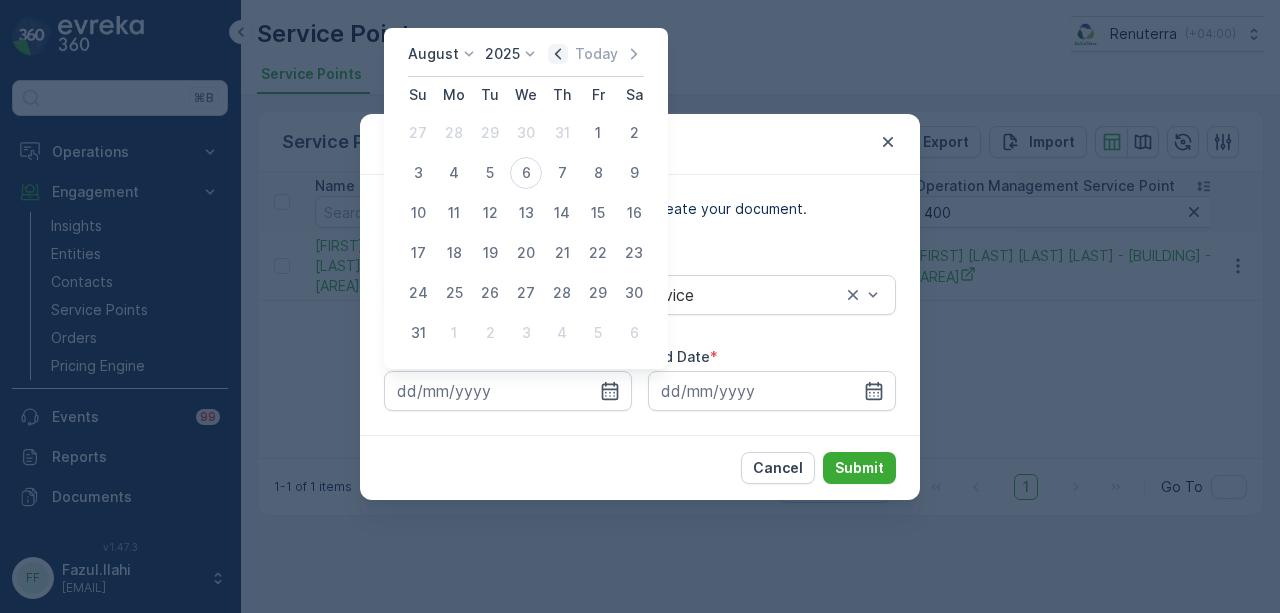 click 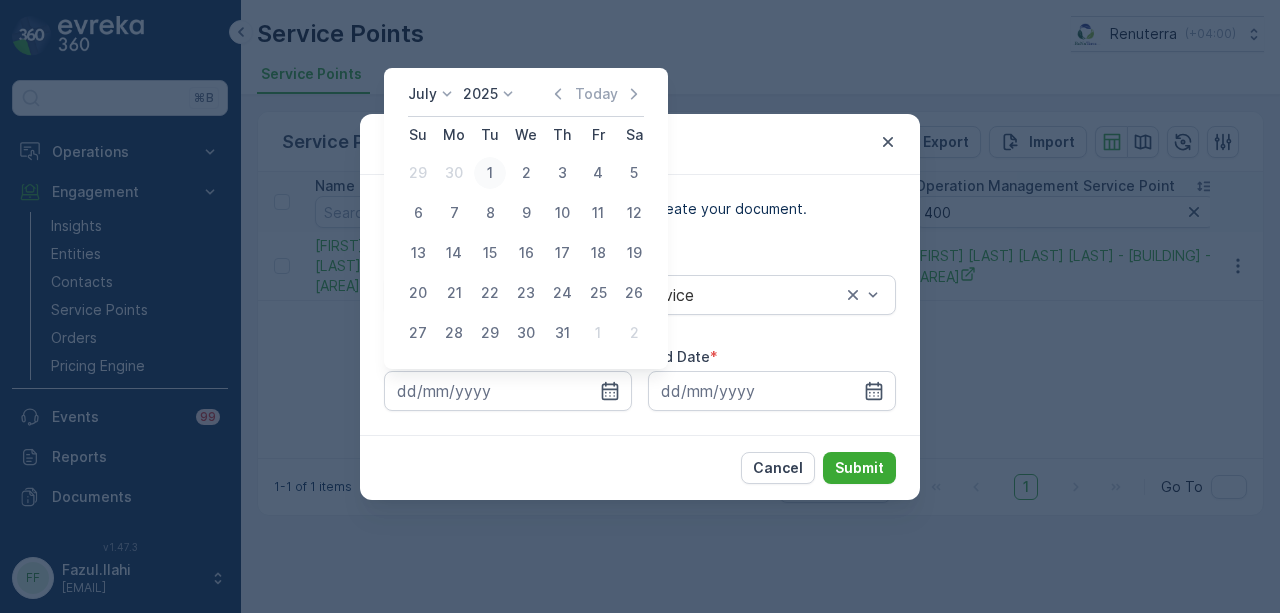 click on "1" at bounding box center [490, 173] 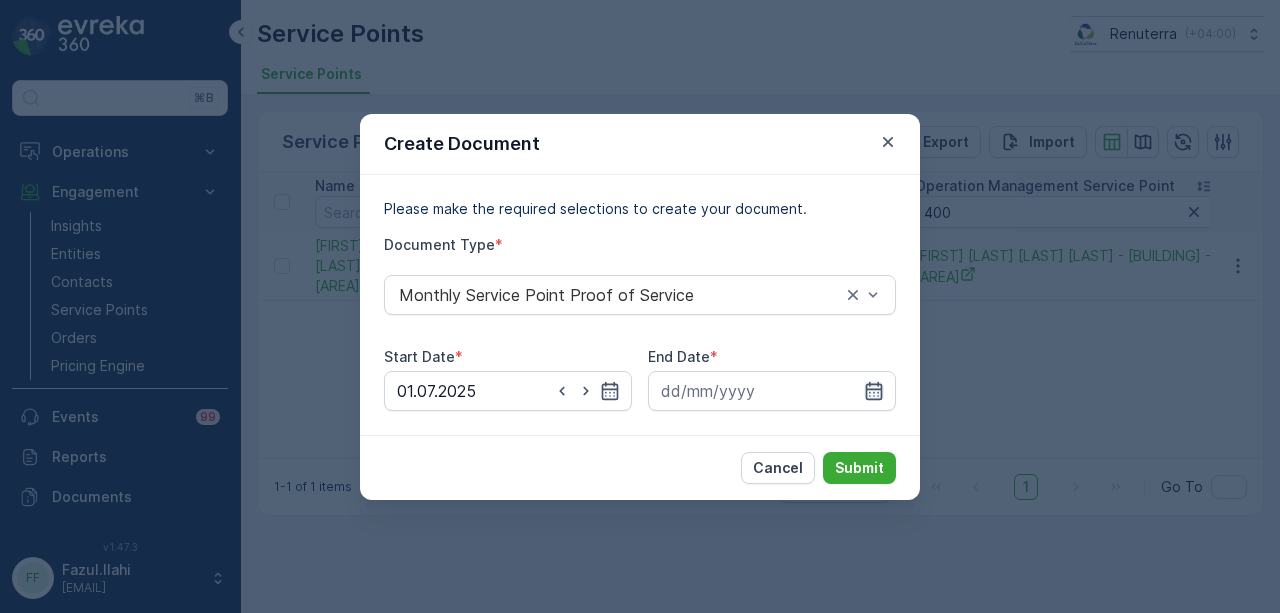 click 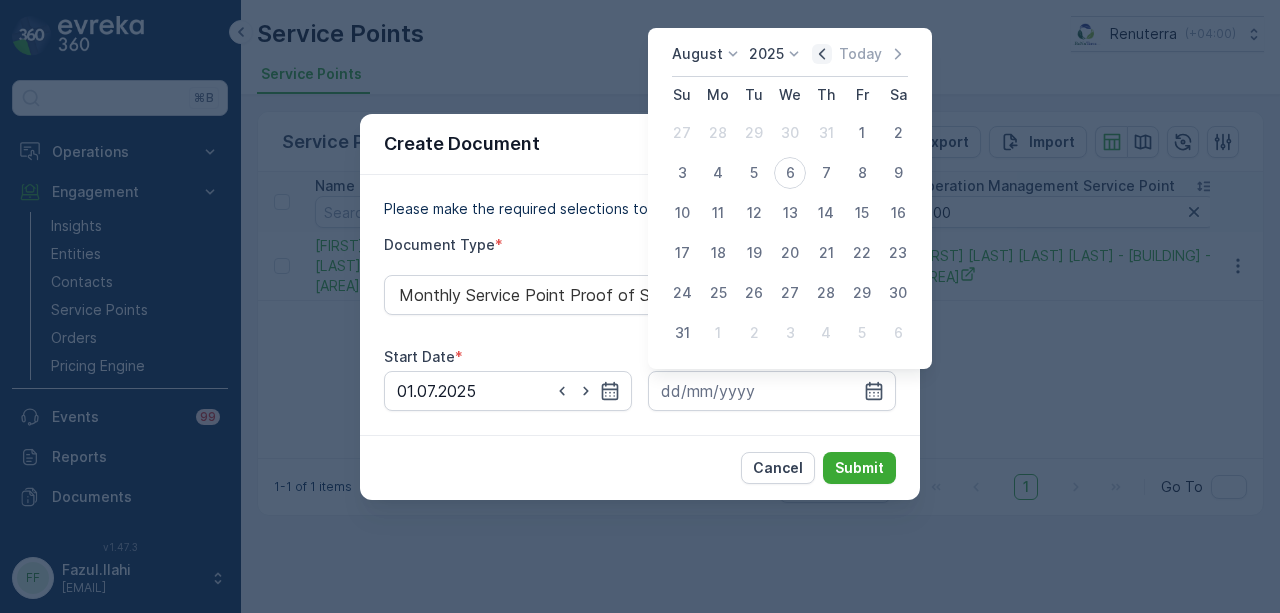 click 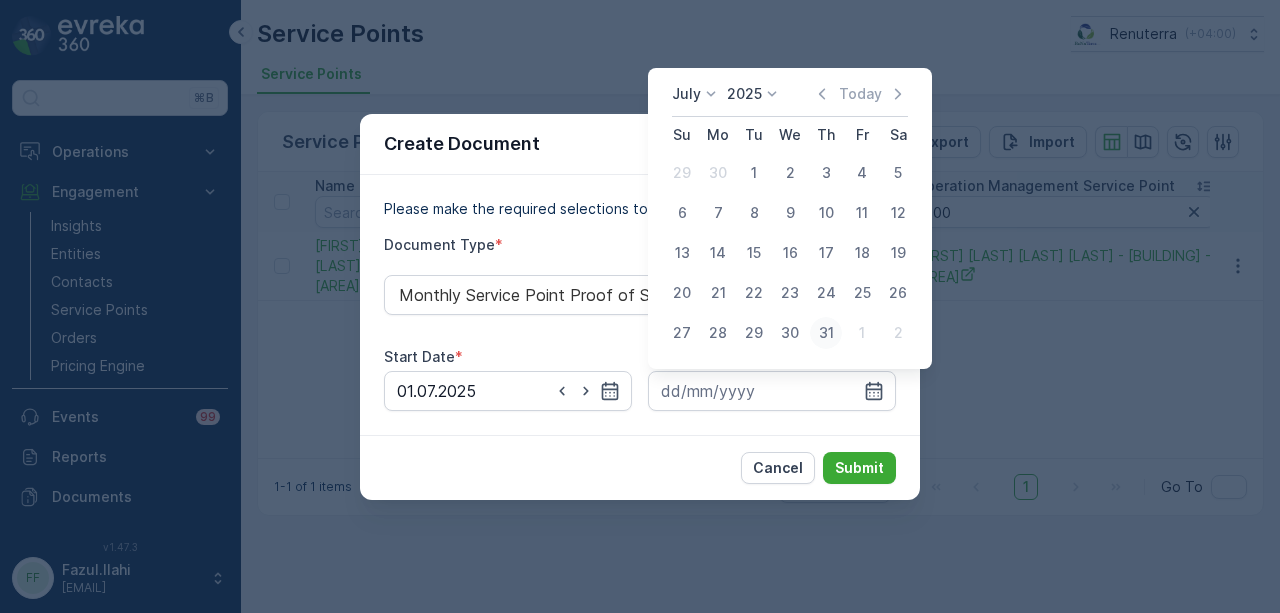 click on "31" at bounding box center (826, 333) 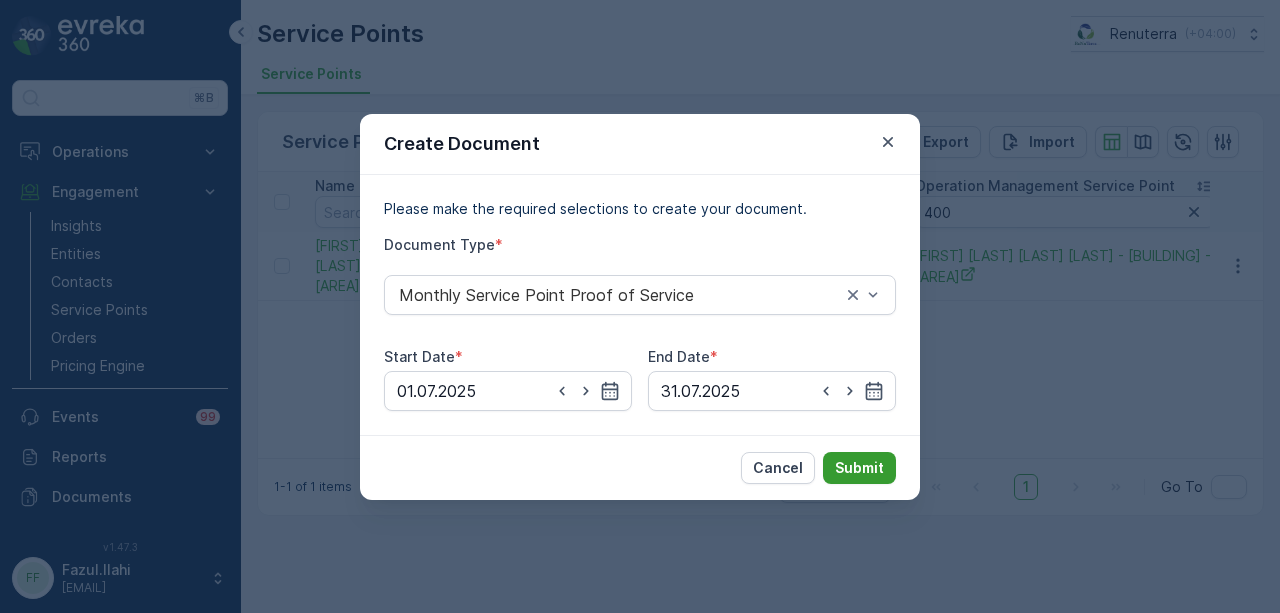 click on "Submit" at bounding box center [859, 468] 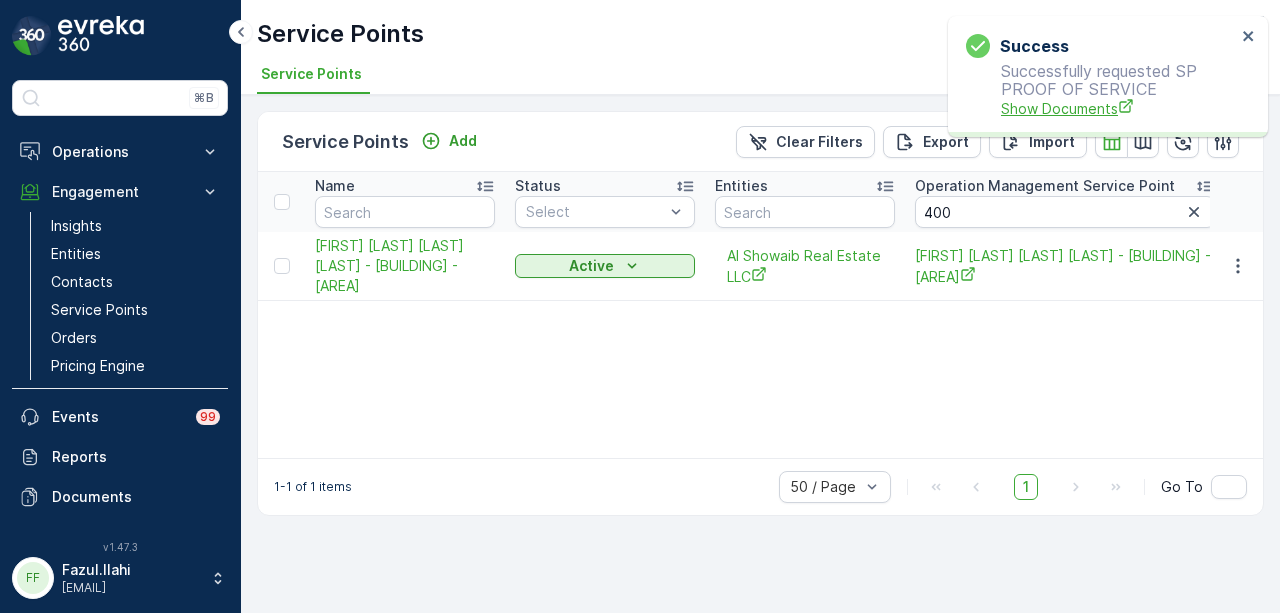 click on "Show Documents" at bounding box center (1118, 108) 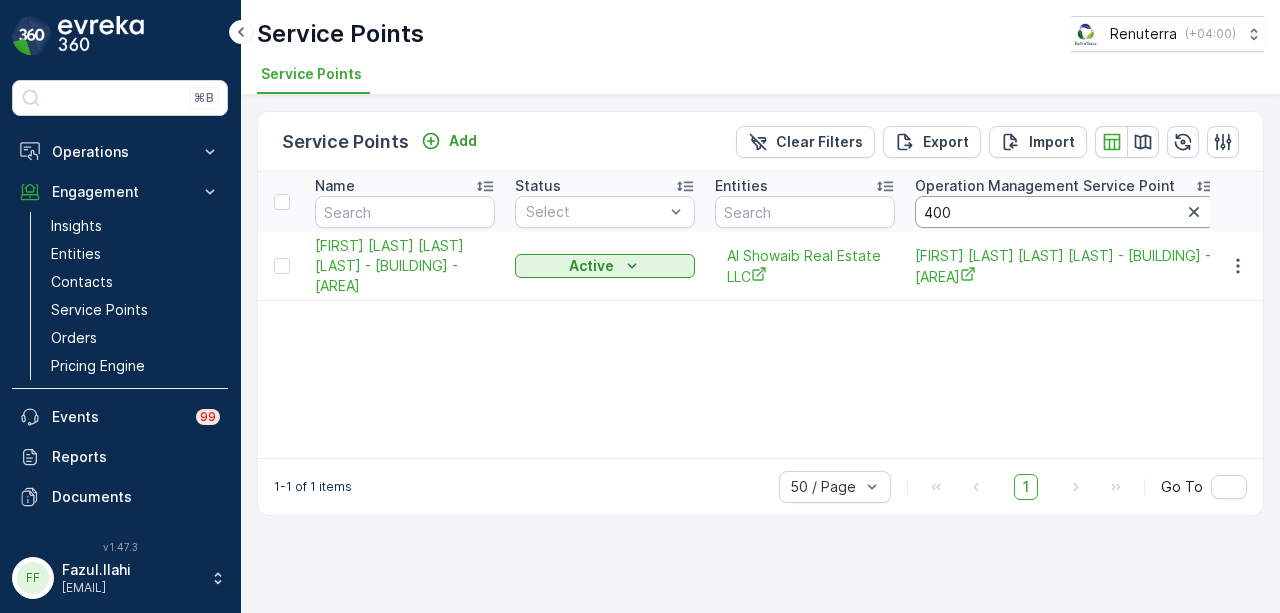 click on "400" at bounding box center [1065, 212] 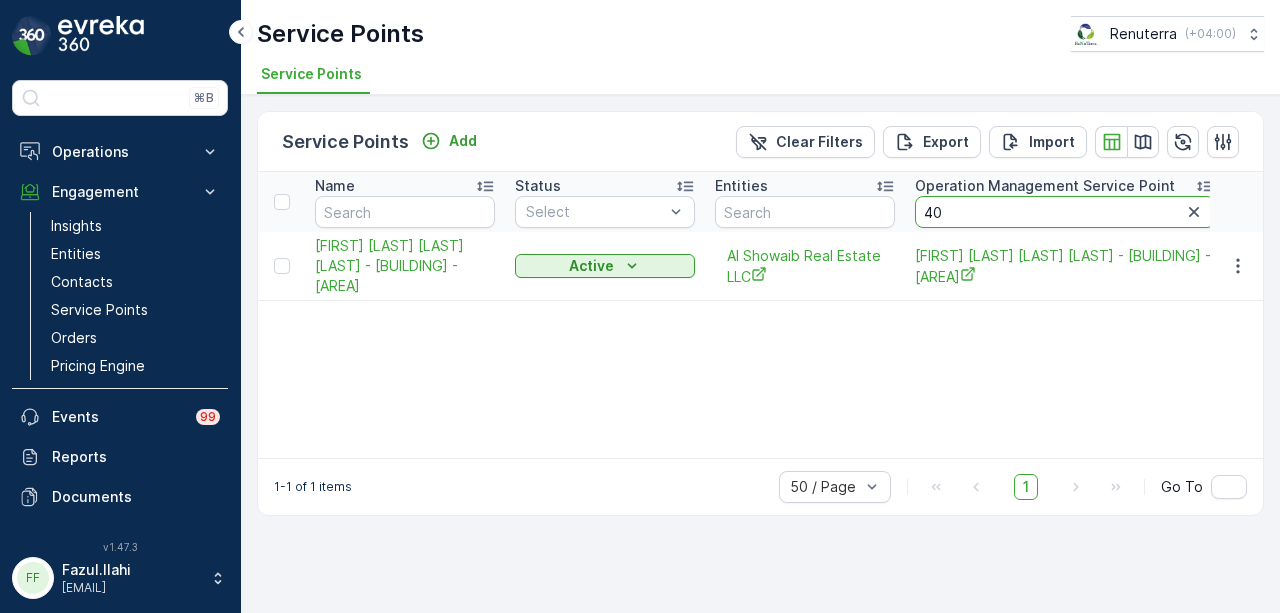type on "4" 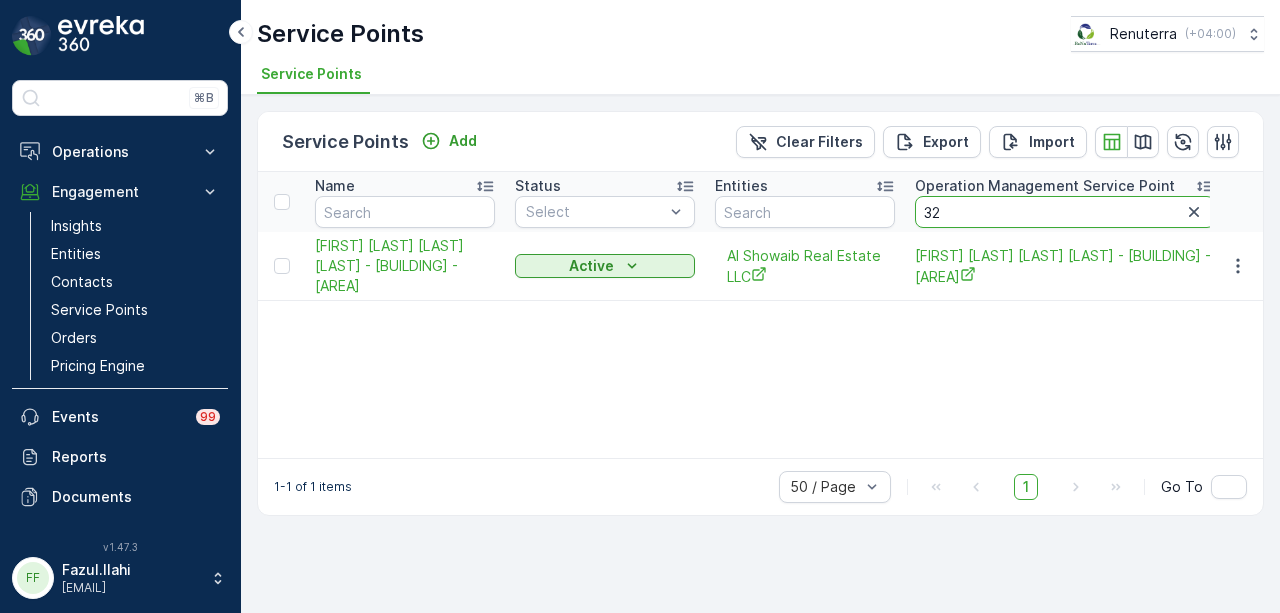 type on "324" 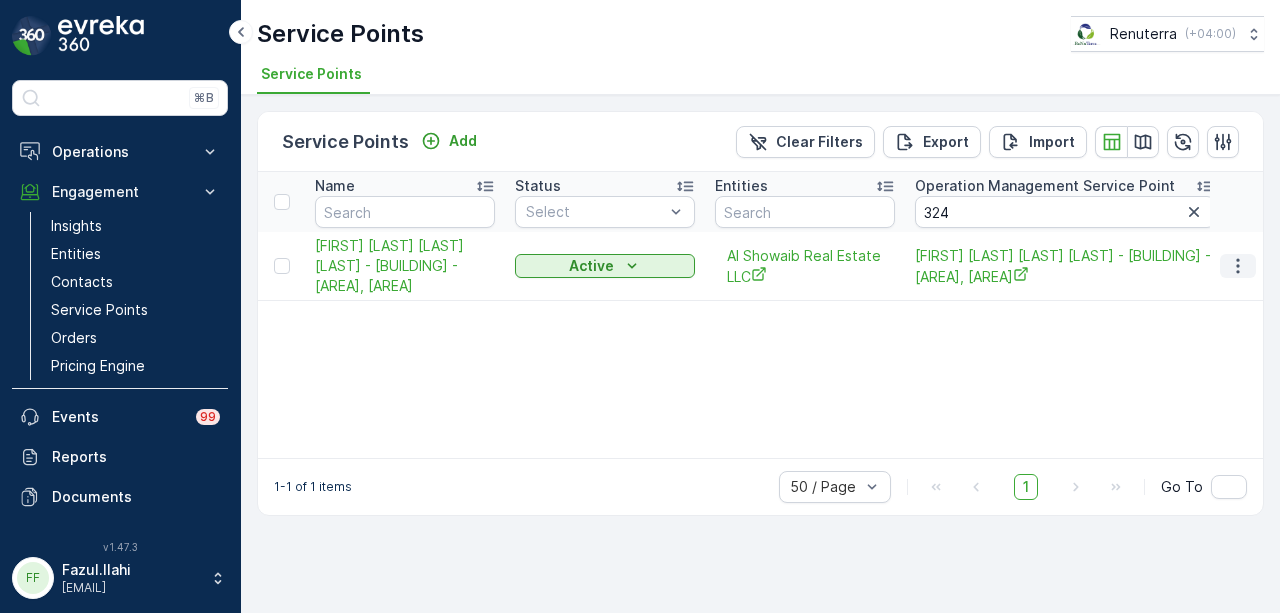 click 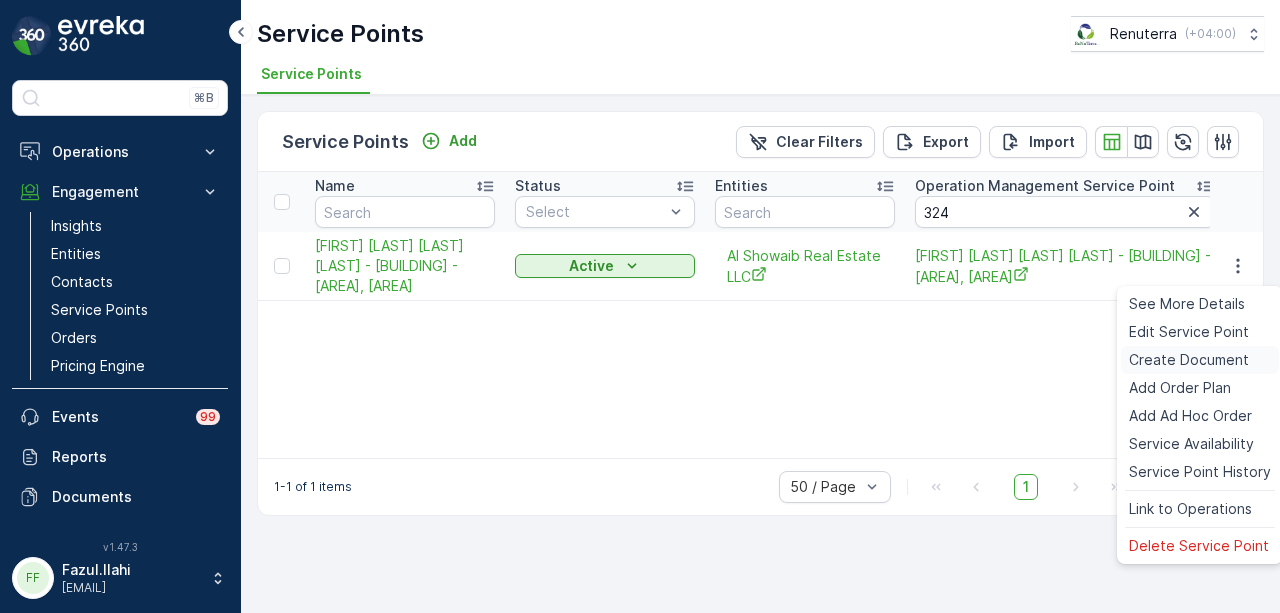 click on "Create Document" at bounding box center [1189, 360] 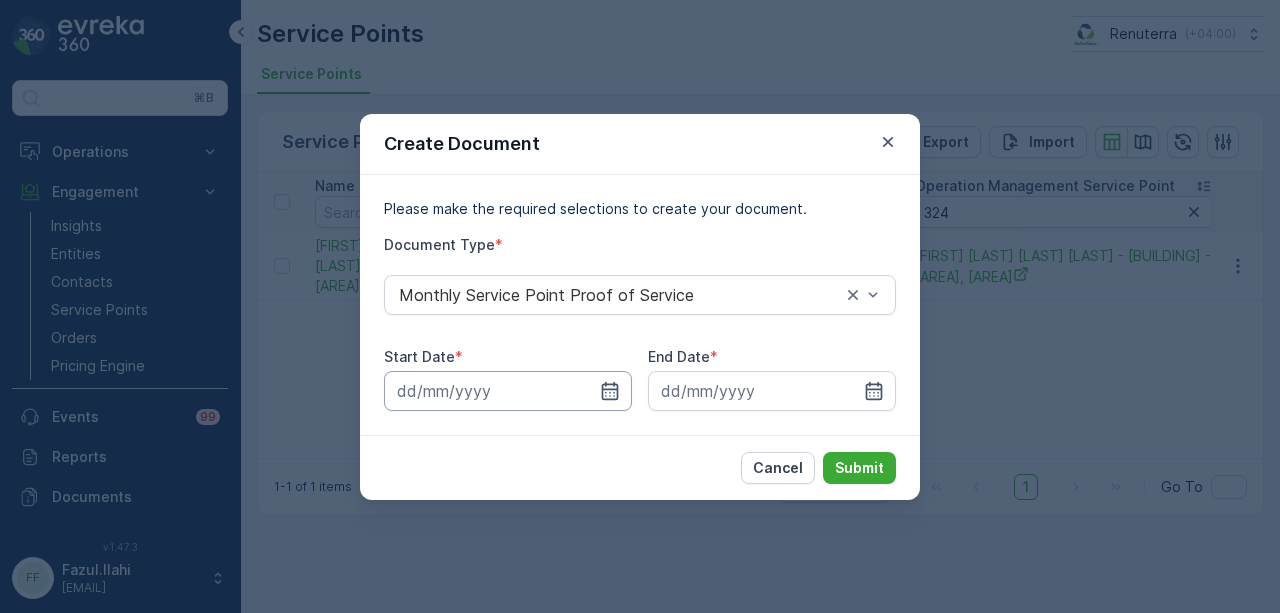 click at bounding box center (508, 391) 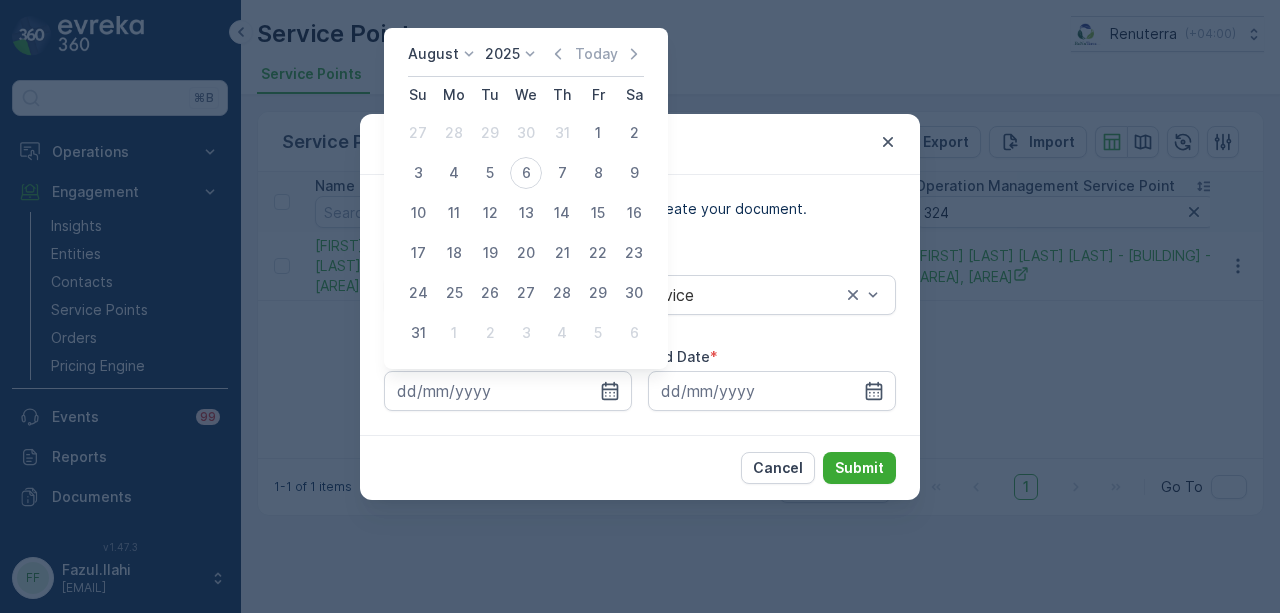 click on "August 2025 Today" at bounding box center (526, 60) 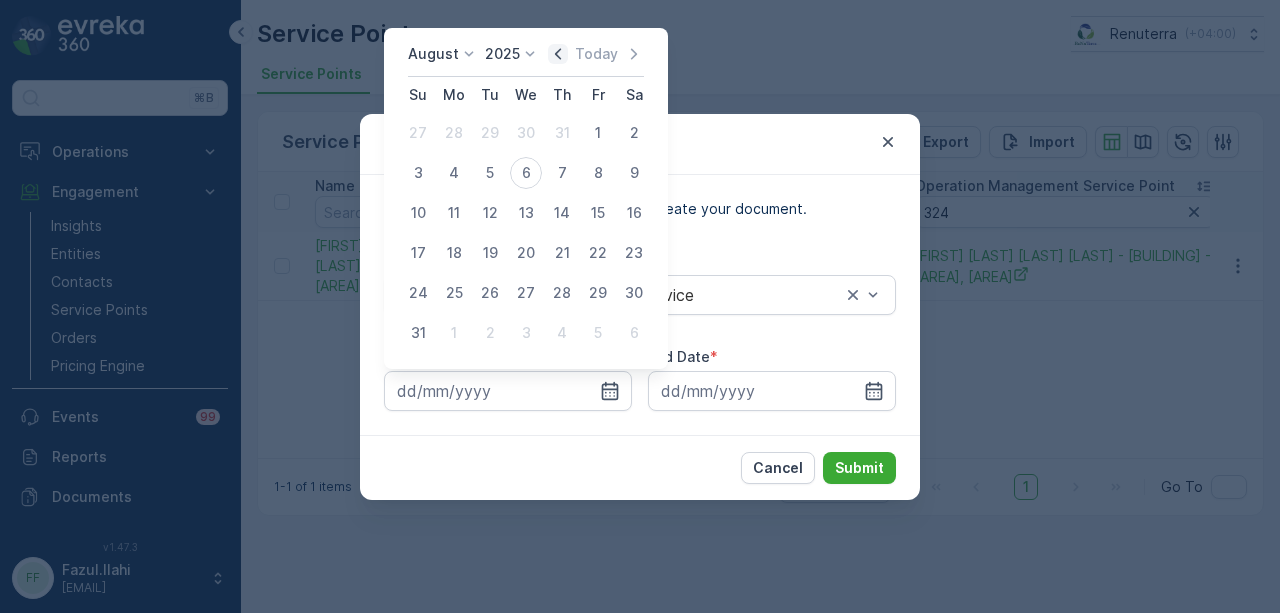 click 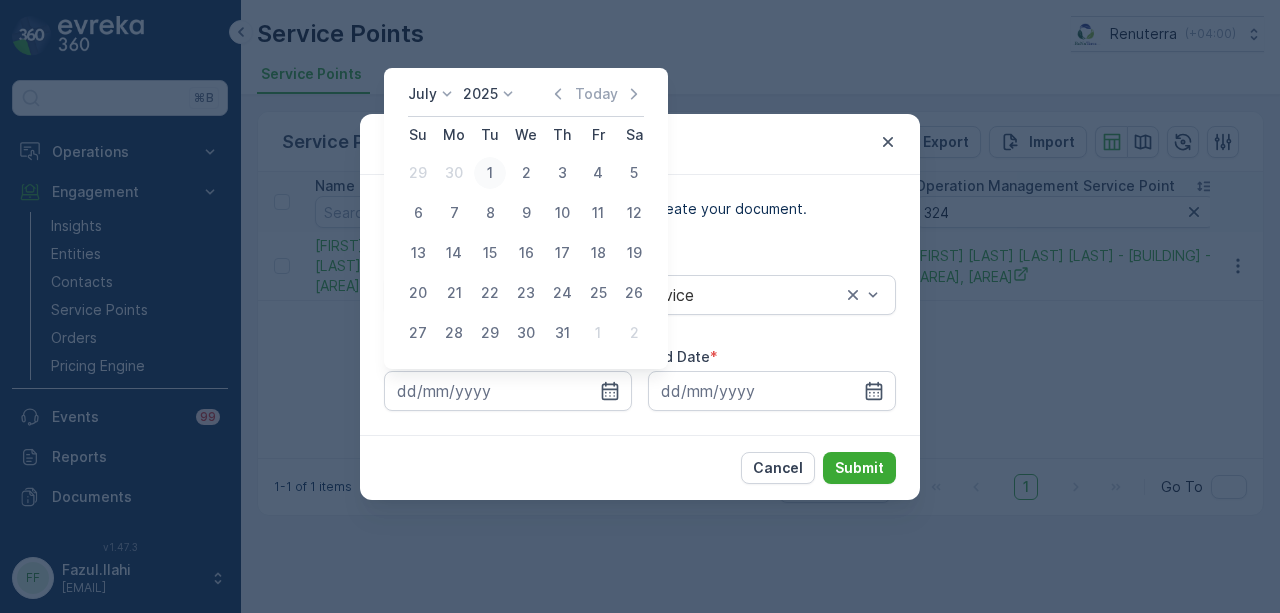 click on "1" at bounding box center (490, 173) 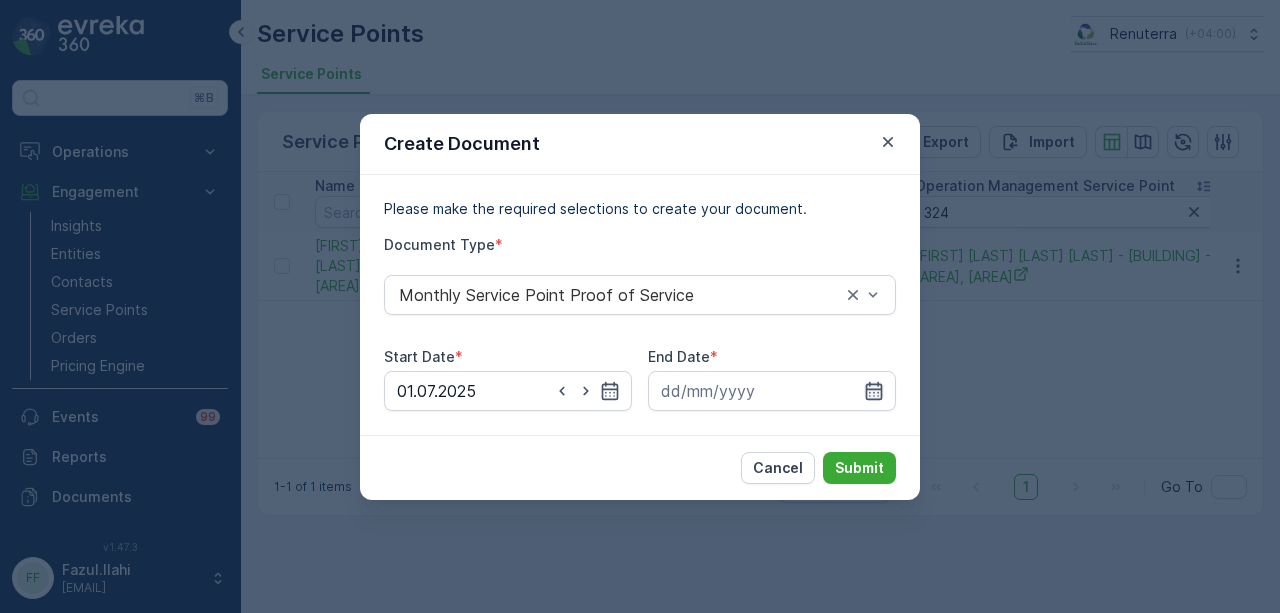 click 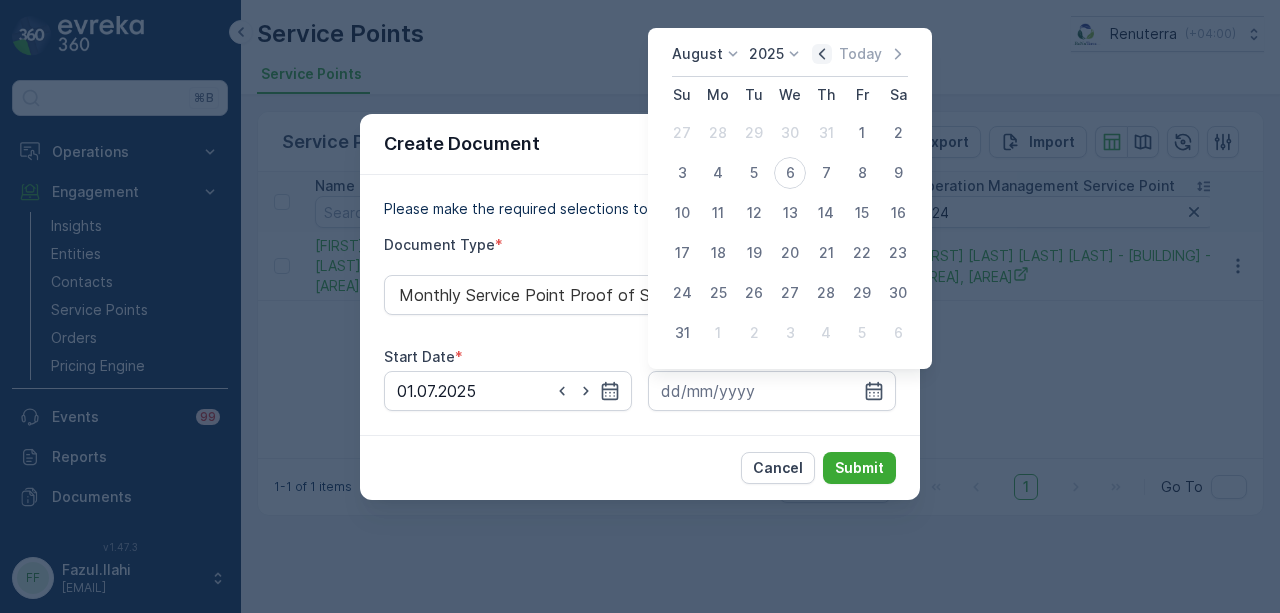 click 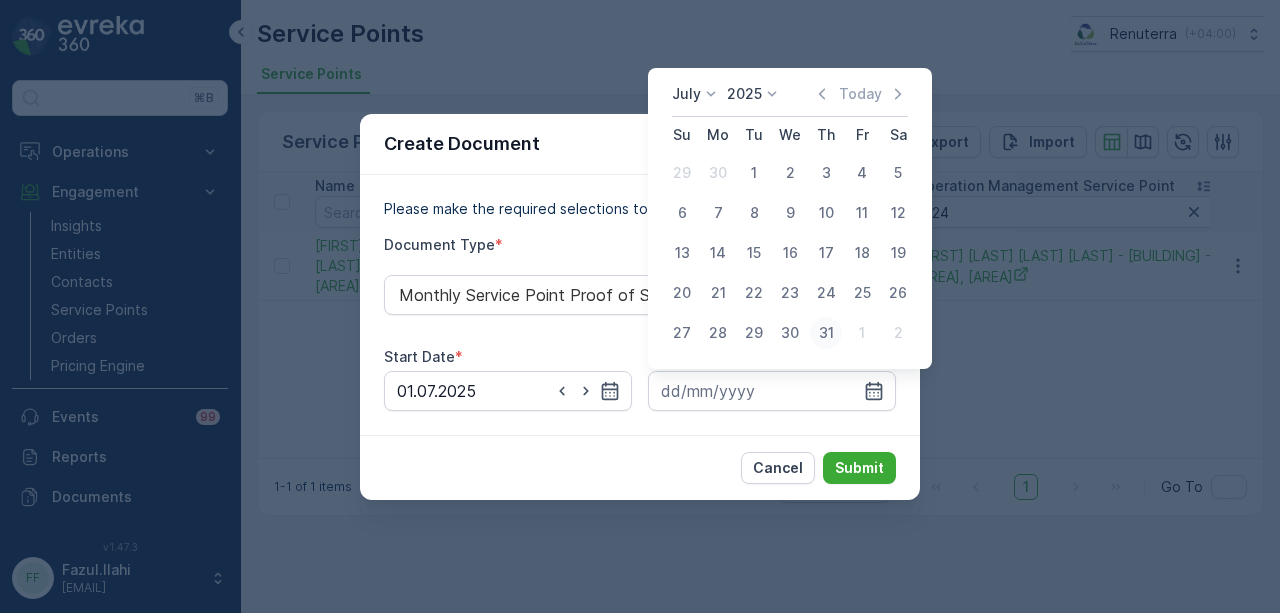 click on "31" at bounding box center (826, 333) 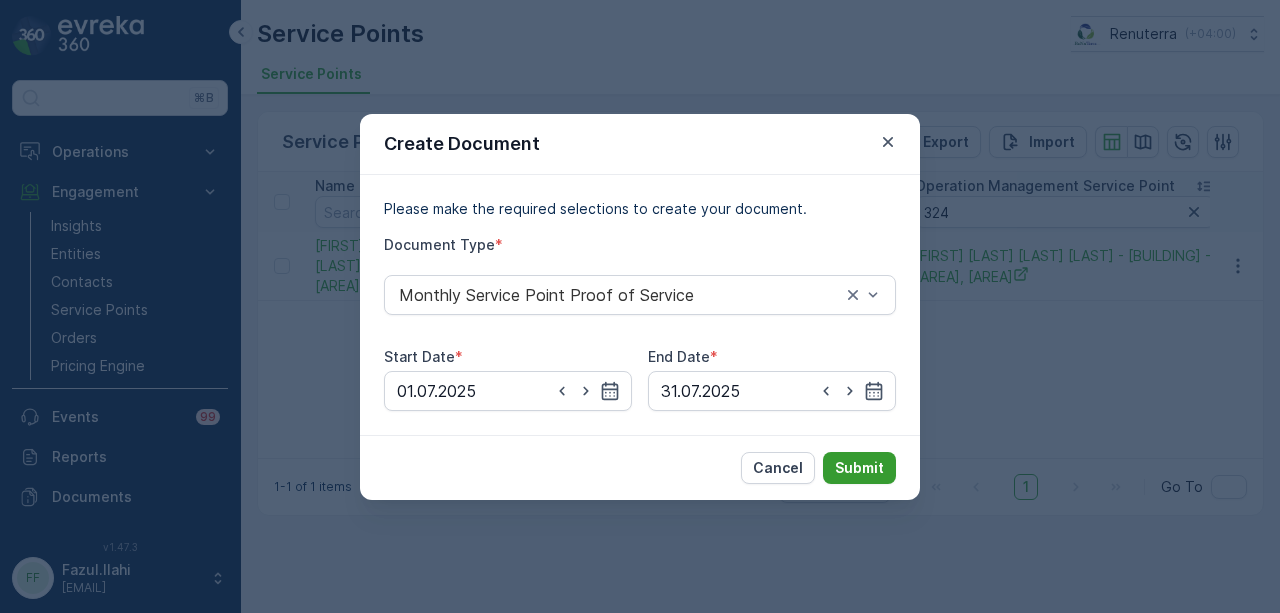 click on "Submit" at bounding box center (859, 468) 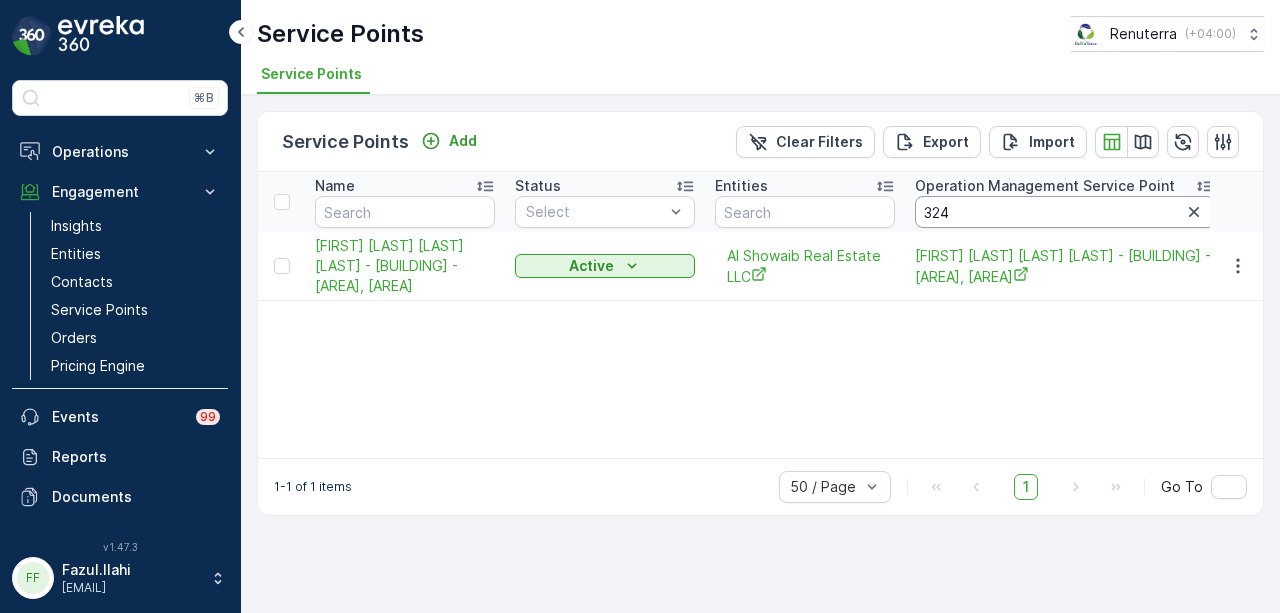 click on "324" at bounding box center (1065, 212) 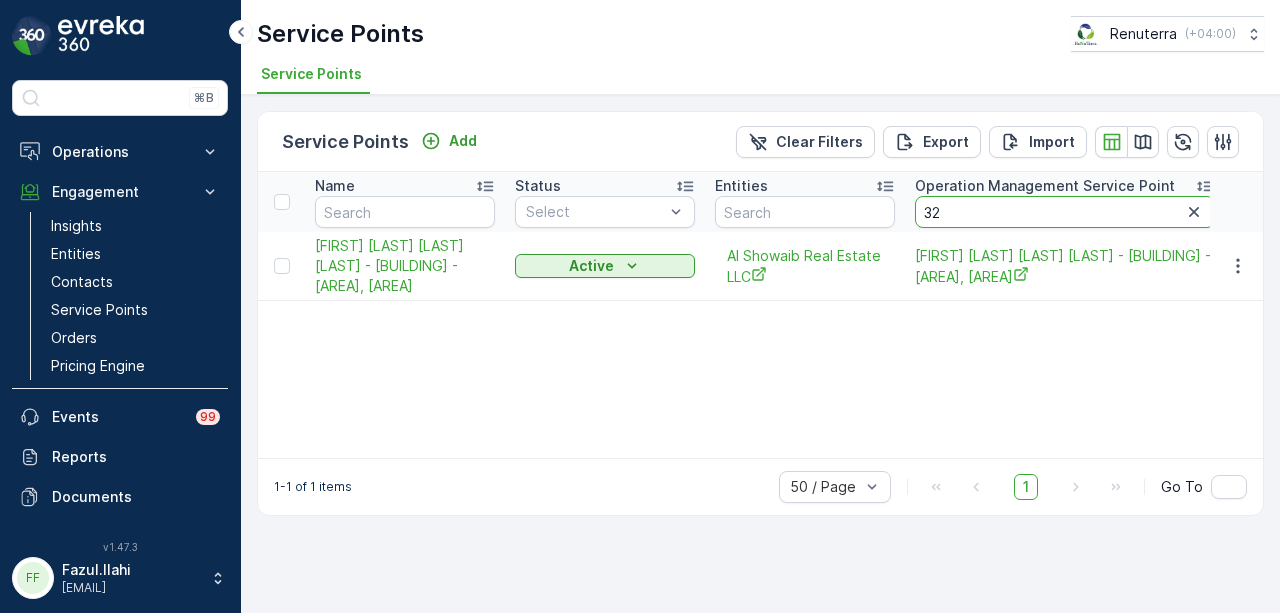 type on "3" 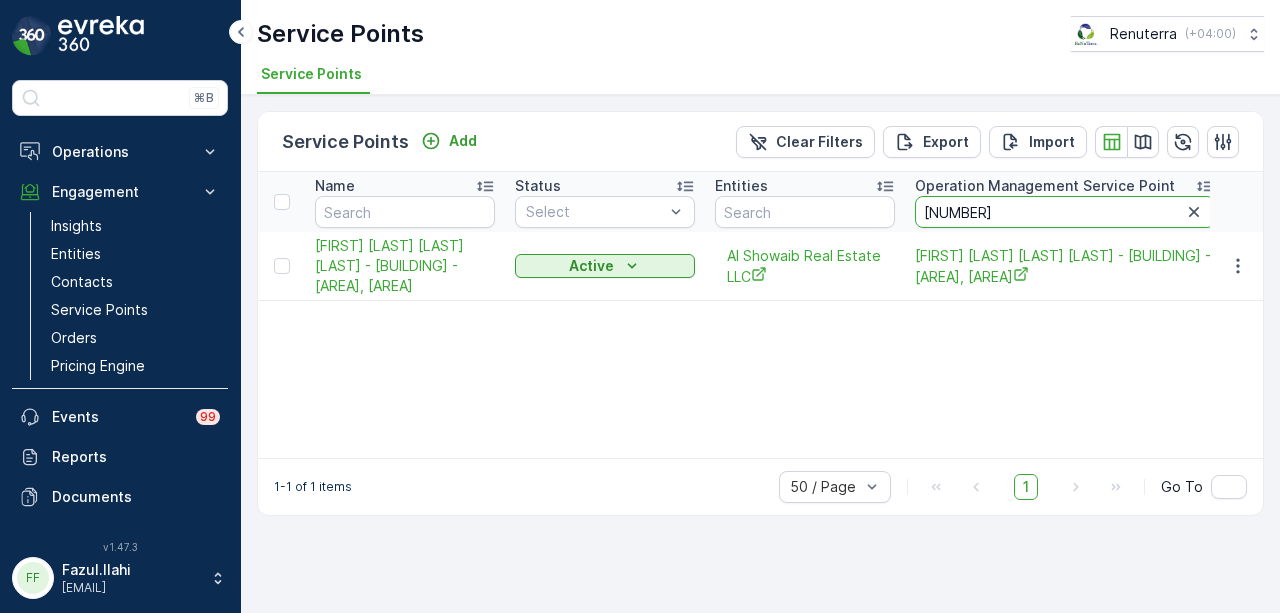 type on "295" 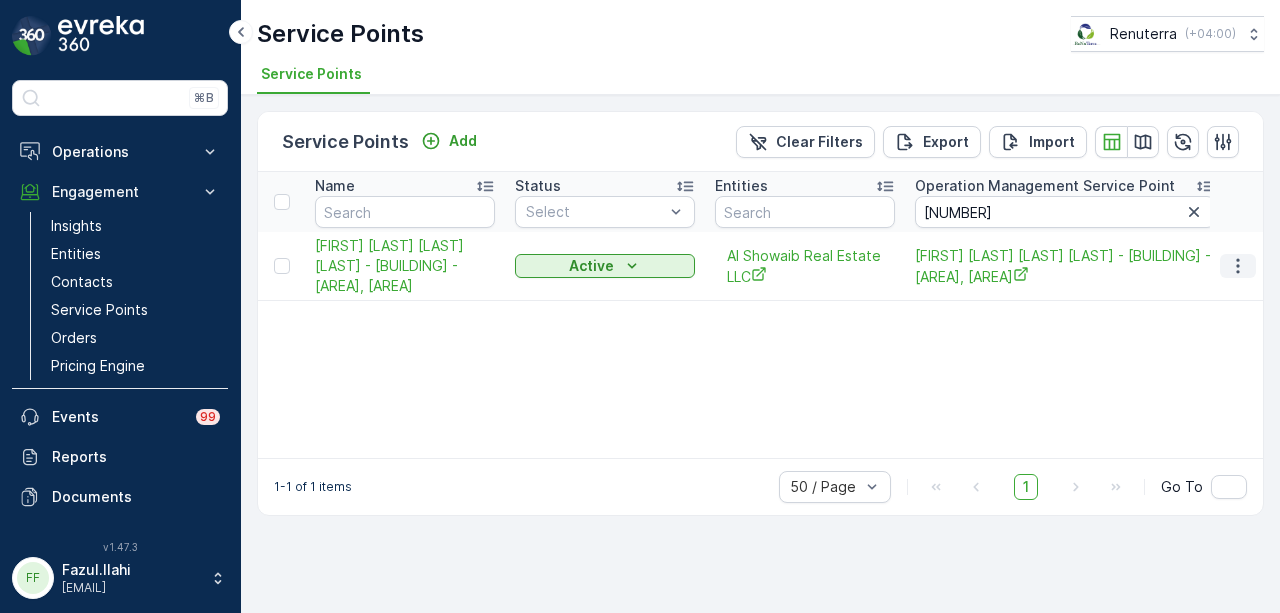 click at bounding box center [1238, 266] 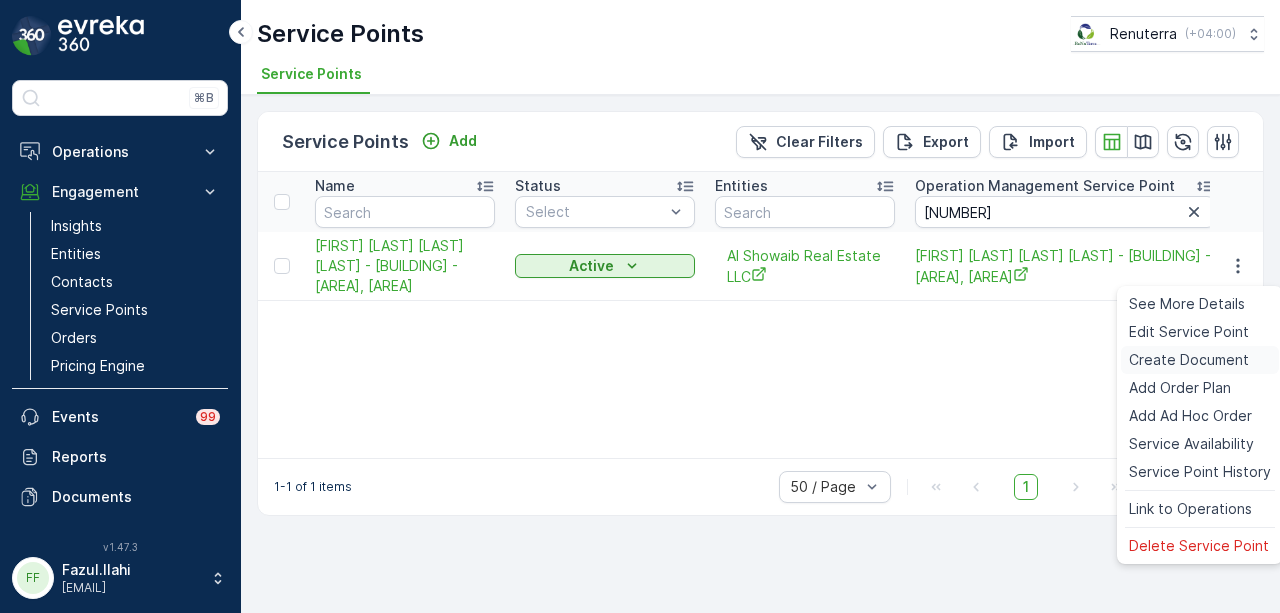 click on "Create Document" at bounding box center (1189, 360) 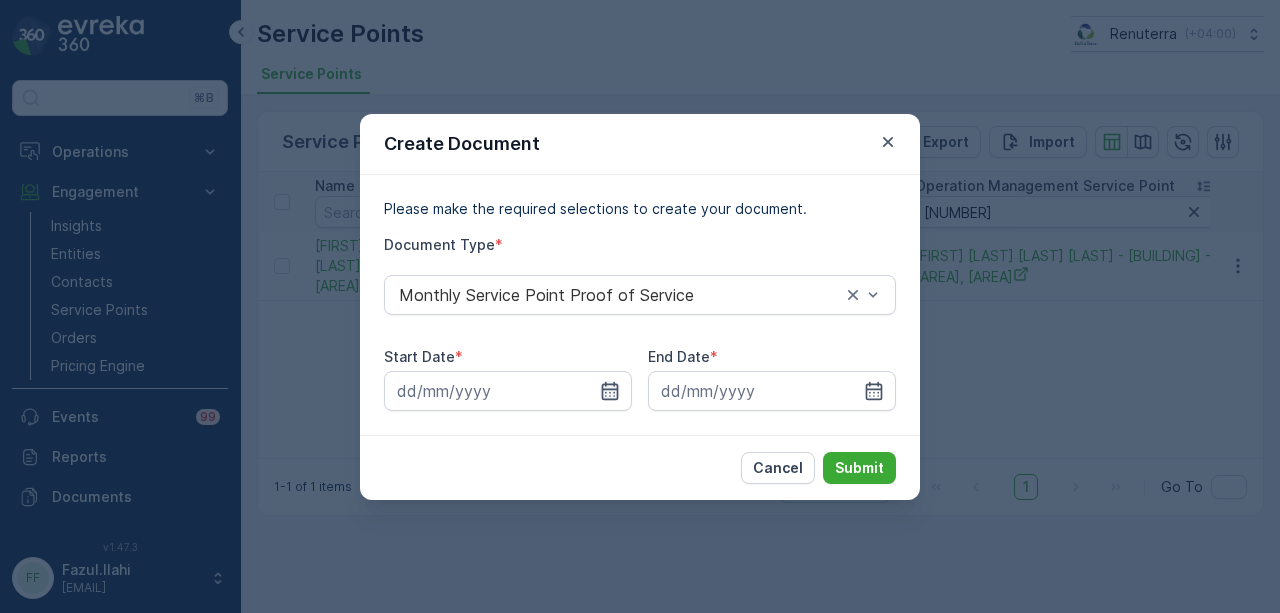 click 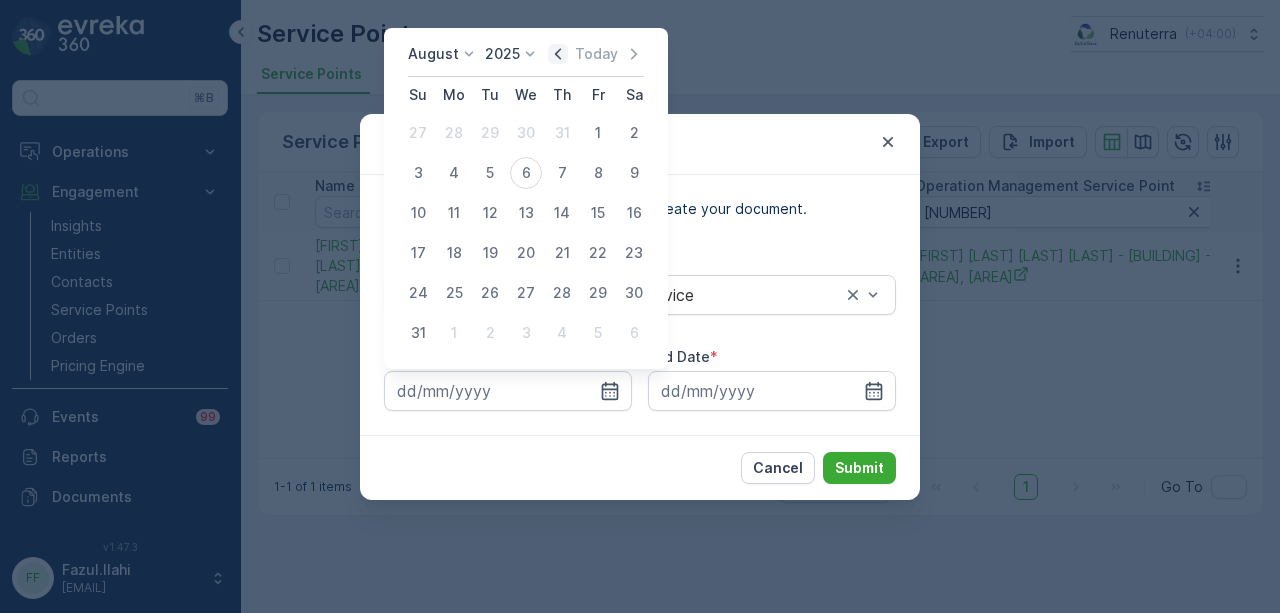 click 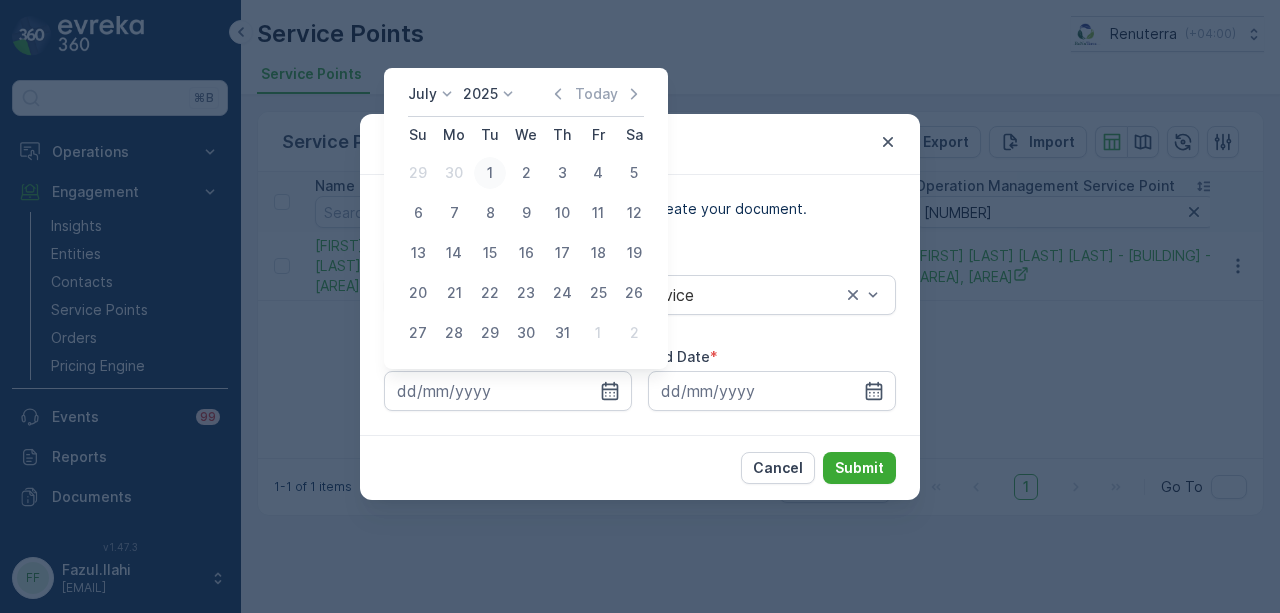 click on "1" at bounding box center [490, 173] 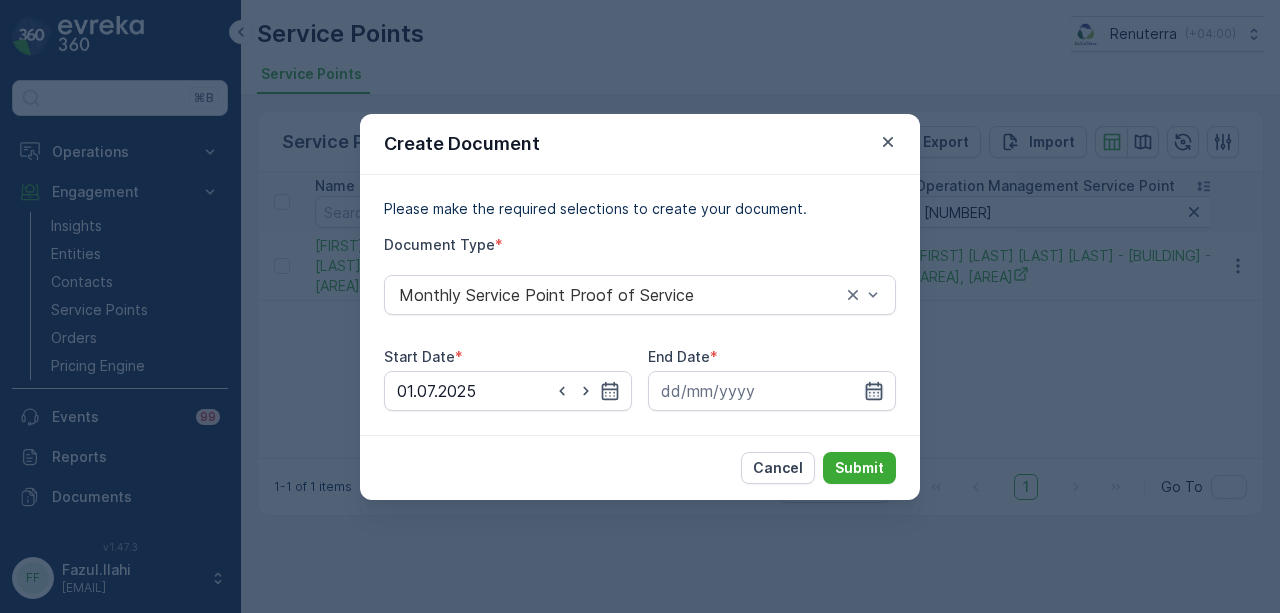 drag, startPoint x: 880, startPoint y: 397, endPoint x: 880, endPoint y: 386, distance: 11 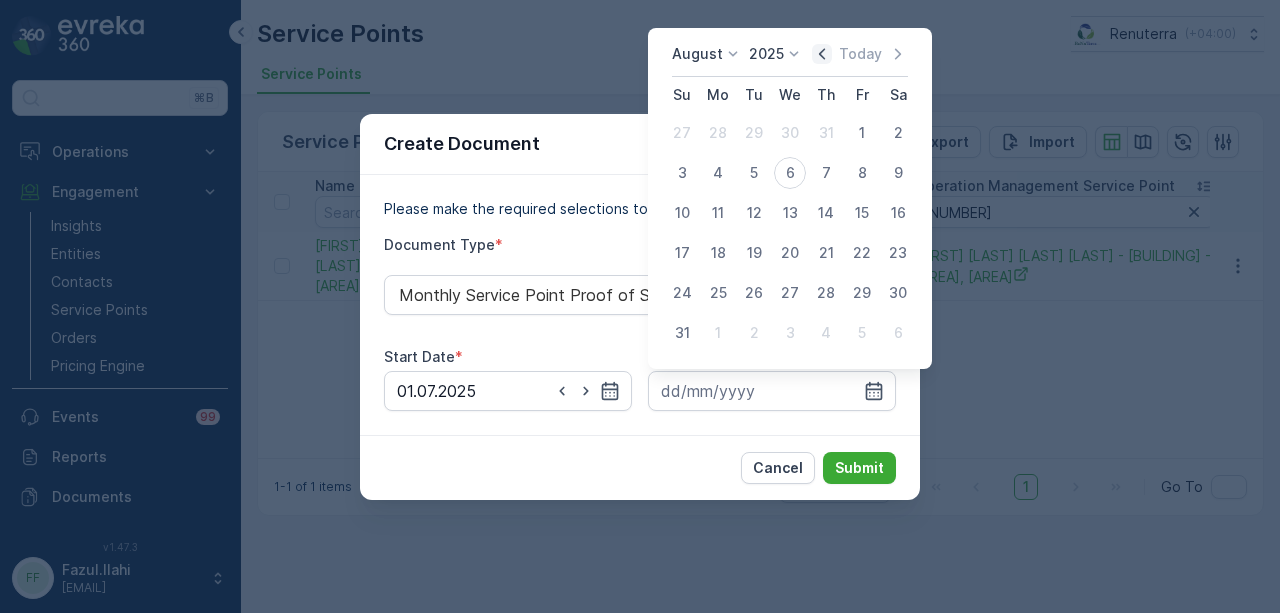 click 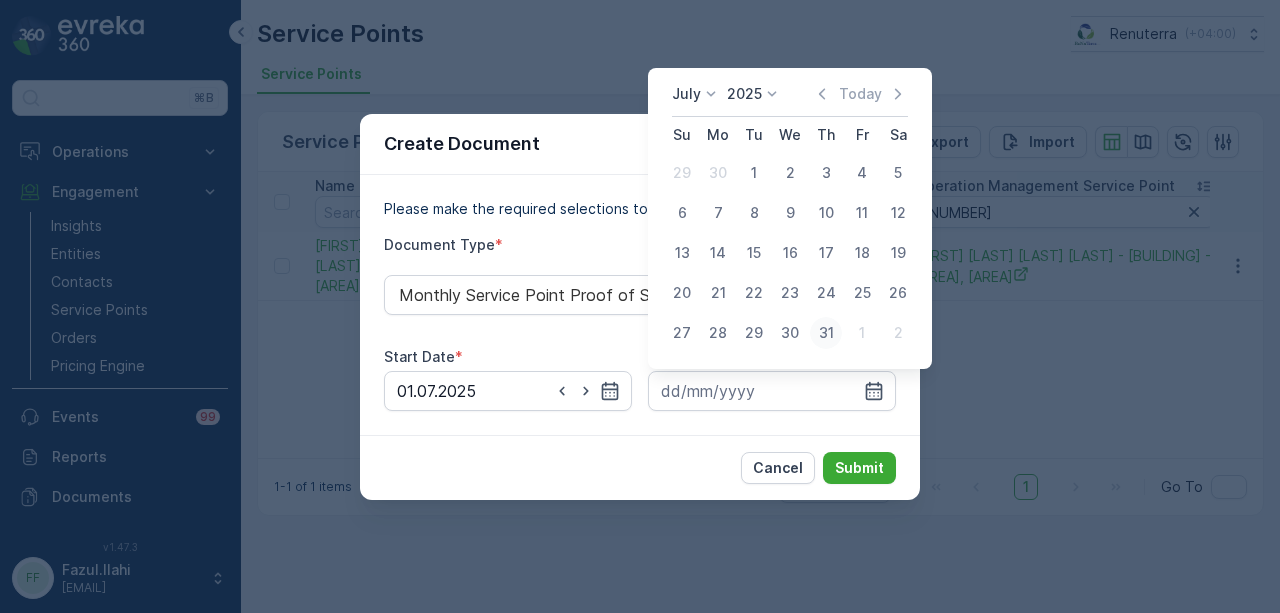 click on "31" at bounding box center [826, 333] 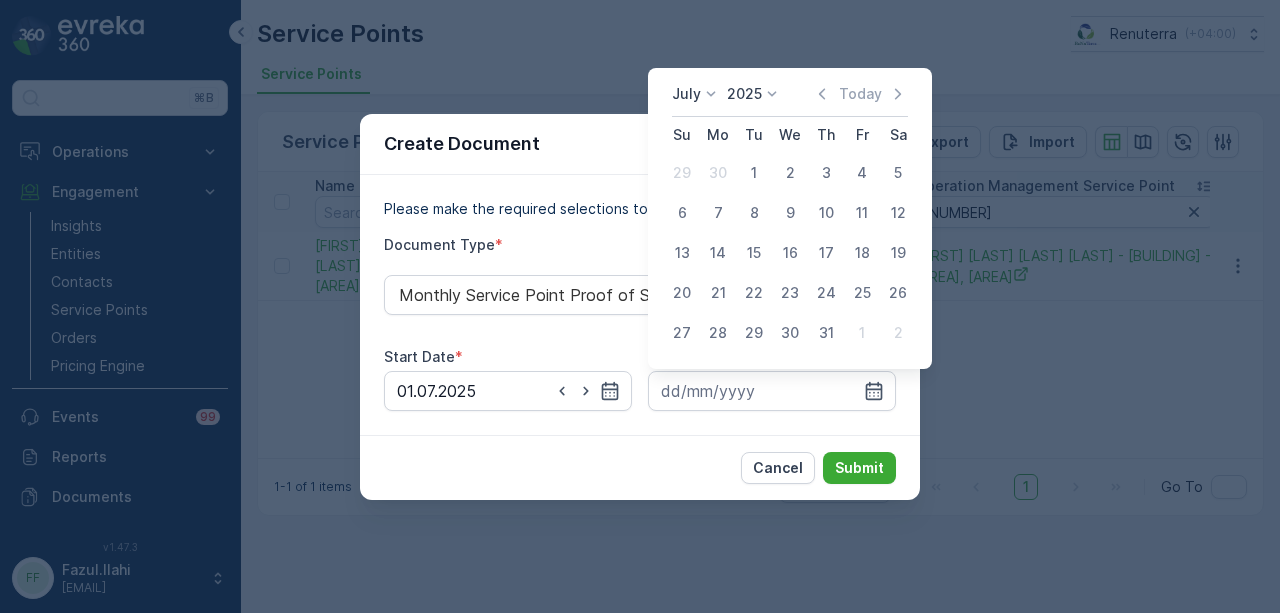 type on "31.07.2025" 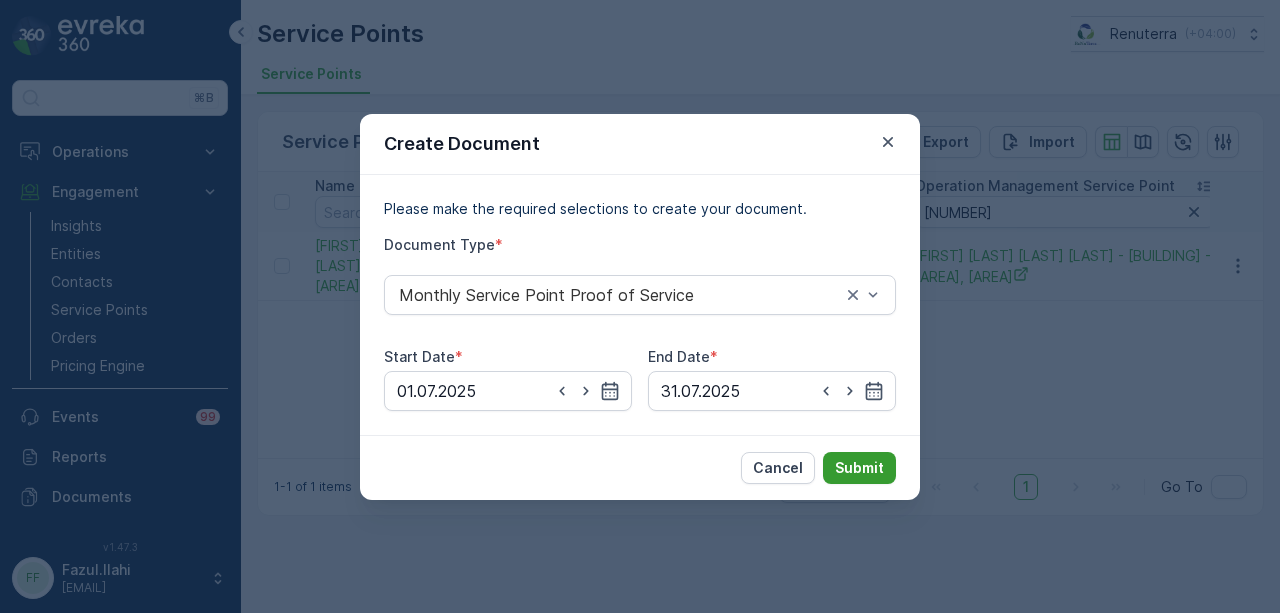 click on "Submit" at bounding box center (859, 468) 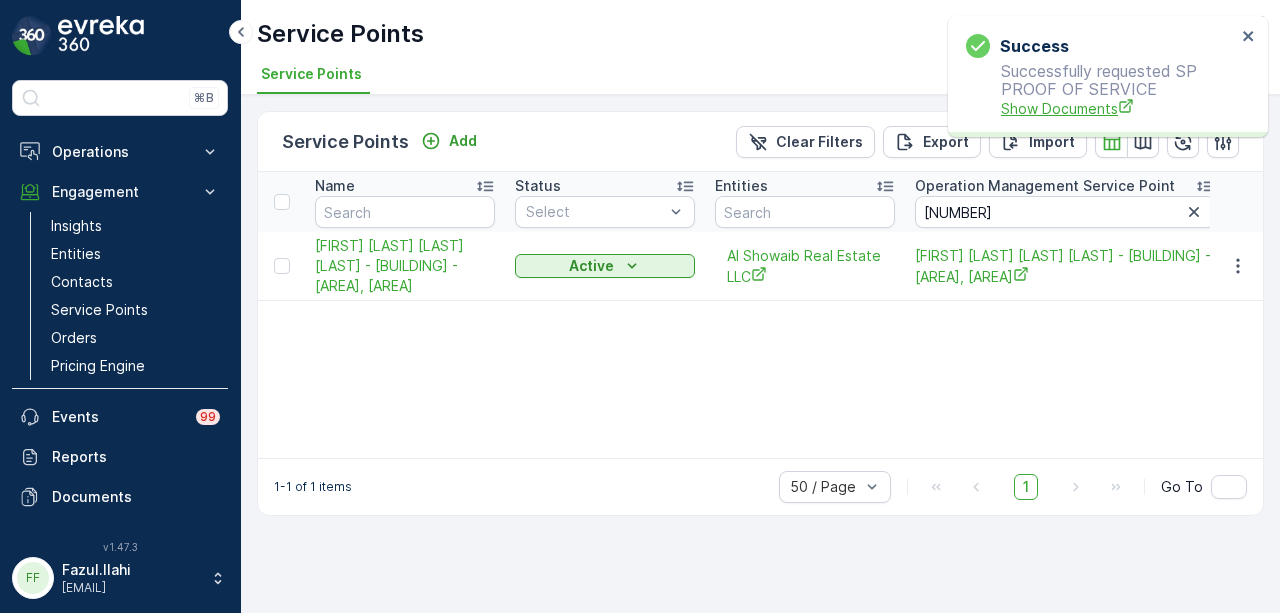 click on "Show Documents" at bounding box center [1118, 108] 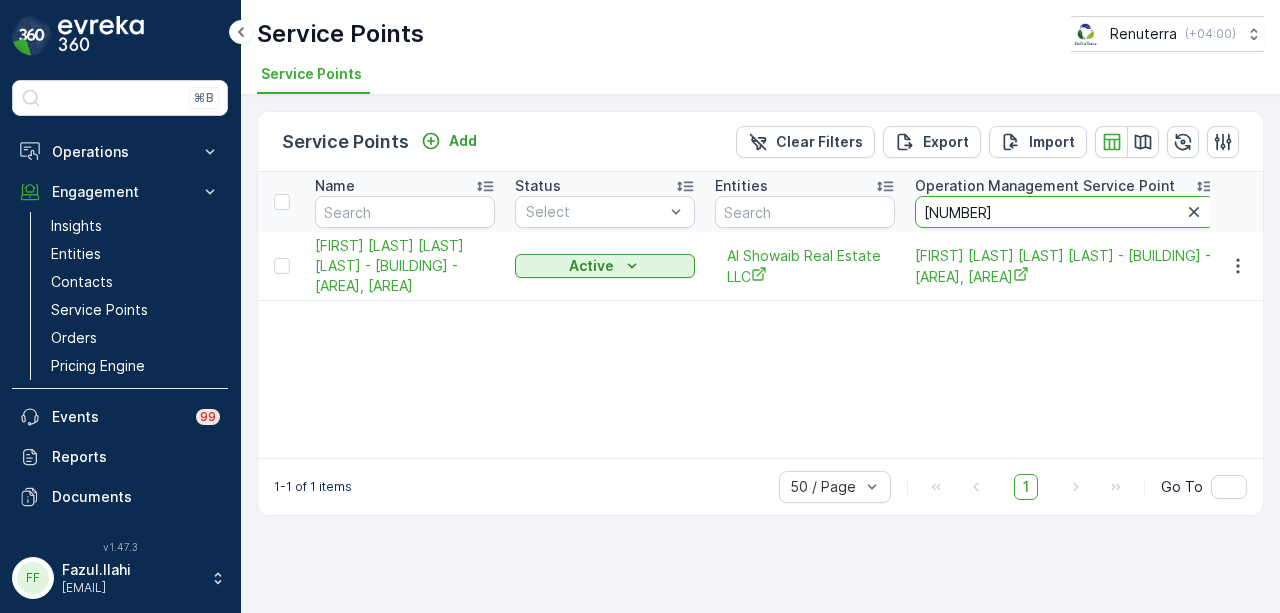 click on "295" at bounding box center (1065, 212) 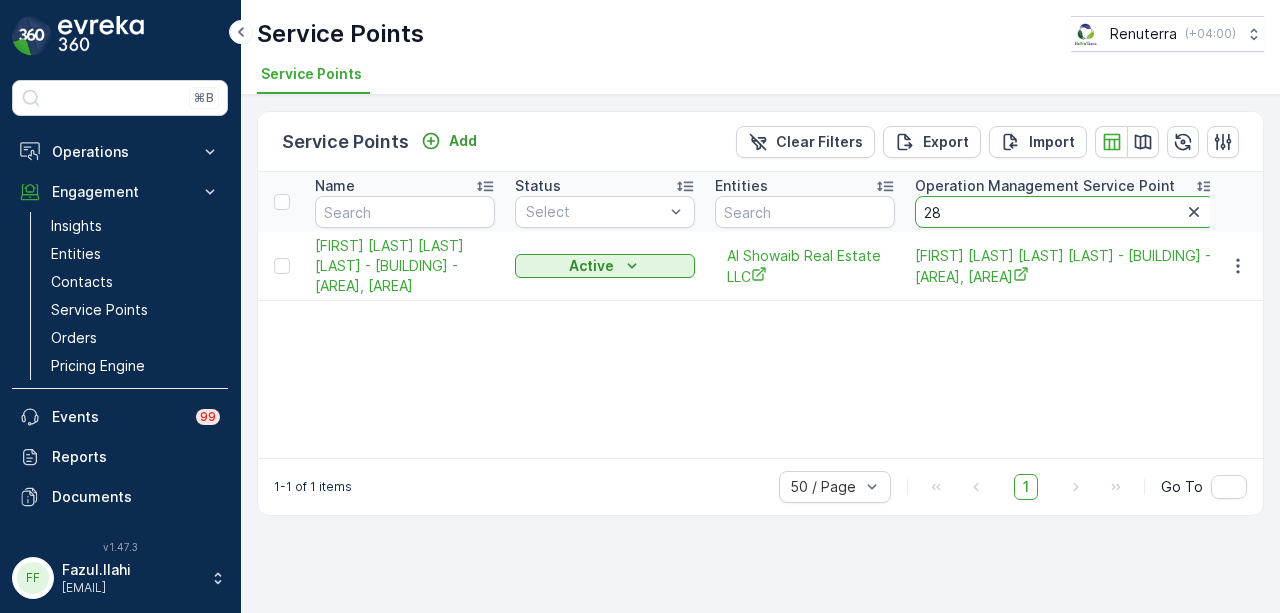 type on "281" 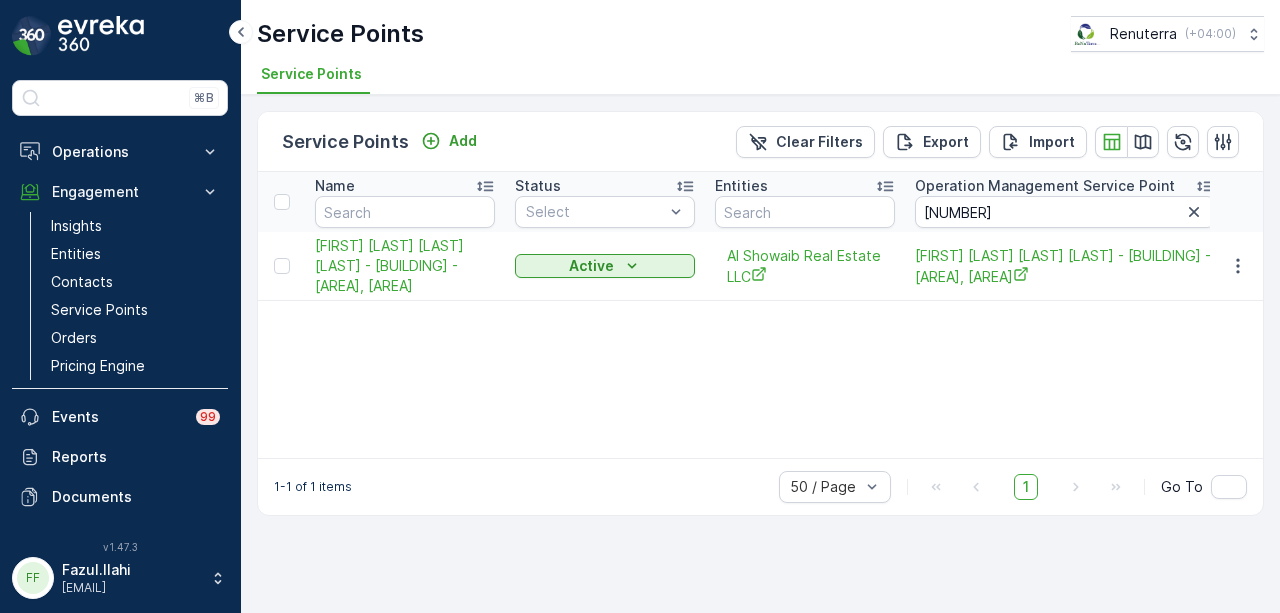 click at bounding box center [1237, 266] 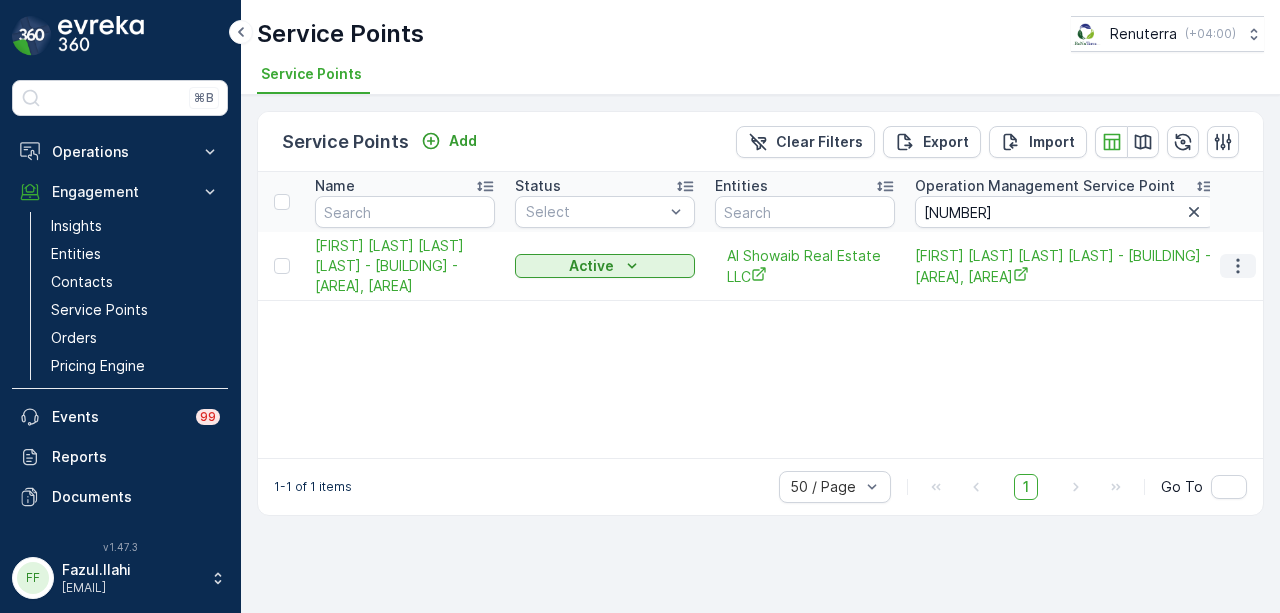click 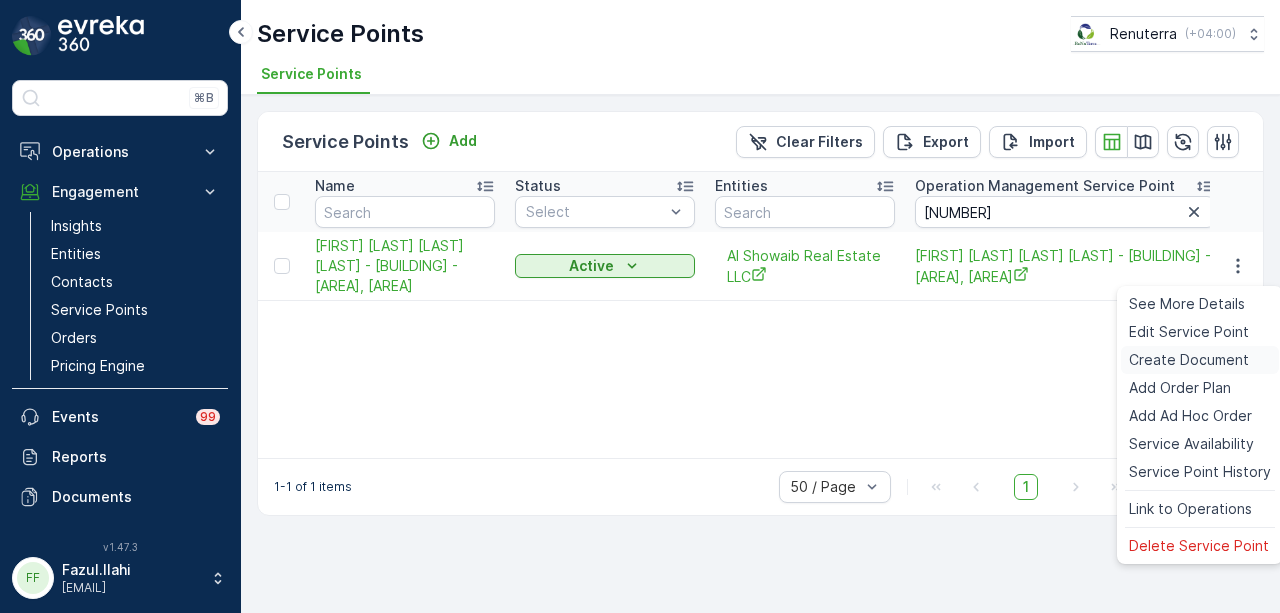 click on "Create Document" at bounding box center [1189, 360] 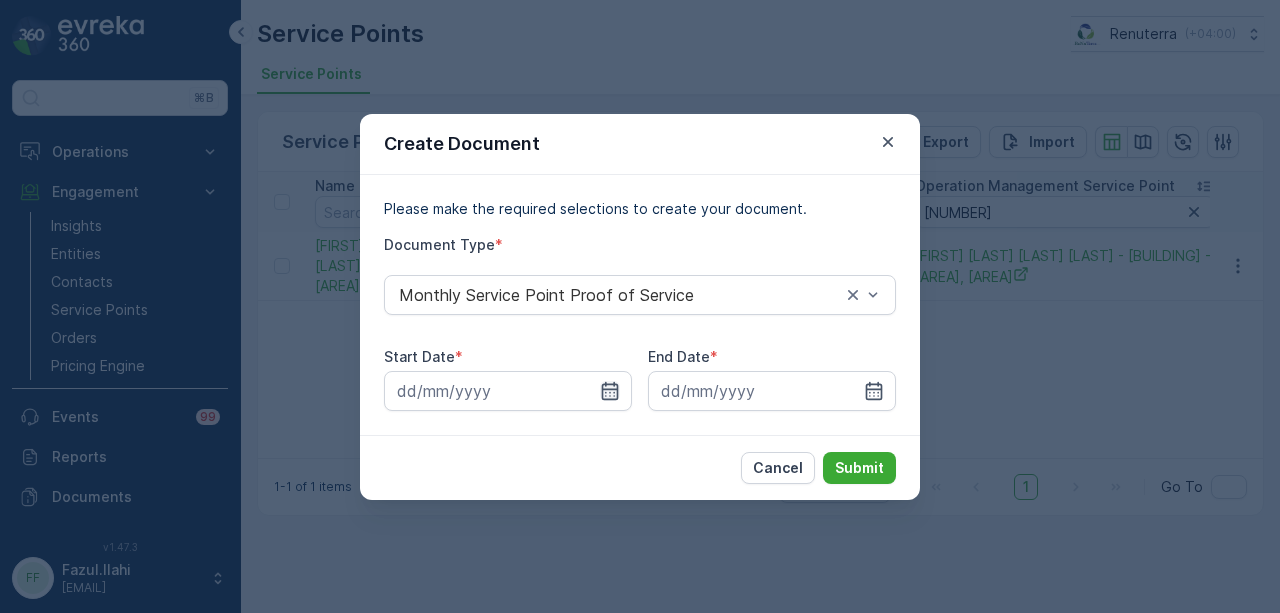 click 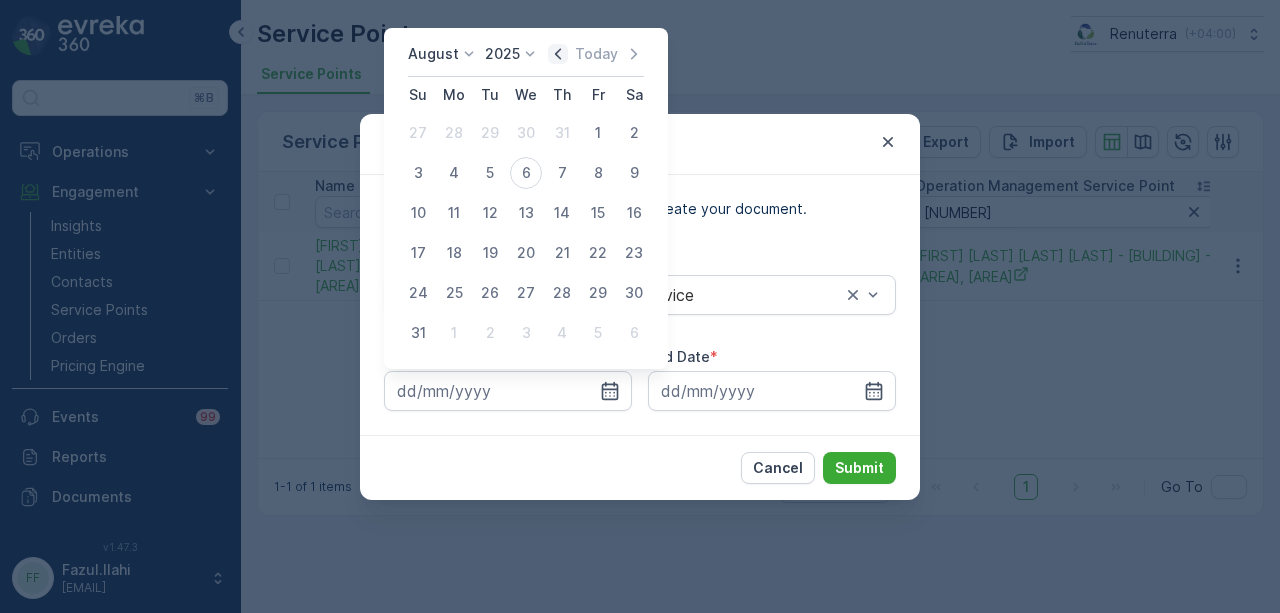 click 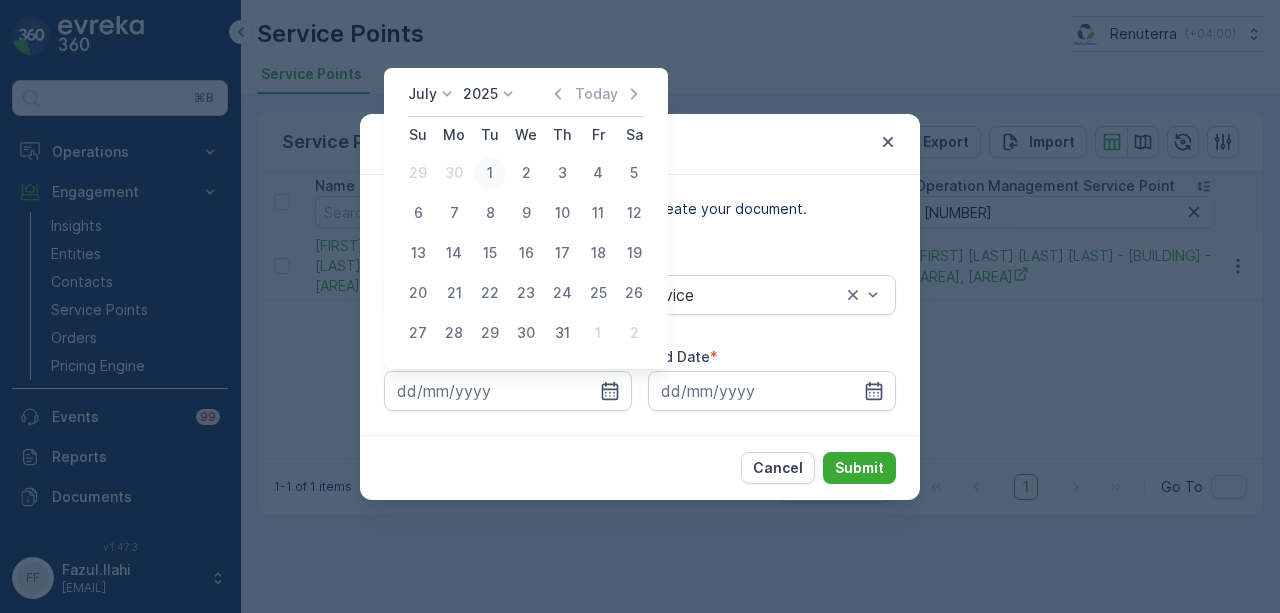 click on "1" at bounding box center (490, 173) 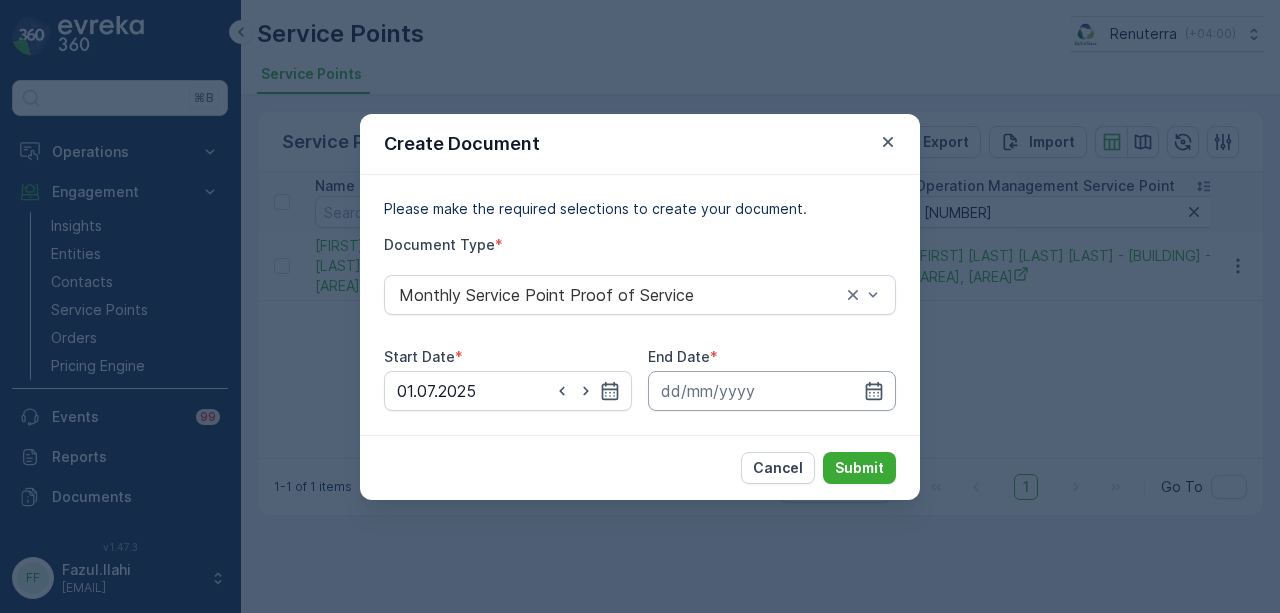click at bounding box center [772, 391] 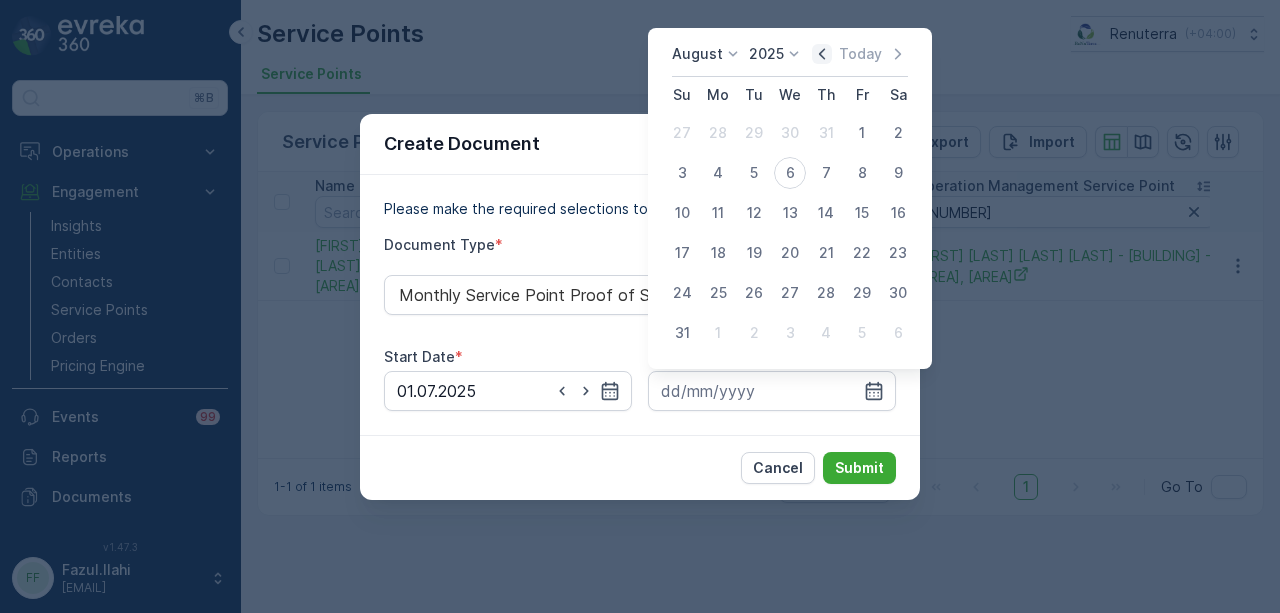 click 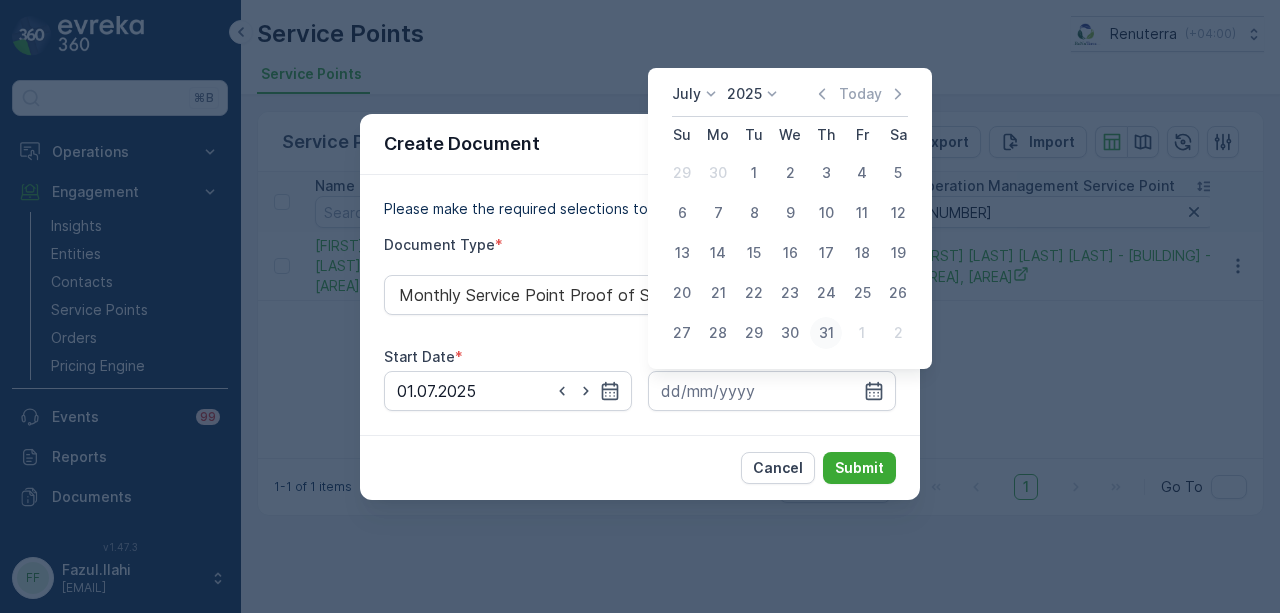 click on "31" at bounding box center [826, 333] 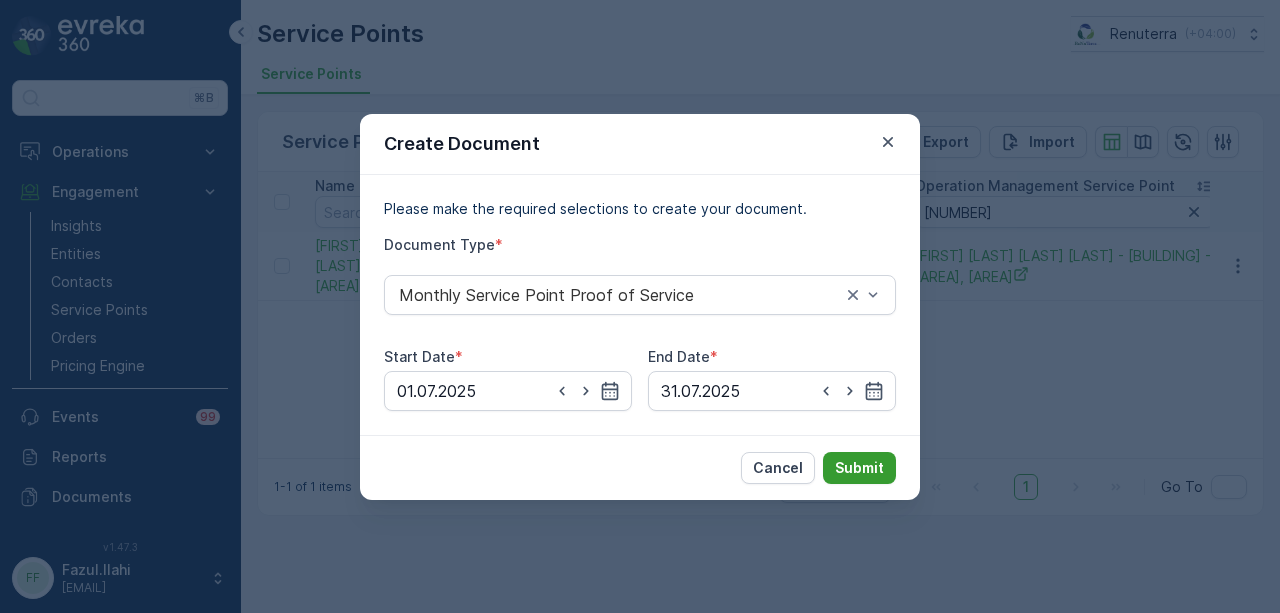 click on "Submit" at bounding box center [859, 468] 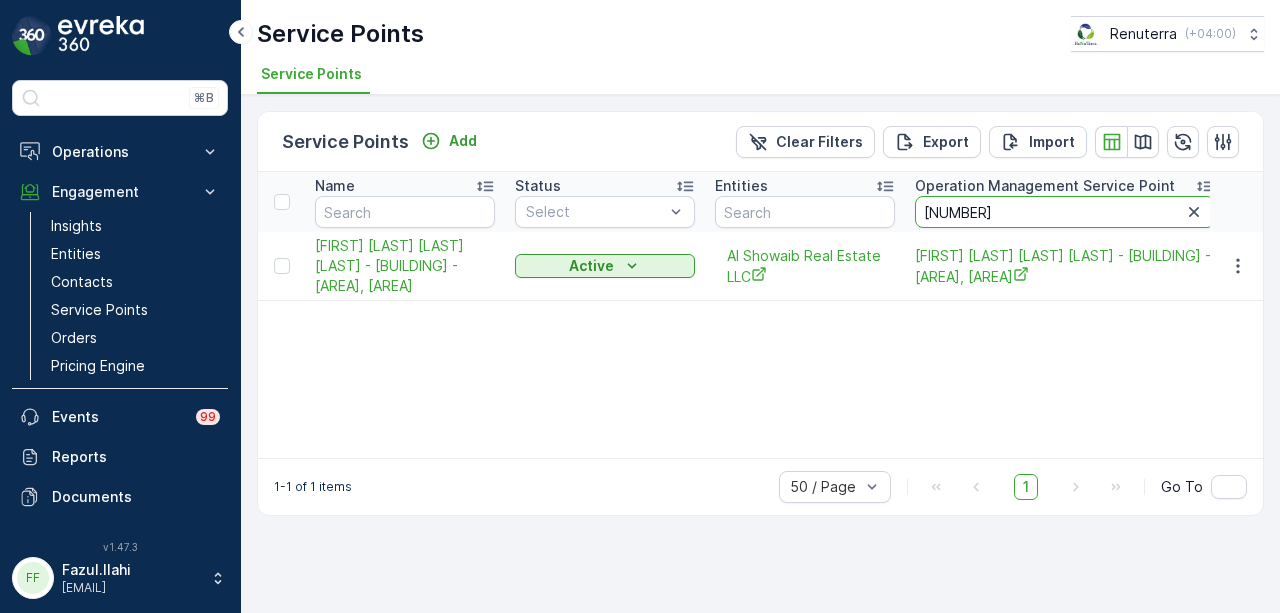 click on "281" at bounding box center [1065, 212] 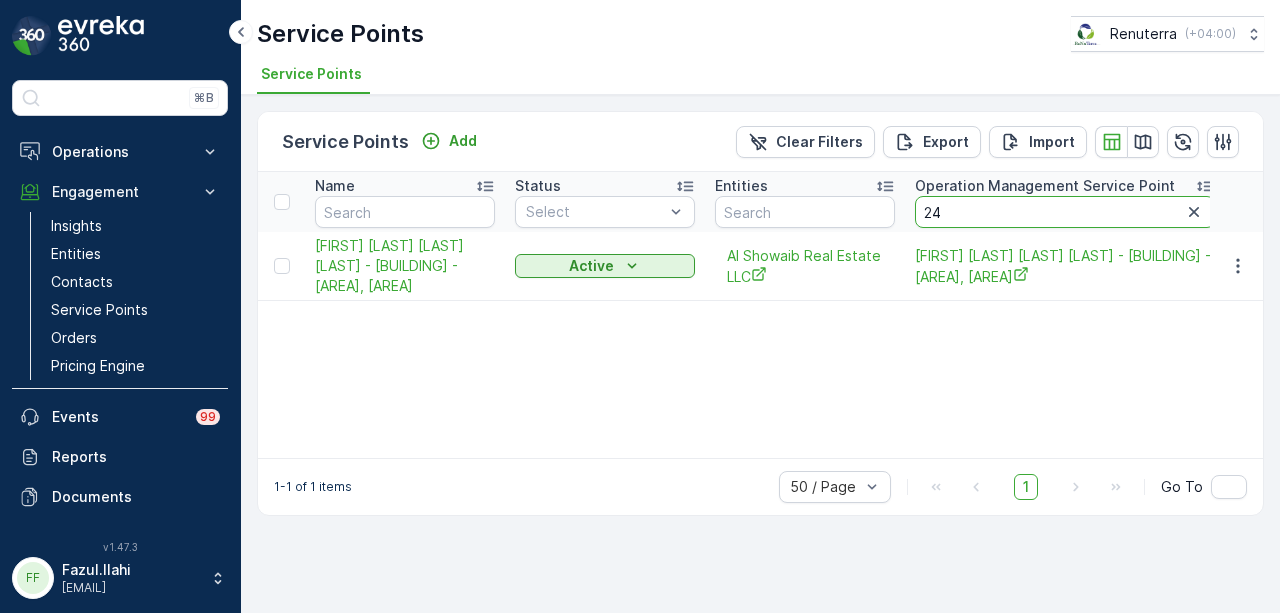 type on "245" 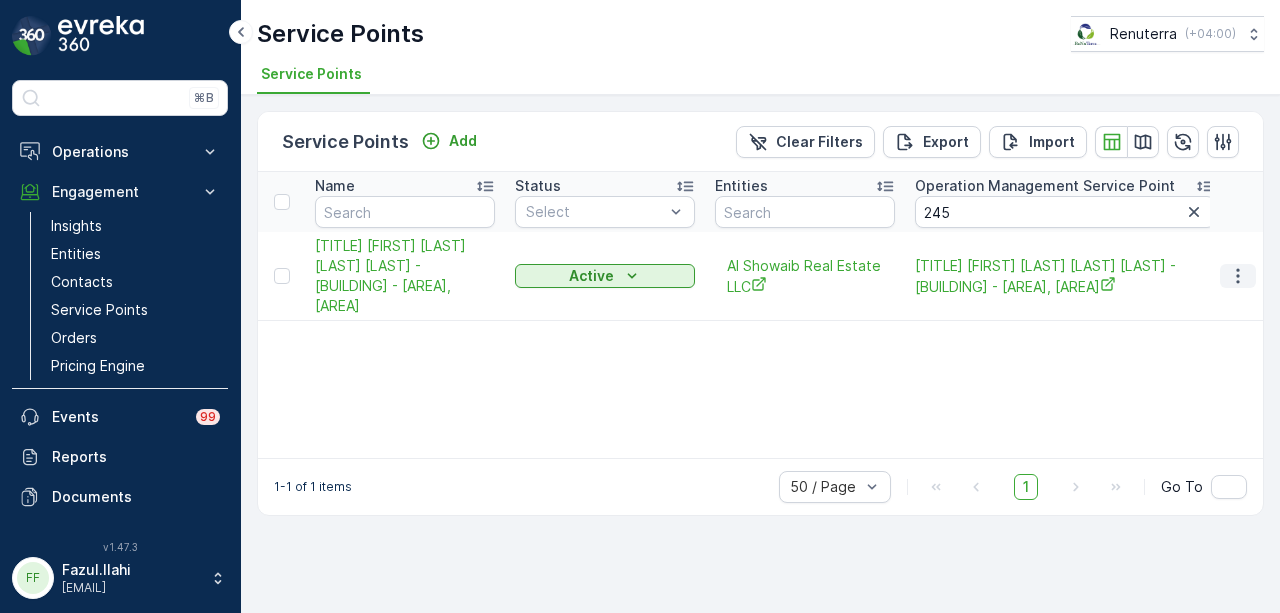 click 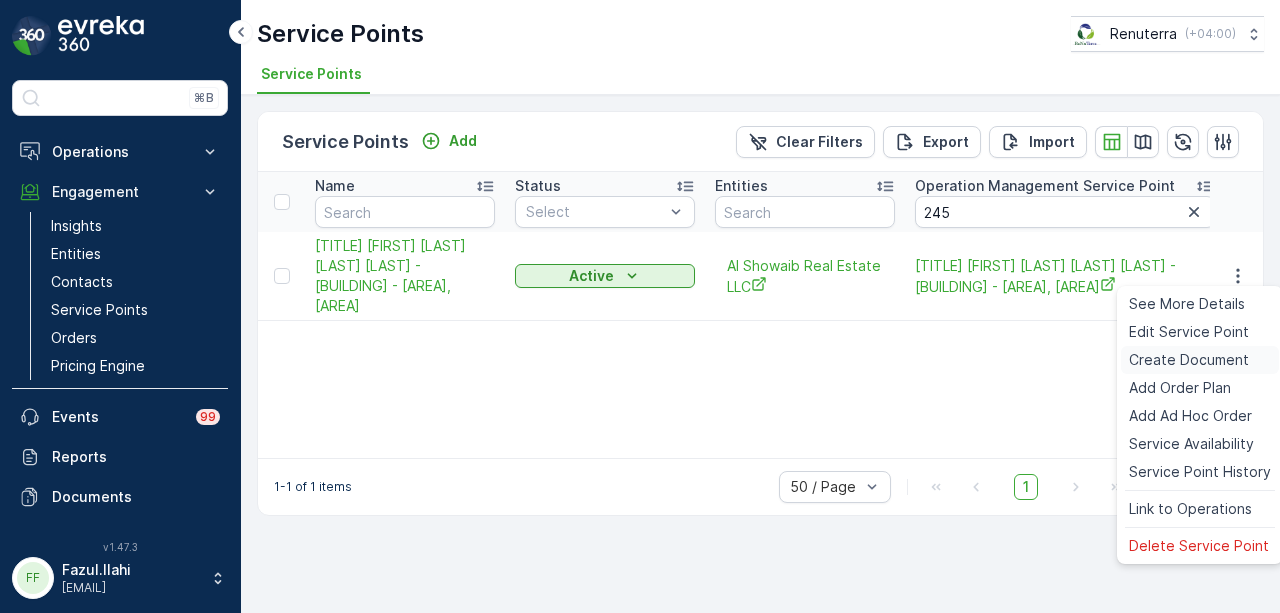 click on "Create Document" at bounding box center (1189, 360) 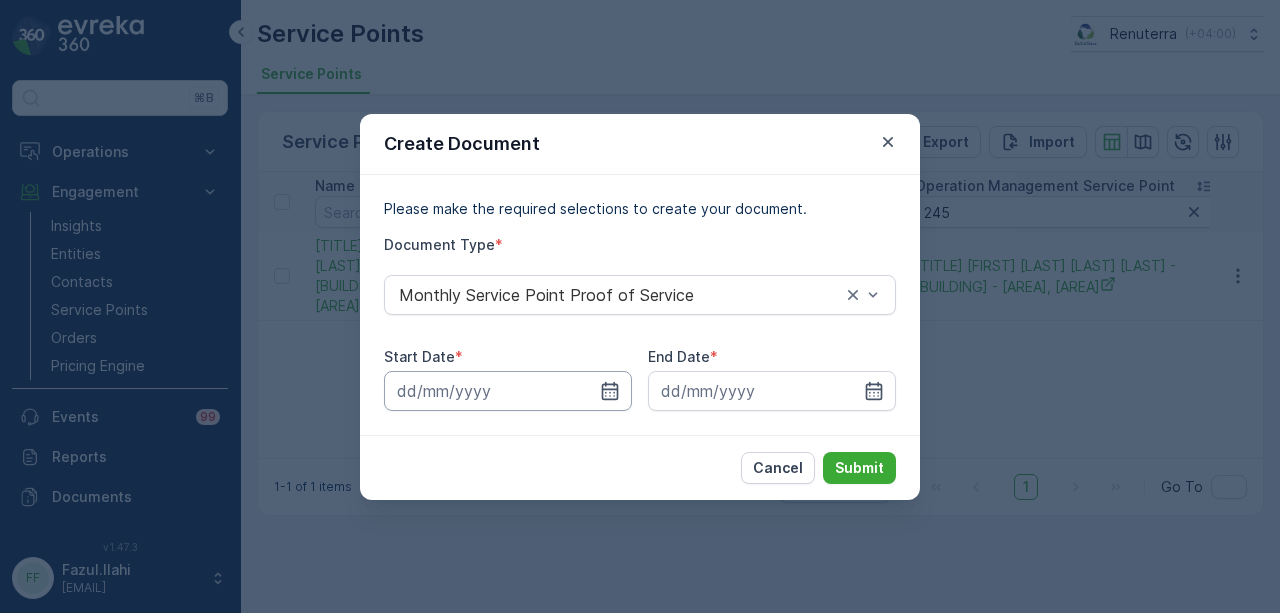 click at bounding box center [508, 391] 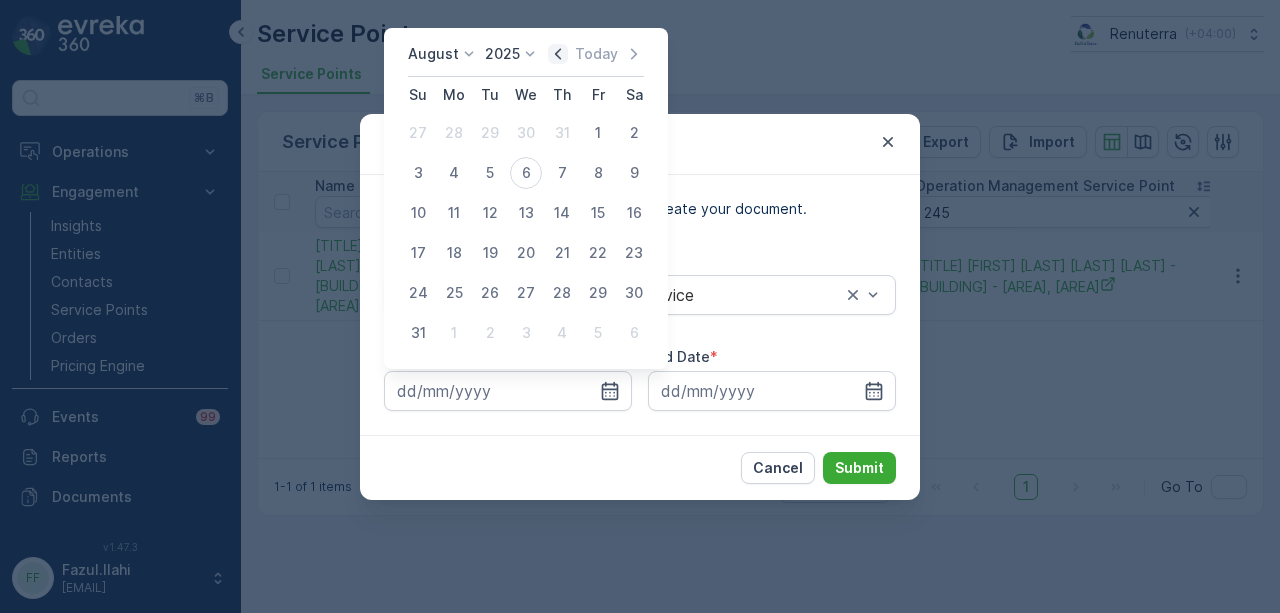 click 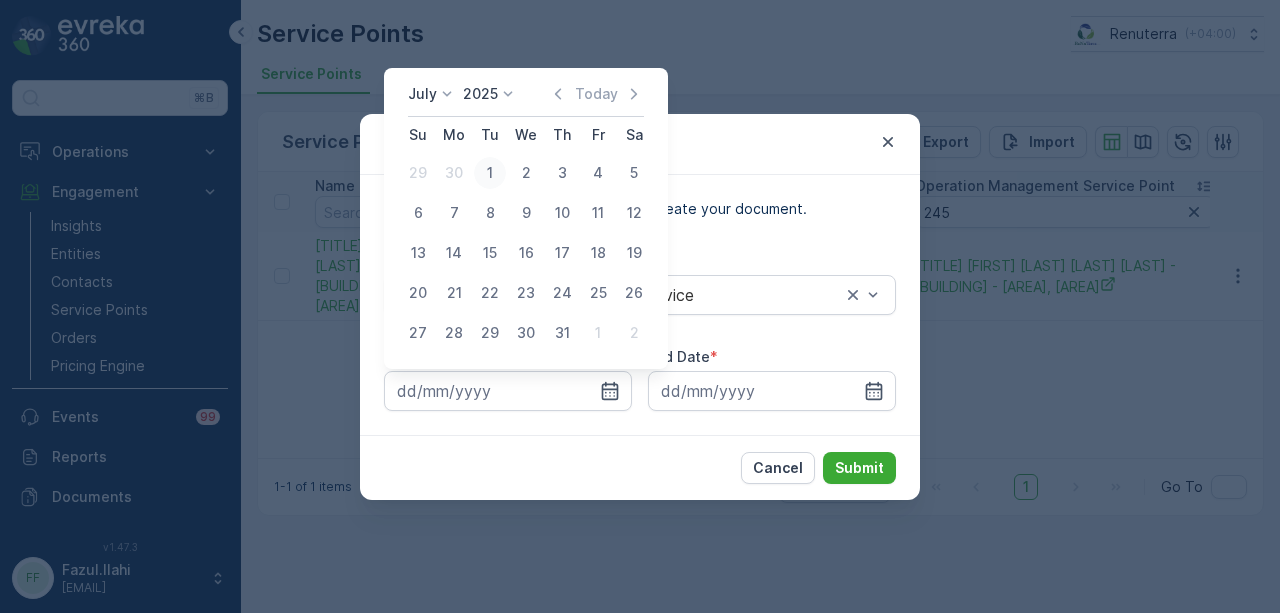 click on "1" at bounding box center [490, 173] 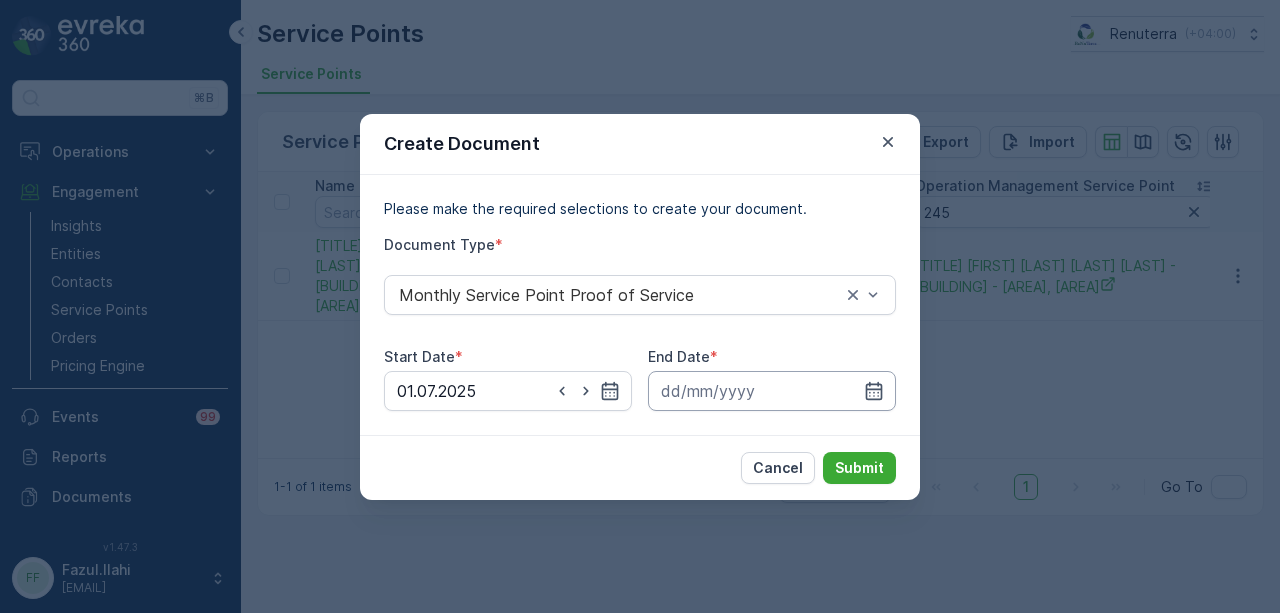 click at bounding box center [772, 391] 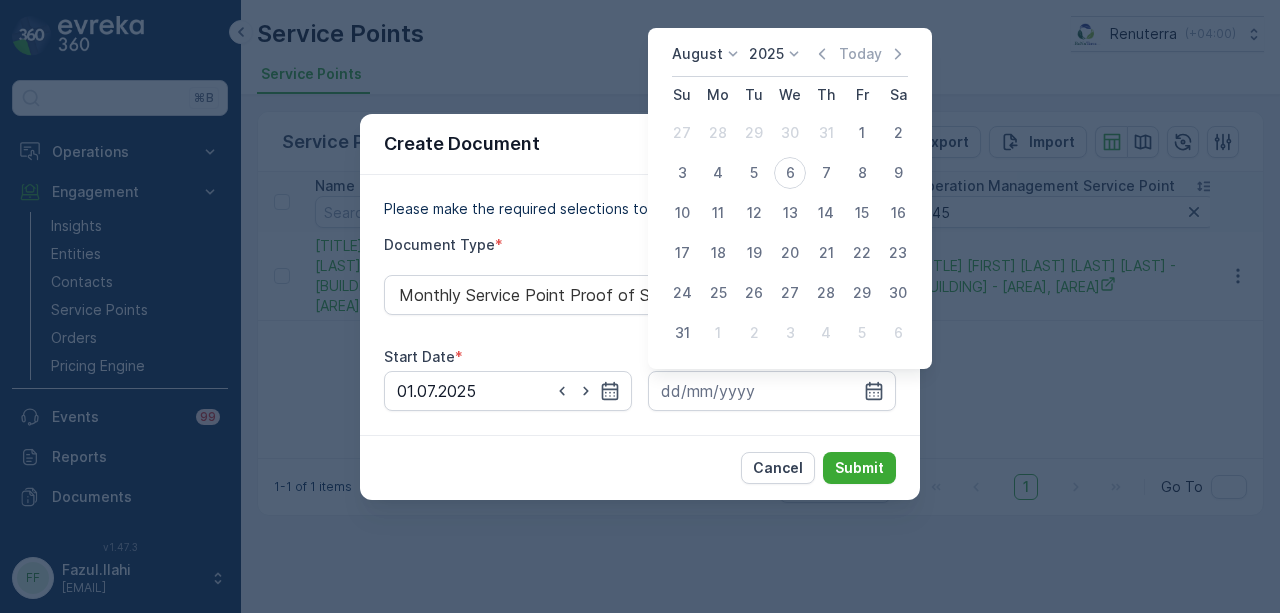 click on "August 2025 Today" at bounding box center [790, 60] 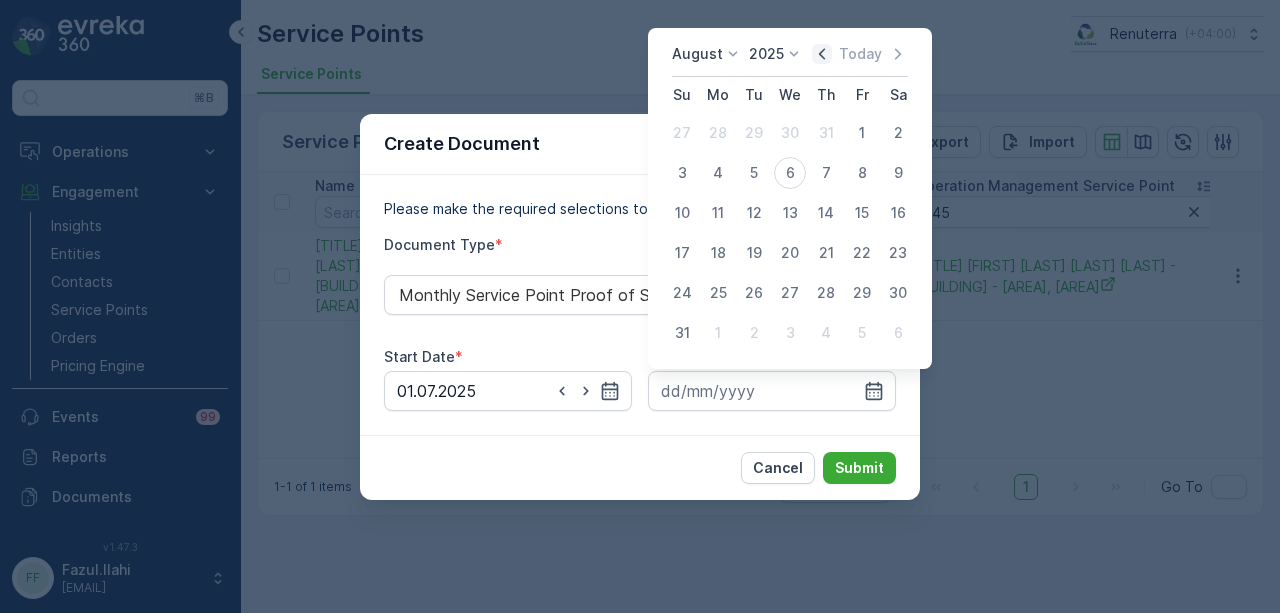 click 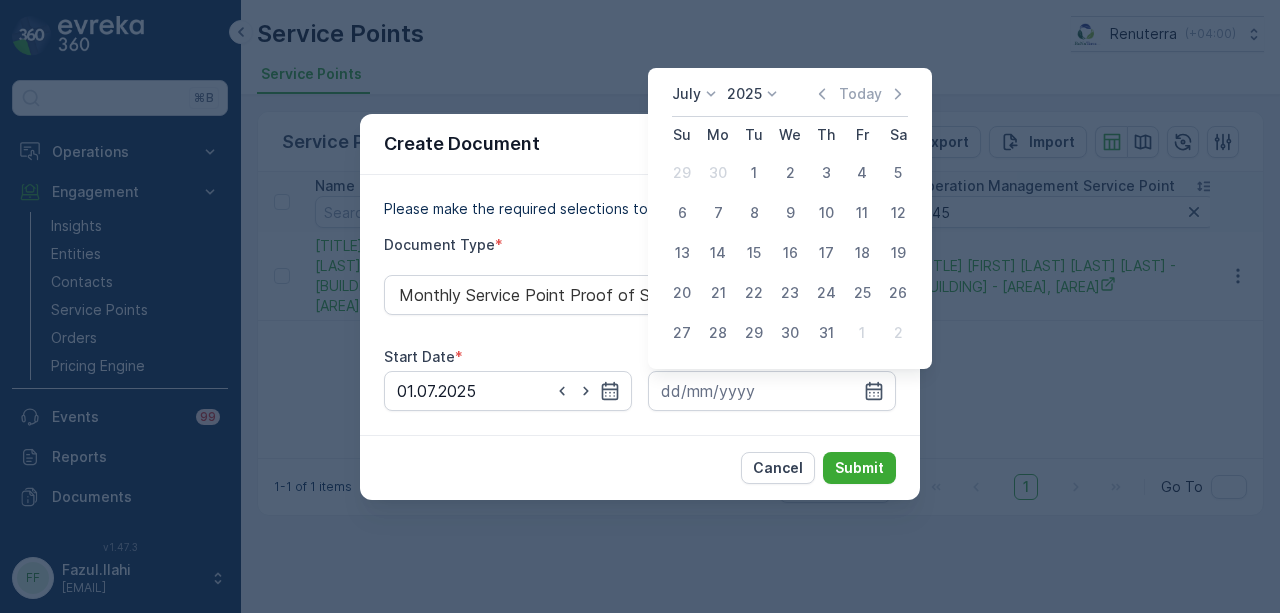 drag, startPoint x: 826, startPoint y: 334, endPoint x: 879, endPoint y: 432, distance: 111.41364 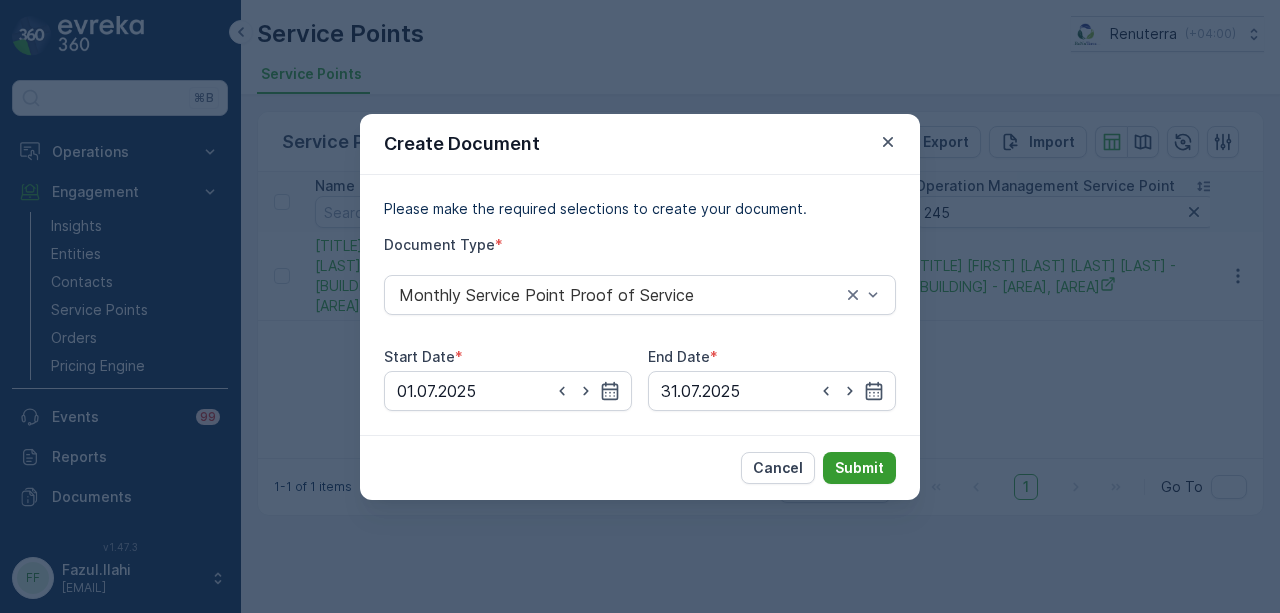 click on "Submit" at bounding box center [859, 468] 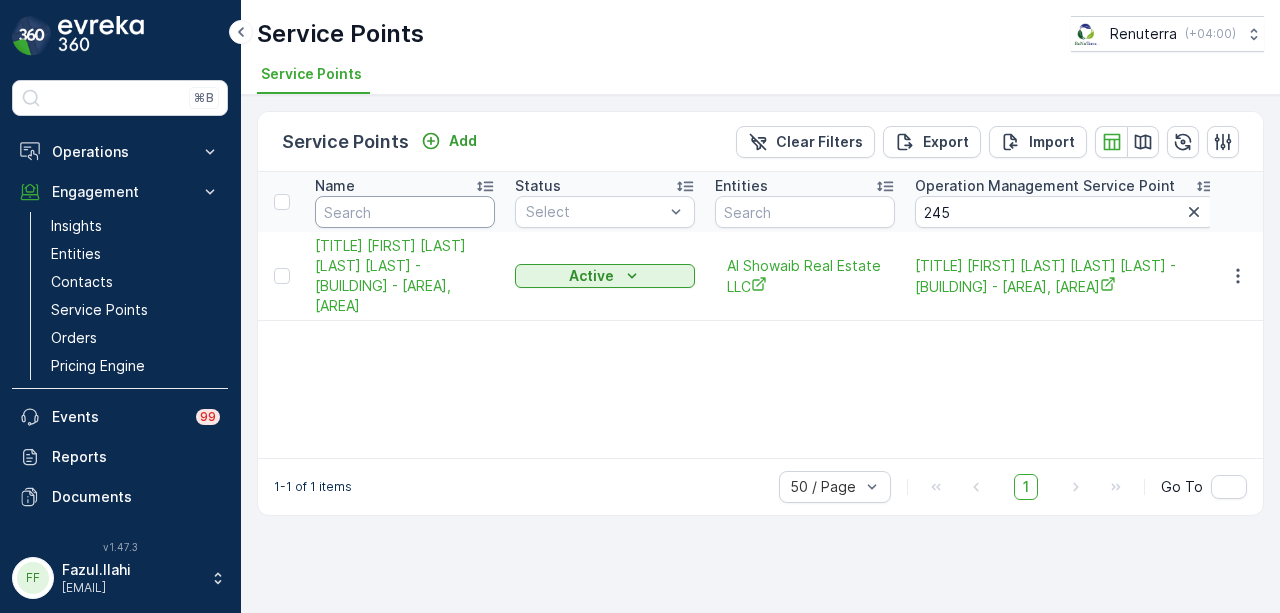 click at bounding box center (405, 212) 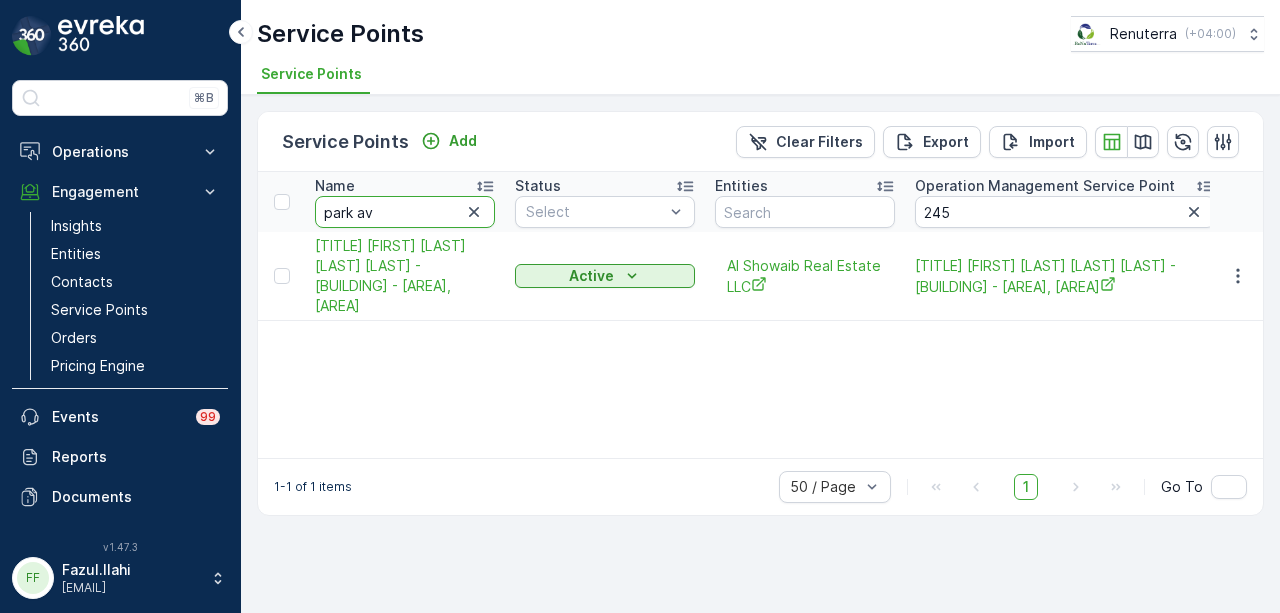 type on "park ave" 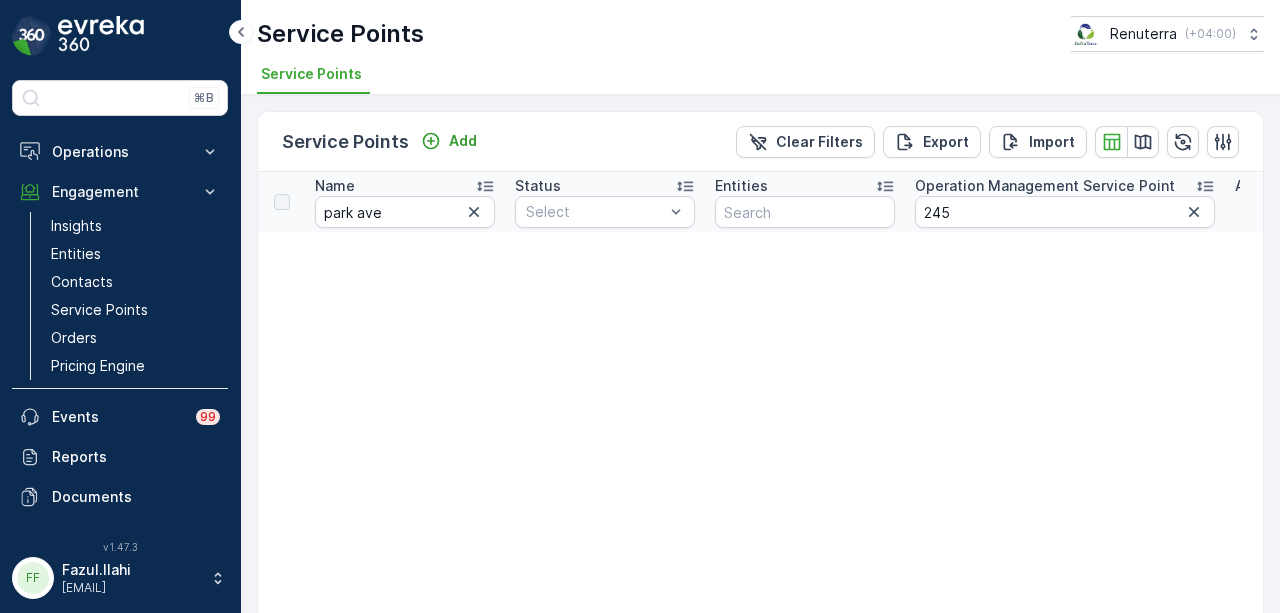 click on "There are no service points" at bounding box center [841, 1275] 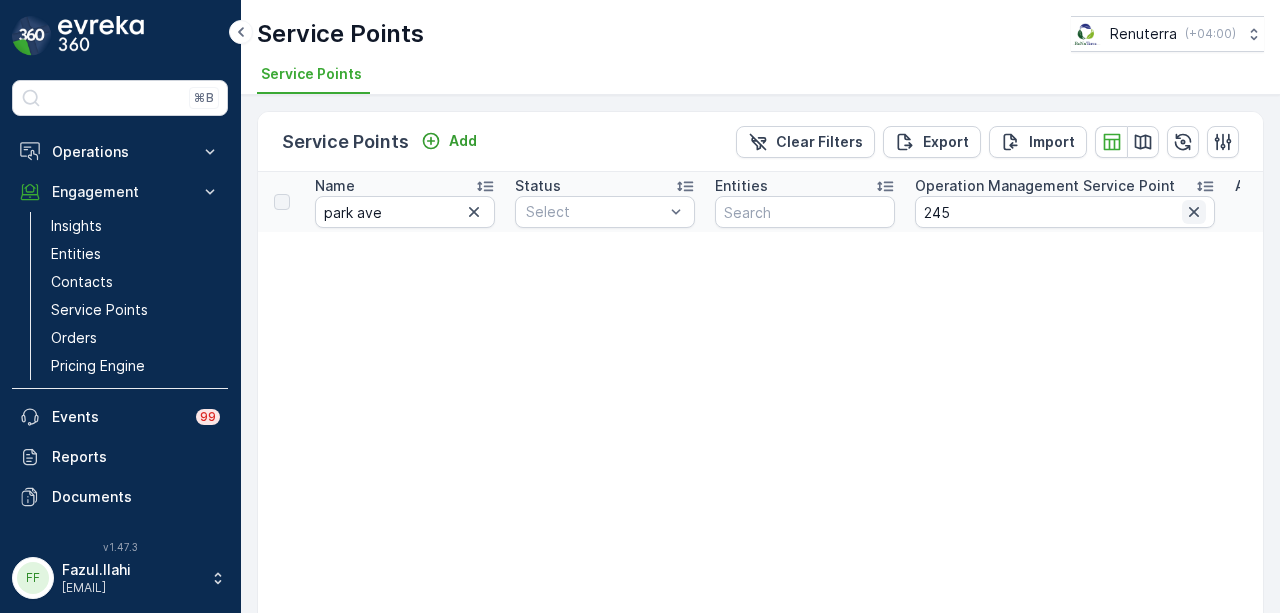 click 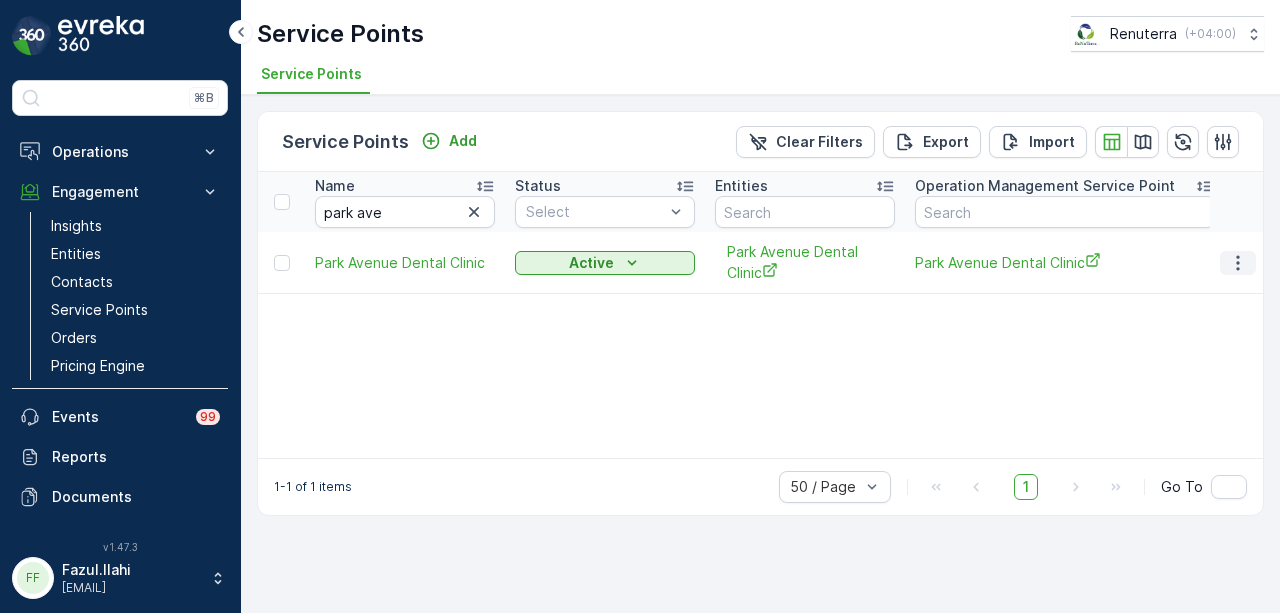 click 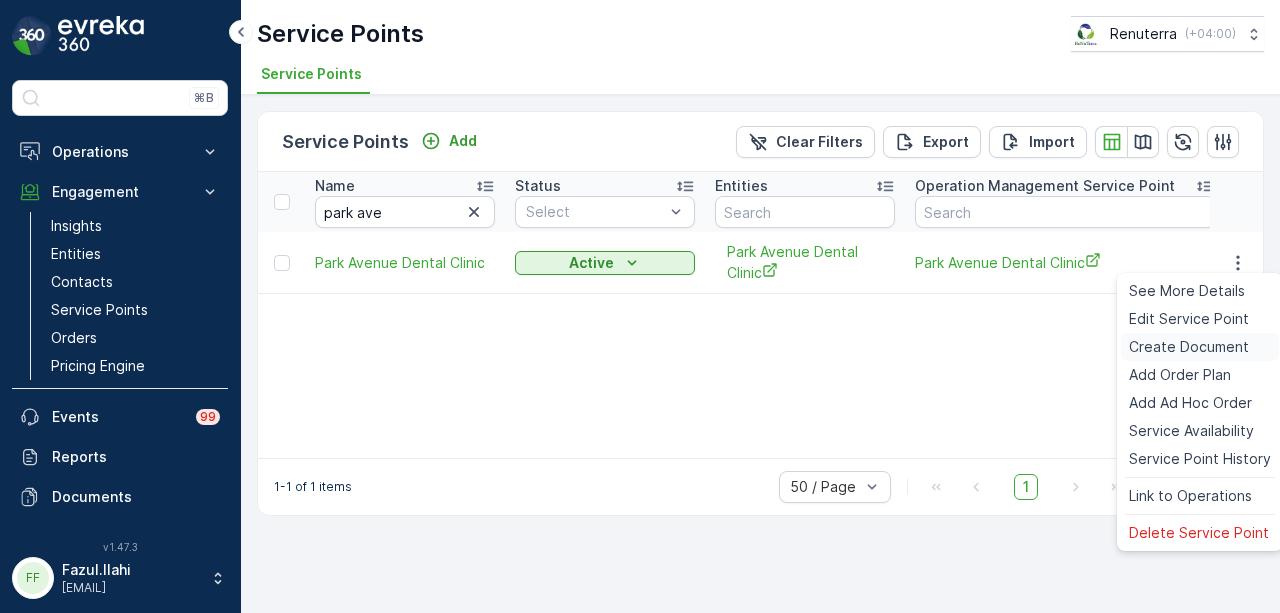 click on "Create Document" at bounding box center [1189, 347] 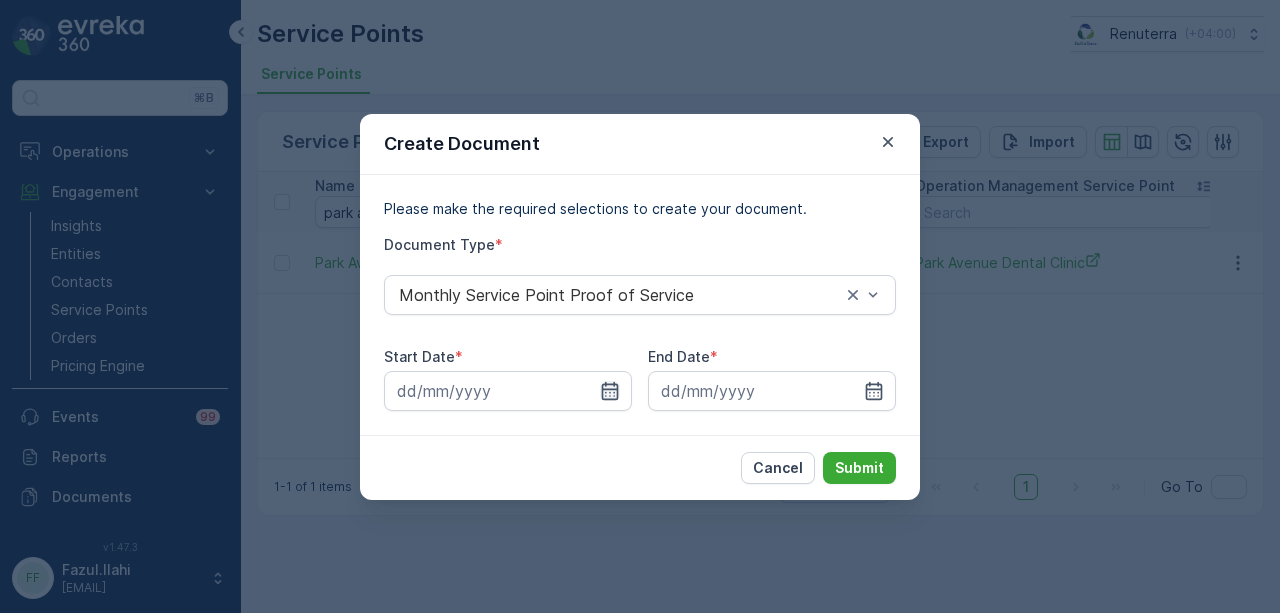 click 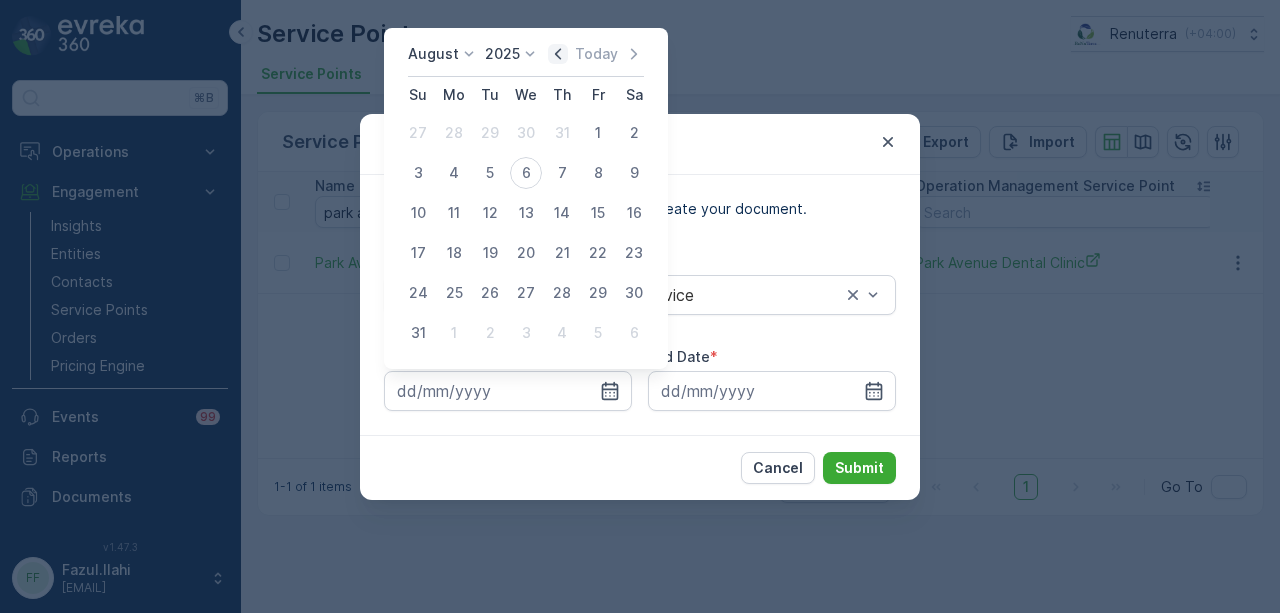 click 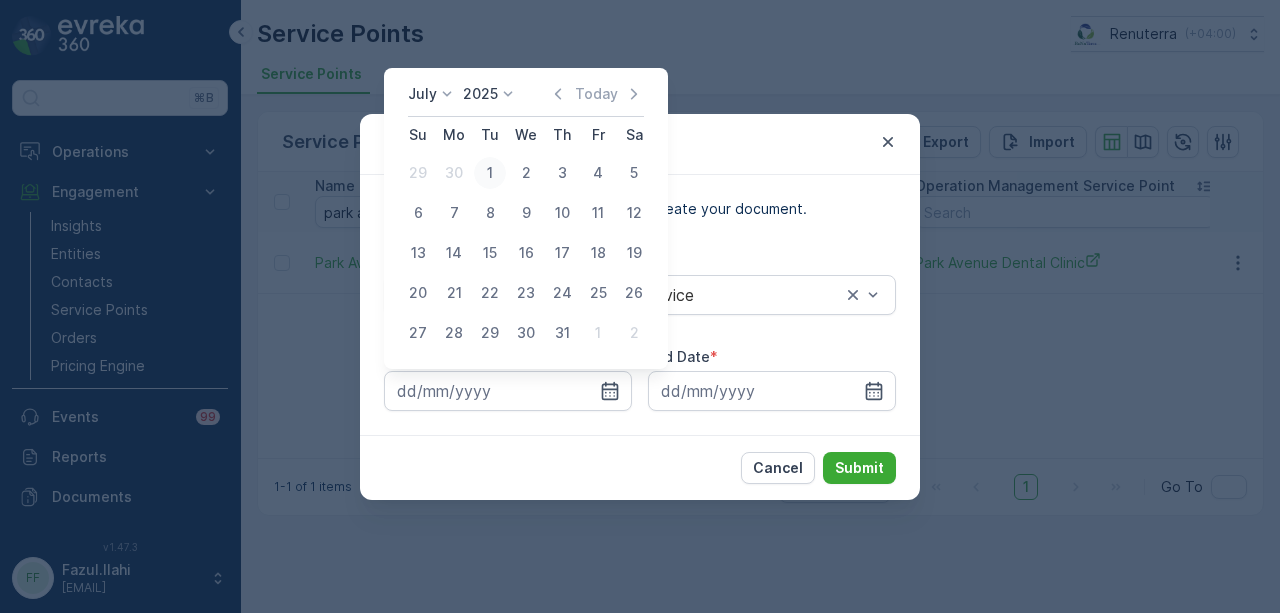 click on "1" at bounding box center [490, 173] 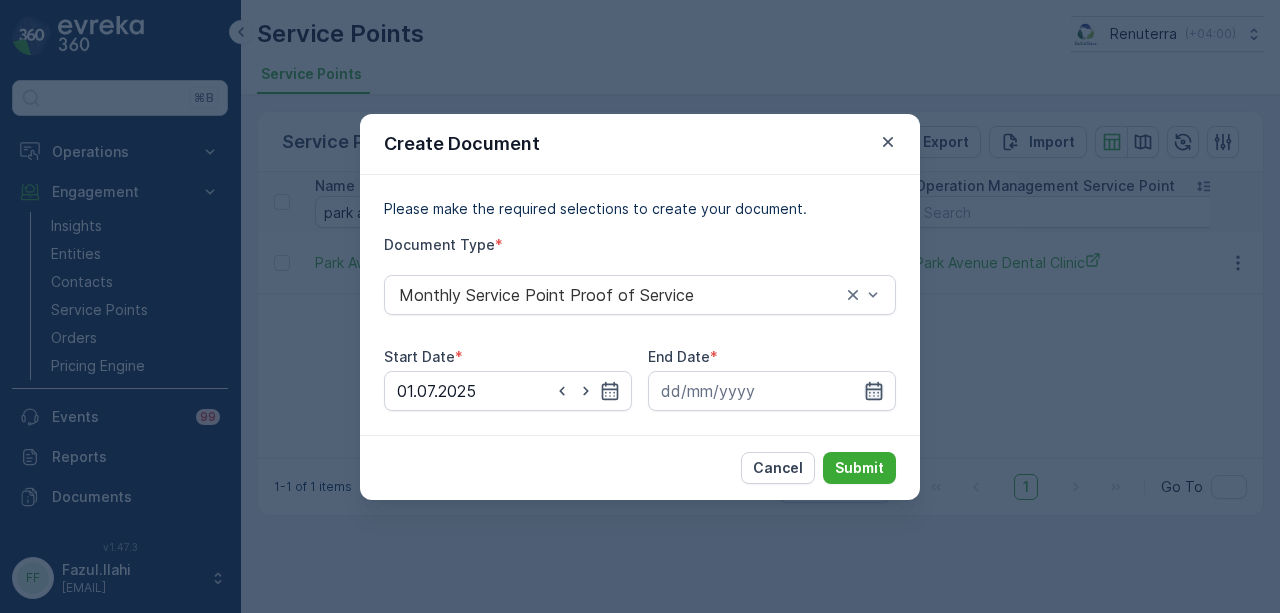 drag, startPoint x: 871, startPoint y: 394, endPoint x: 868, endPoint y: 374, distance: 20.22375 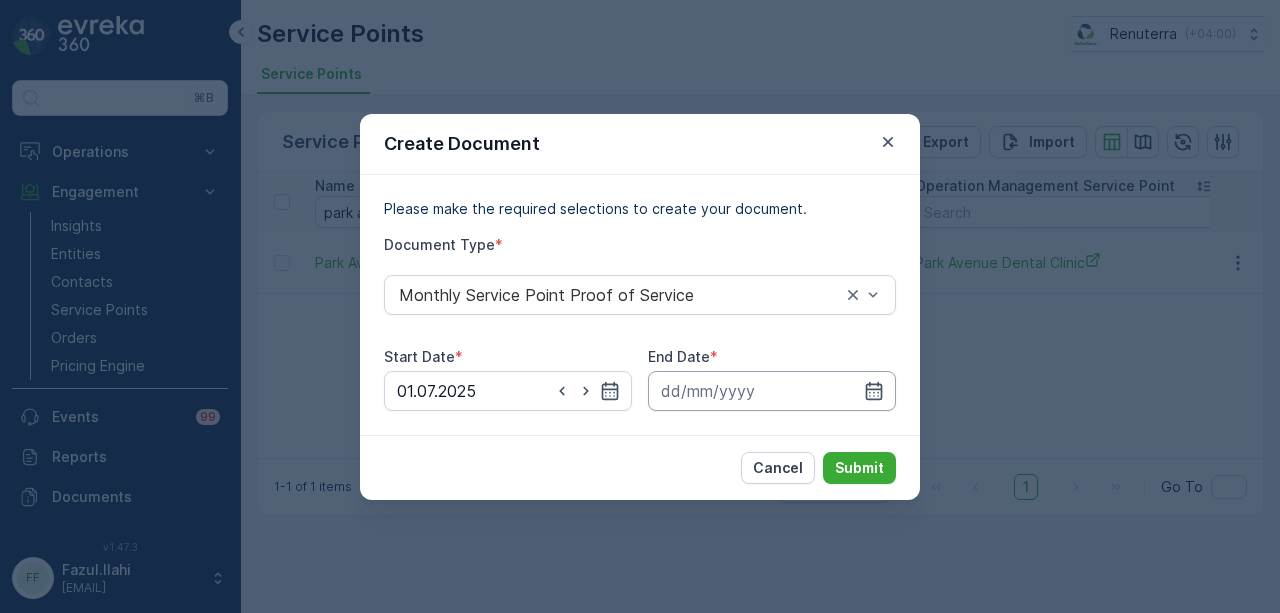 click 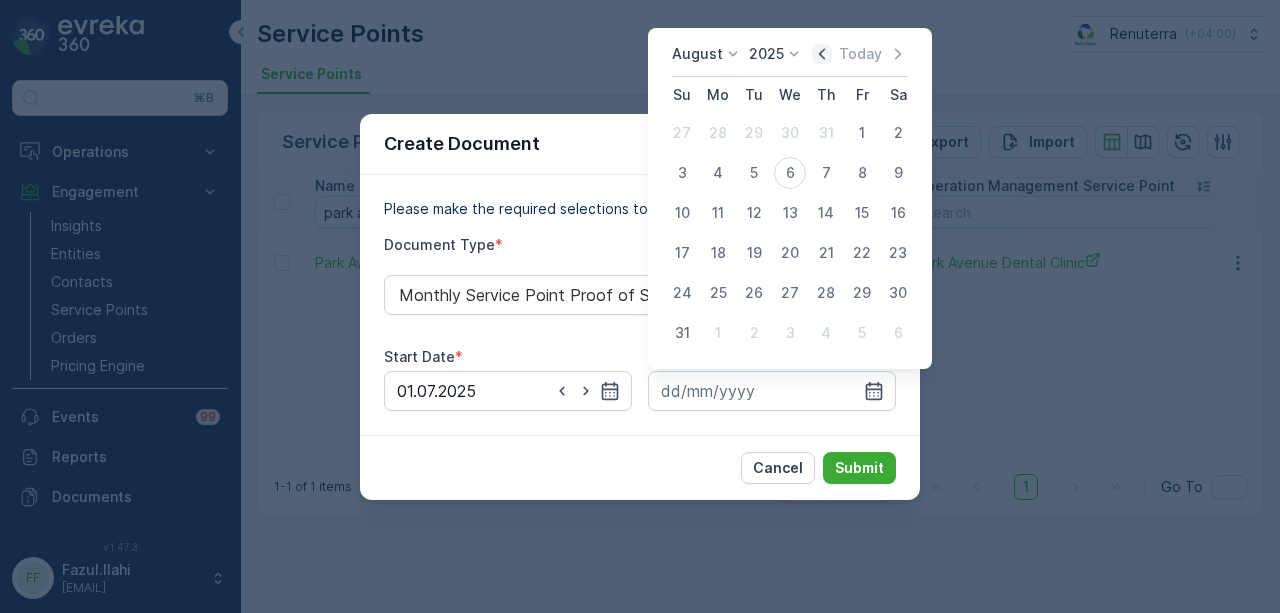 click 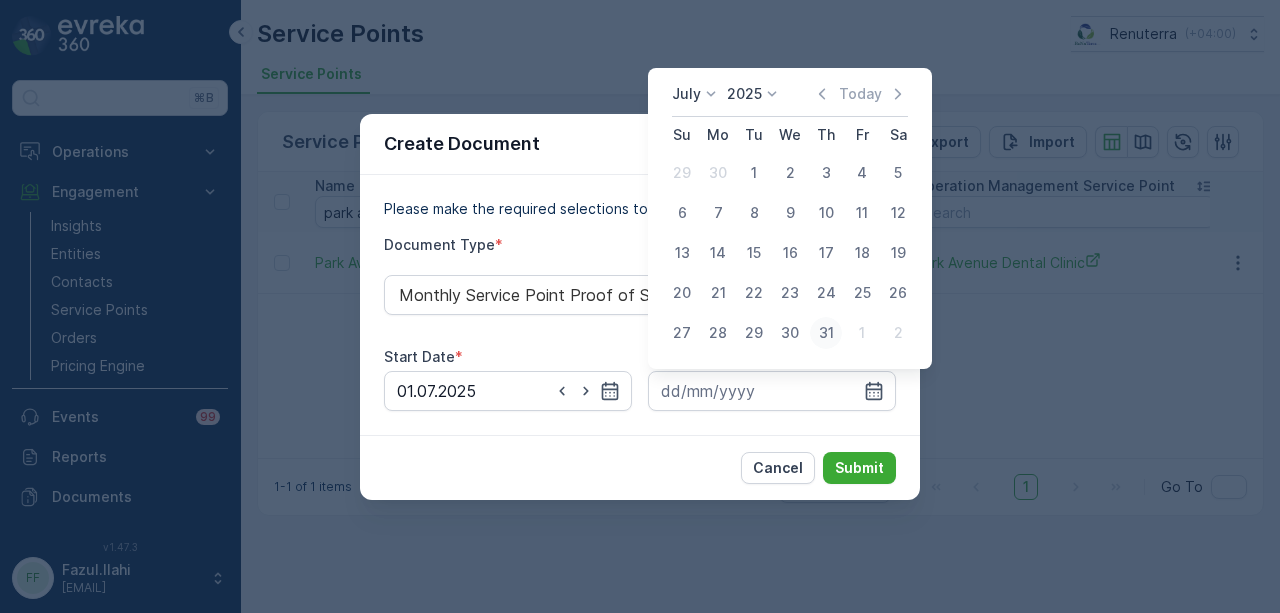 click on "31" at bounding box center [826, 333] 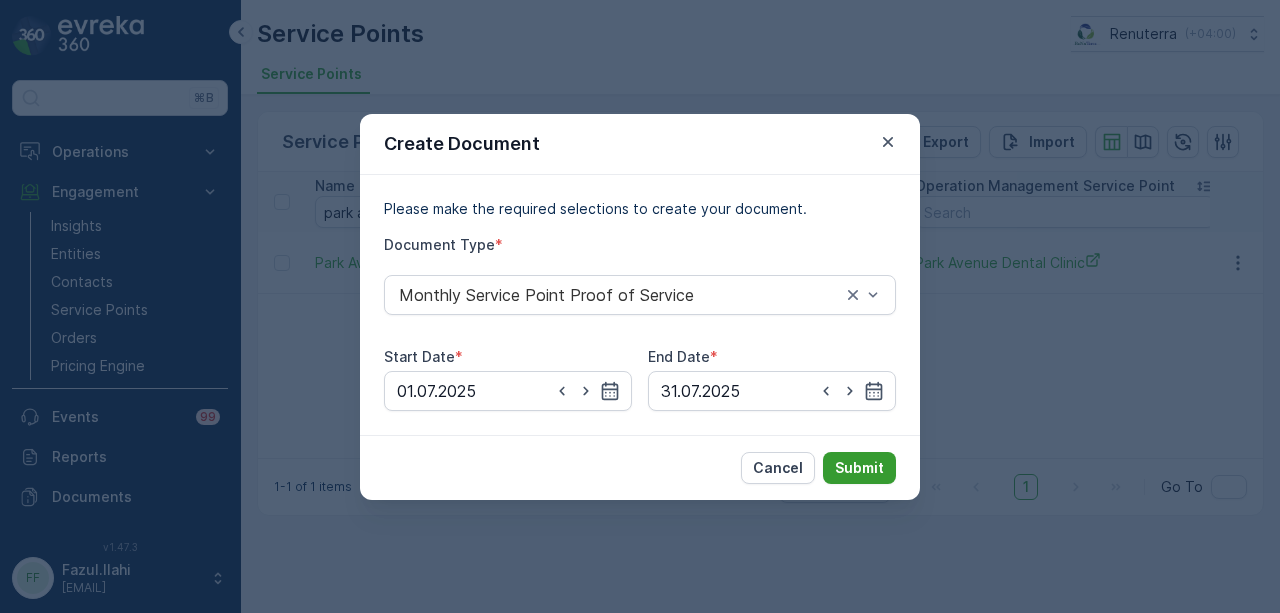 click on "Submit" at bounding box center [859, 468] 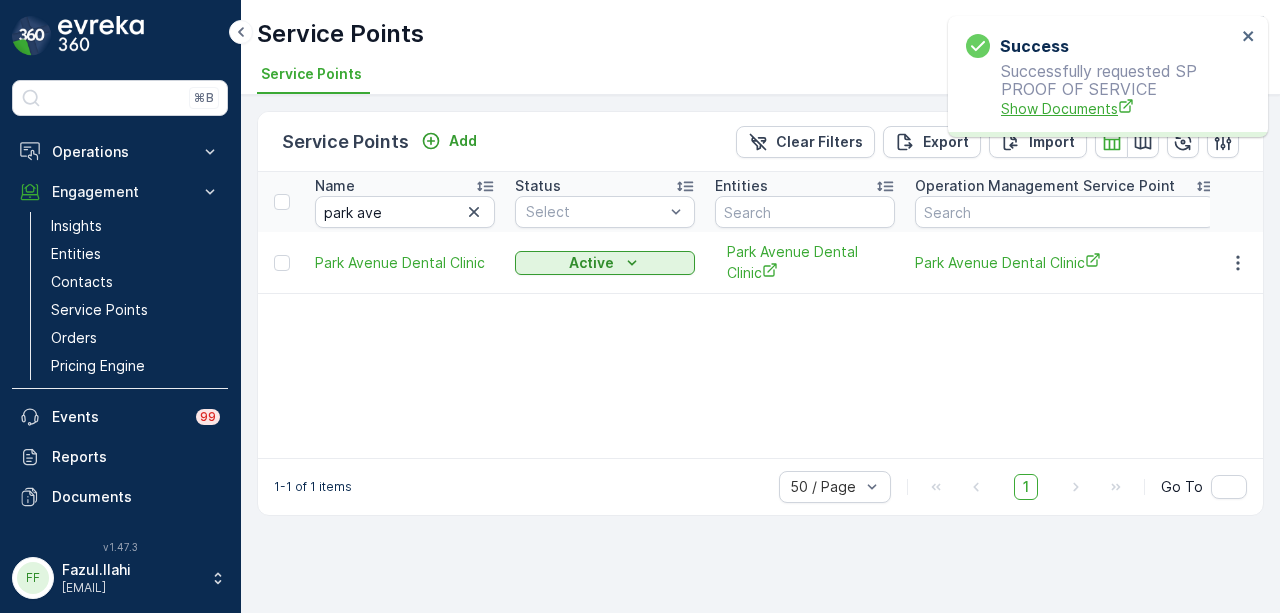 click on "Show Documents" at bounding box center (1118, 108) 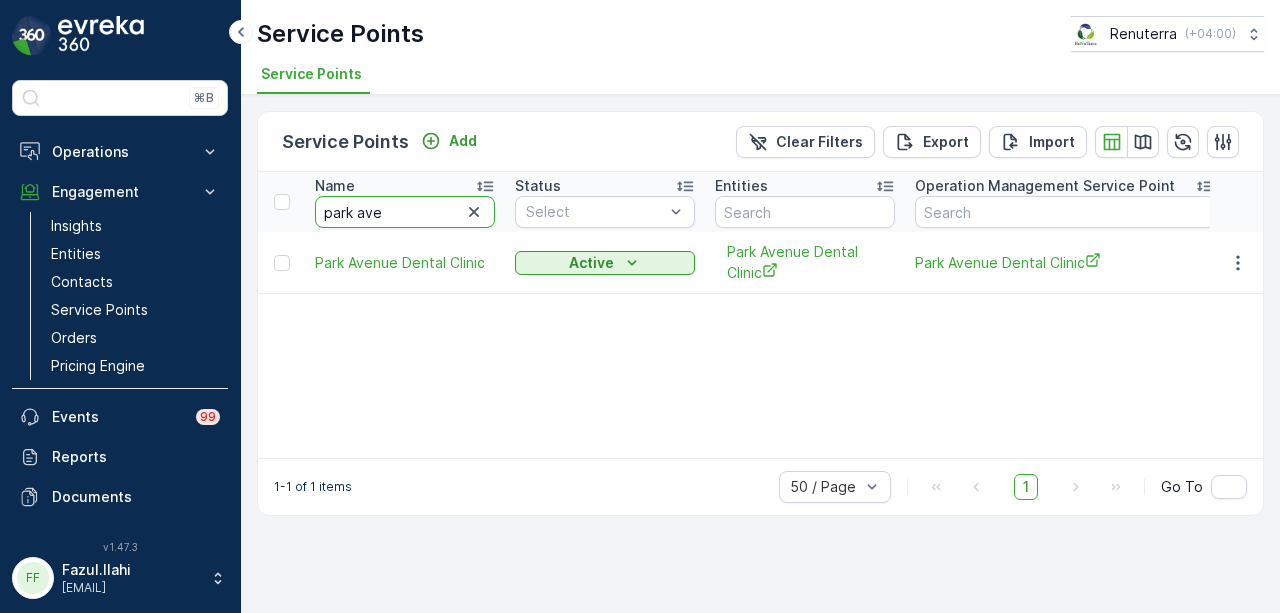 click on "park ave" at bounding box center (405, 212) 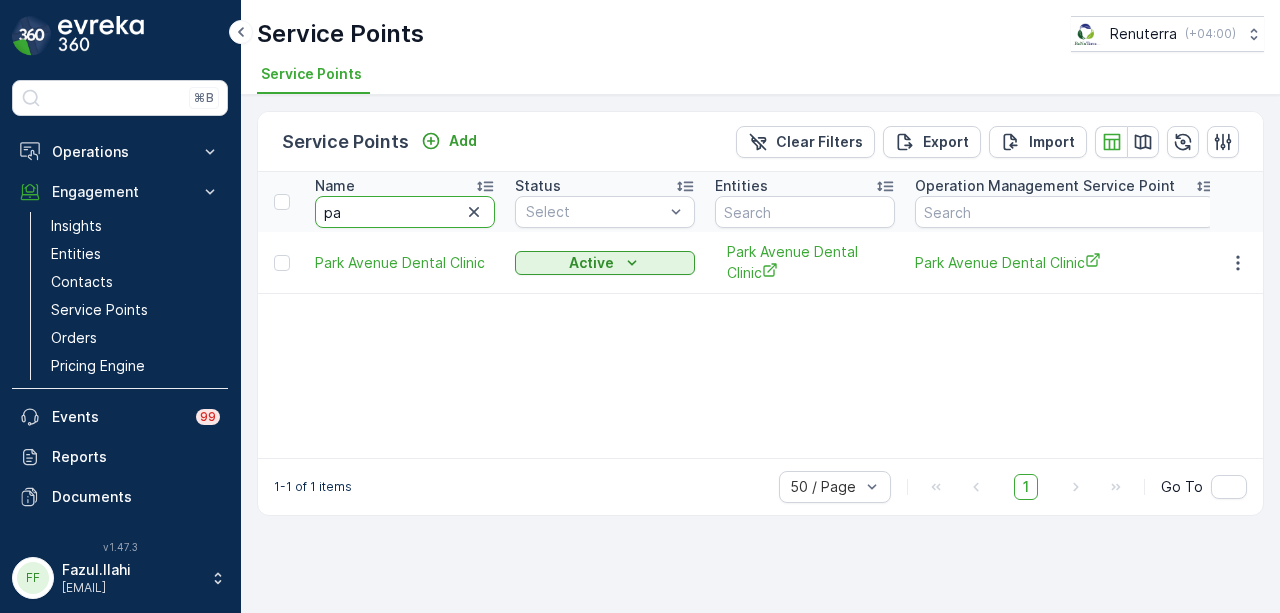 type on "p" 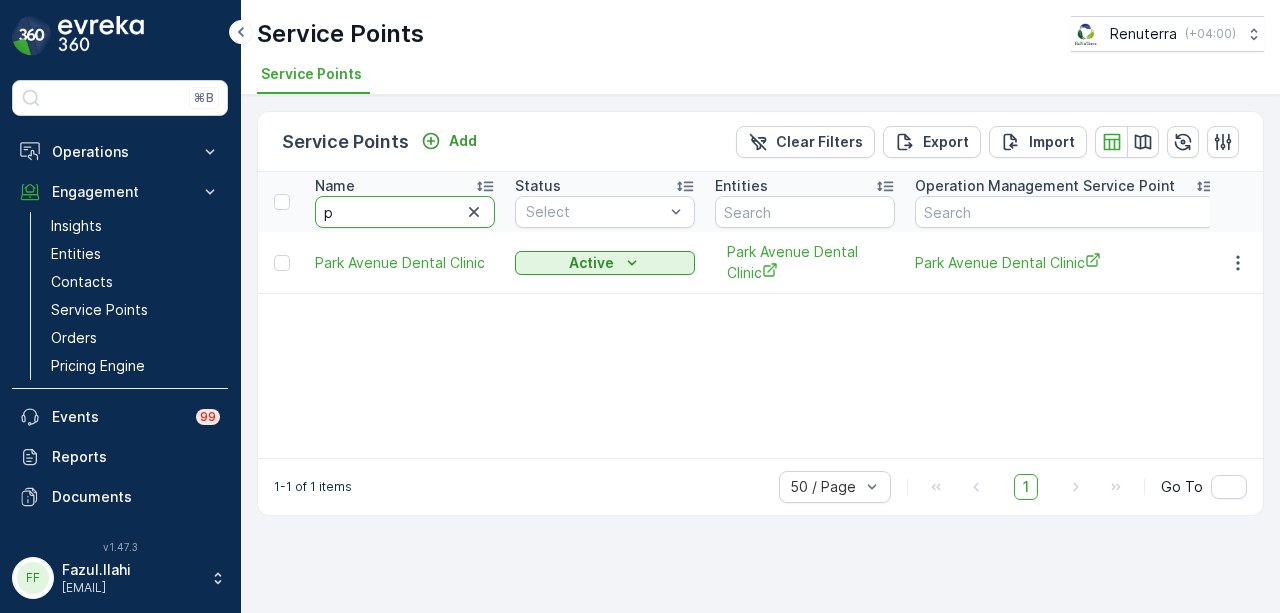type 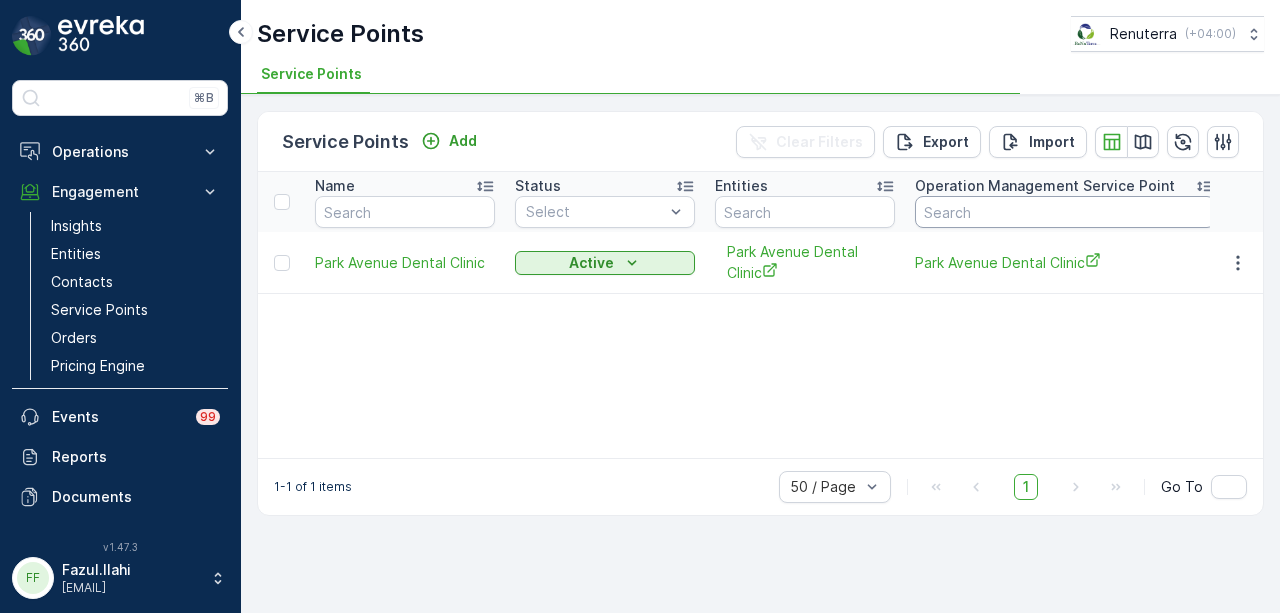 click at bounding box center (1065, 212) 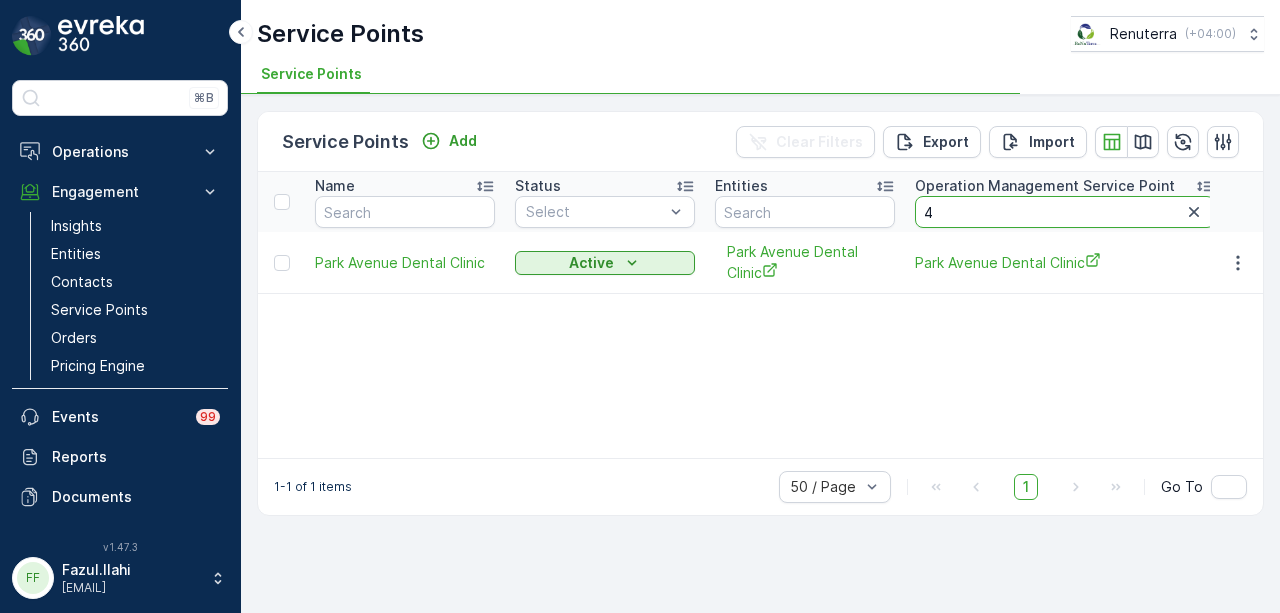 type on "40" 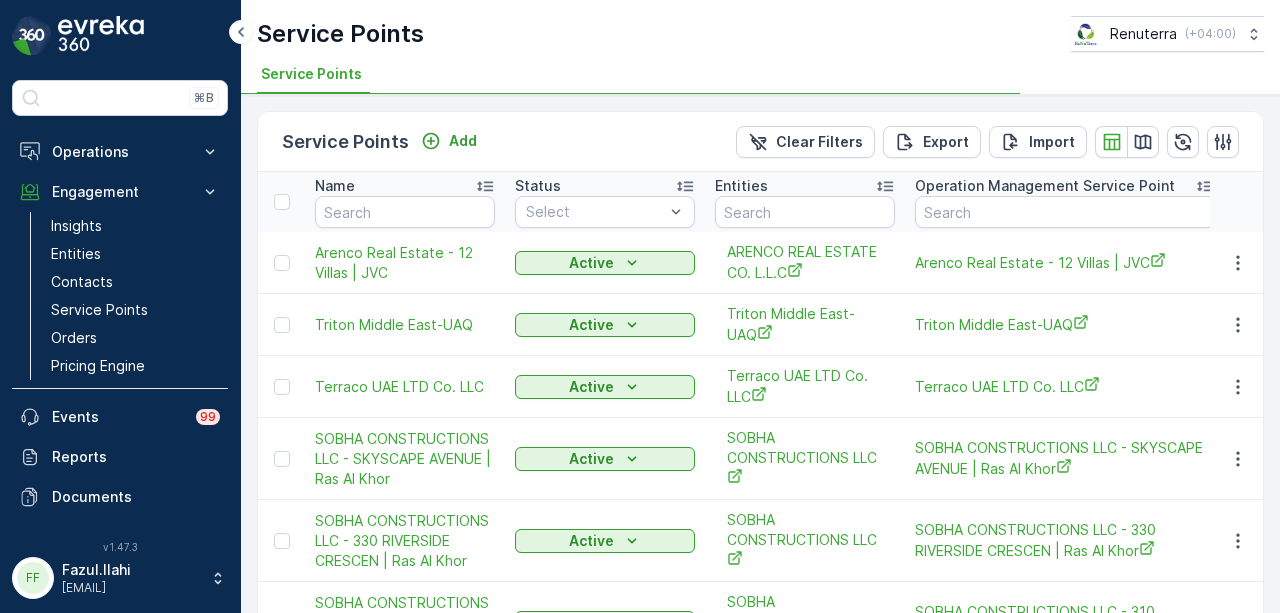type on "40" 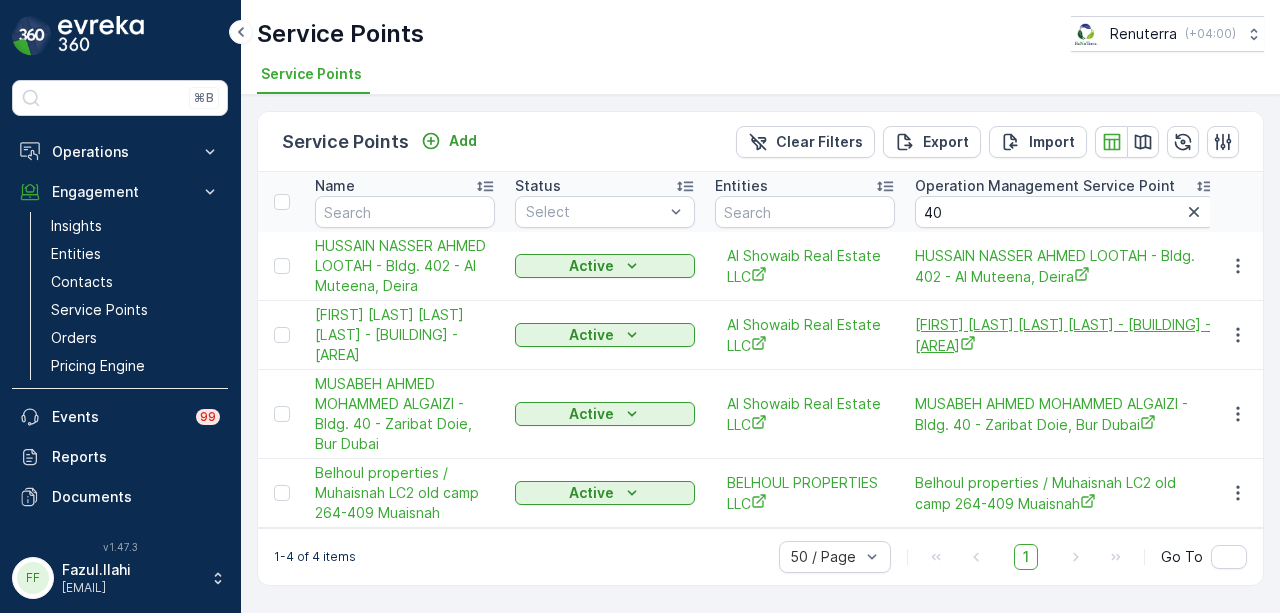 scroll, scrollTop: 15, scrollLeft: 0, axis: vertical 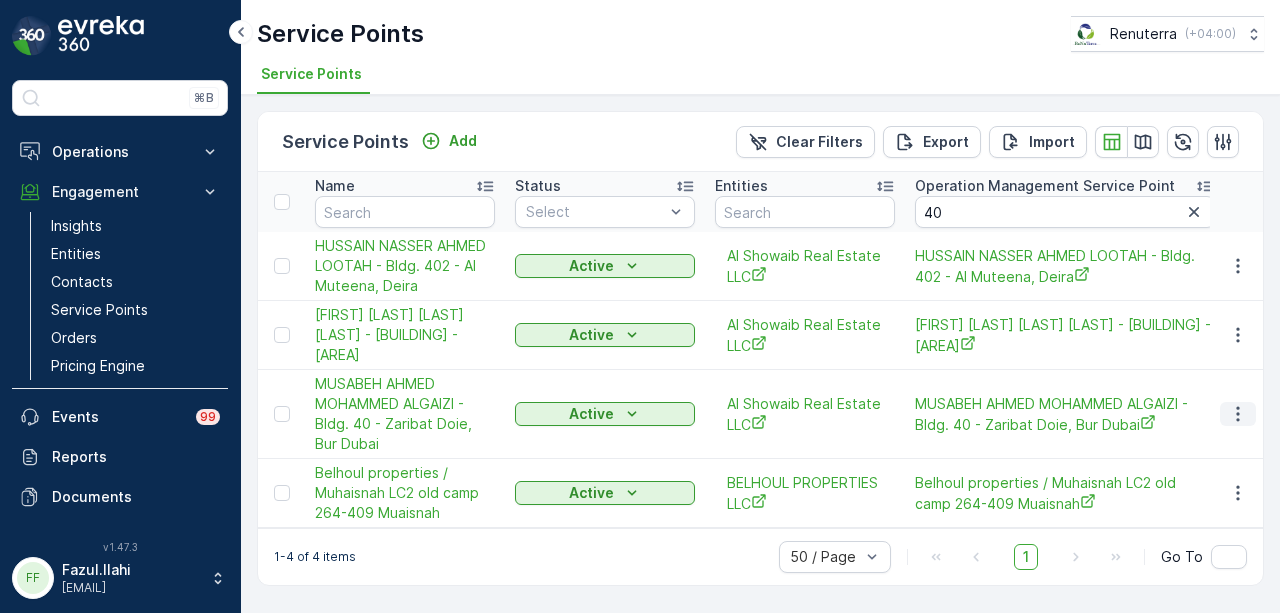 click 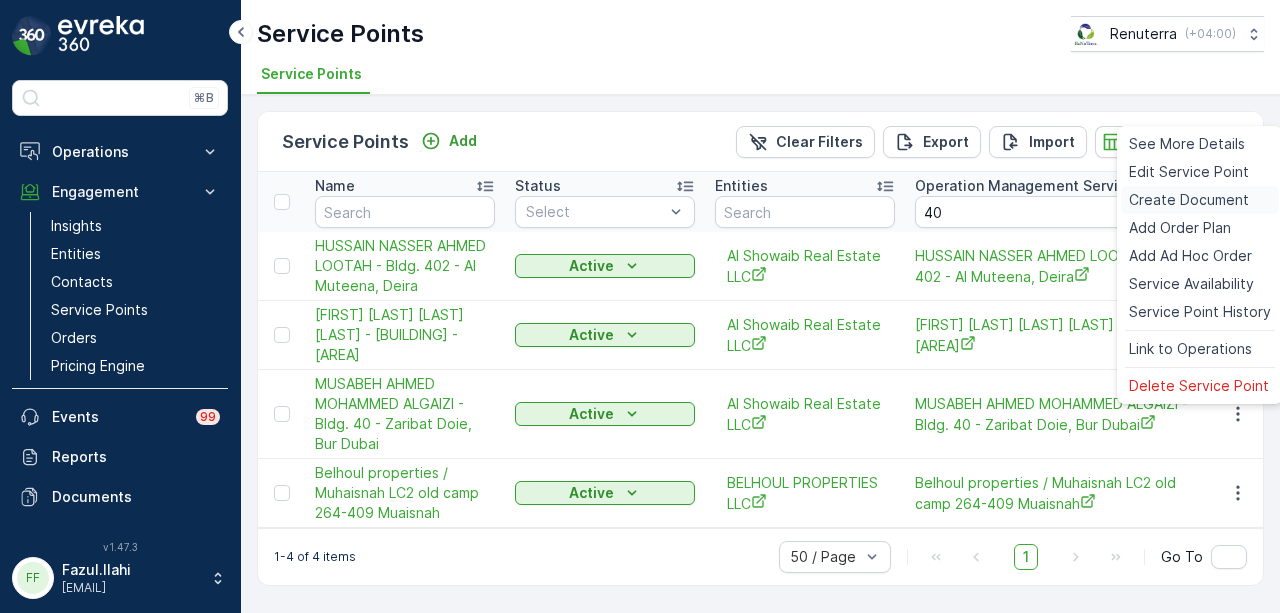 click on "Create Document" at bounding box center [1189, 200] 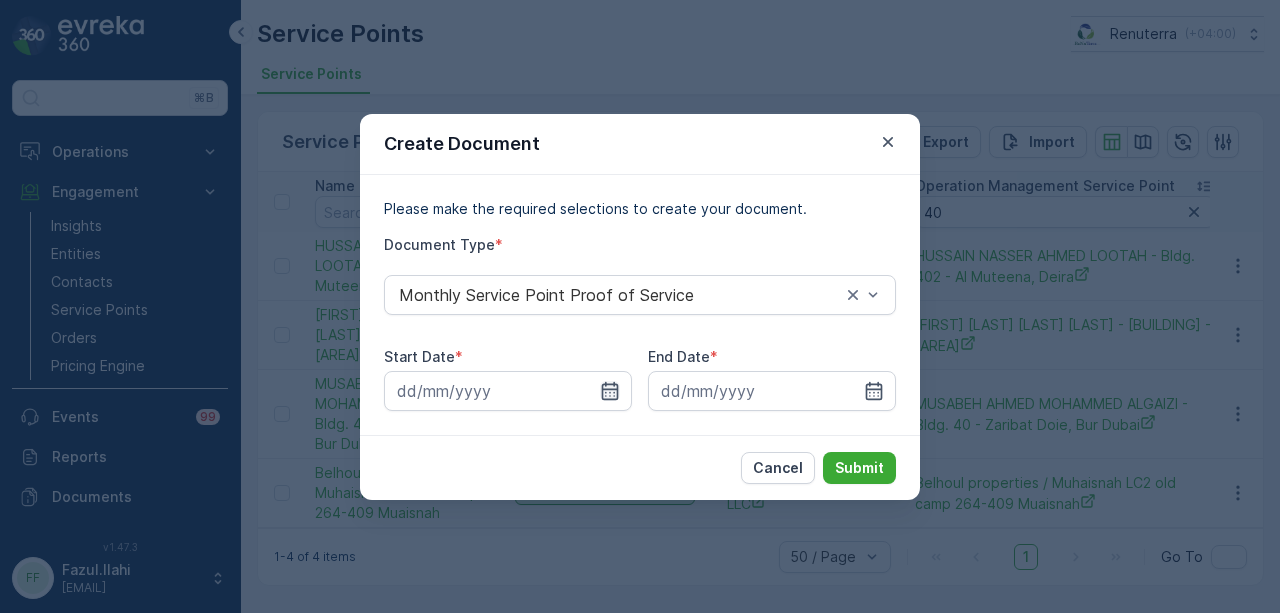 click 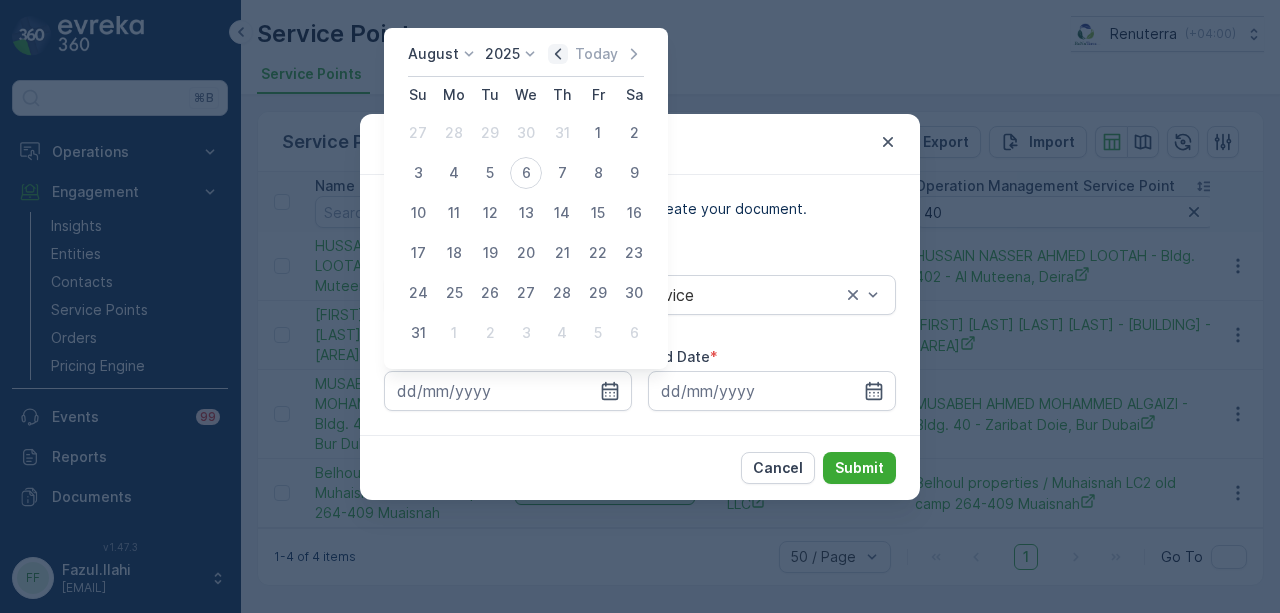 click 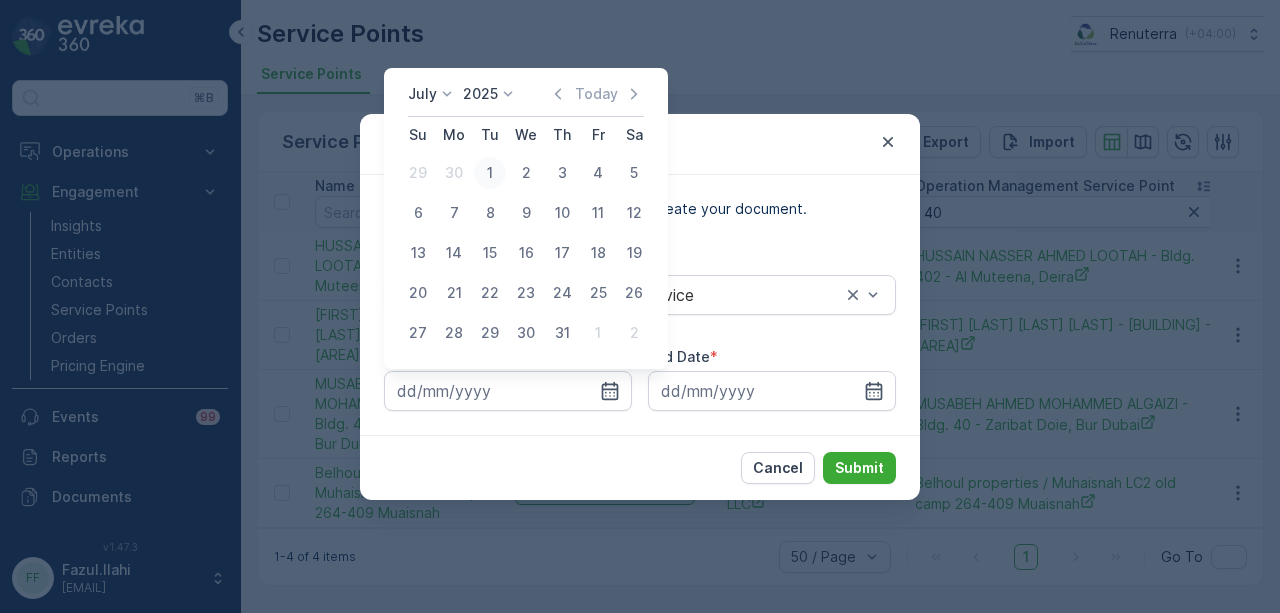 click on "1" at bounding box center [490, 173] 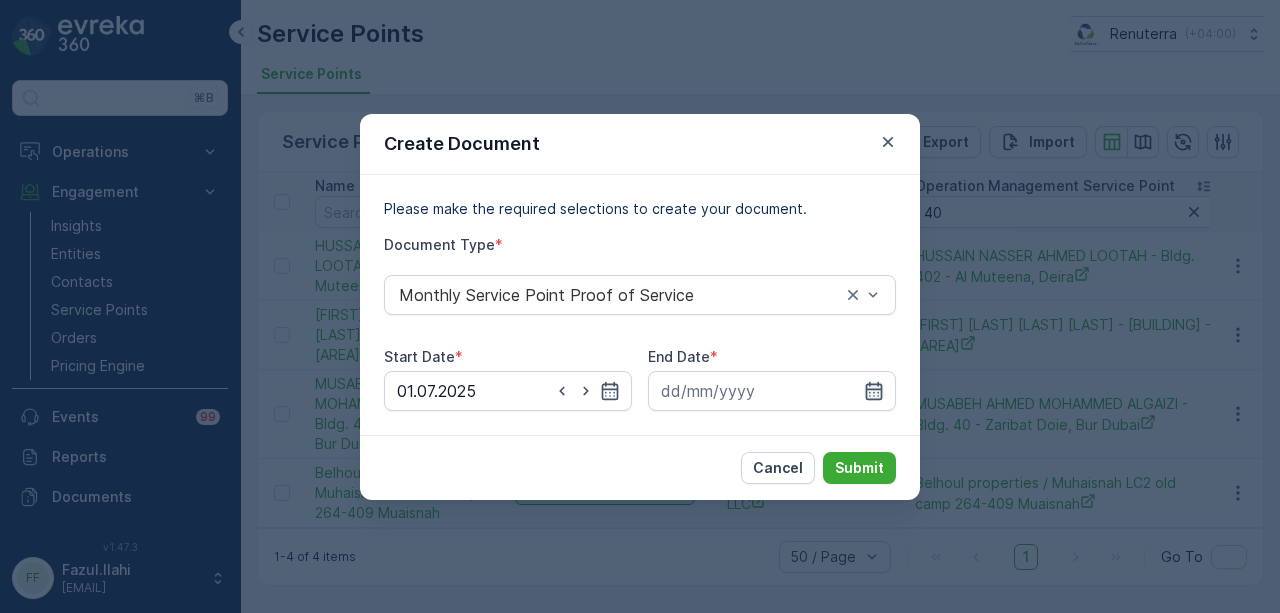 click 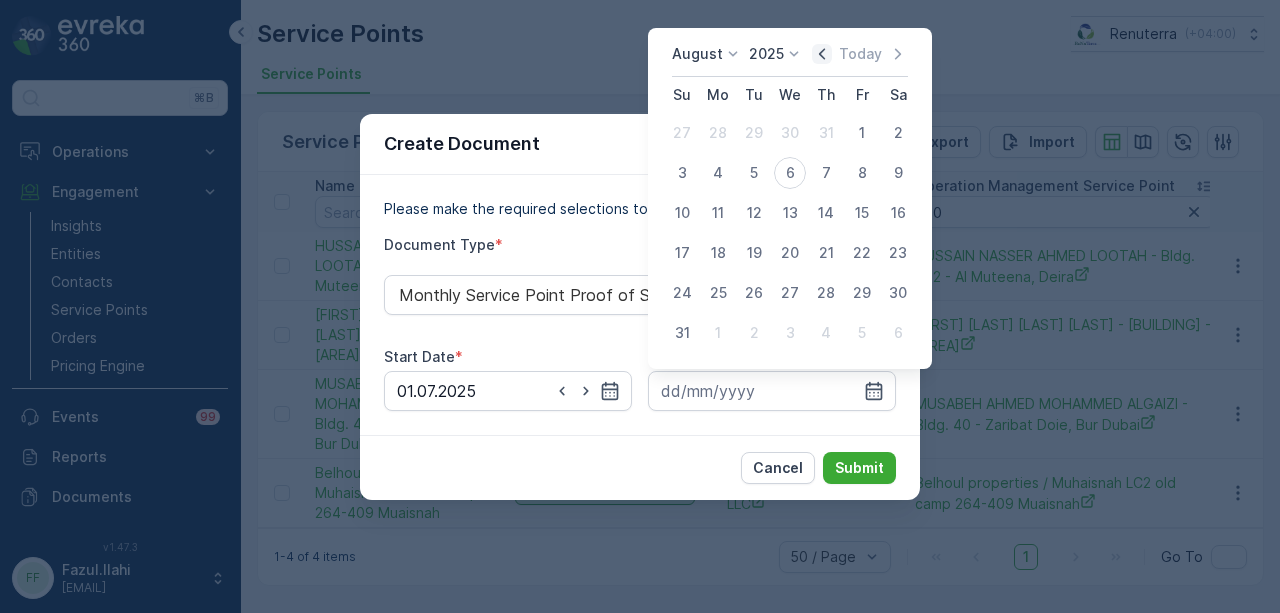 click 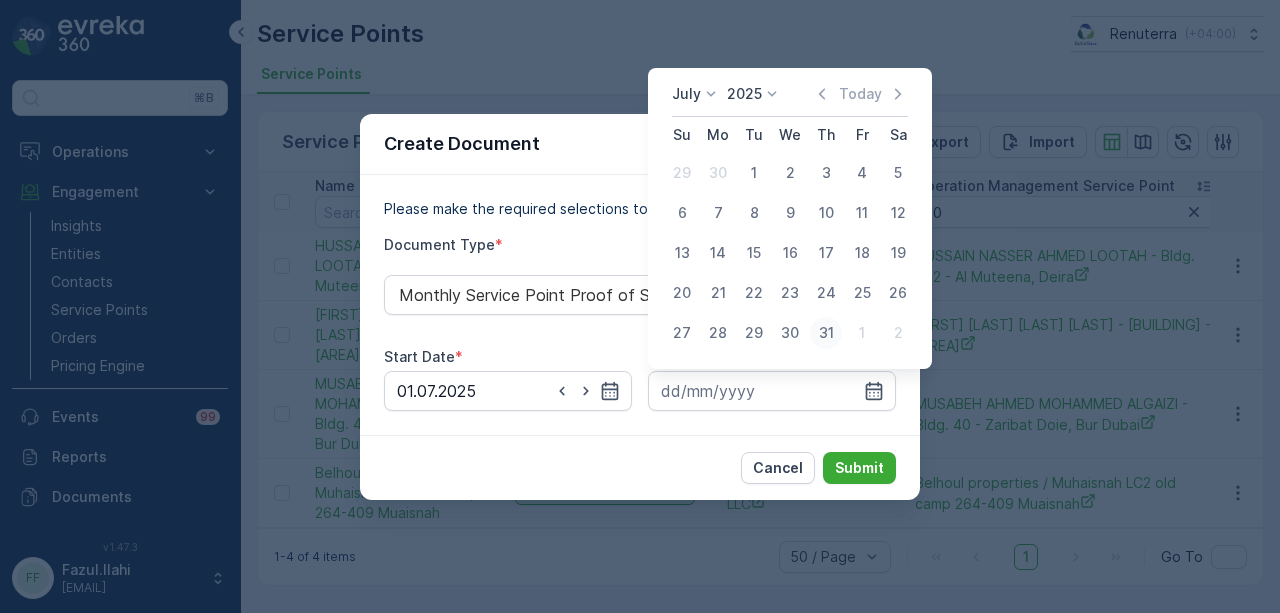 click on "31" at bounding box center (826, 333) 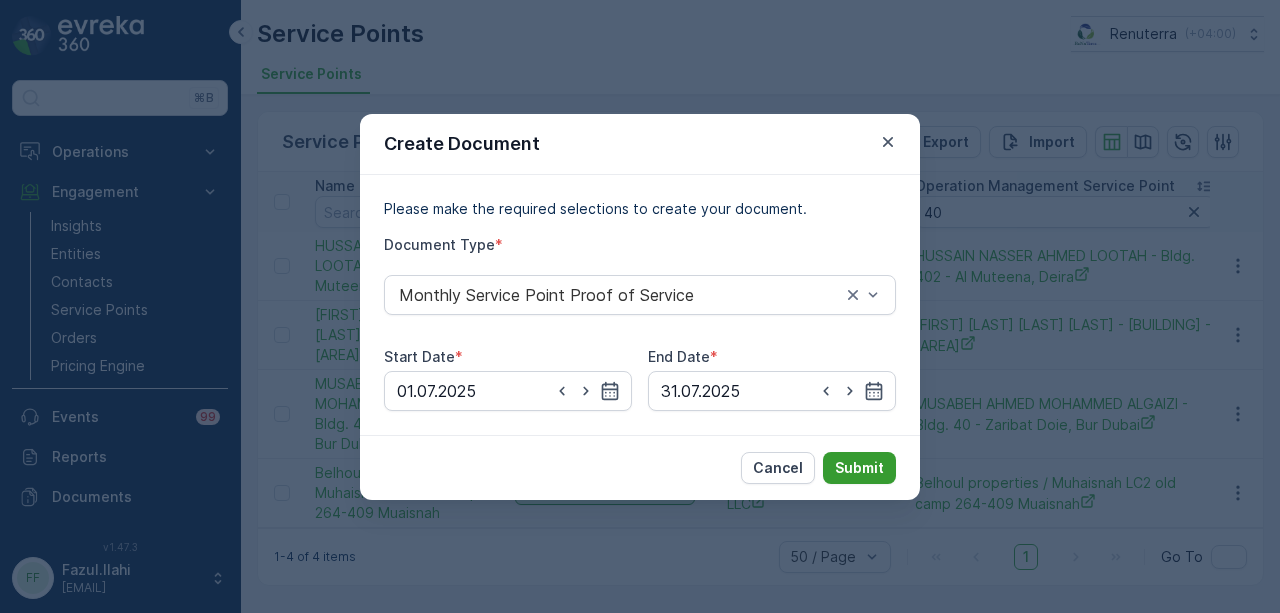 click on "Submit" at bounding box center (859, 468) 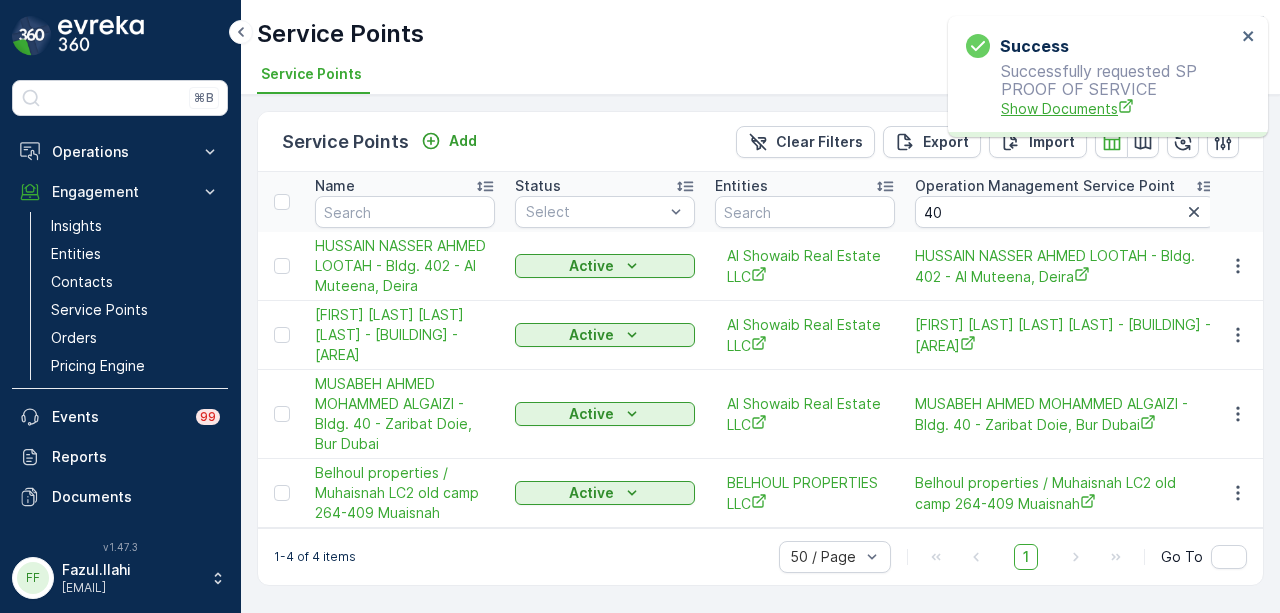 click on "Show Documents" at bounding box center [1118, 108] 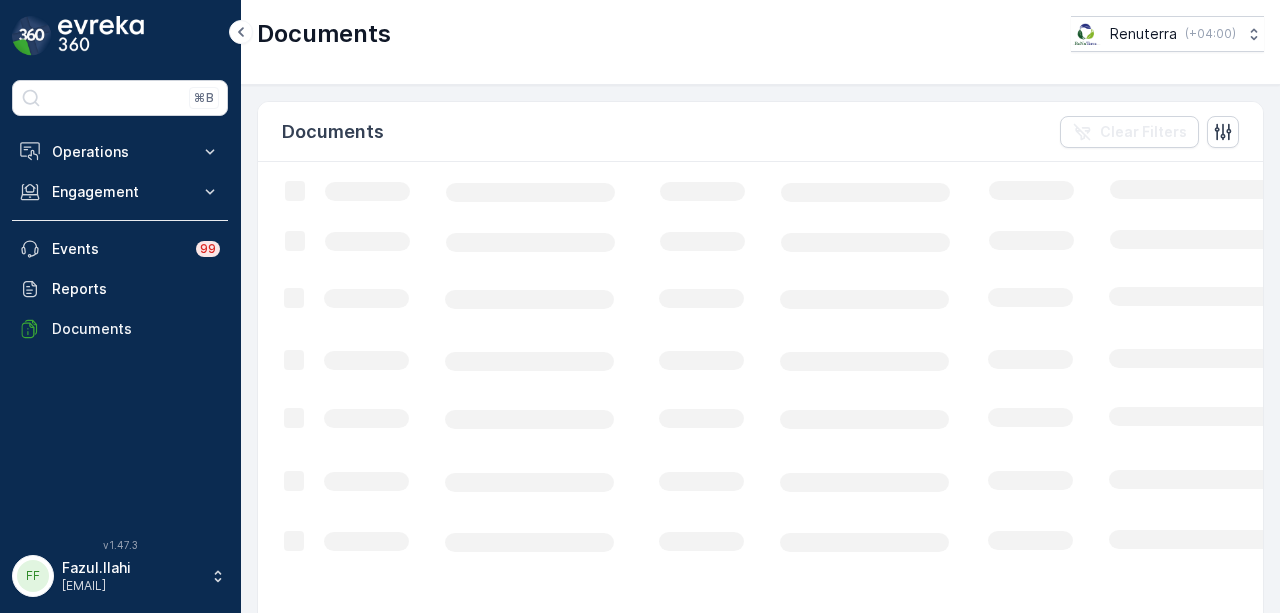 scroll, scrollTop: 0, scrollLeft: 0, axis: both 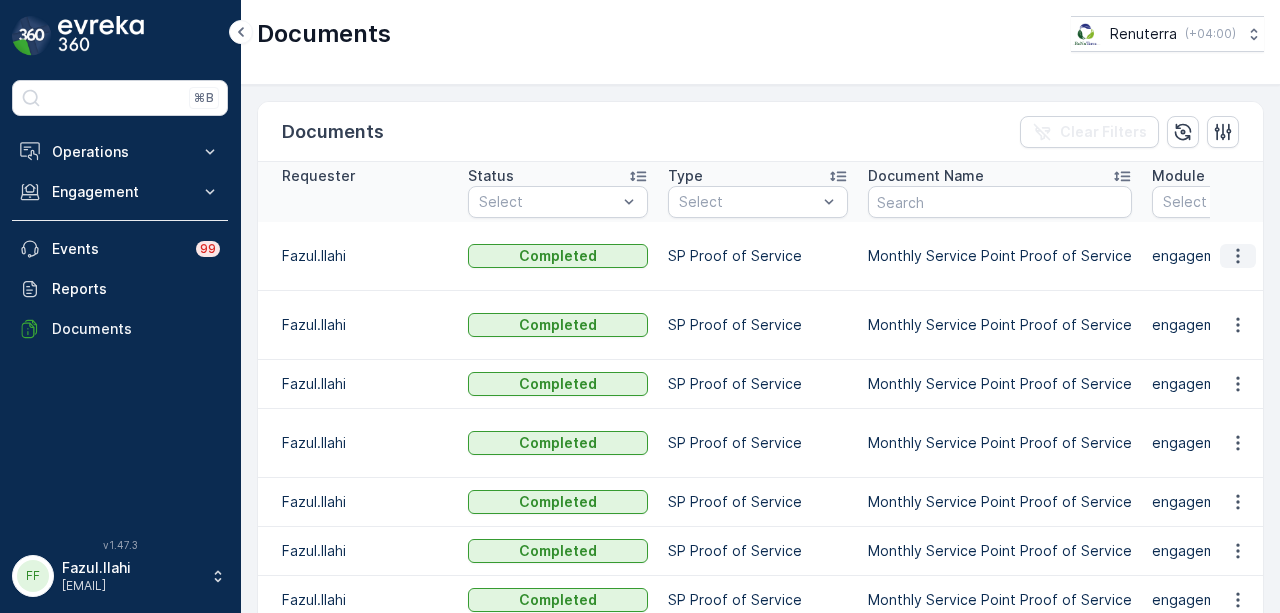 click 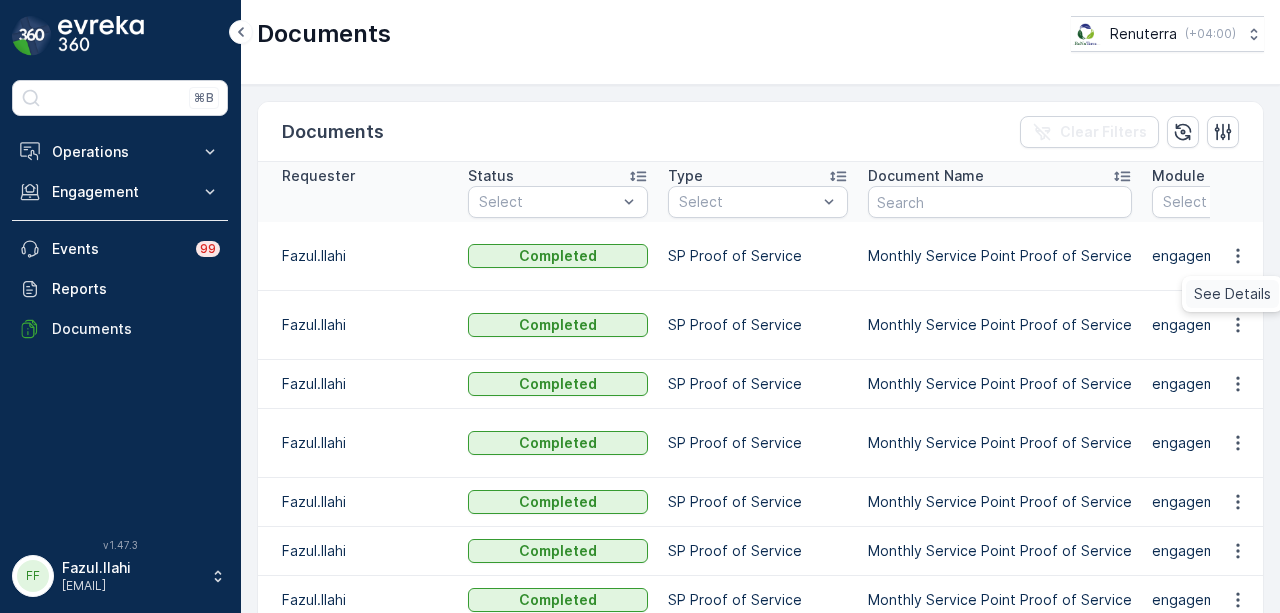 click on "See Details" at bounding box center (1232, 294) 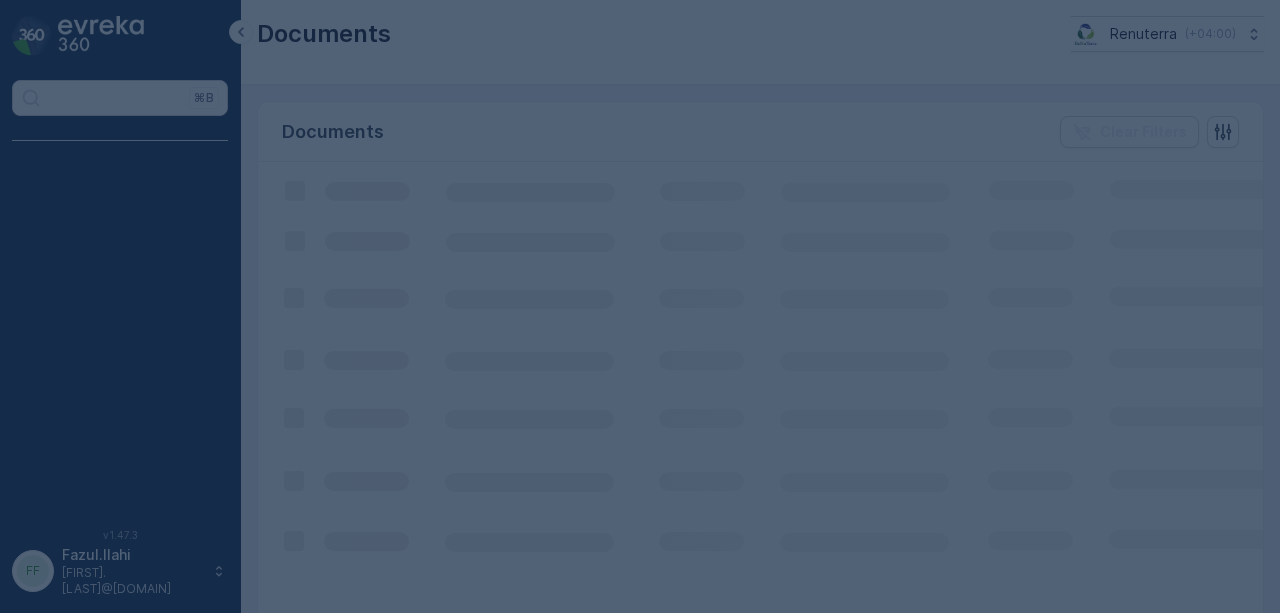 scroll, scrollTop: 0, scrollLeft: 0, axis: both 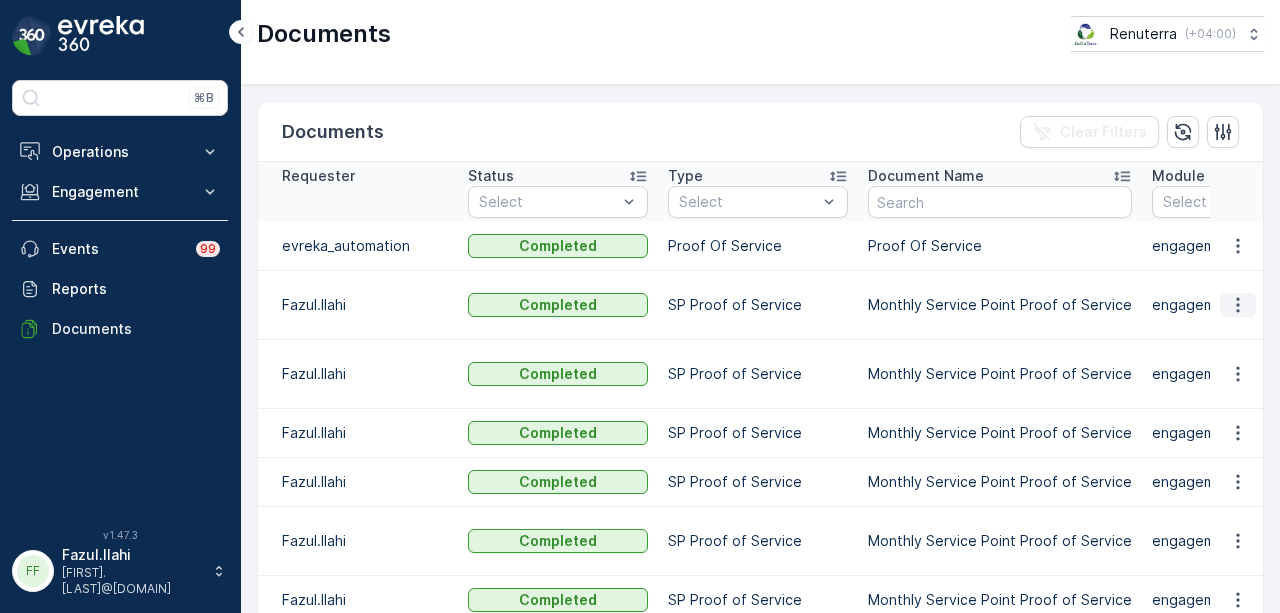 click 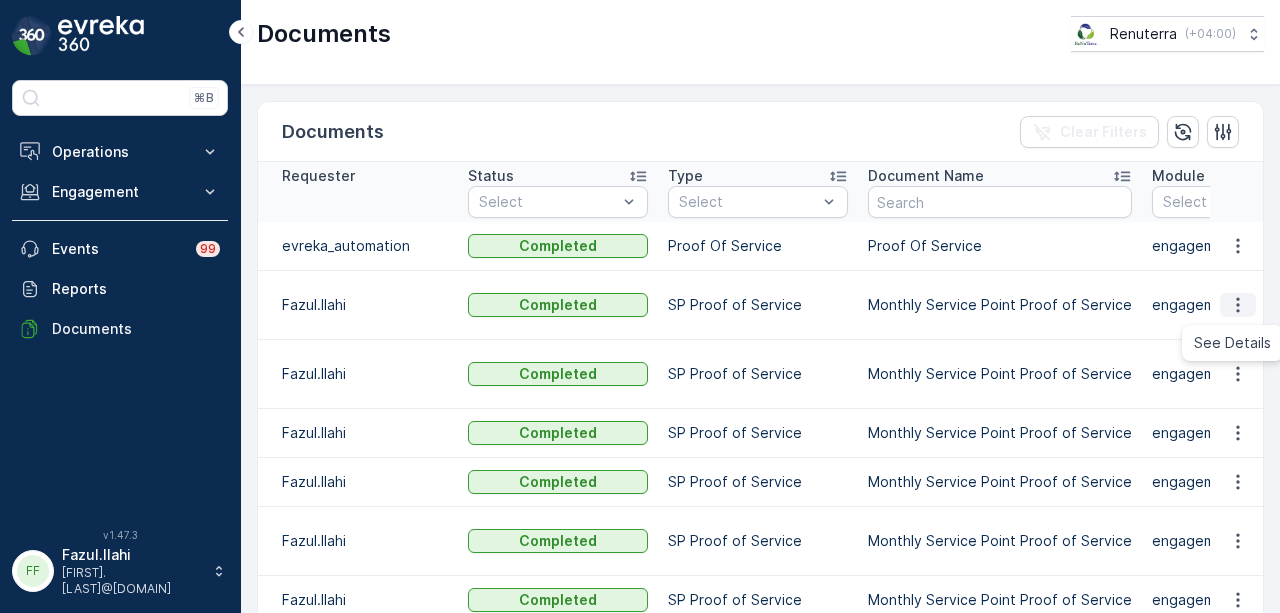 click on "See Details" at bounding box center (1232, 343) 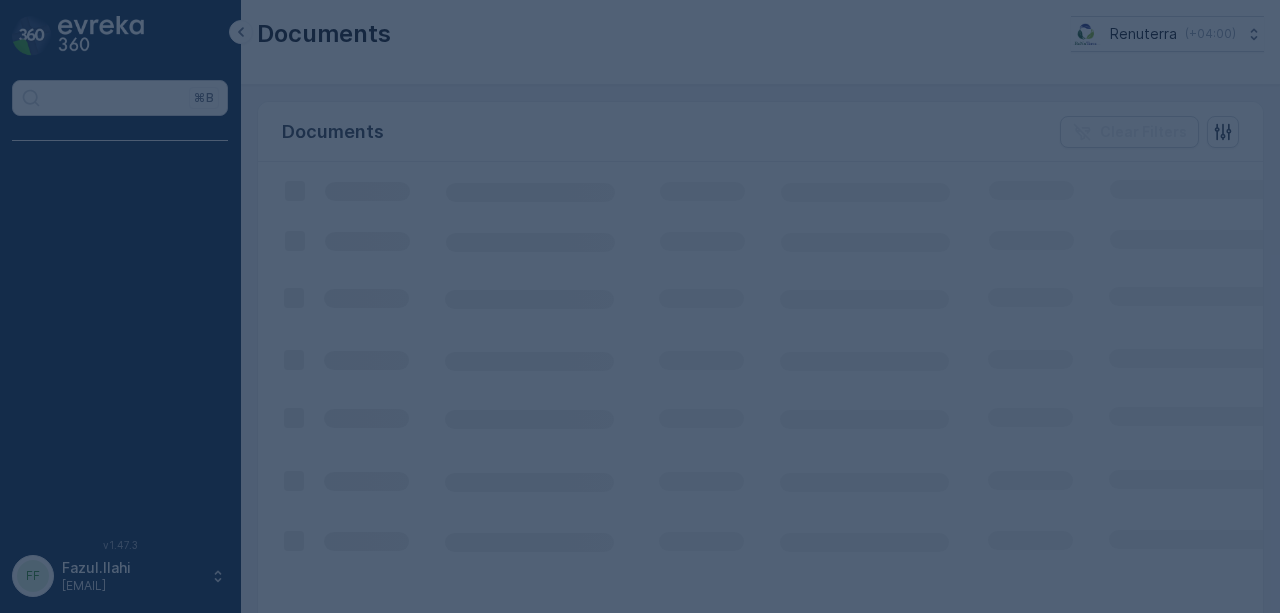 scroll, scrollTop: 0, scrollLeft: 0, axis: both 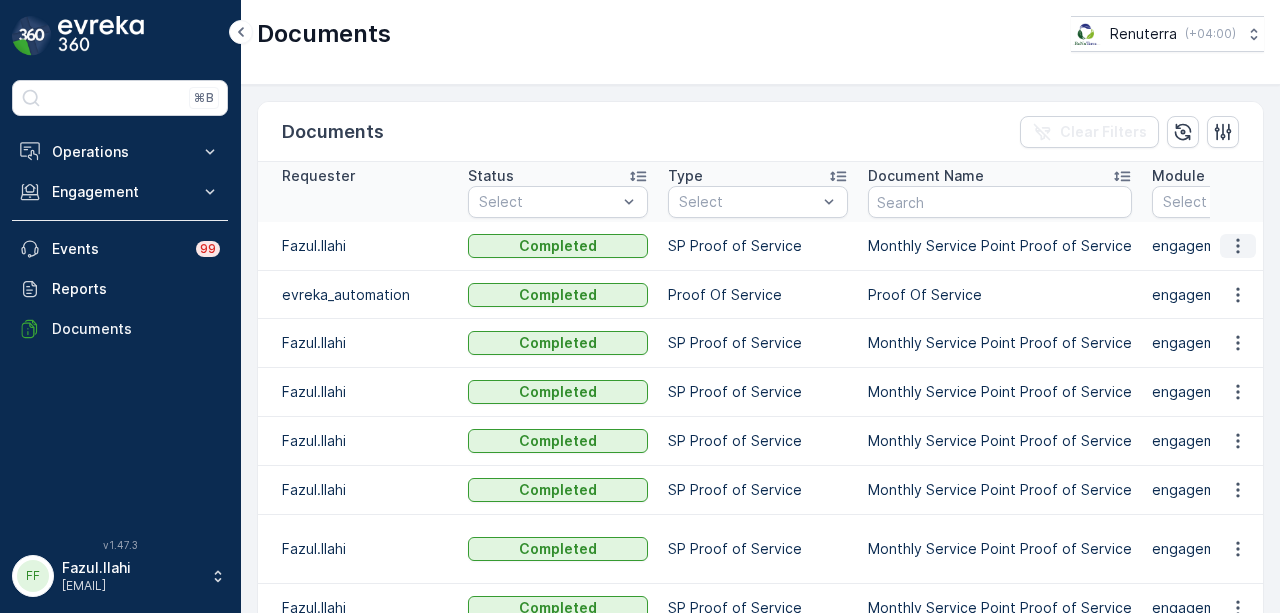 click at bounding box center [1238, 246] 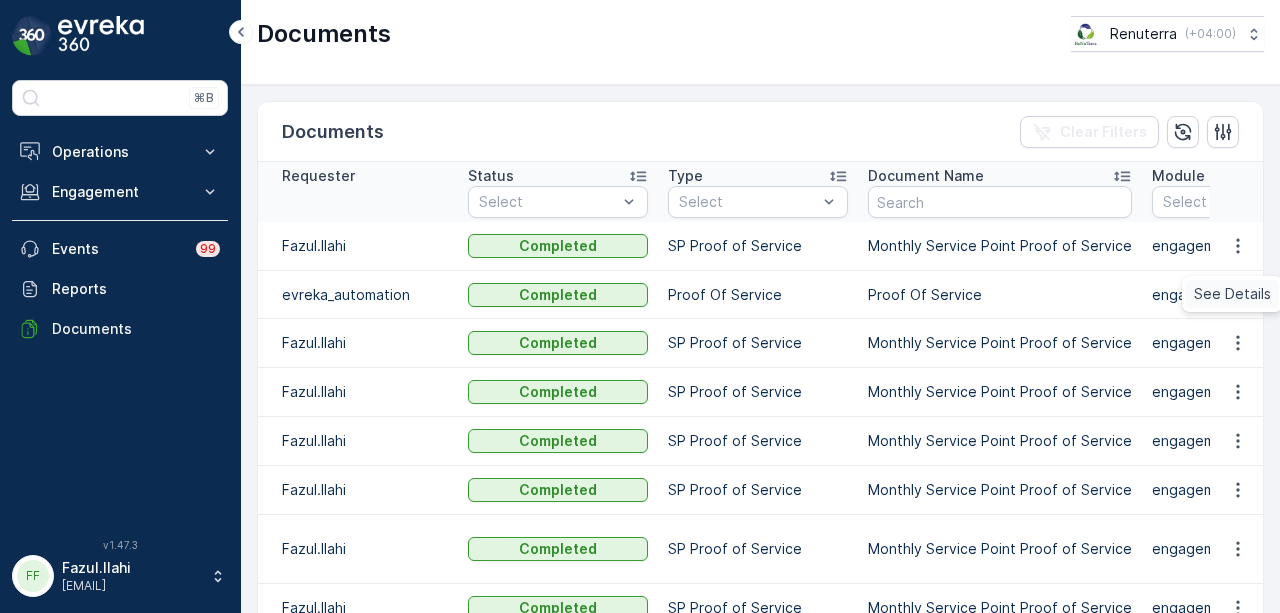 click on "See Details" at bounding box center (1232, 294) 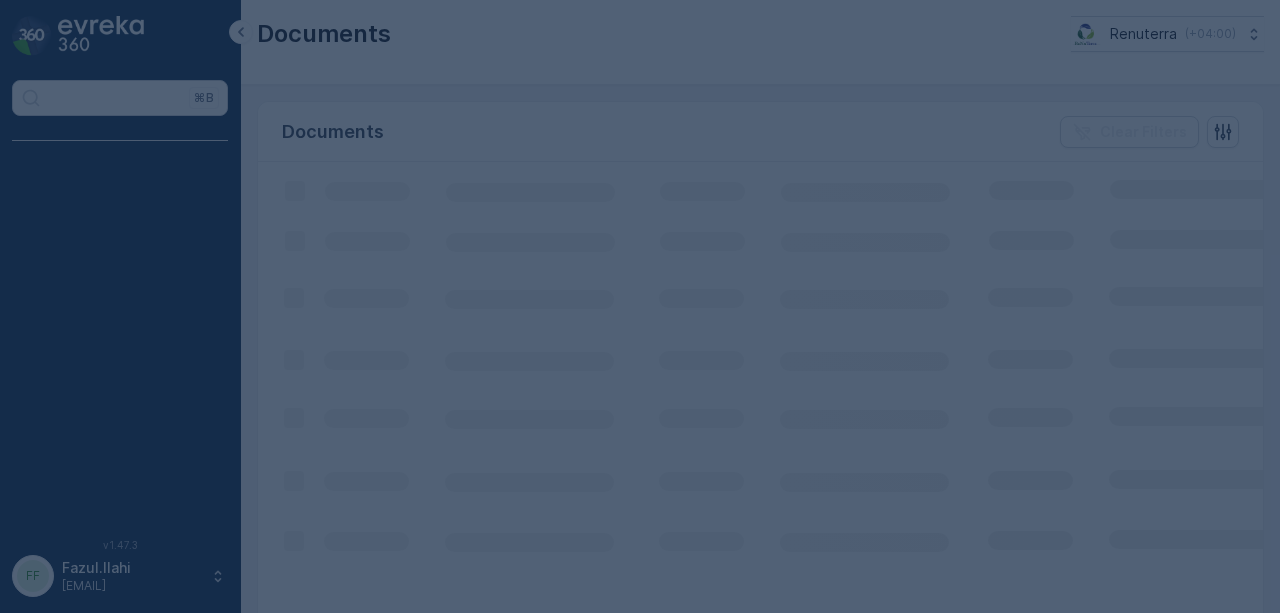 scroll, scrollTop: 0, scrollLeft: 0, axis: both 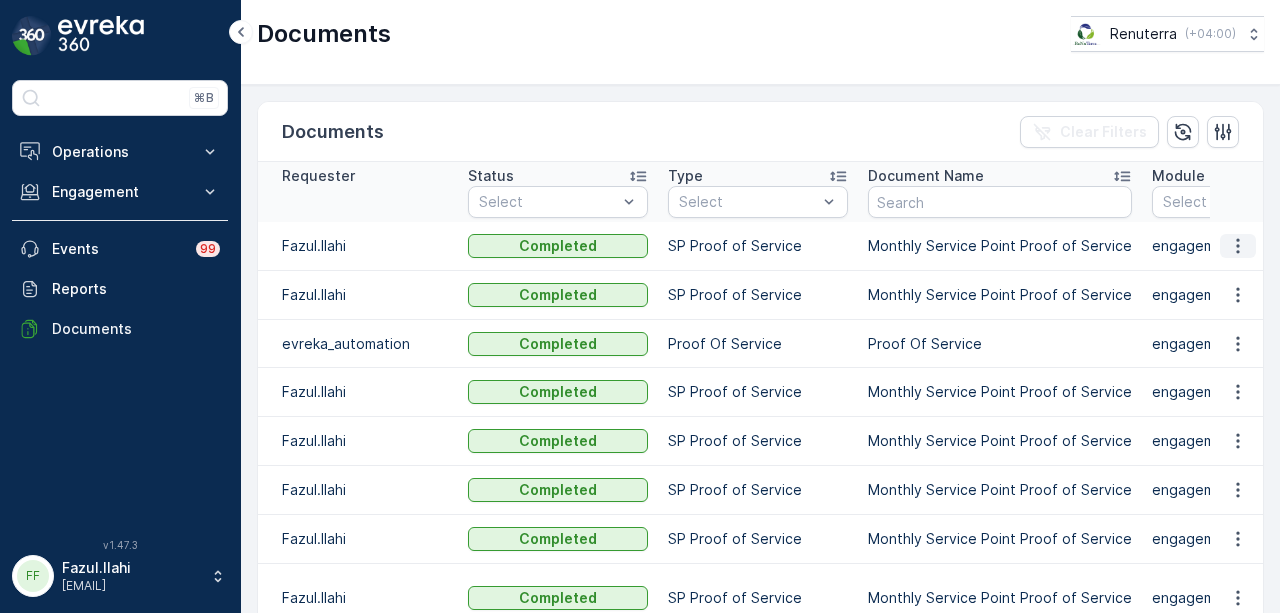 click at bounding box center [1238, 246] 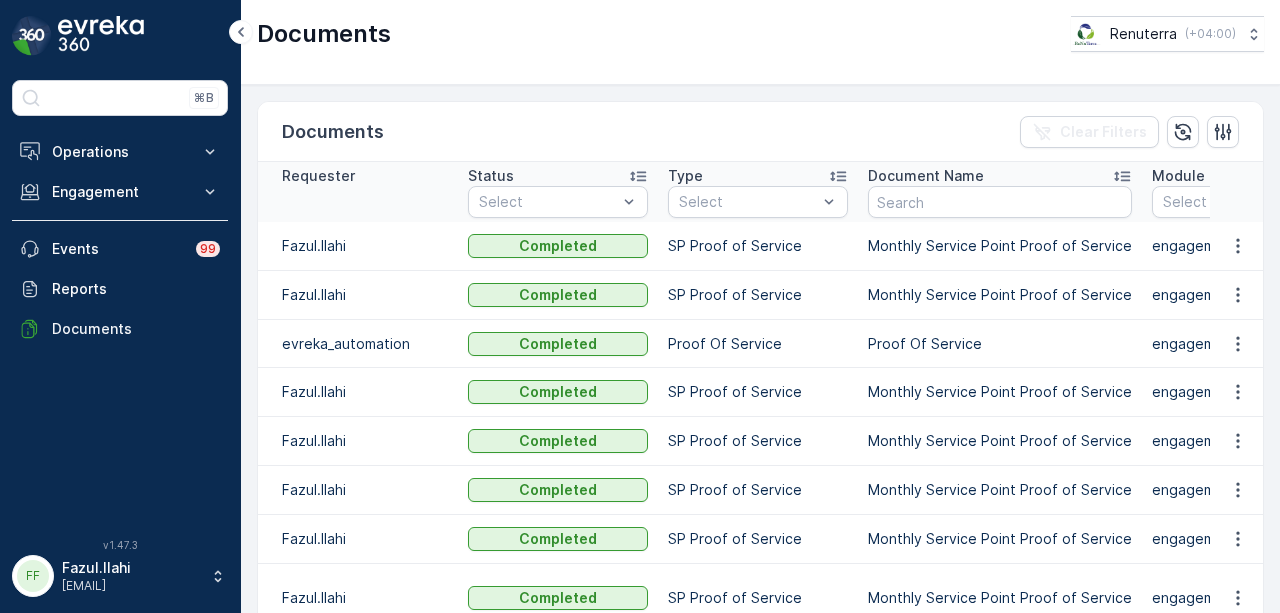 click at bounding box center (1237, 295) 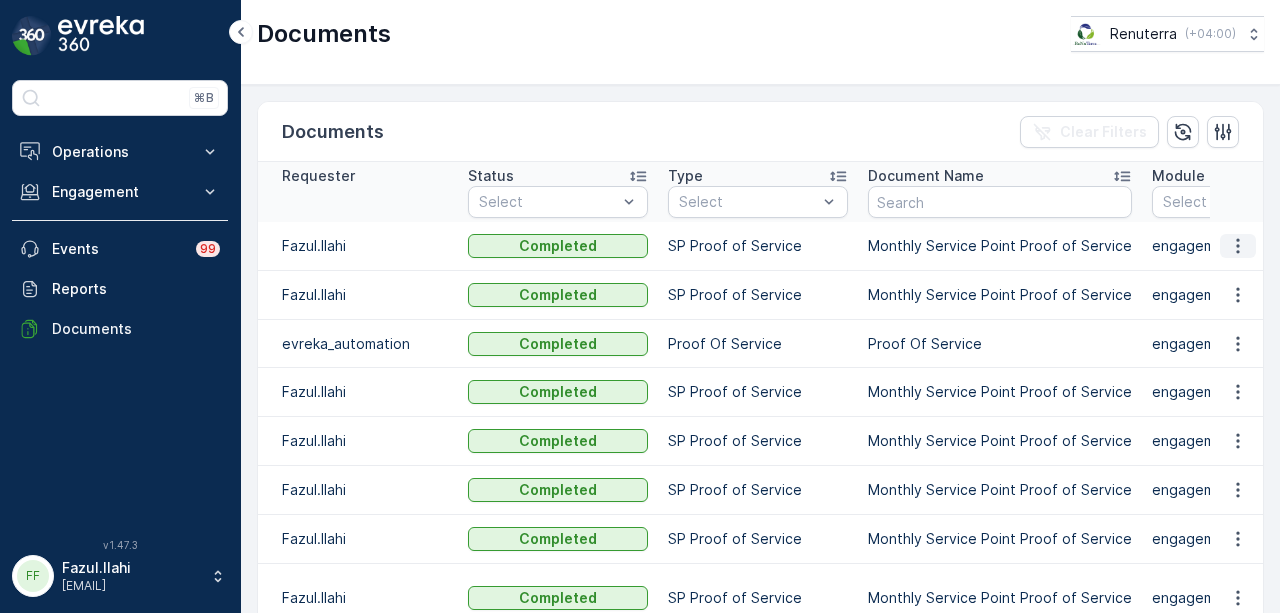 click 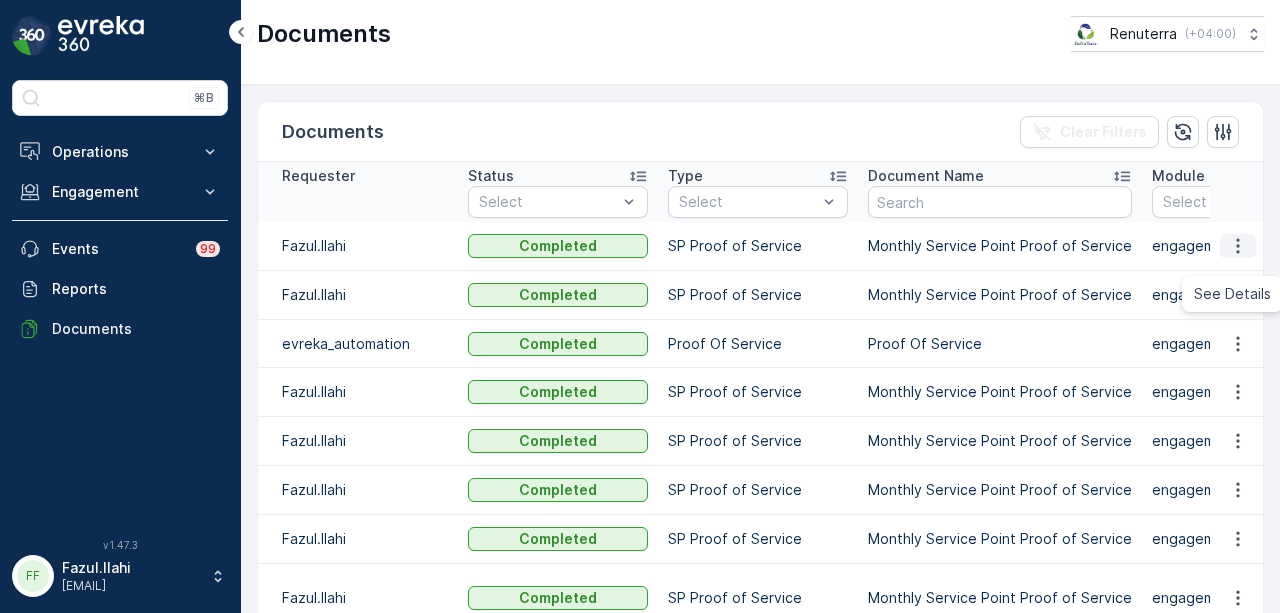 click on "See Details" at bounding box center [1232, 294] 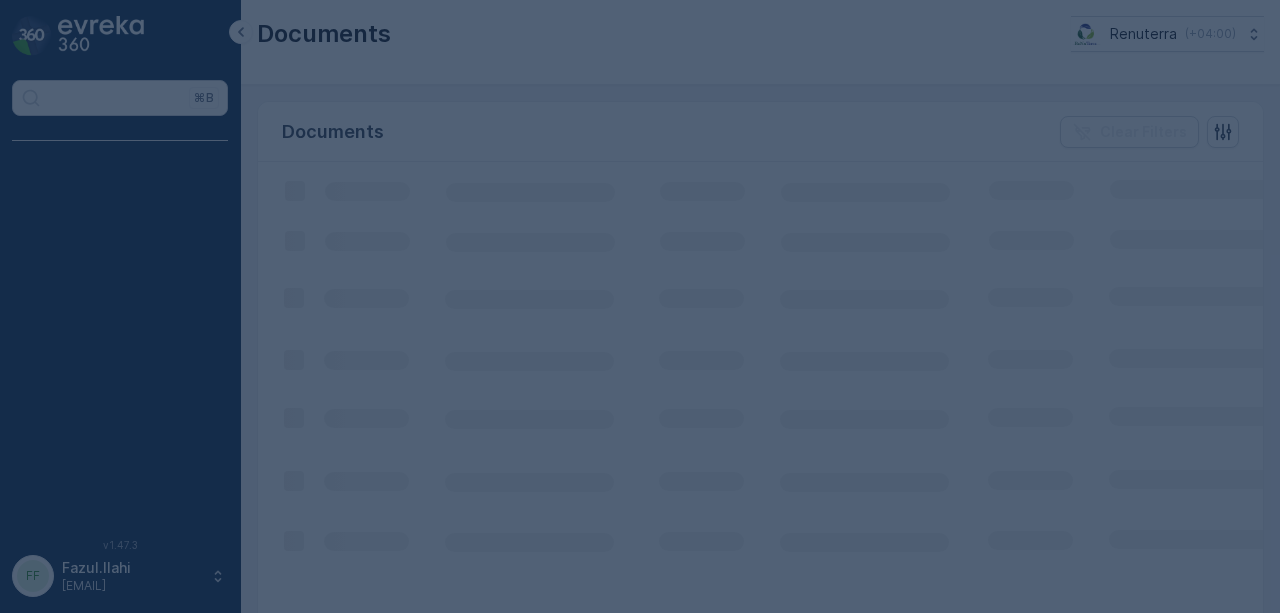 scroll, scrollTop: 0, scrollLeft: 0, axis: both 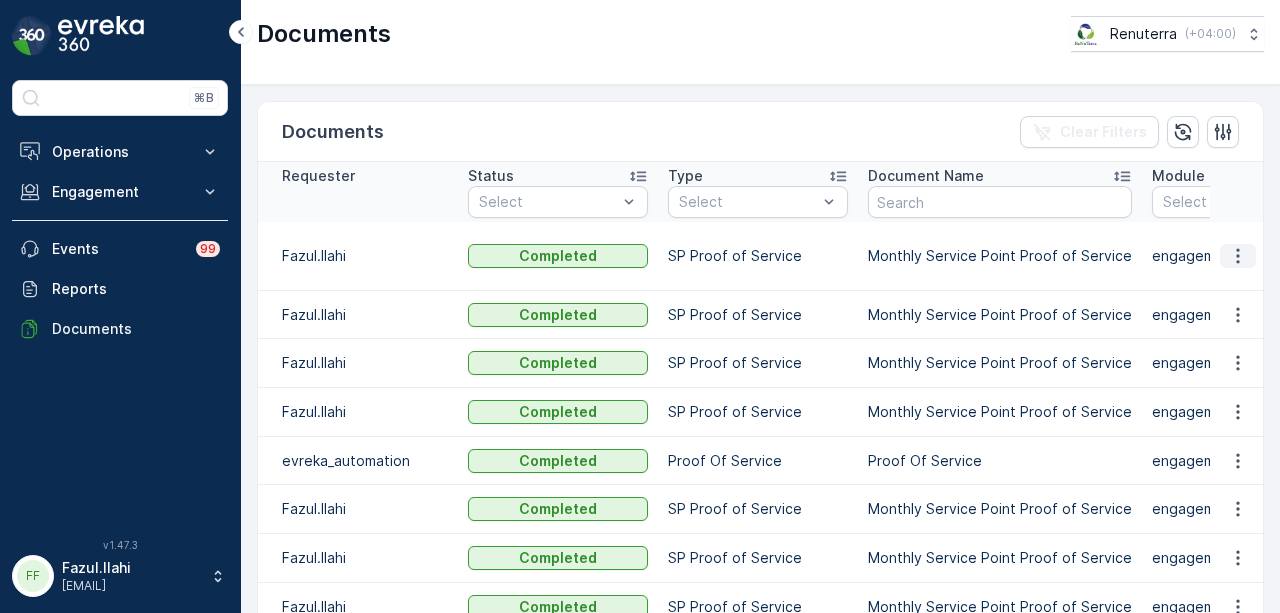 click 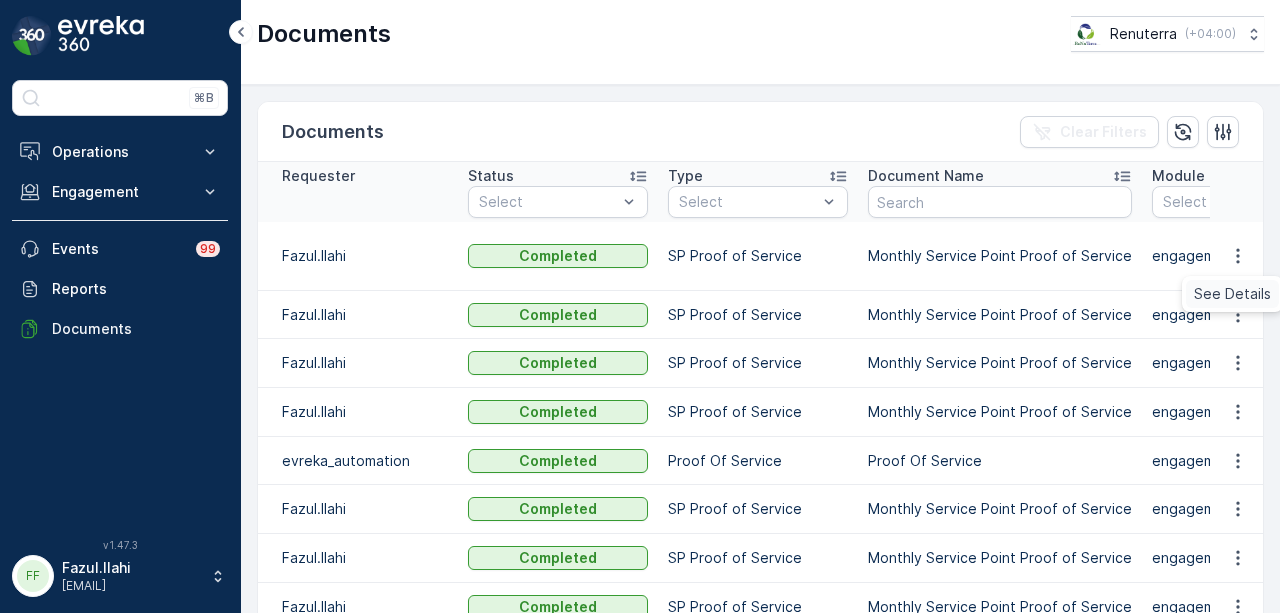 click on "See Details" at bounding box center [1232, 294] 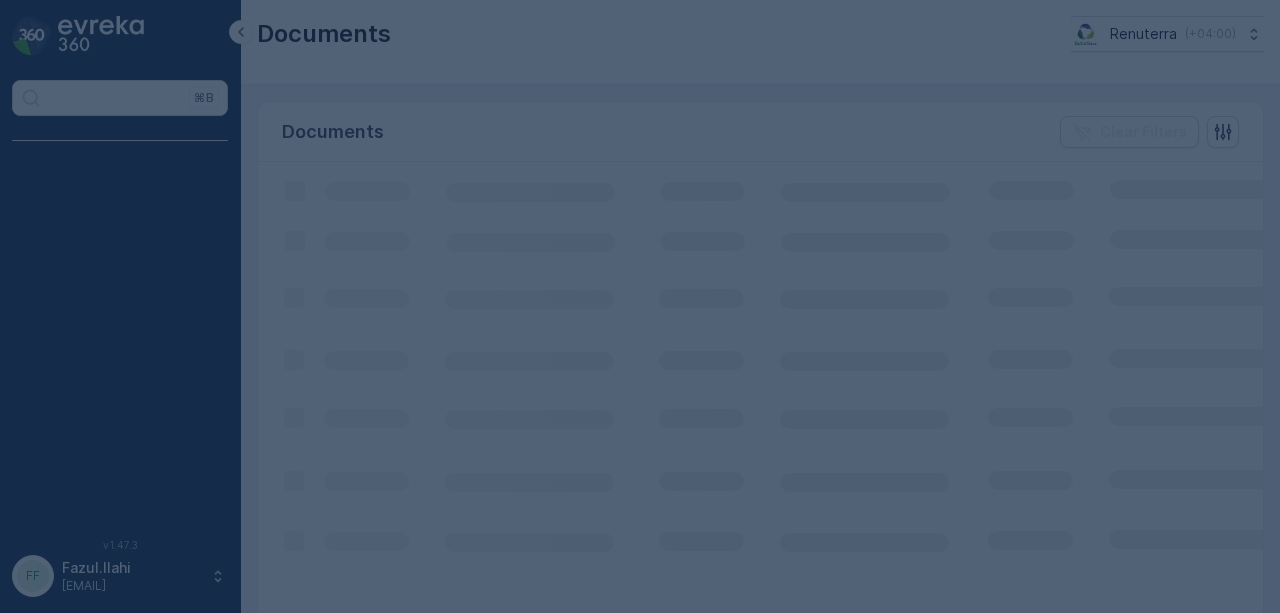 scroll, scrollTop: 0, scrollLeft: 0, axis: both 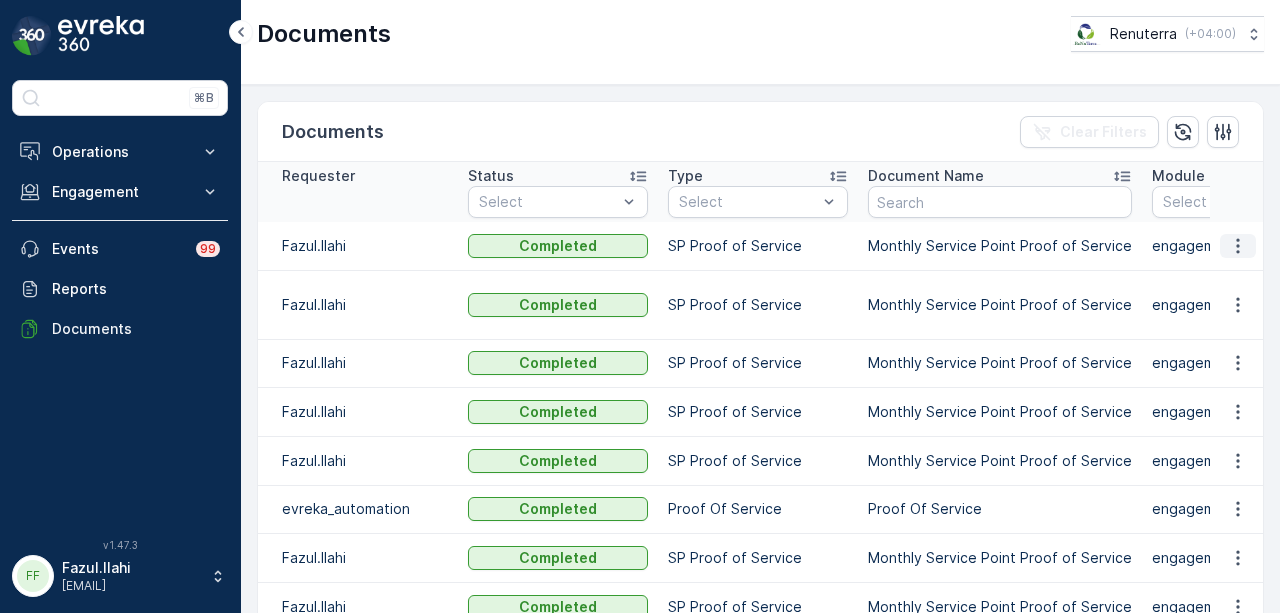 click 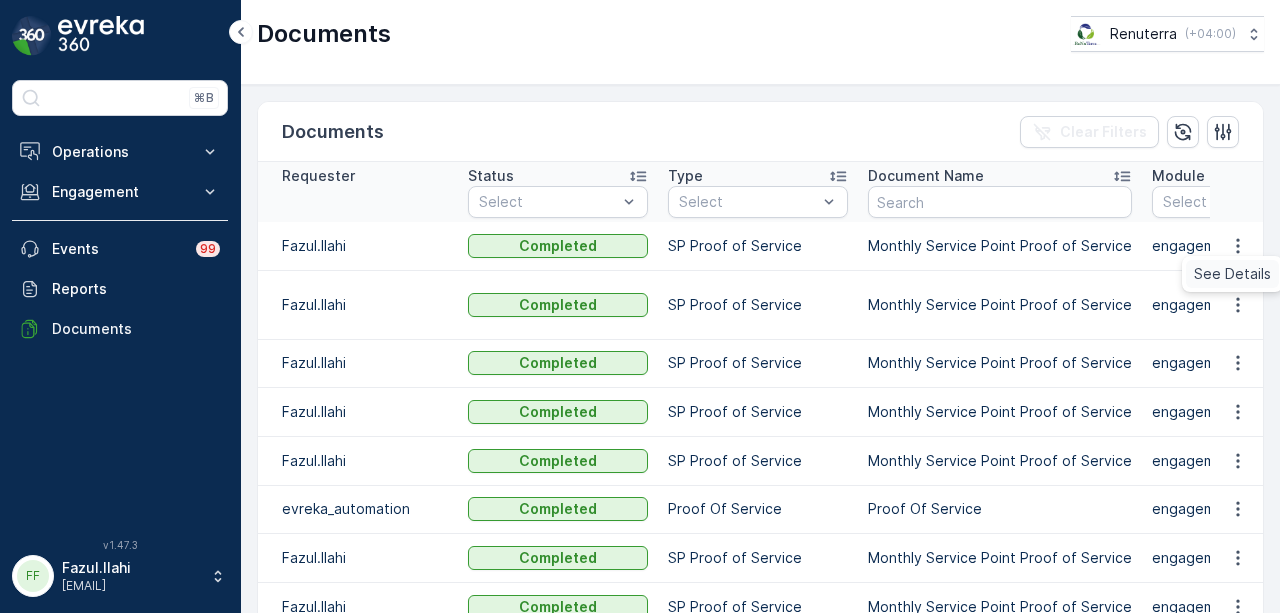 click on "See Details" at bounding box center [1232, 274] 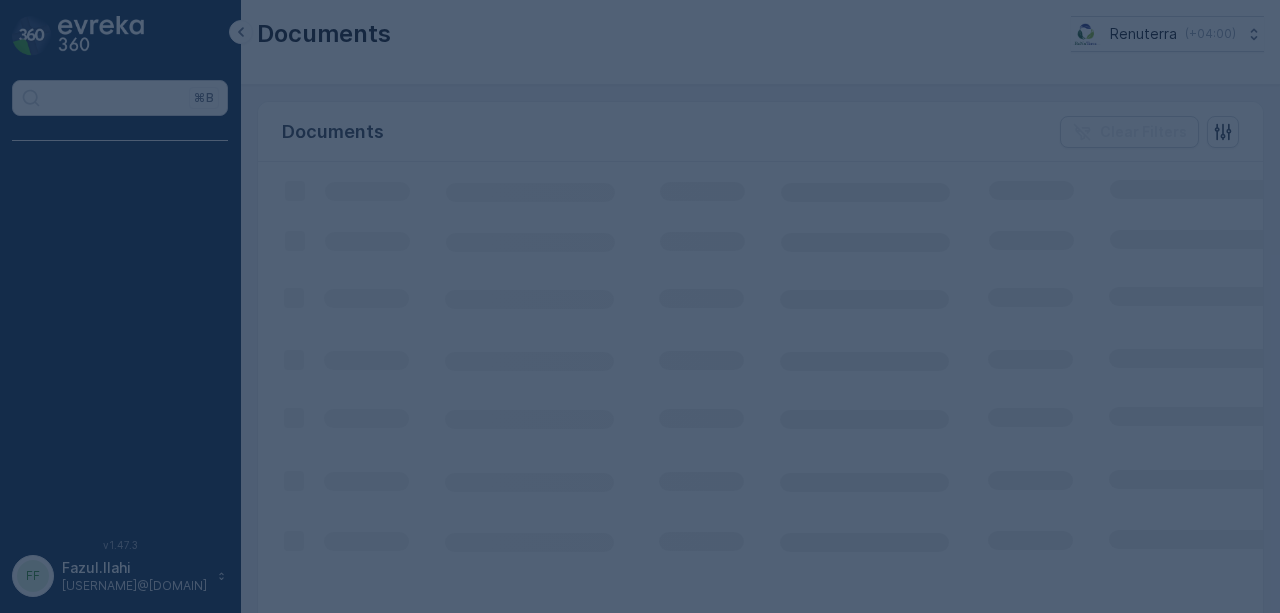 scroll, scrollTop: 0, scrollLeft: 0, axis: both 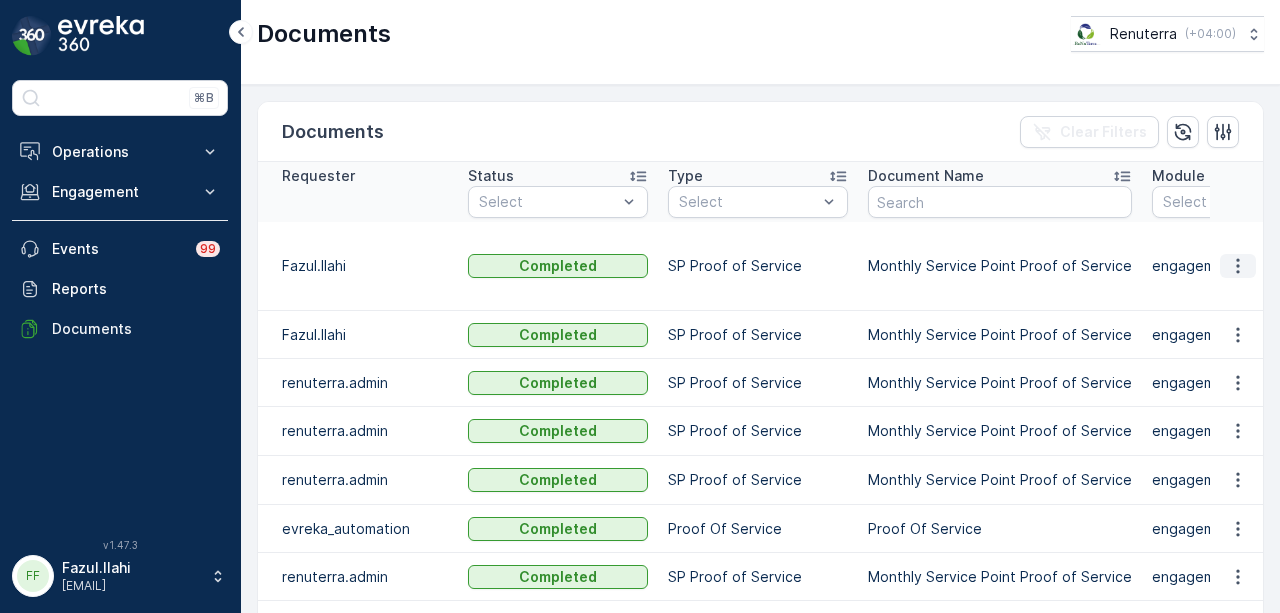 click 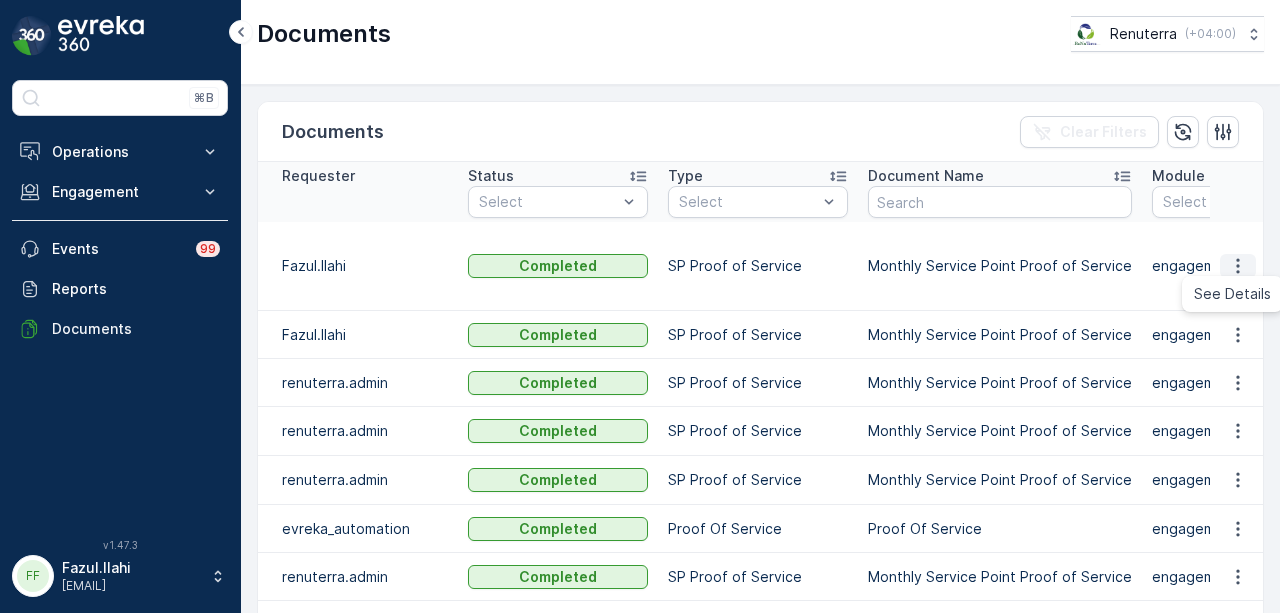 click on "See Details" at bounding box center [1232, 294] 